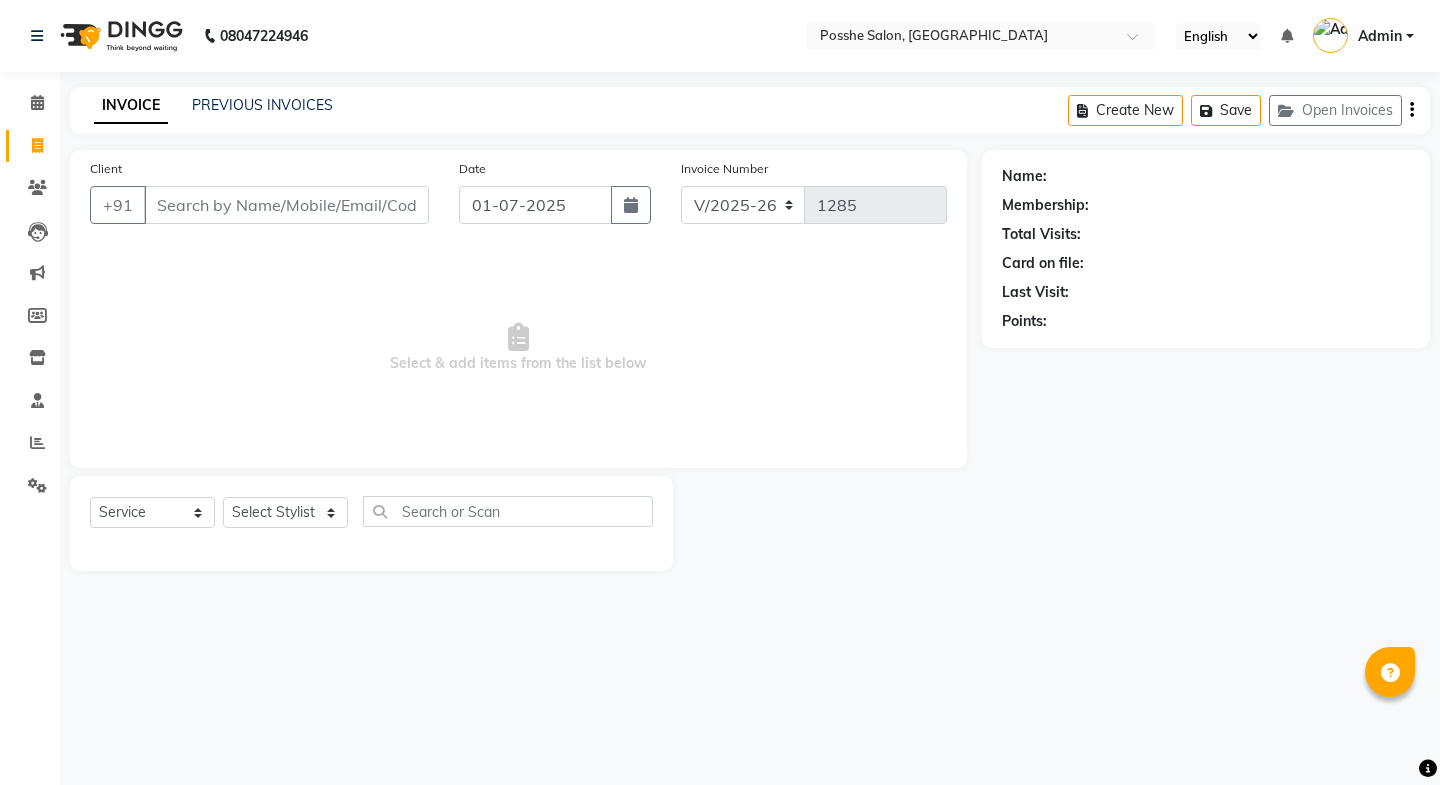 select on "6052" 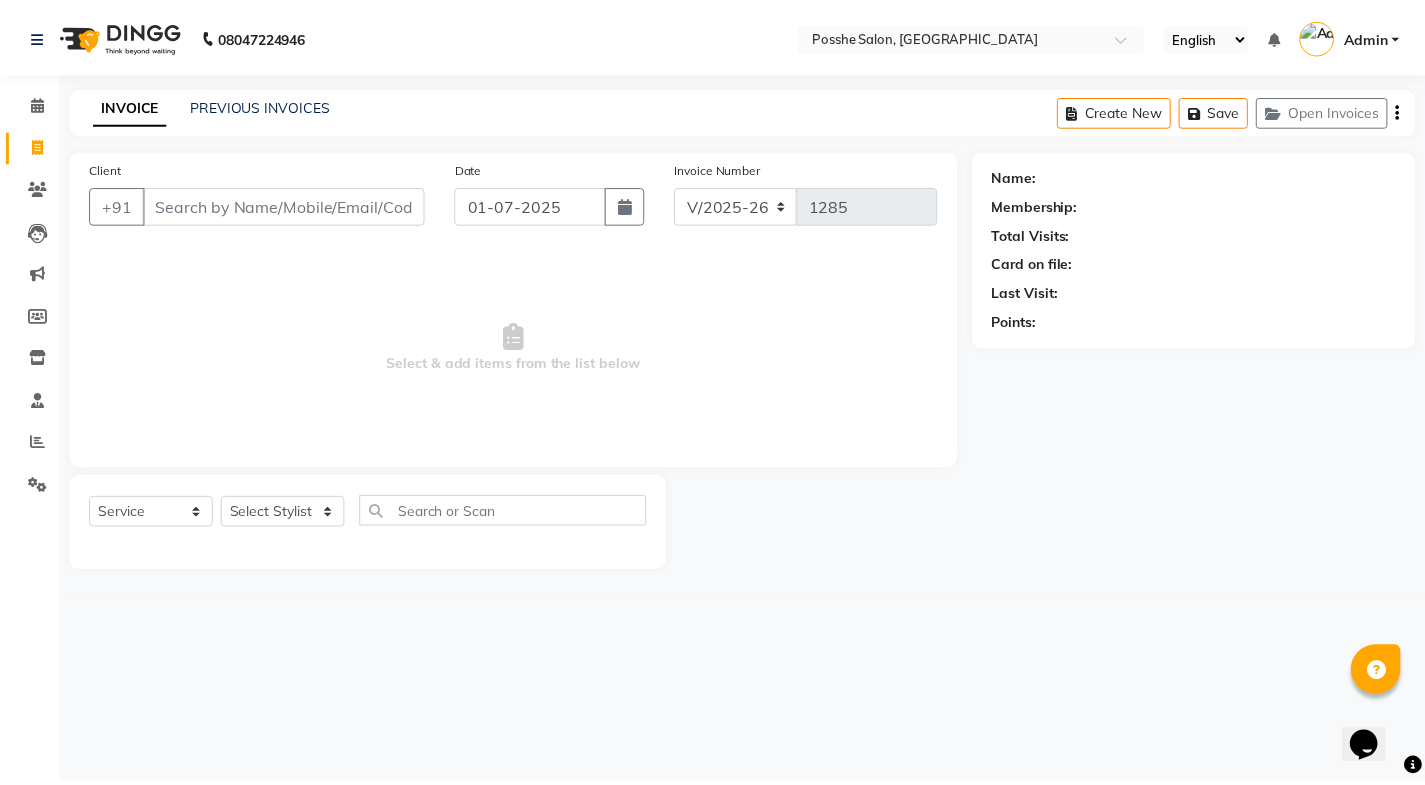 scroll, scrollTop: 0, scrollLeft: 0, axis: both 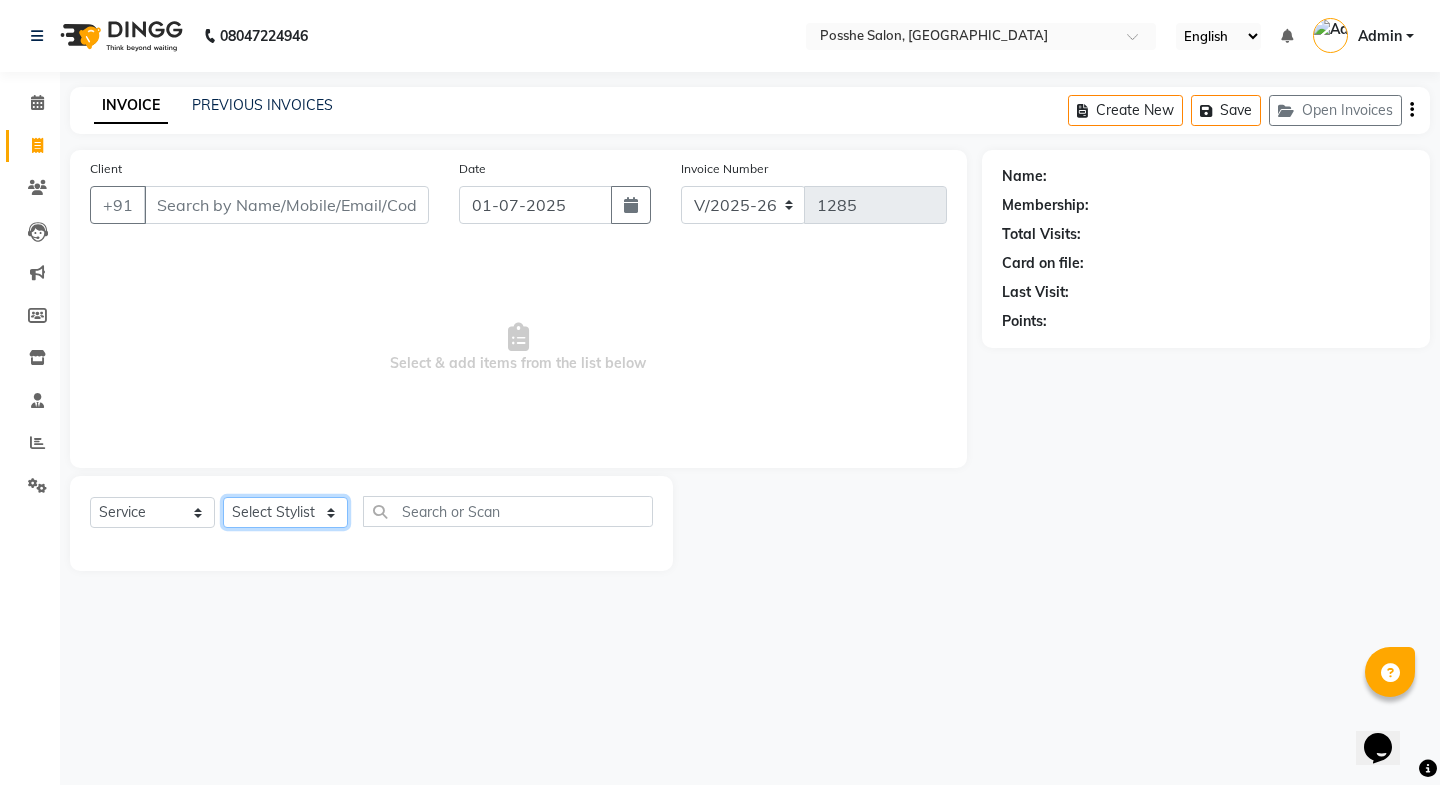 click on "Select Stylist [PERSON_NAME] Mali [PERSON_NAME] Posshe for products [PERSON_NAME] [PERSON_NAME] [PERSON_NAME]" 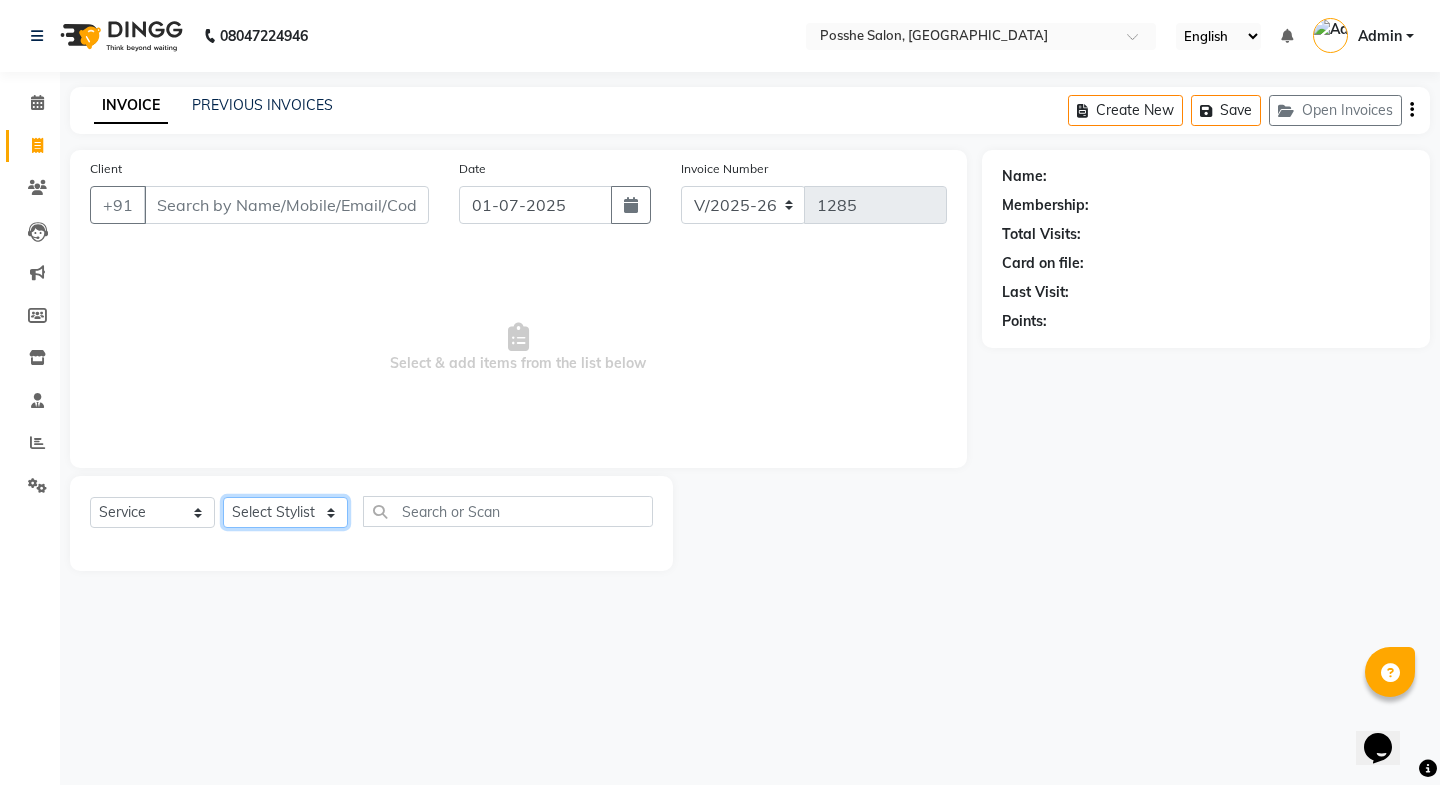 select on "43693" 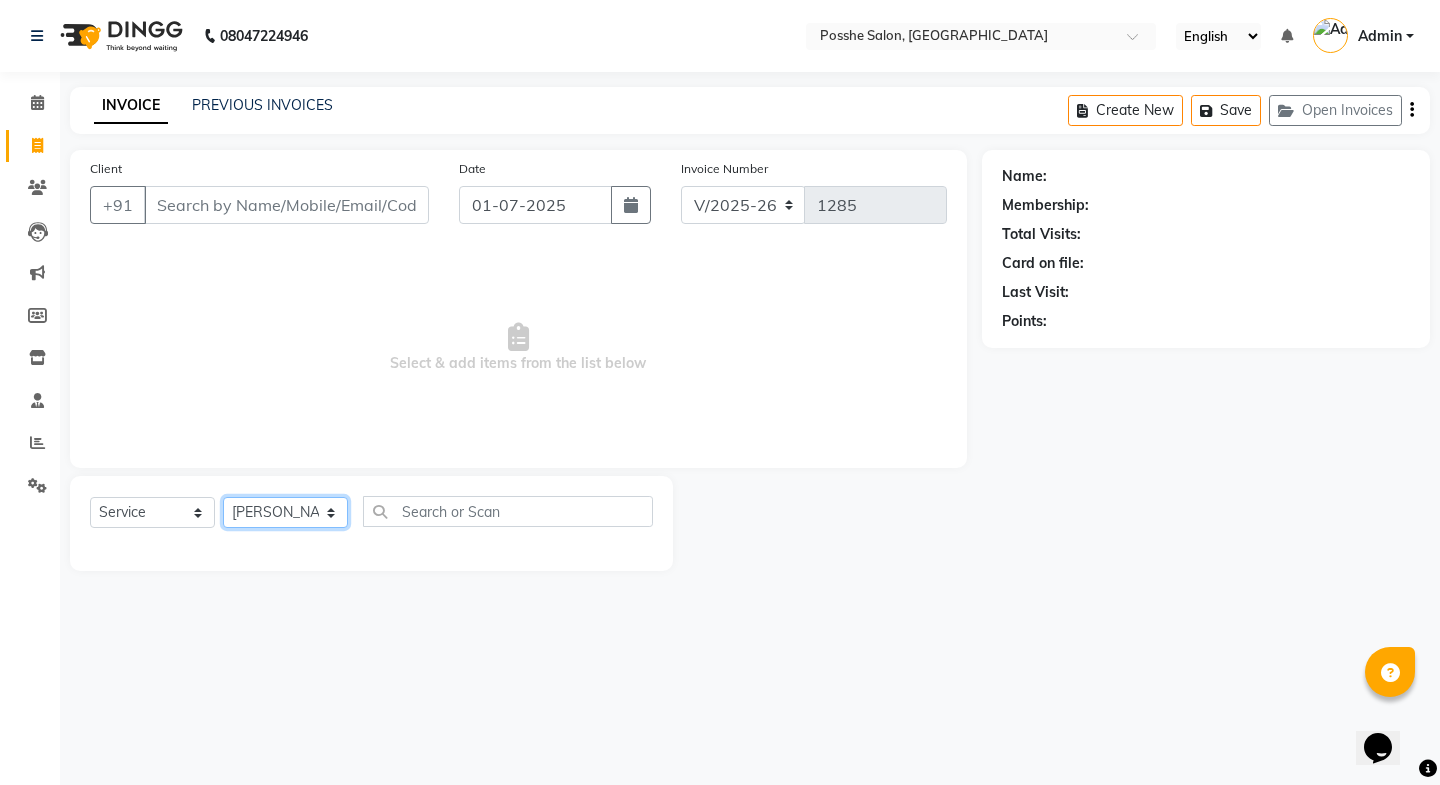 click on "Select Stylist [PERSON_NAME] Mali [PERSON_NAME] Posshe for products [PERSON_NAME] [PERSON_NAME] [PERSON_NAME]" 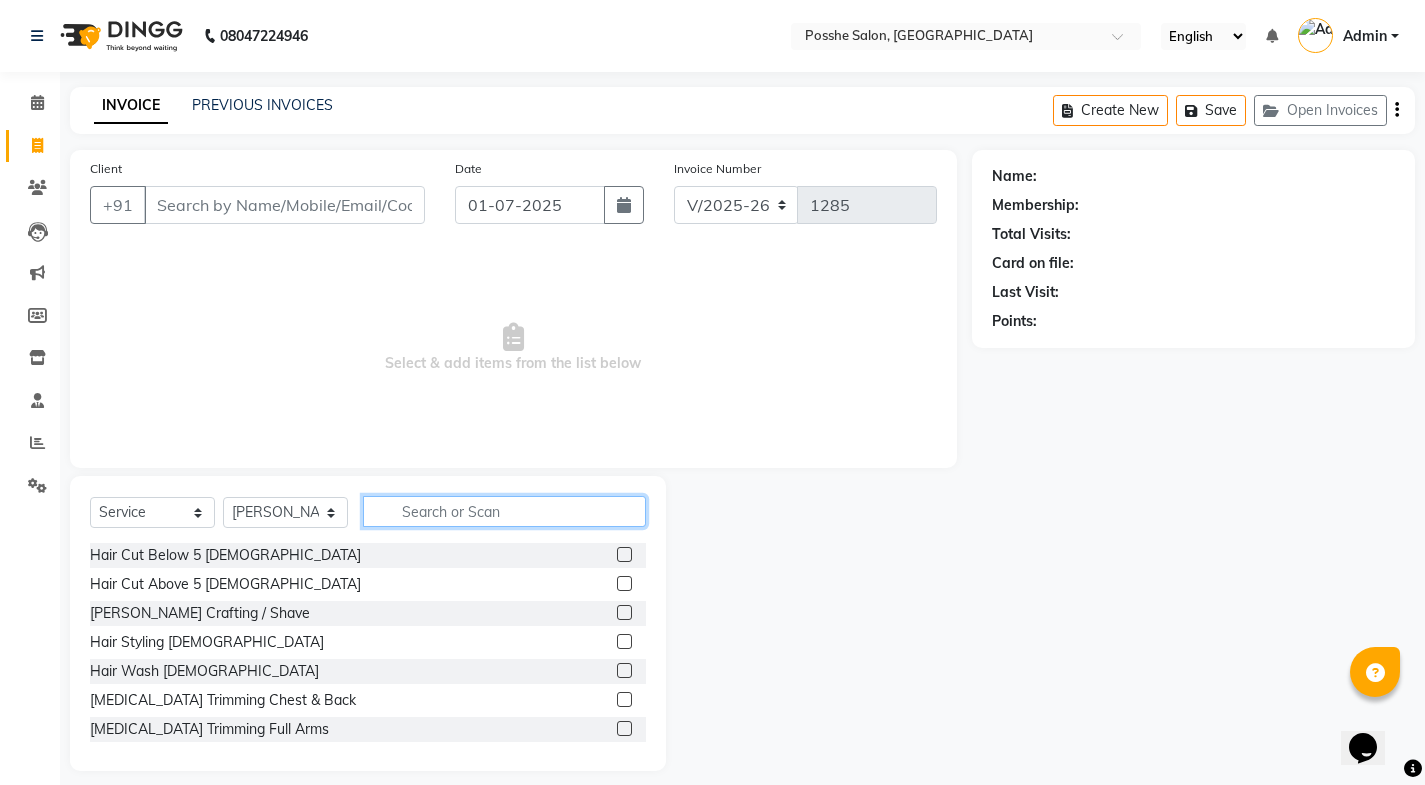 click 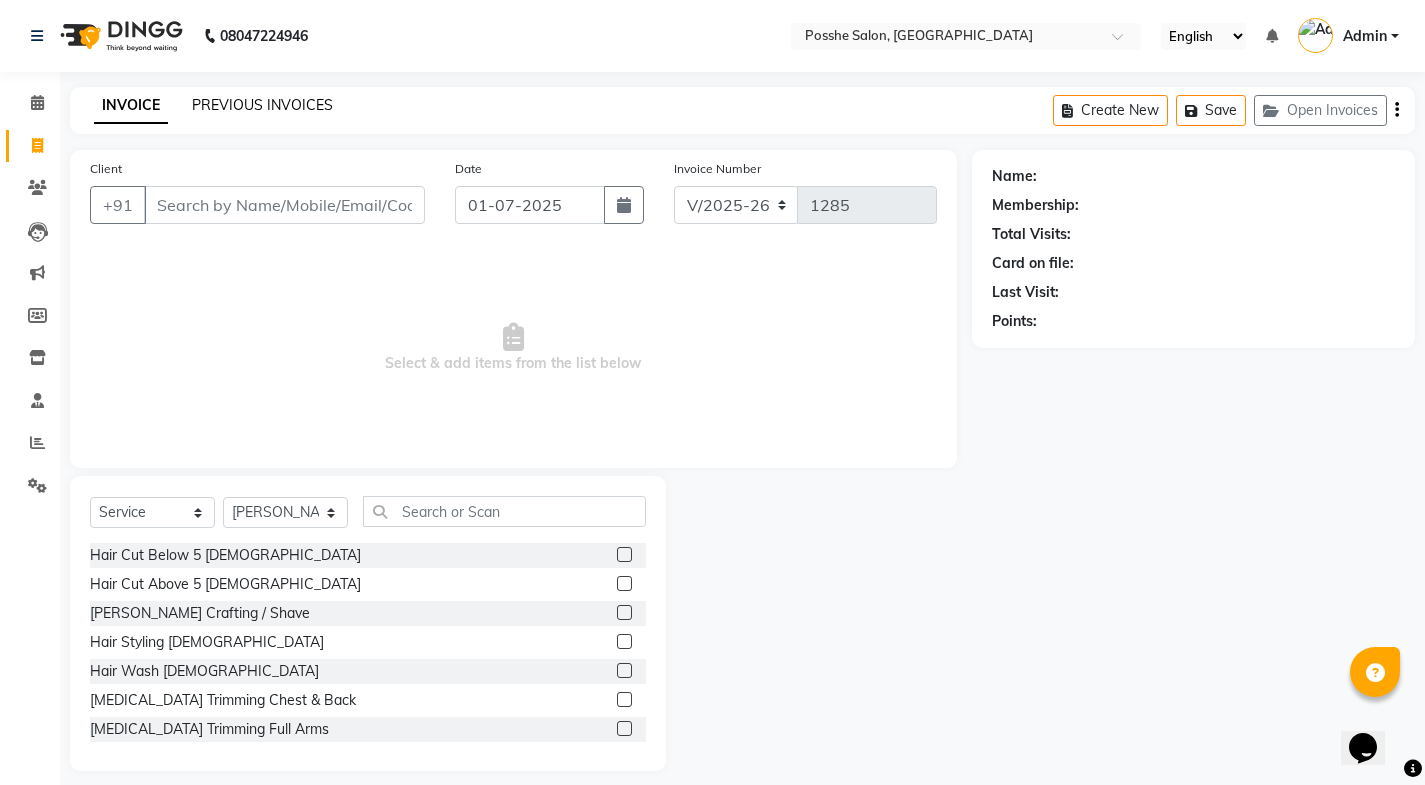 click on "PREVIOUS INVOICES" 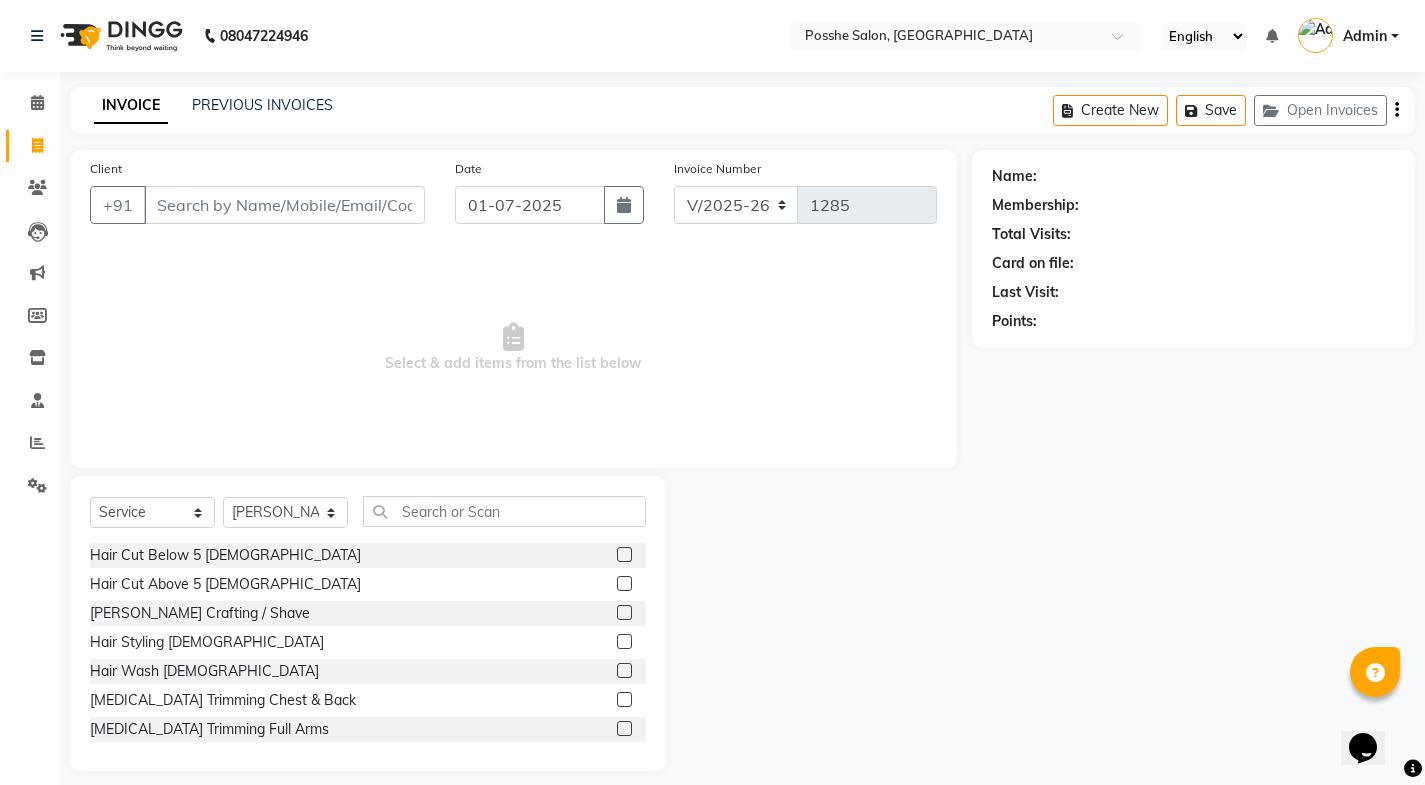 click 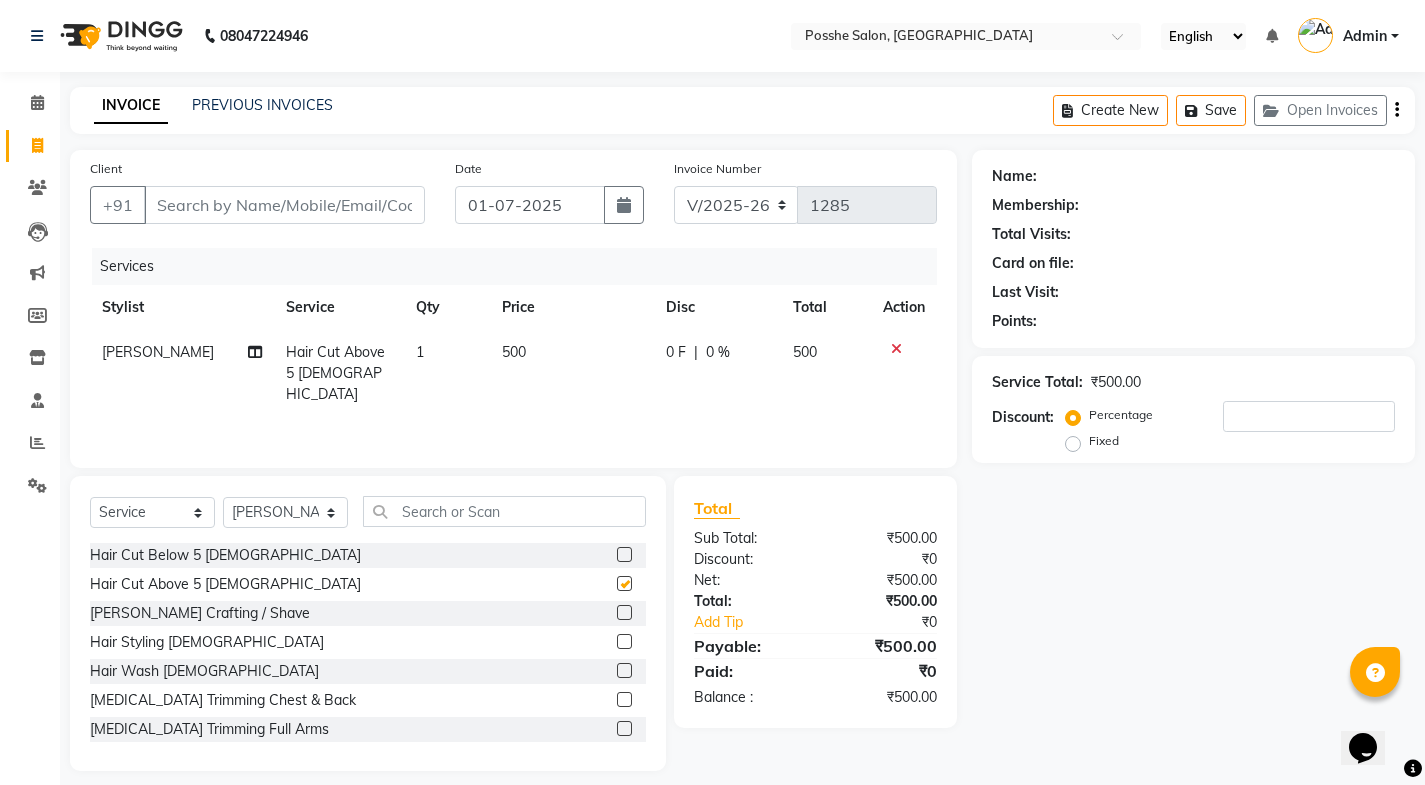 checkbox on "false" 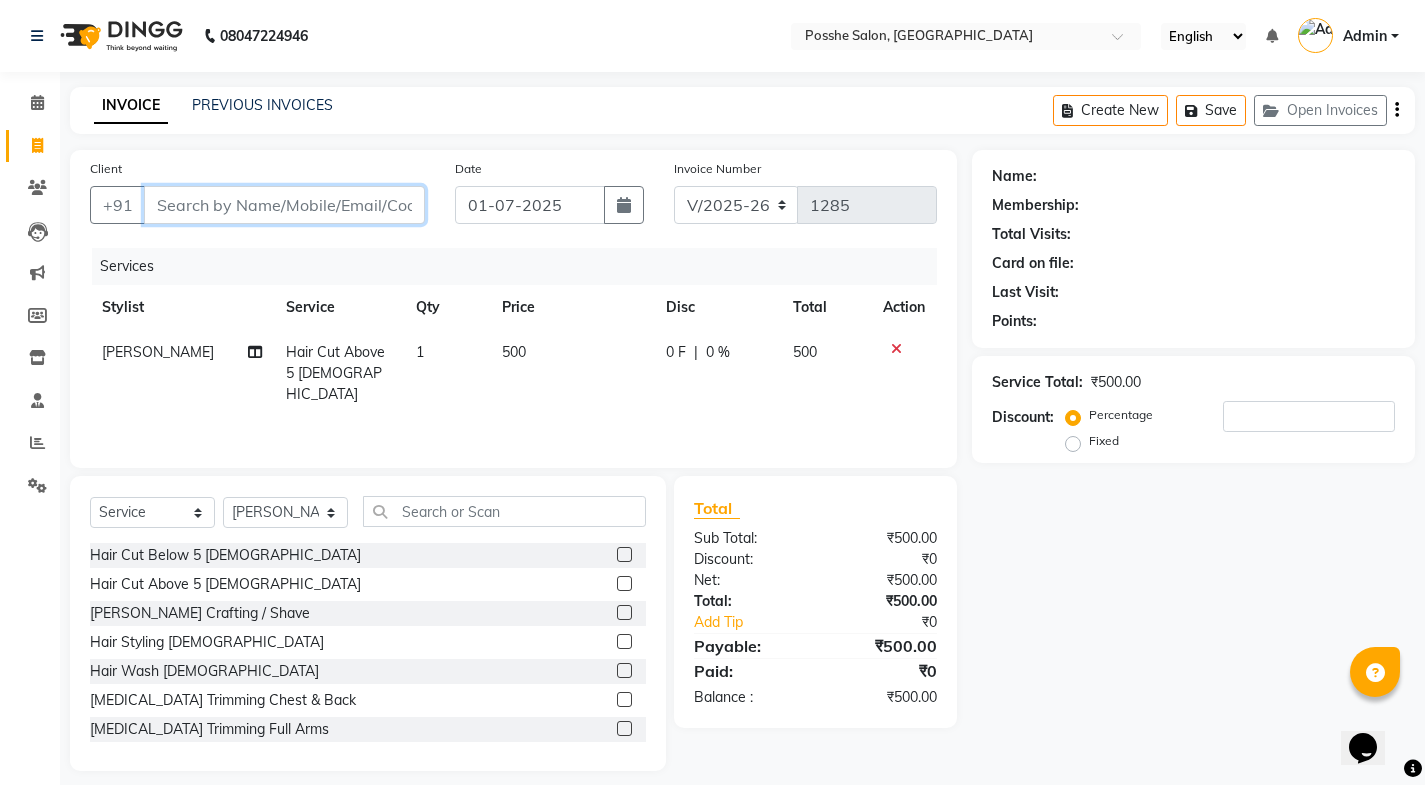 click on "Client" at bounding box center (284, 205) 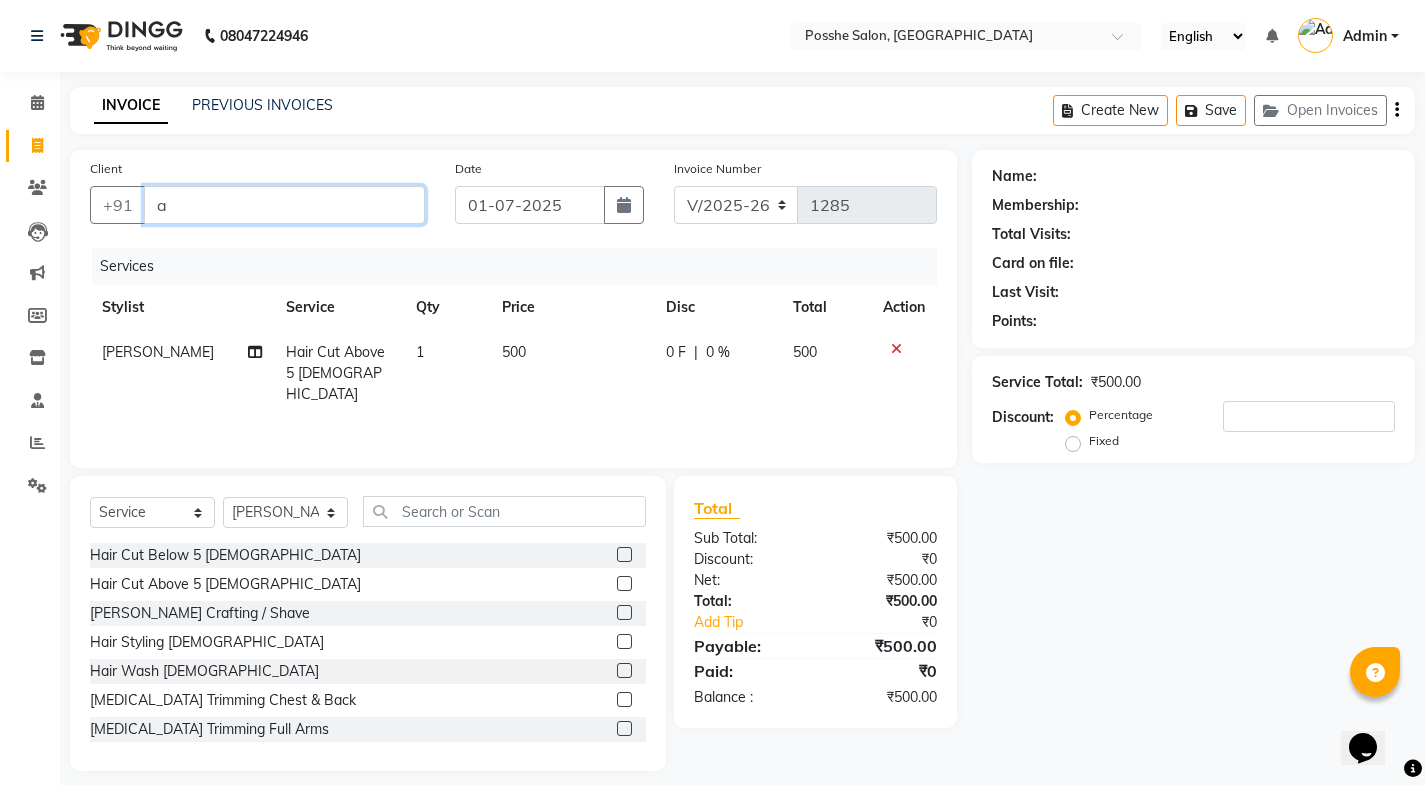 type on "0" 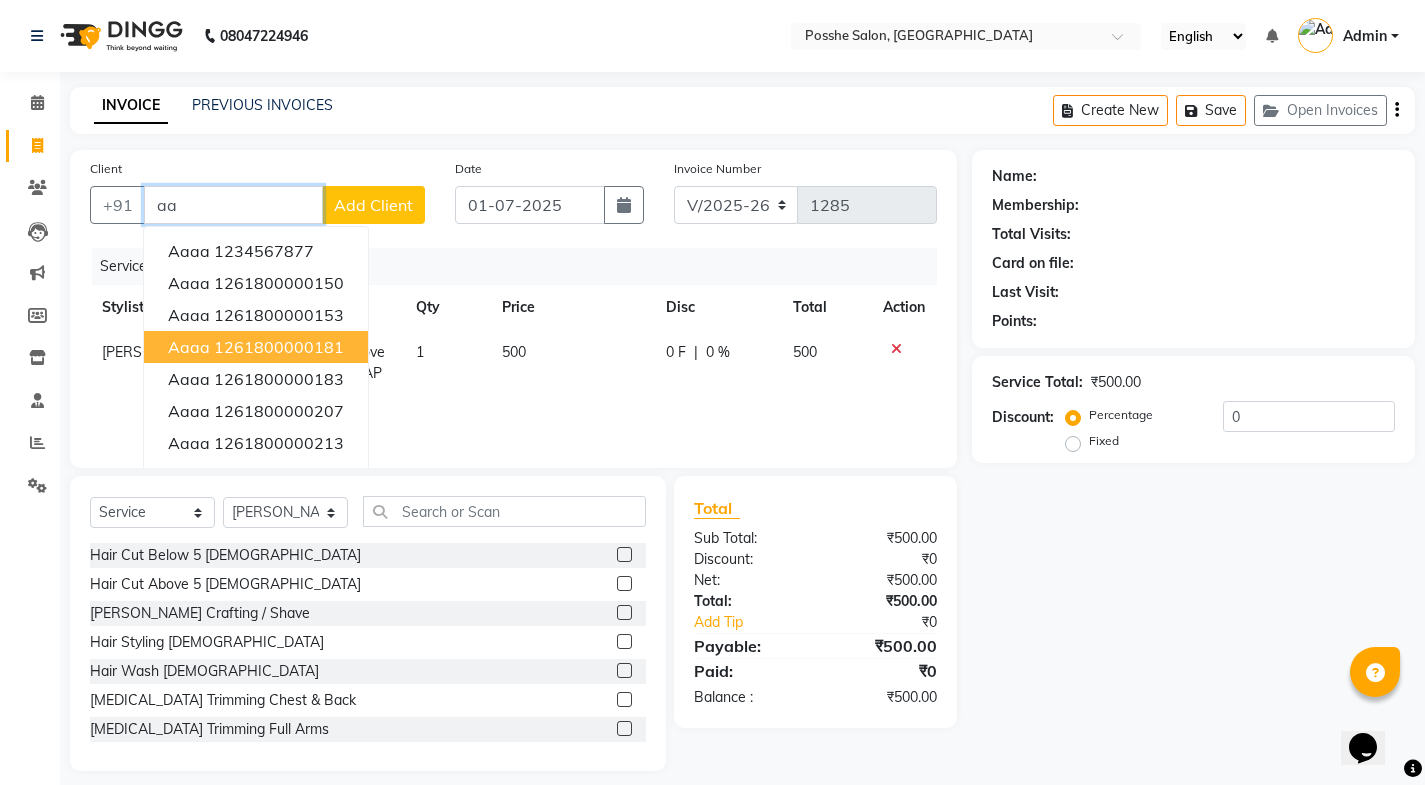 type on "a" 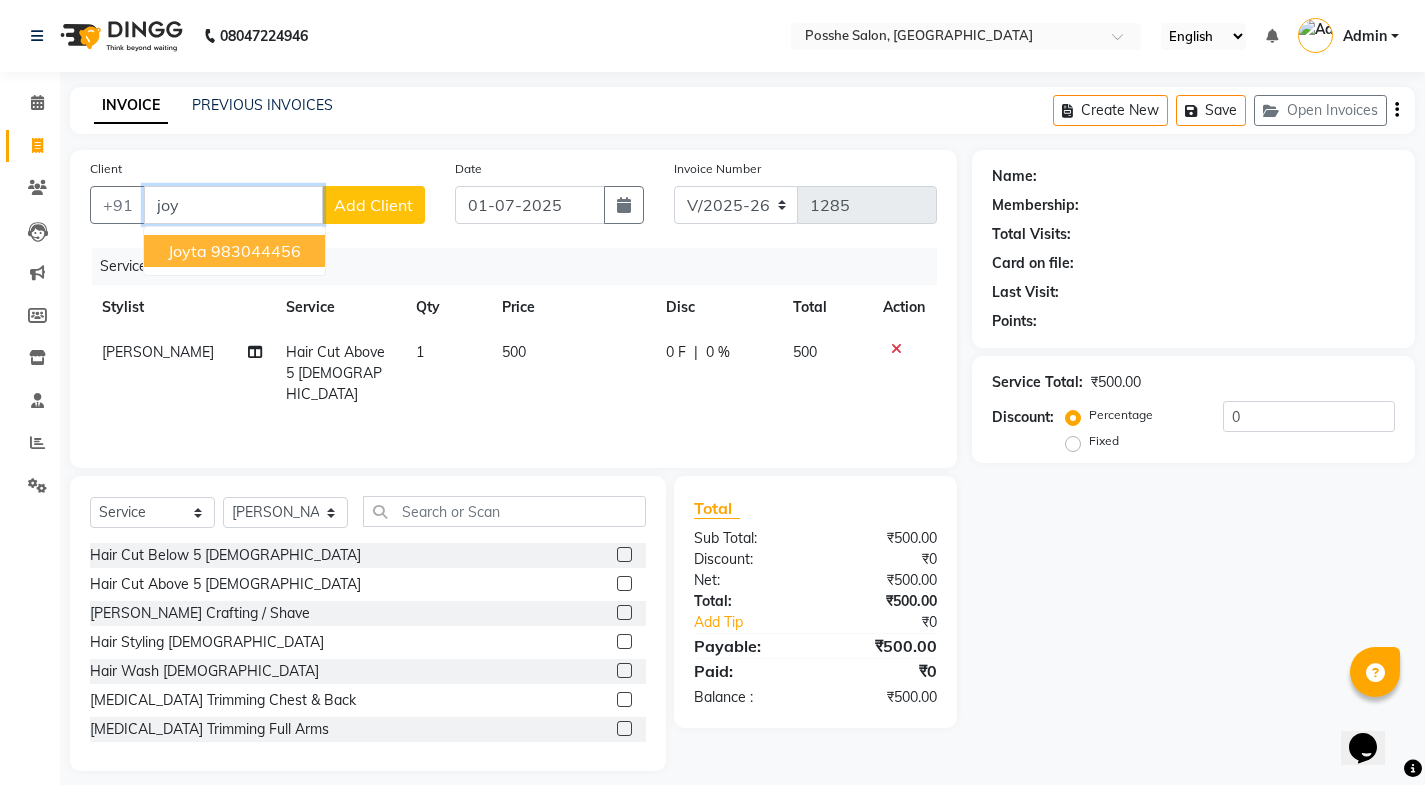 click on "983044456" at bounding box center (256, 251) 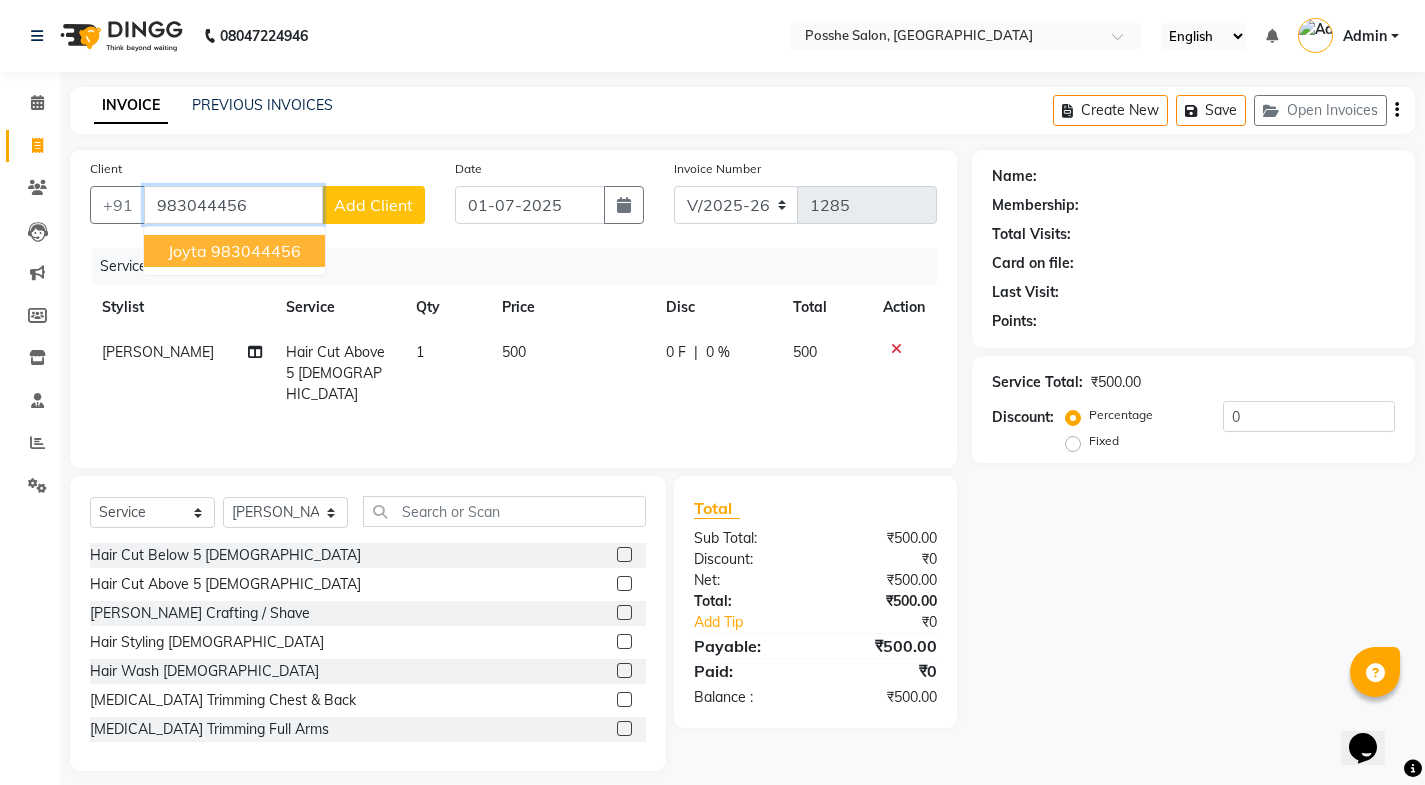 type on "983044456" 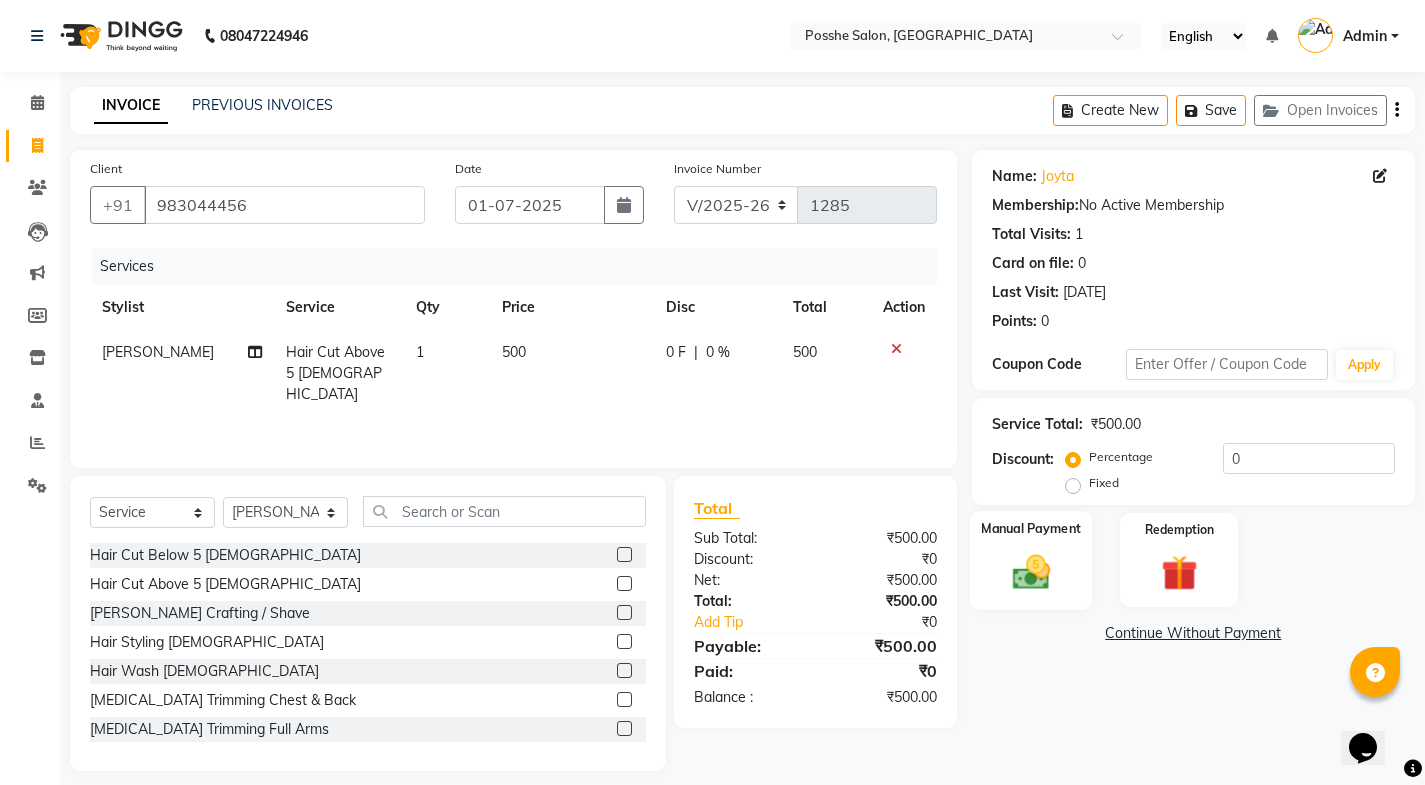 click 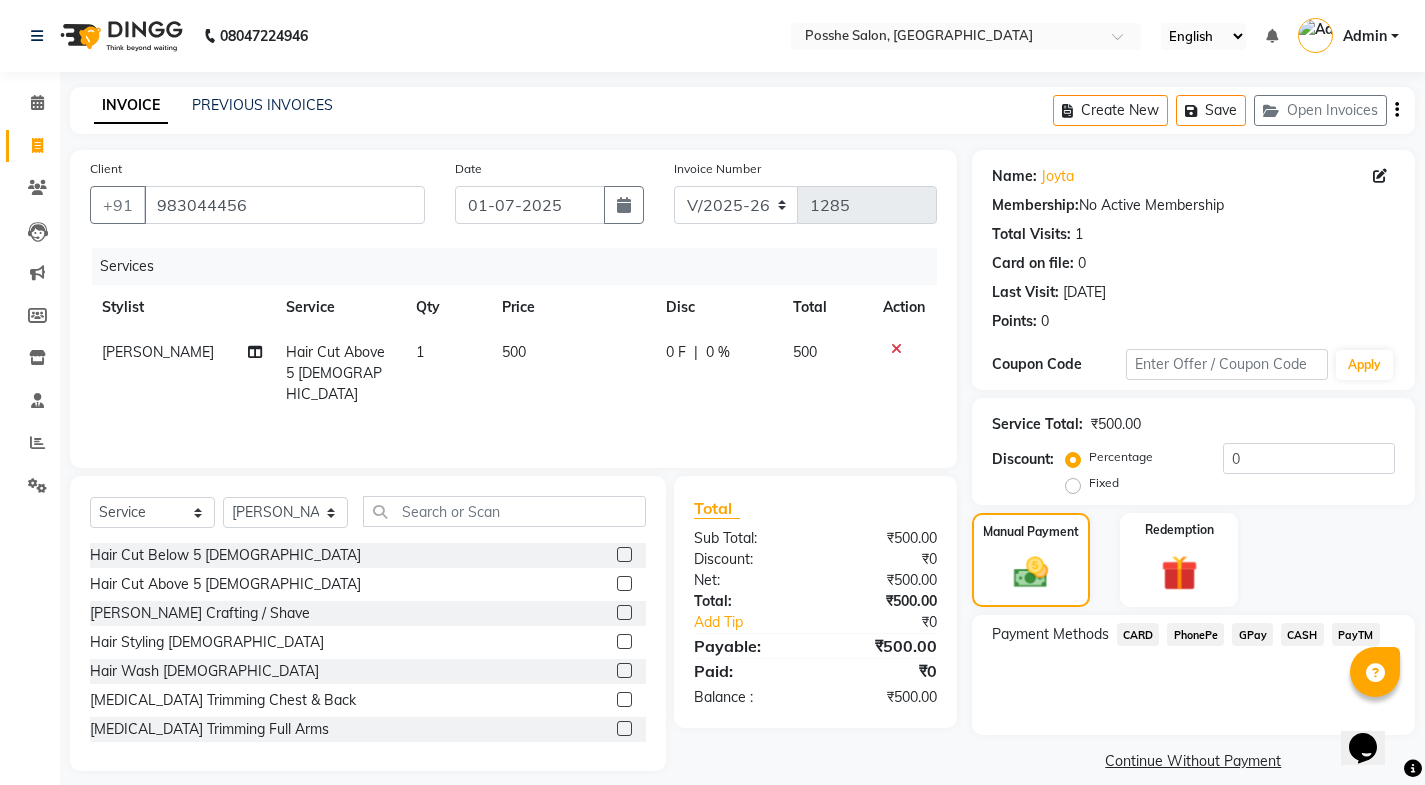 click on "CASH" 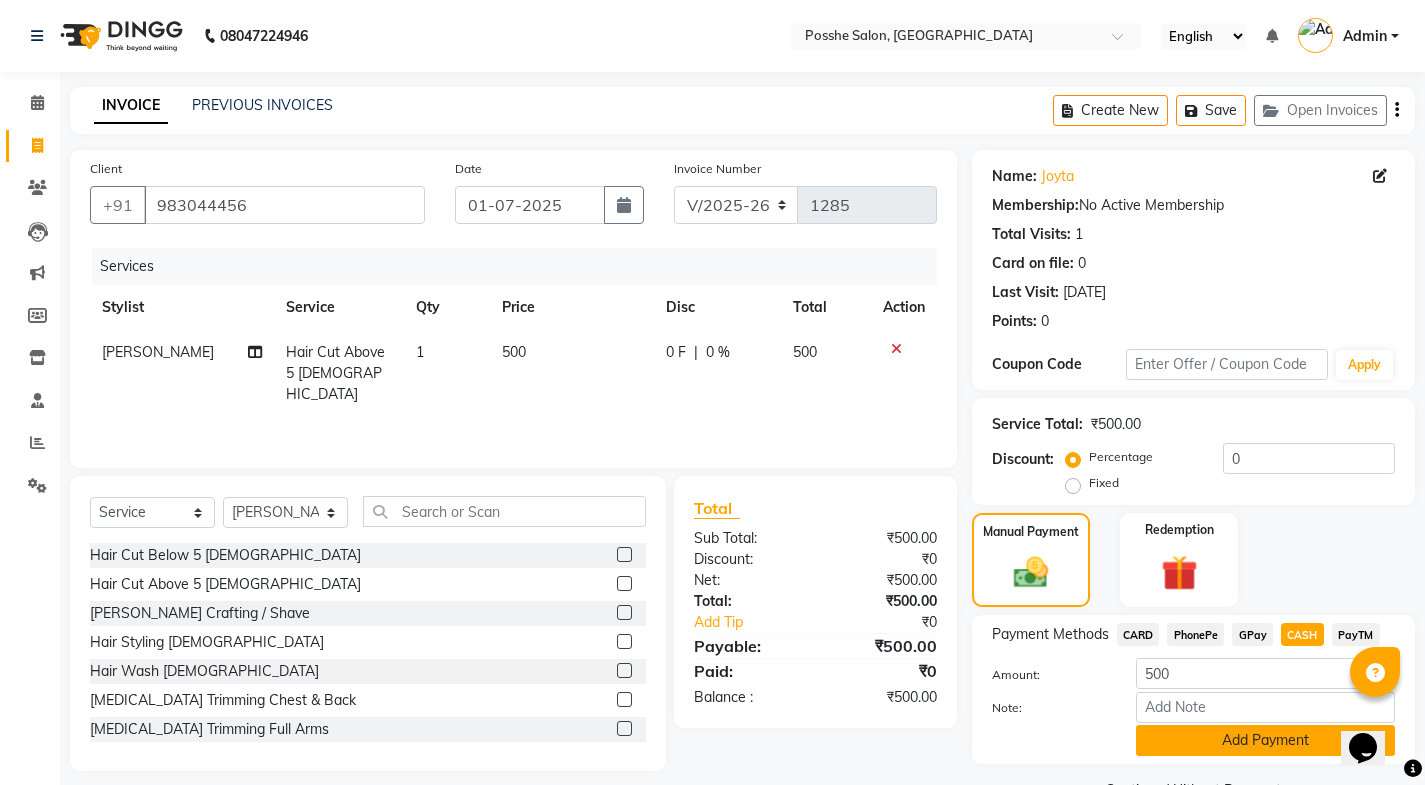 click on "Add Payment" 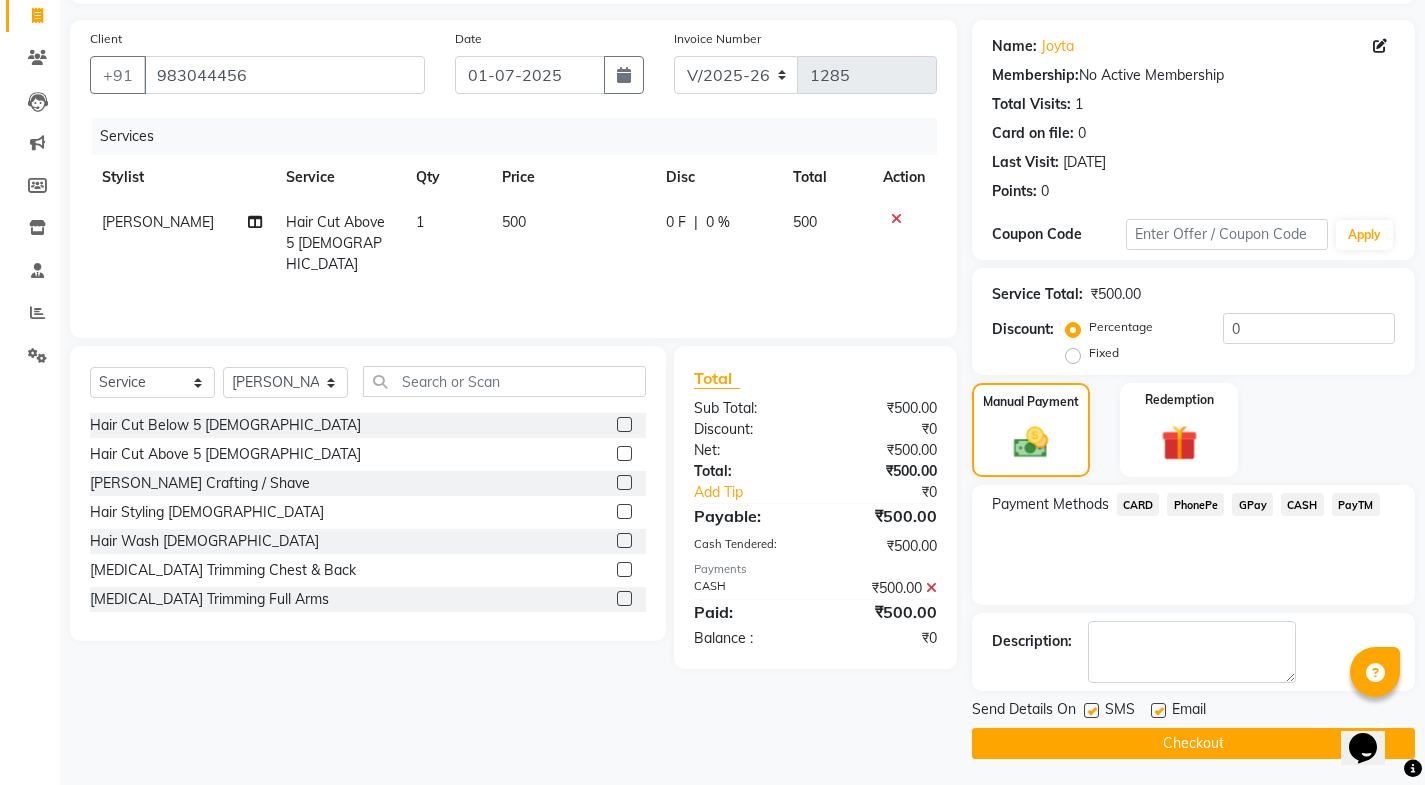 scroll, scrollTop: 134, scrollLeft: 0, axis: vertical 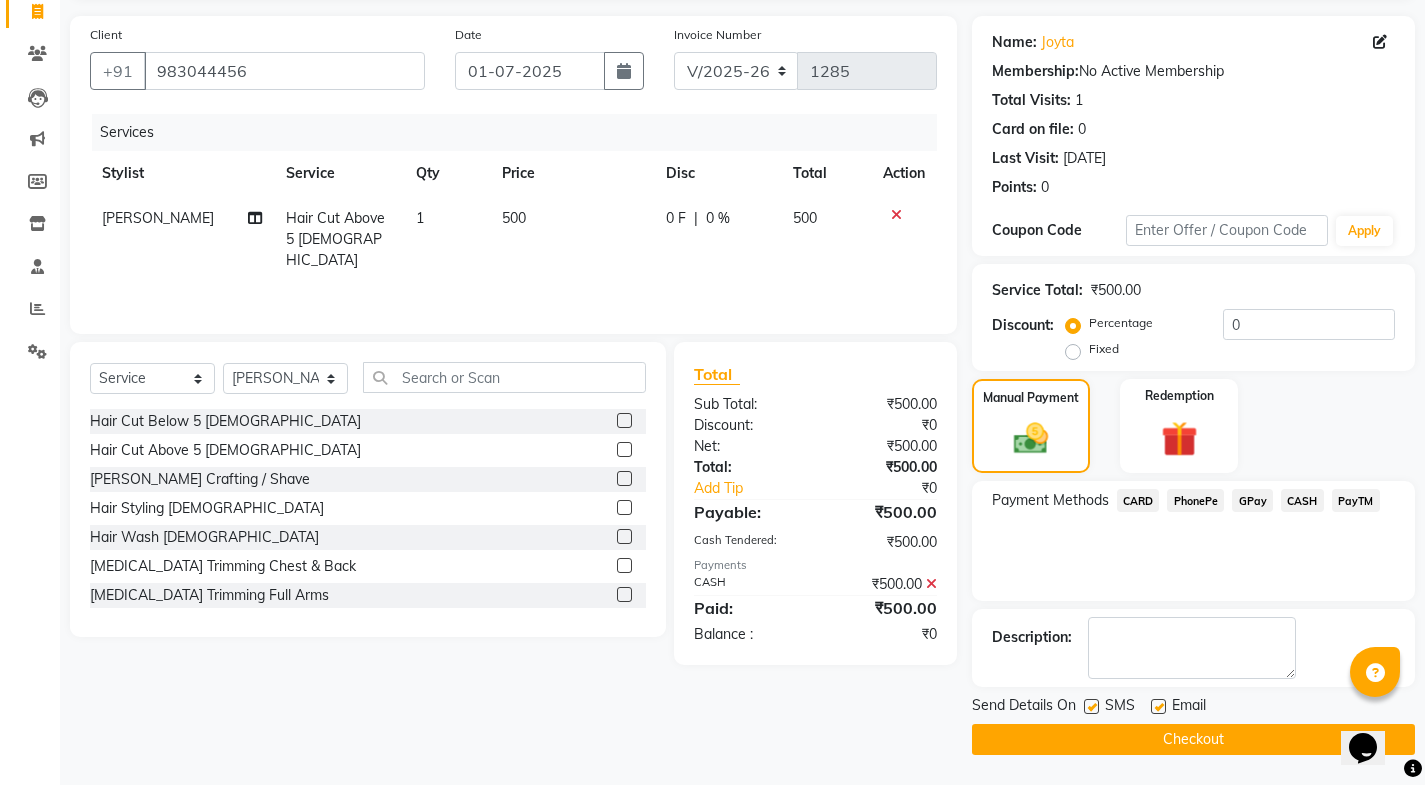 click 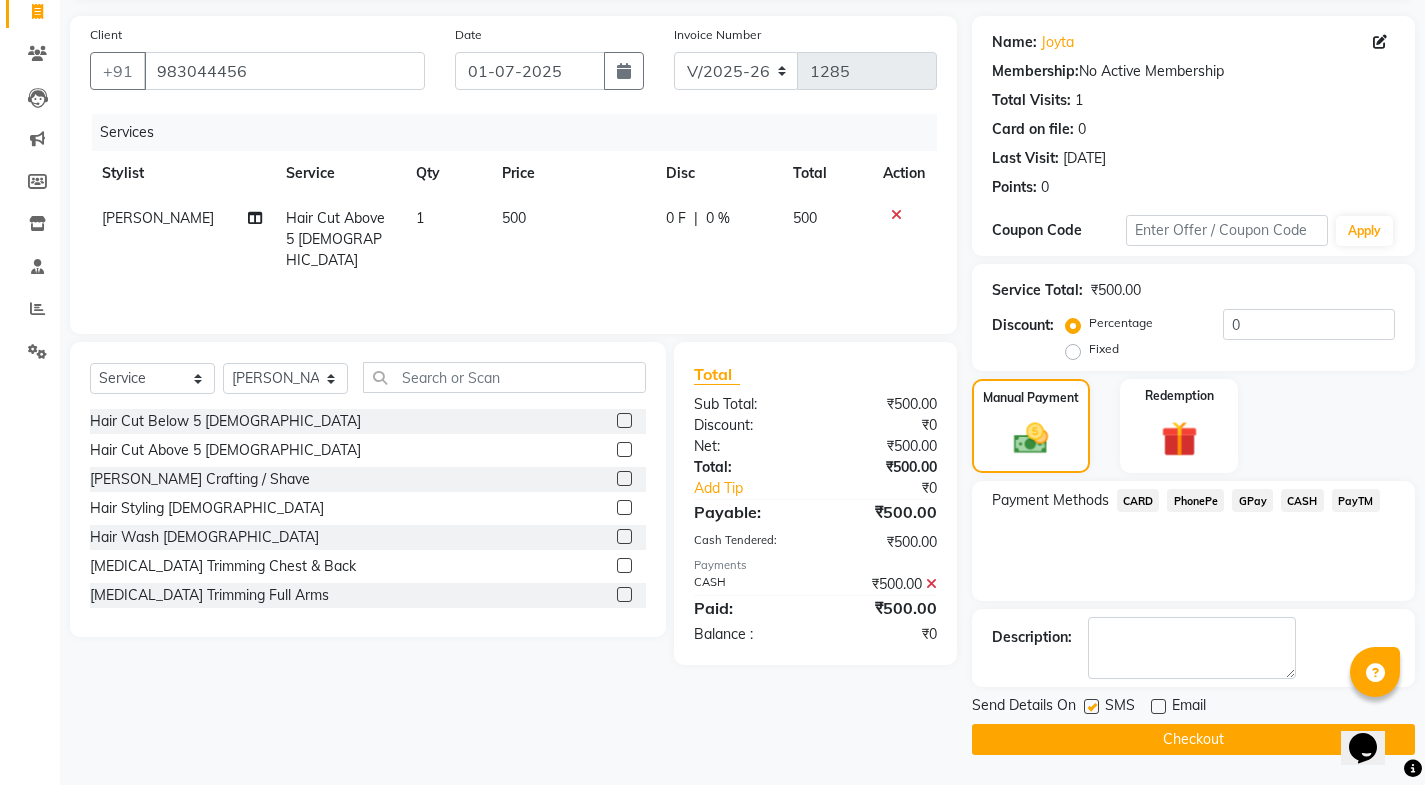 click 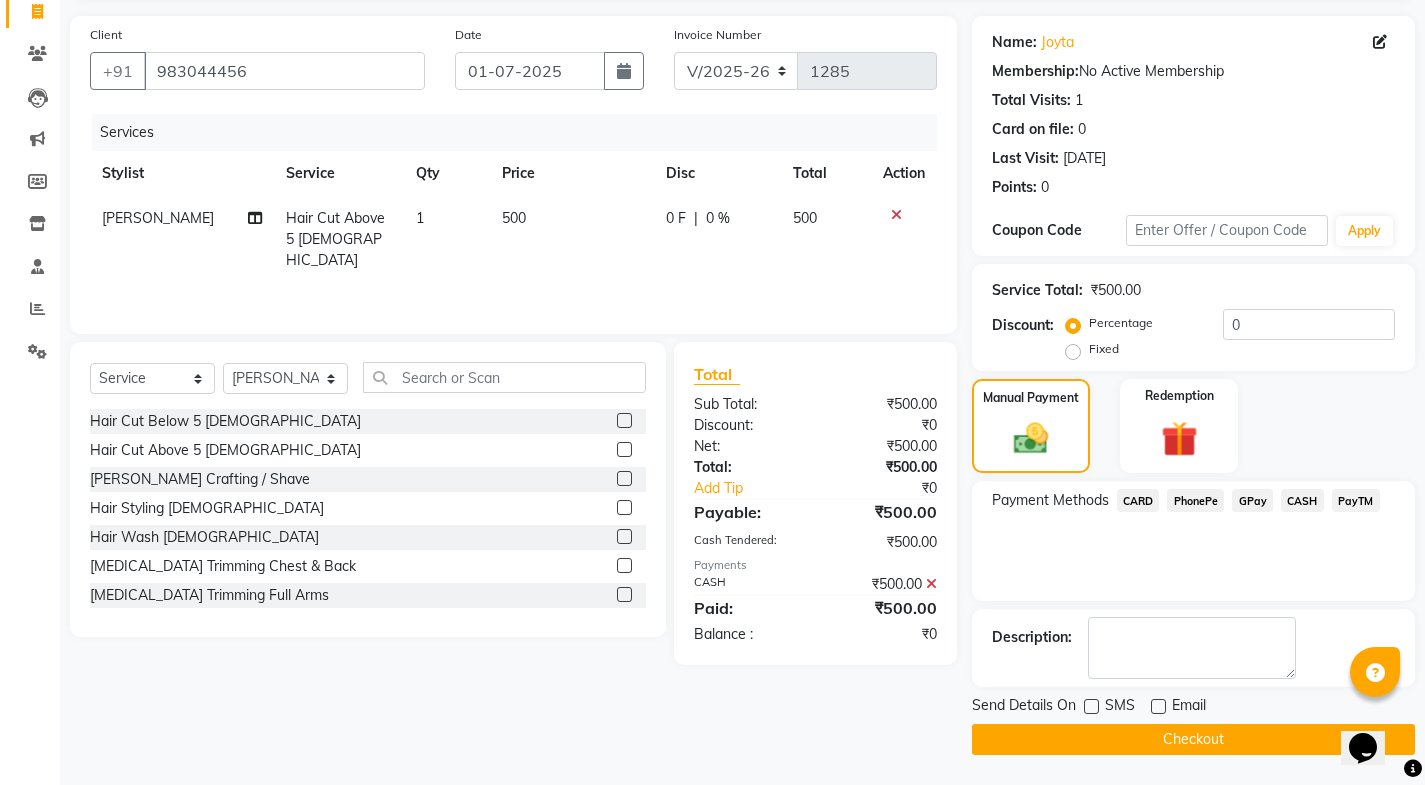 click on "Checkout" 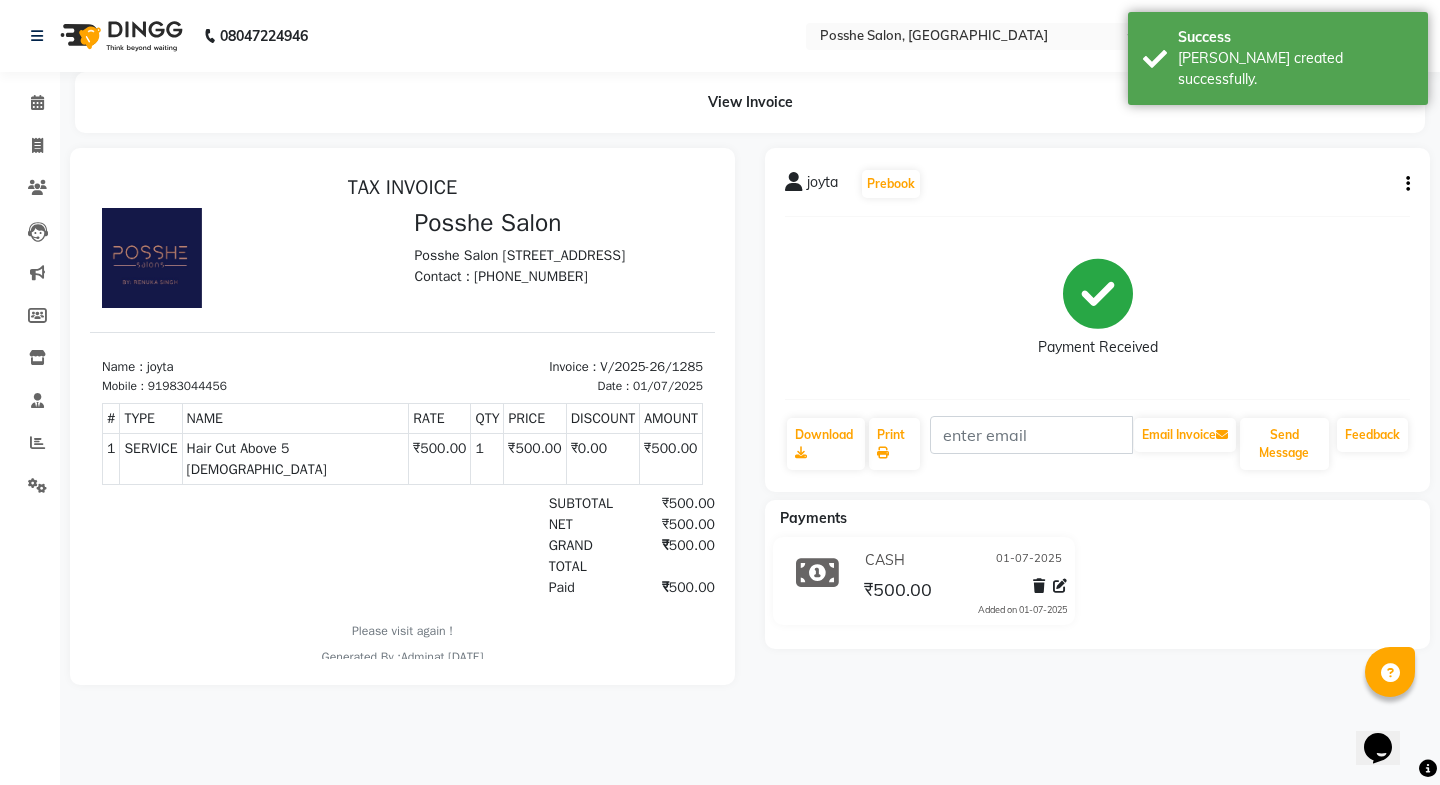 scroll, scrollTop: 0, scrollLeft: 0, axis: both 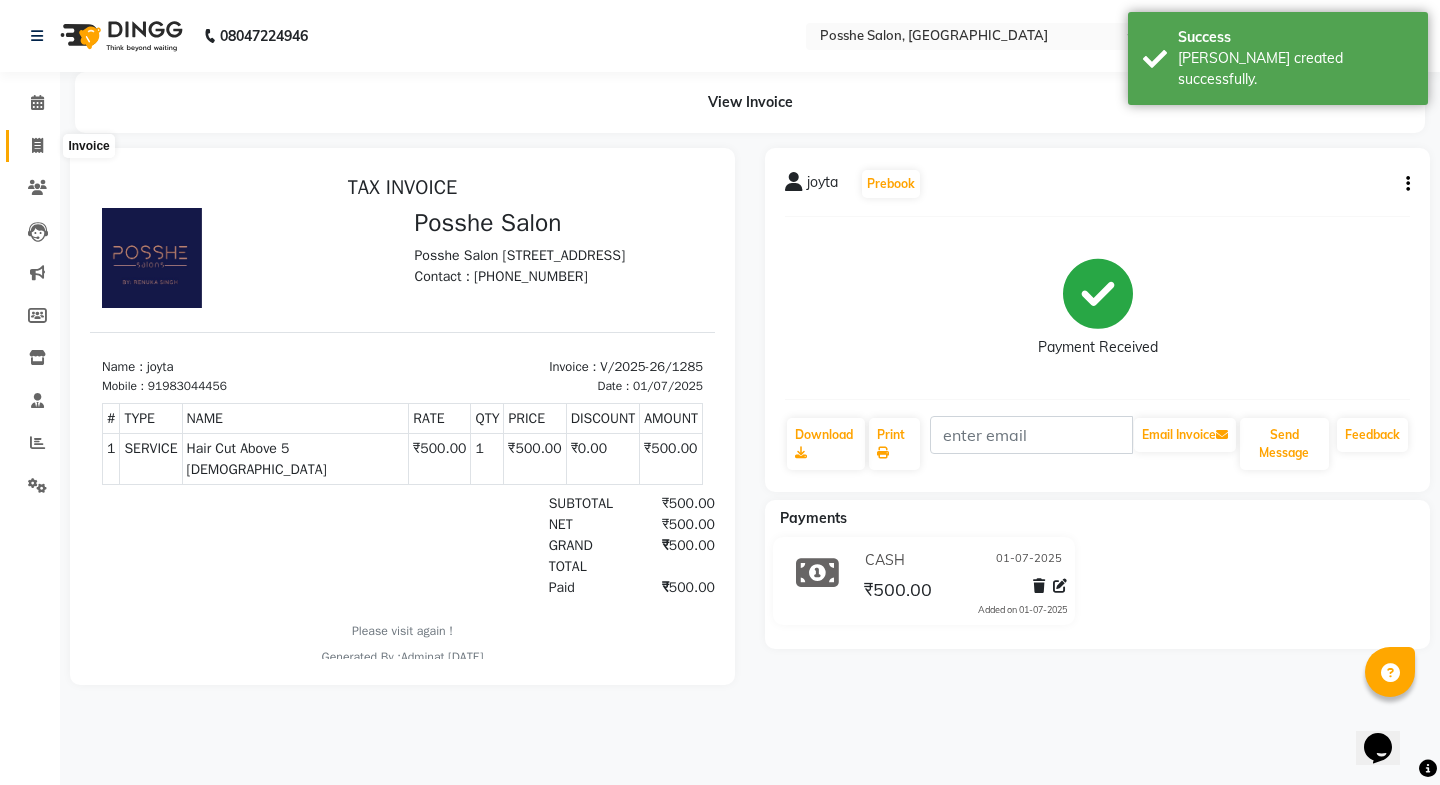 click 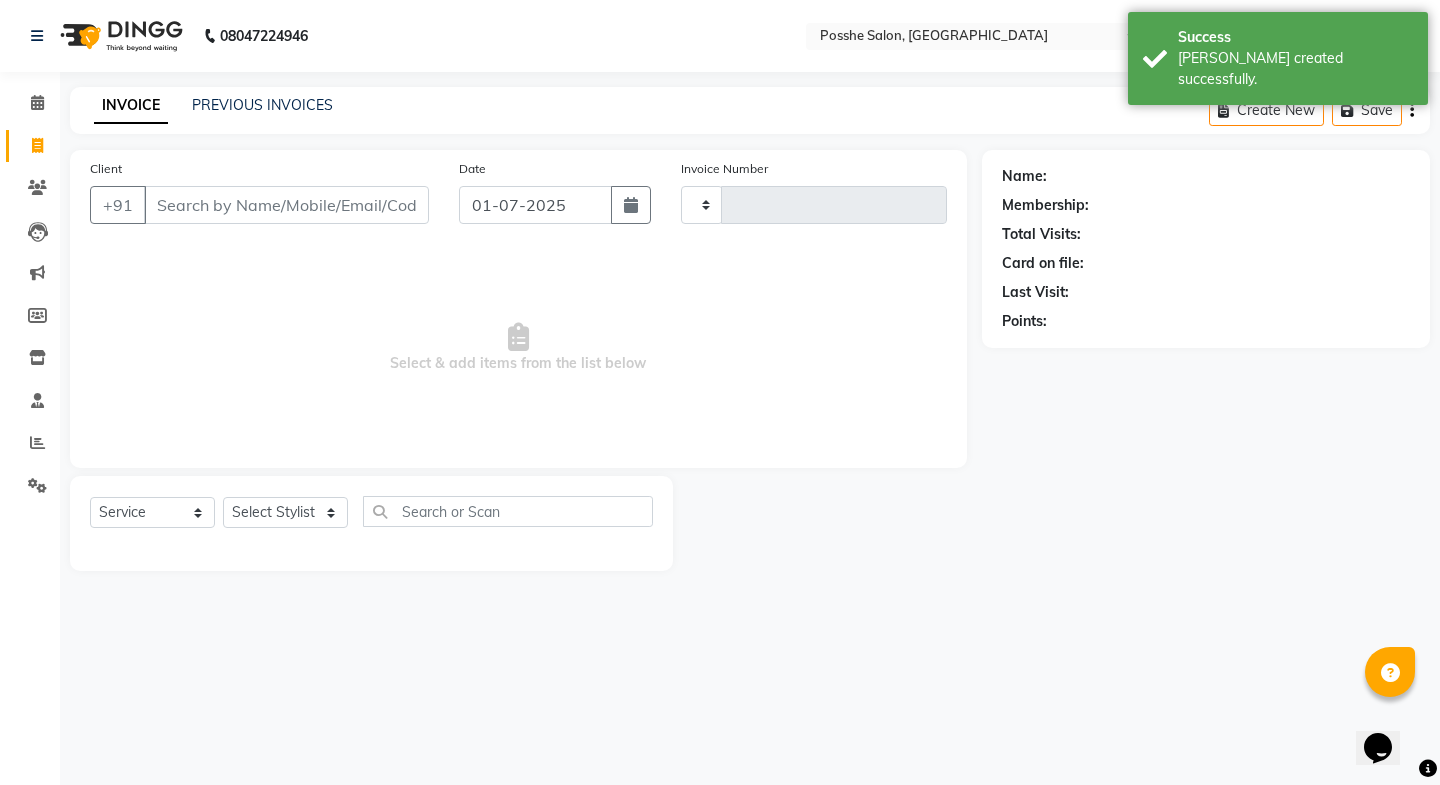type on "1286" 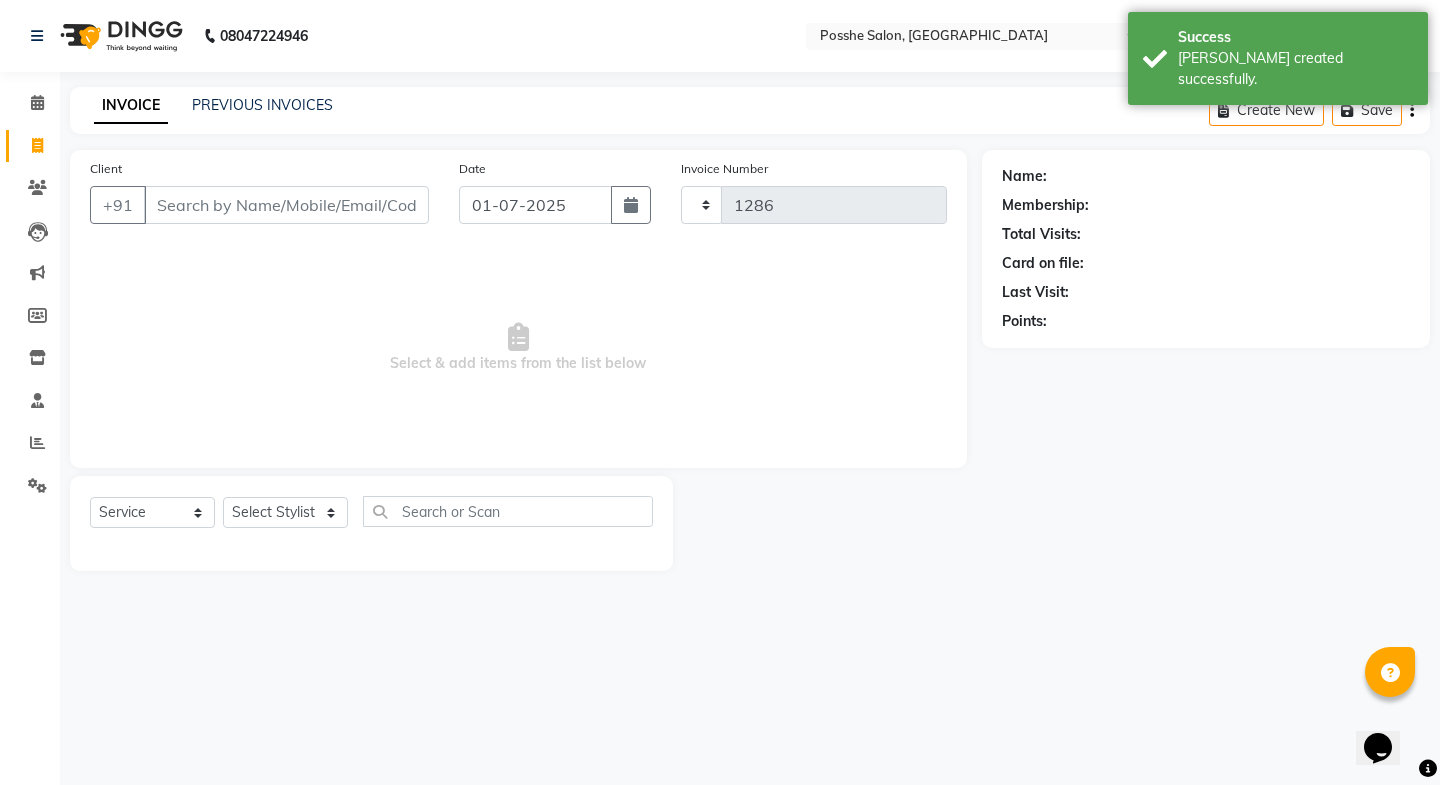select on "6052" 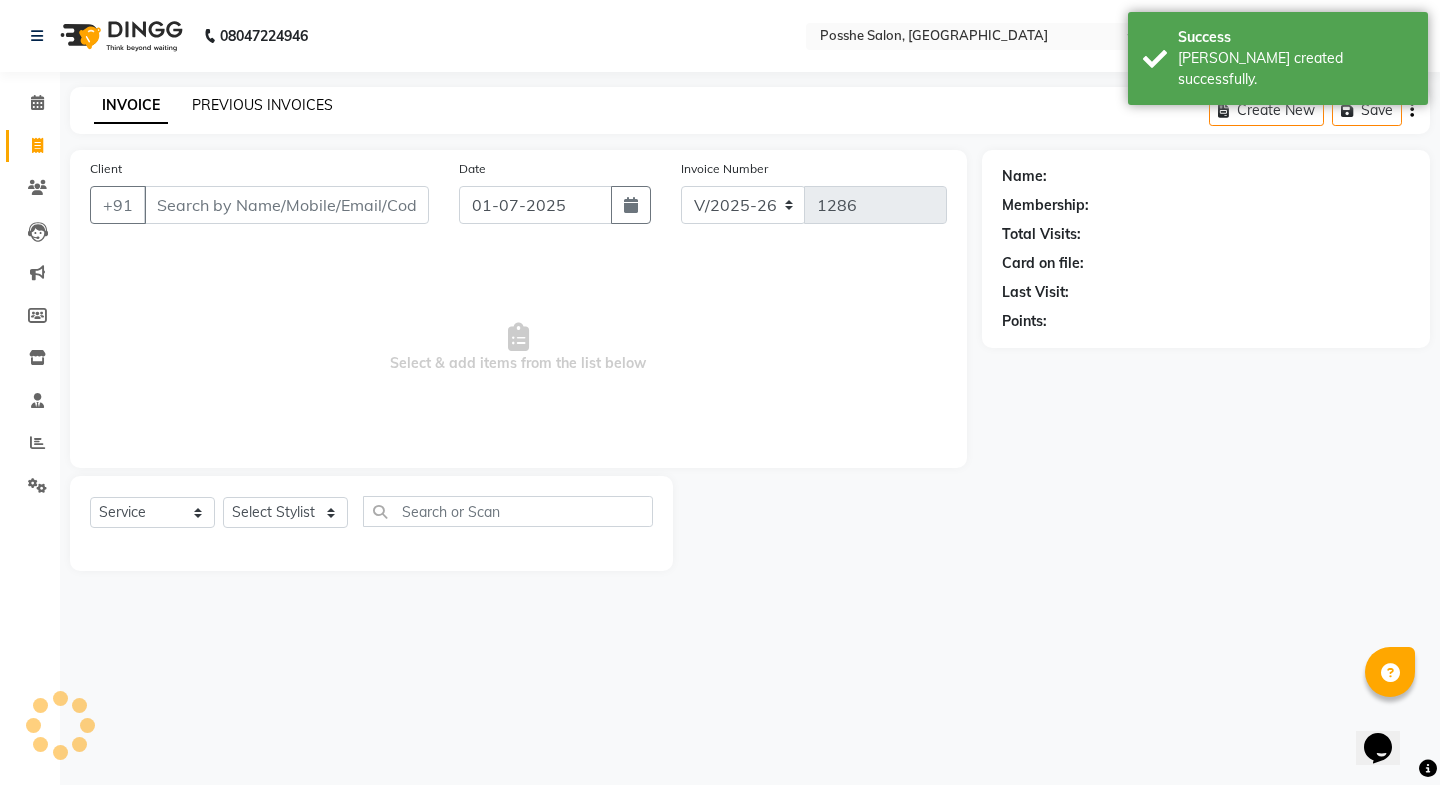 click on "PREVIOUS INVOICES" 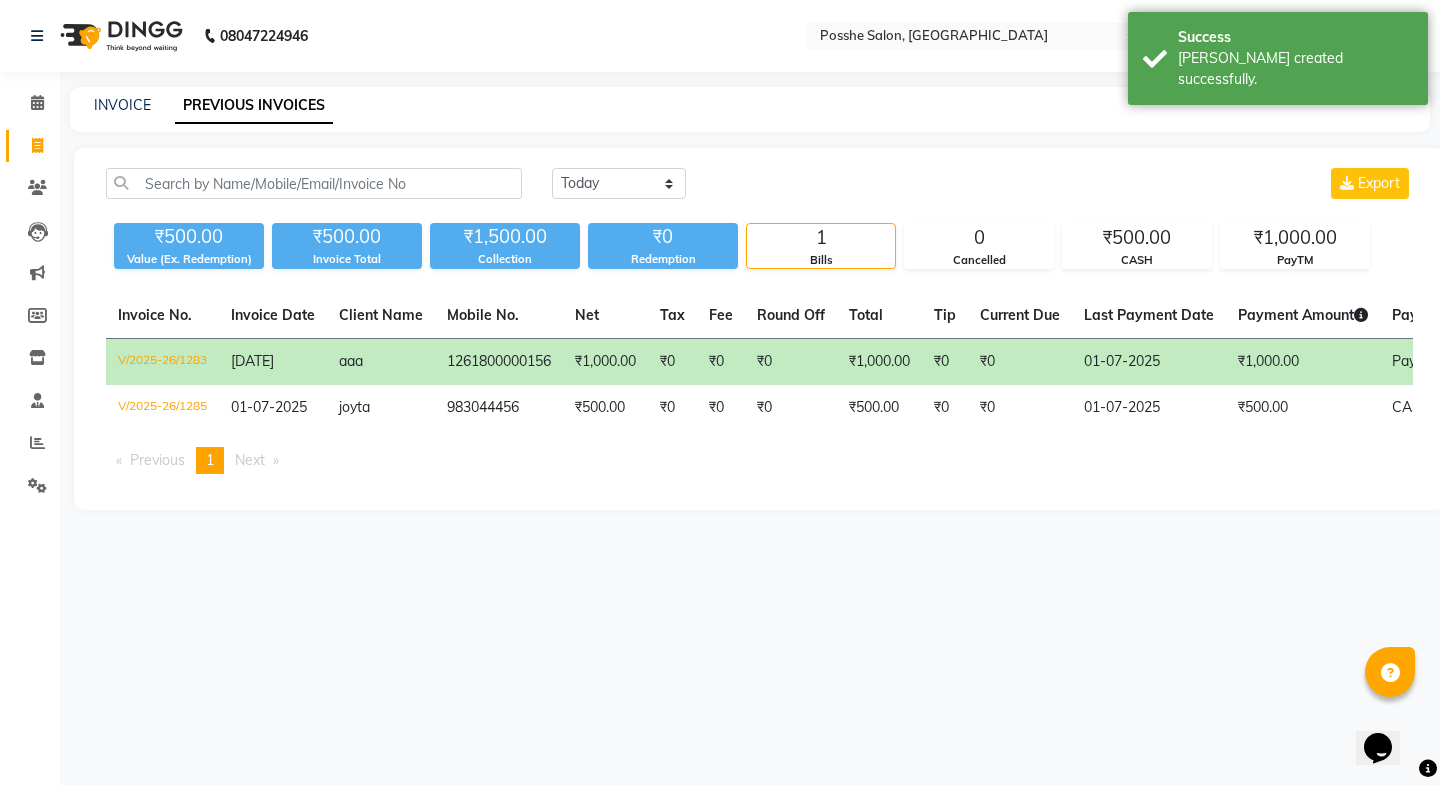 drag, startPoint x: 726, startPoint y: 366, endPoint x: 540, endPoint y: 541, distance: 255.38402 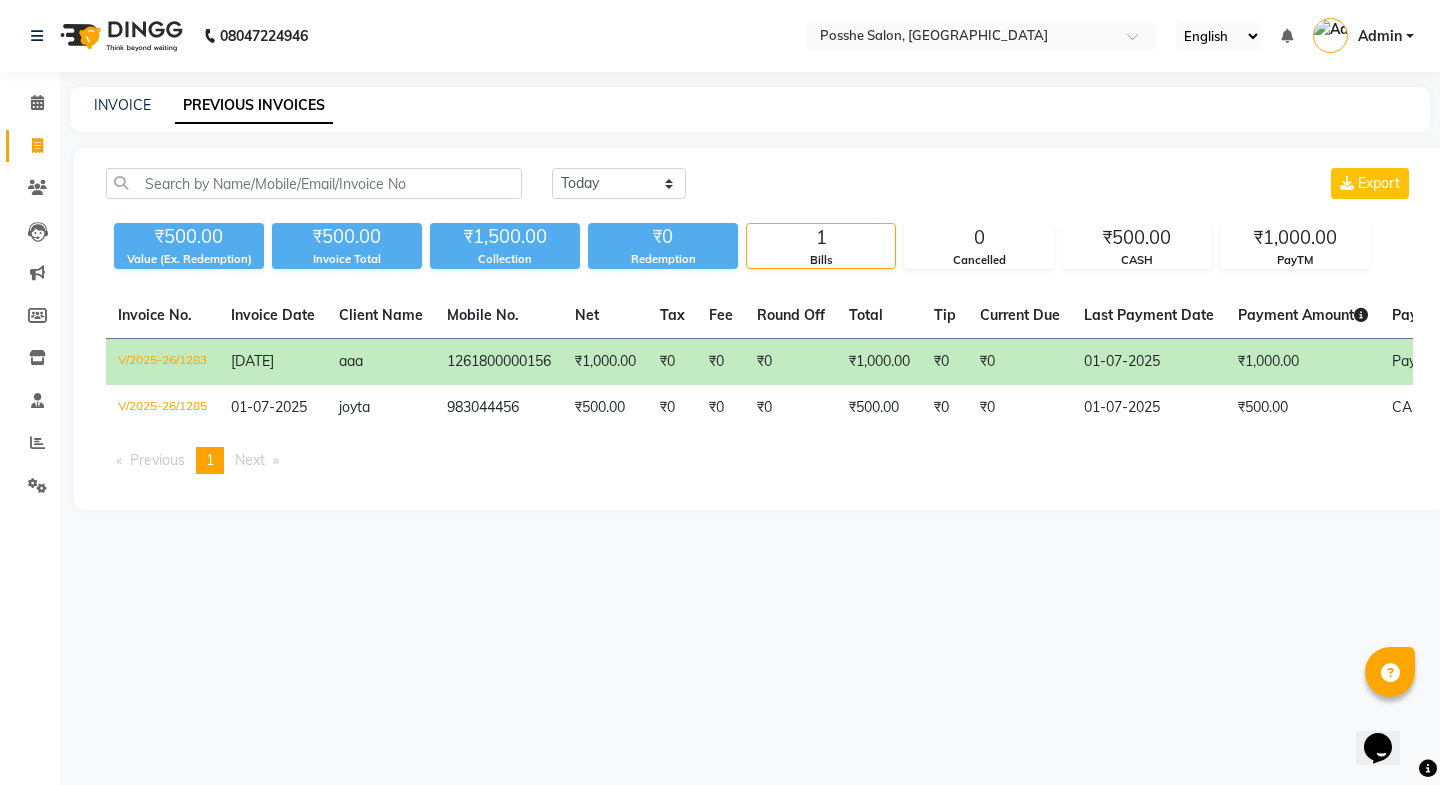click on "[DATE]" 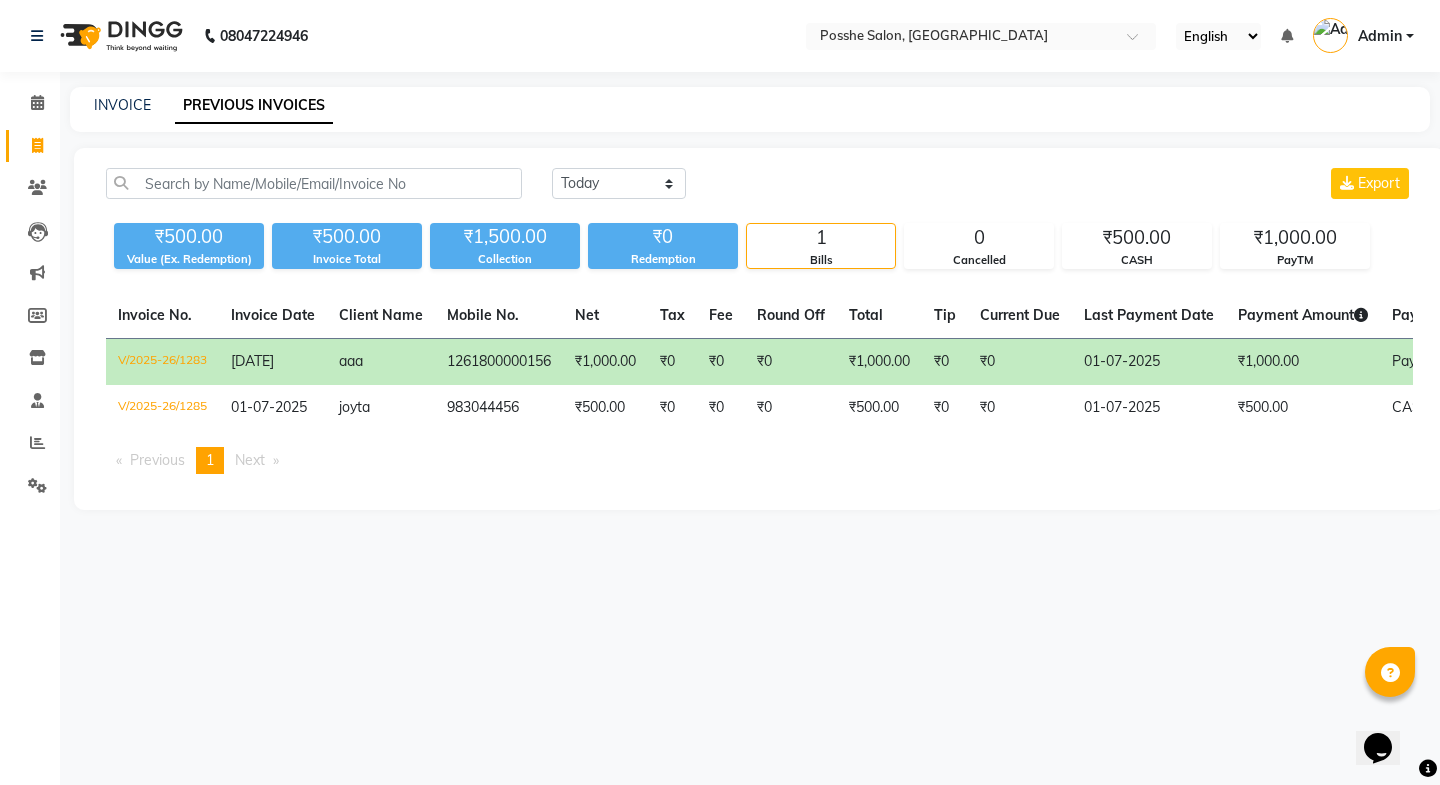 drag, startPoint x: 299, startPoint y: 363, endPoint x: 894, endPoint y: 597, distance: 639.35986 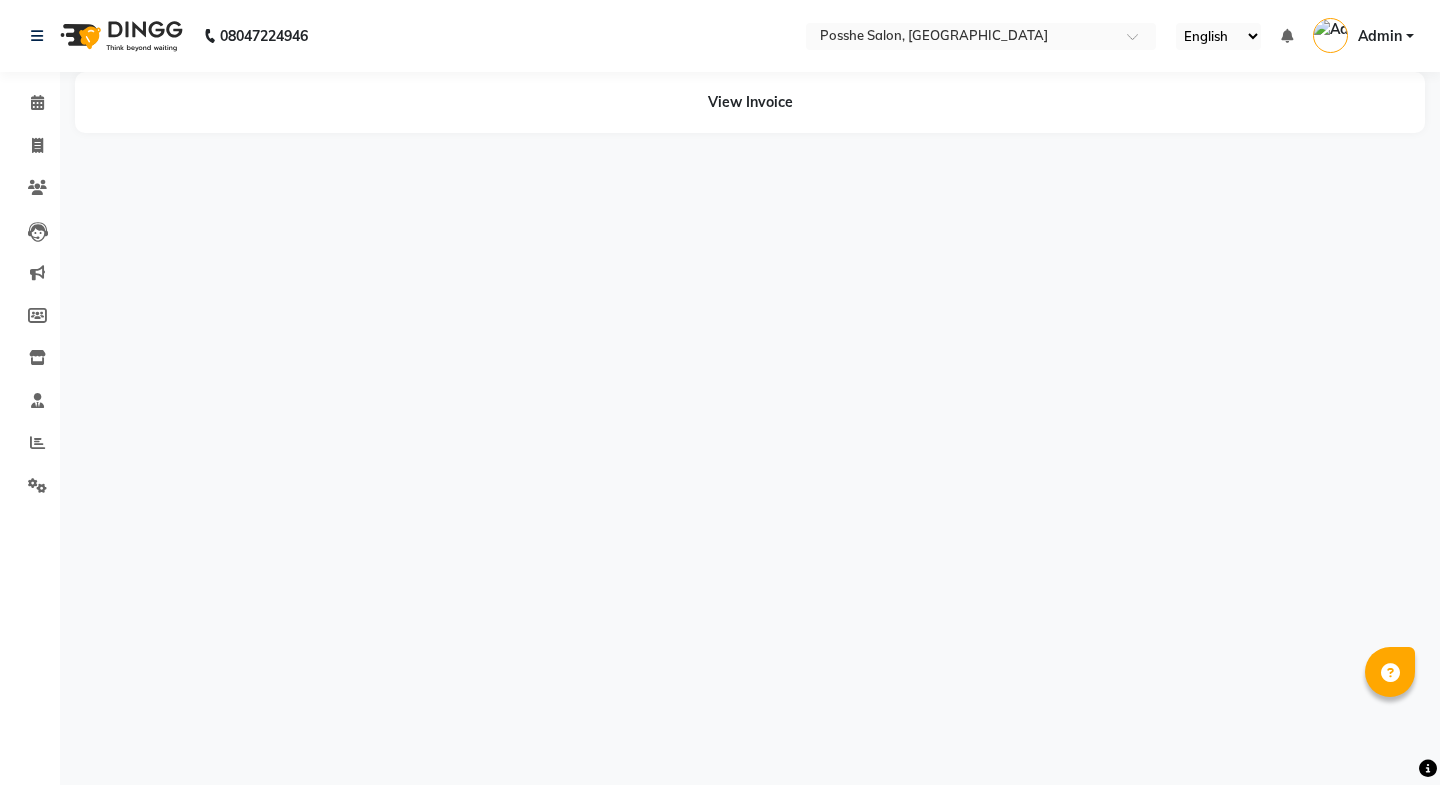 scroll, scrollTop: 0, scrollLeft: 0, axis: both 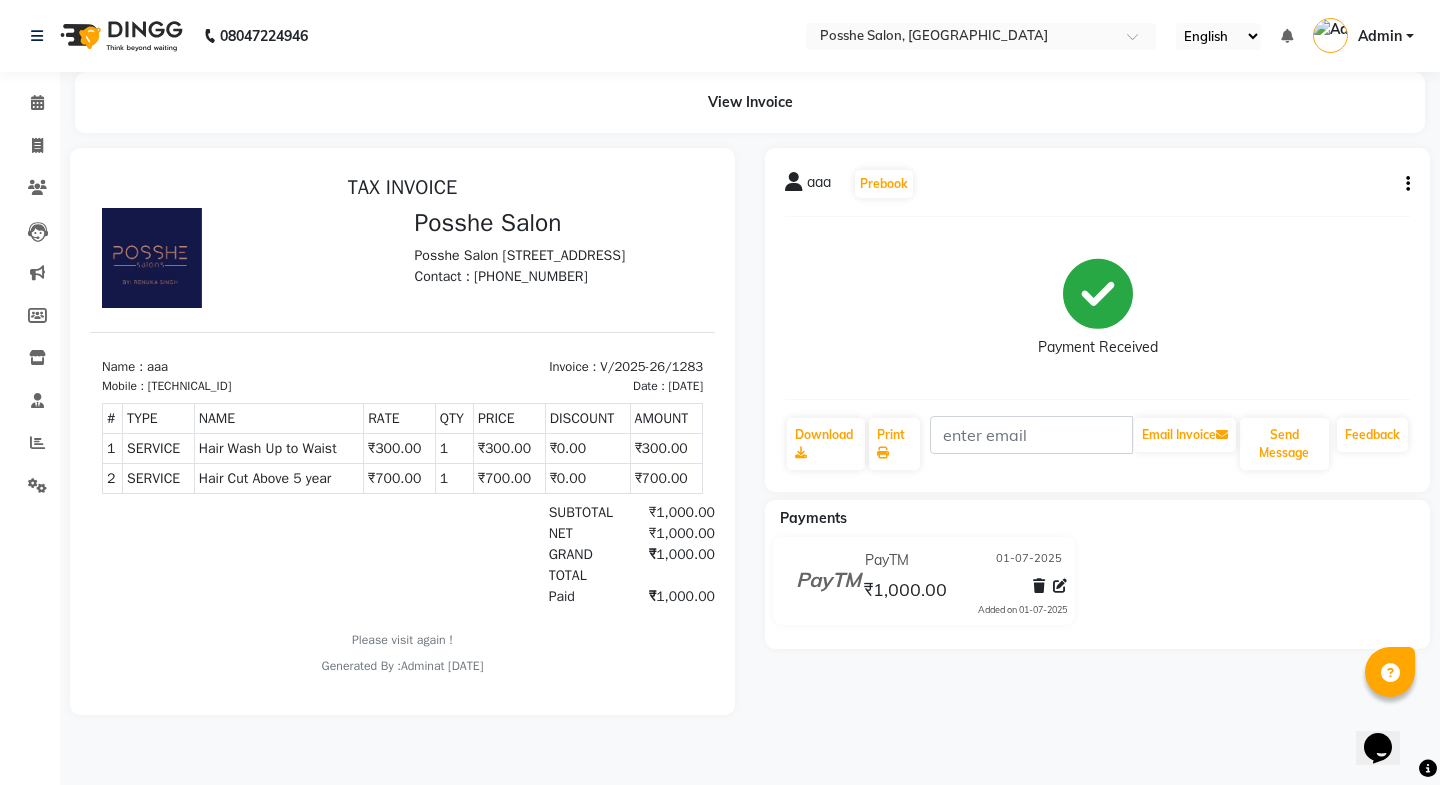 click 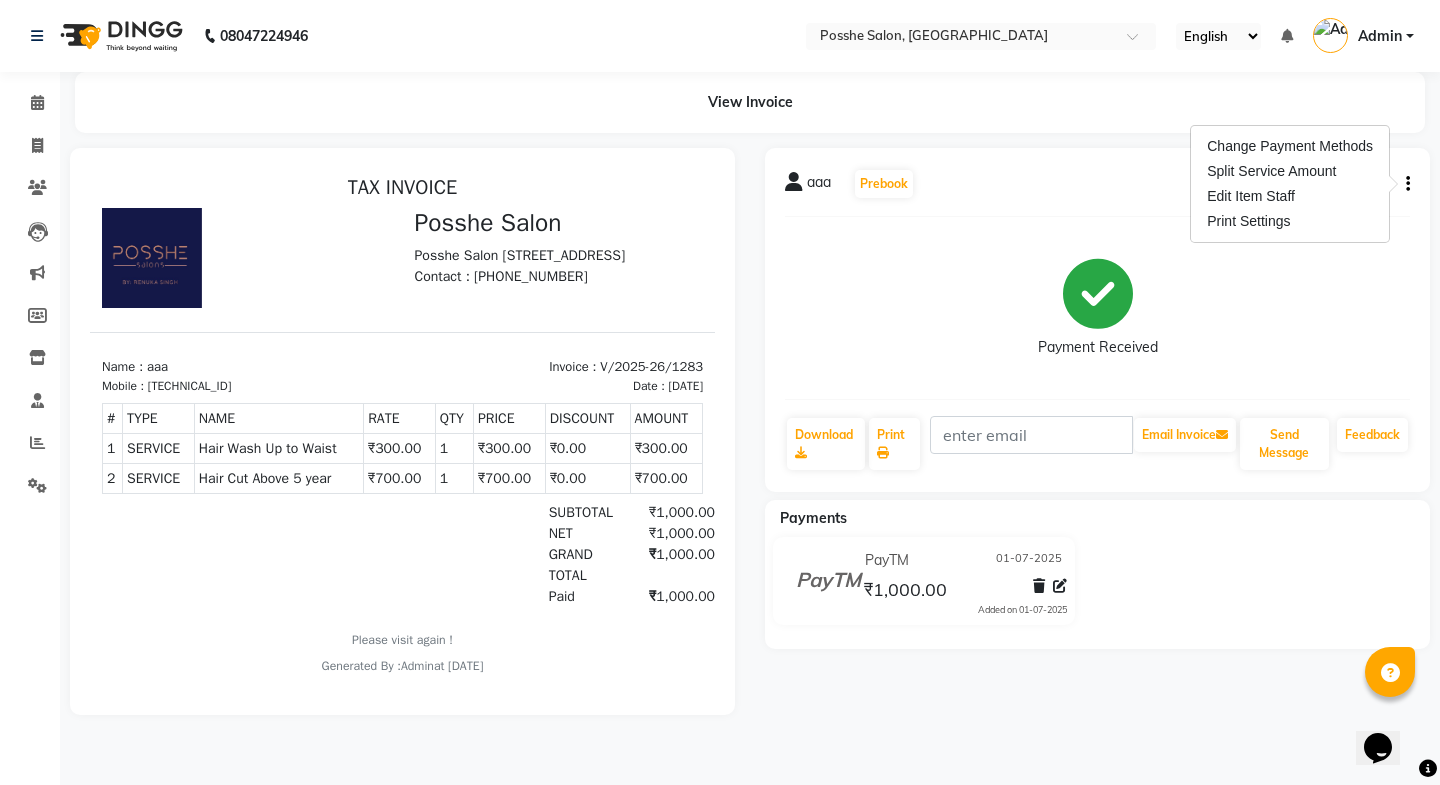 click on "Payment Received" 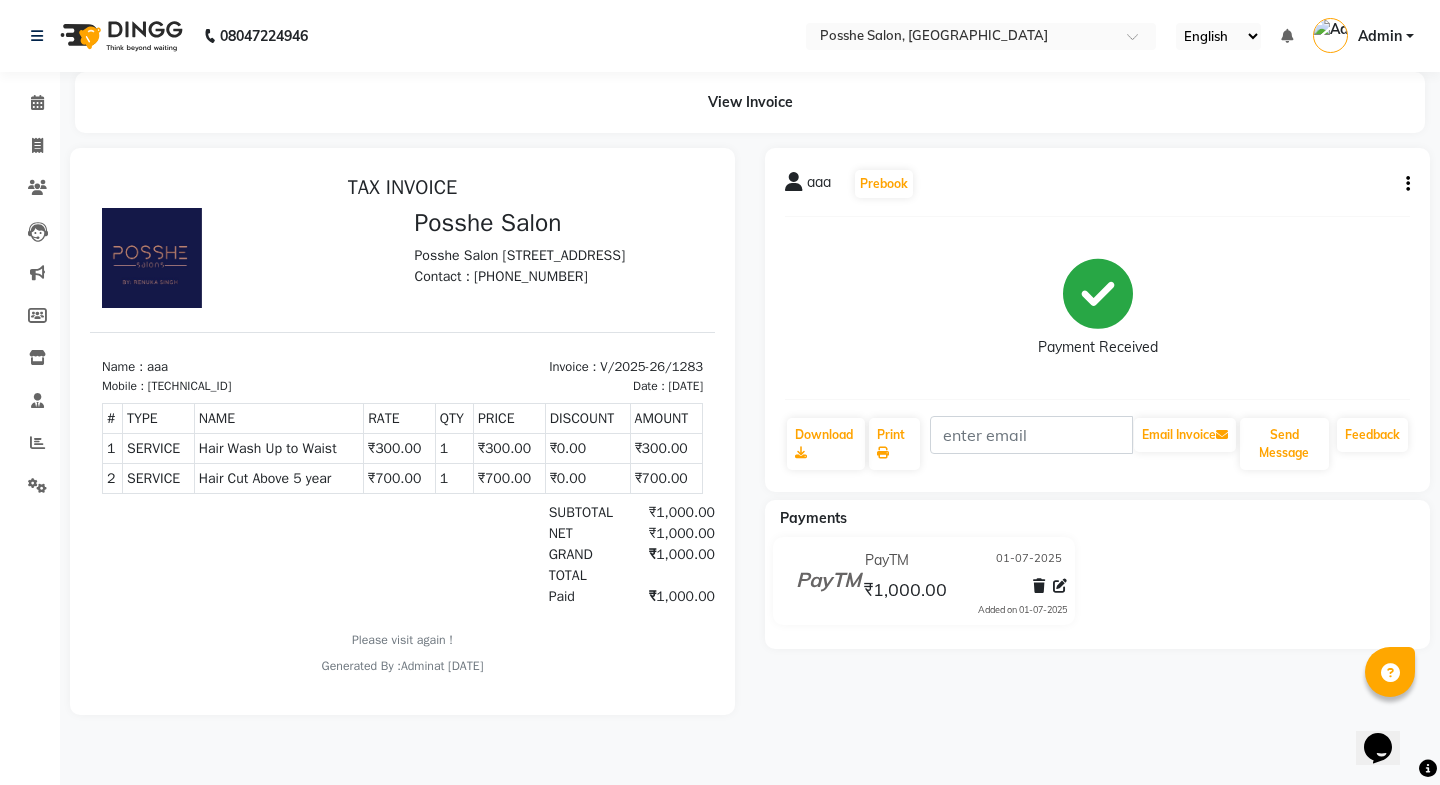 click on "Payment Received" 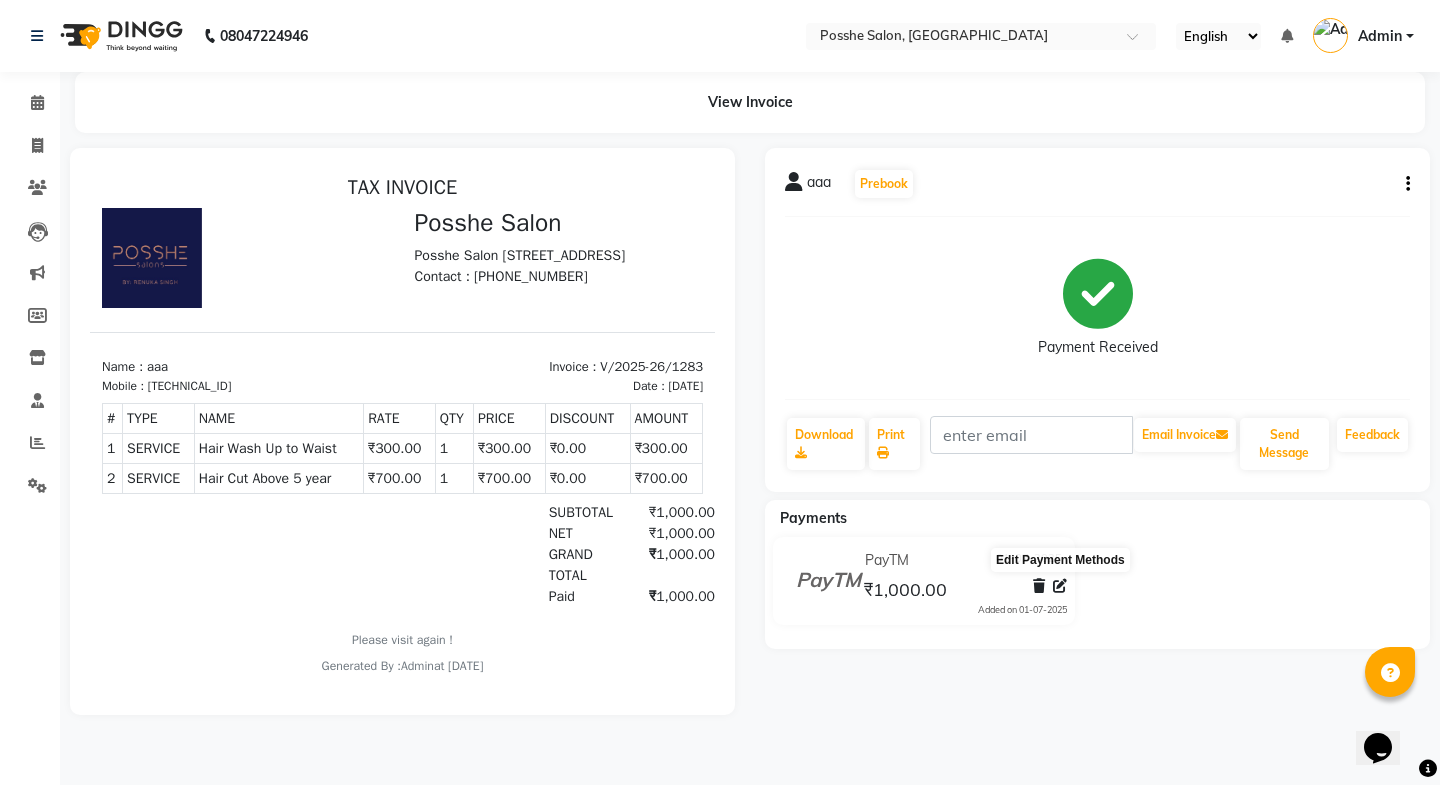 click 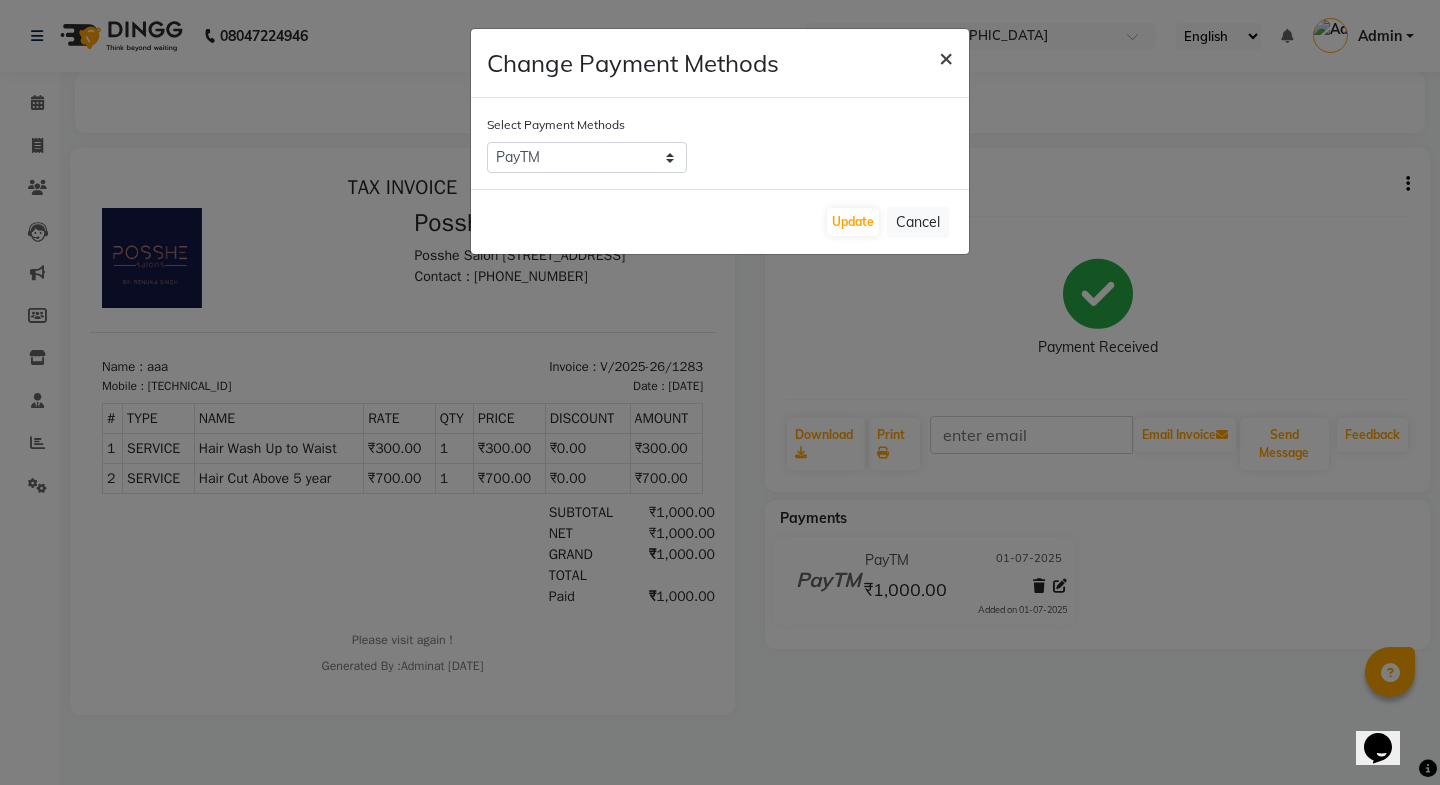 click on "×" 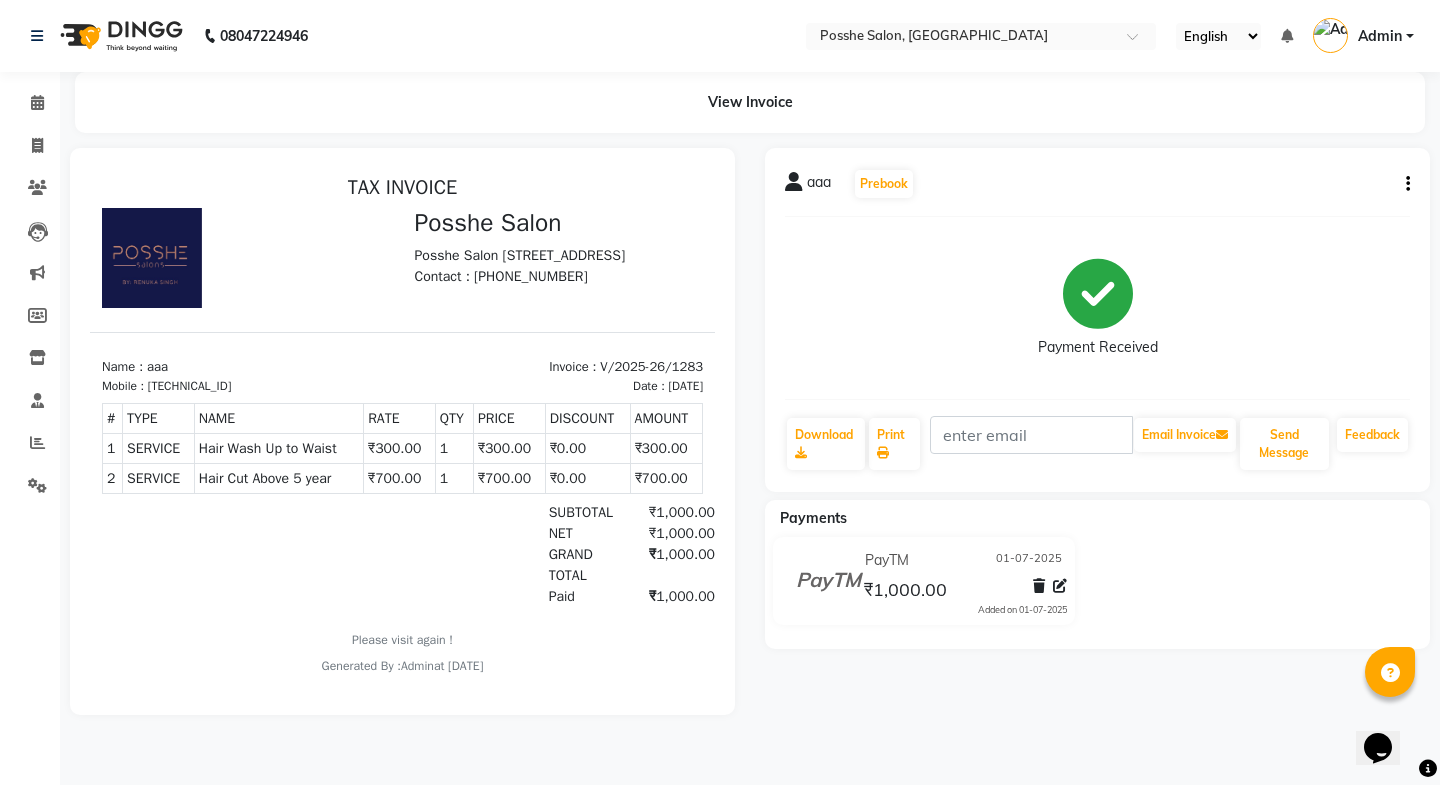 click 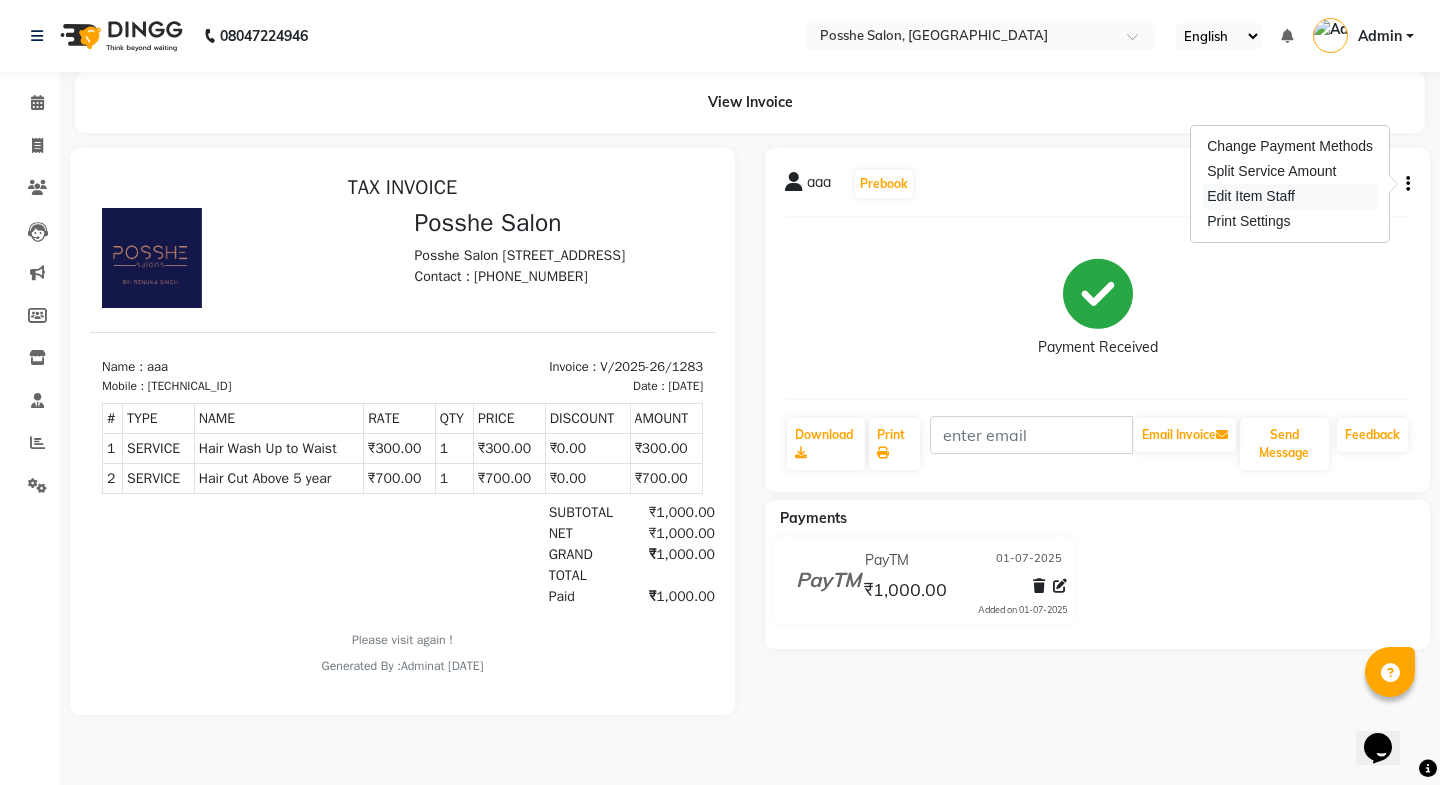 click on "Edit Item Staff" at bounding box center [1290, 196] 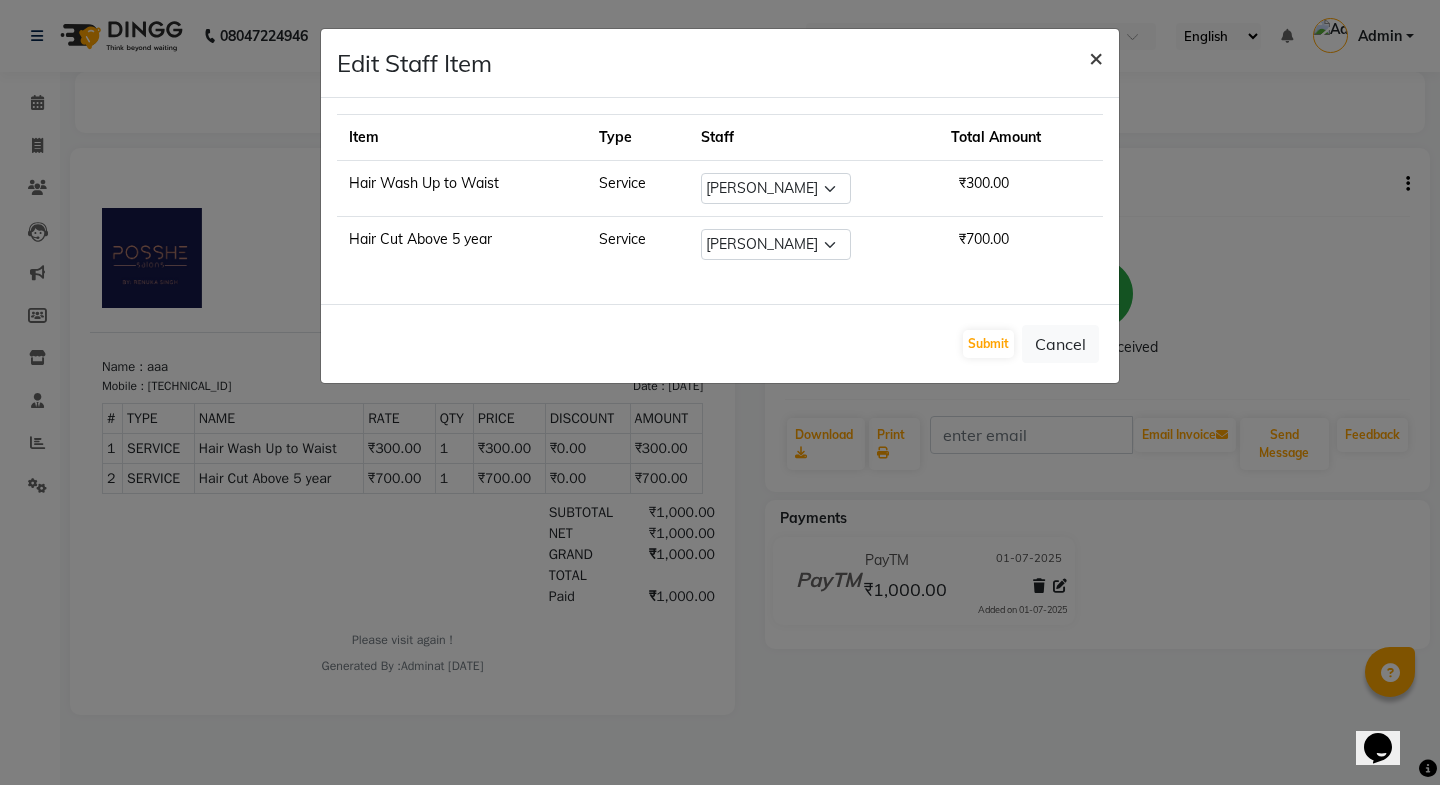 click on "×" 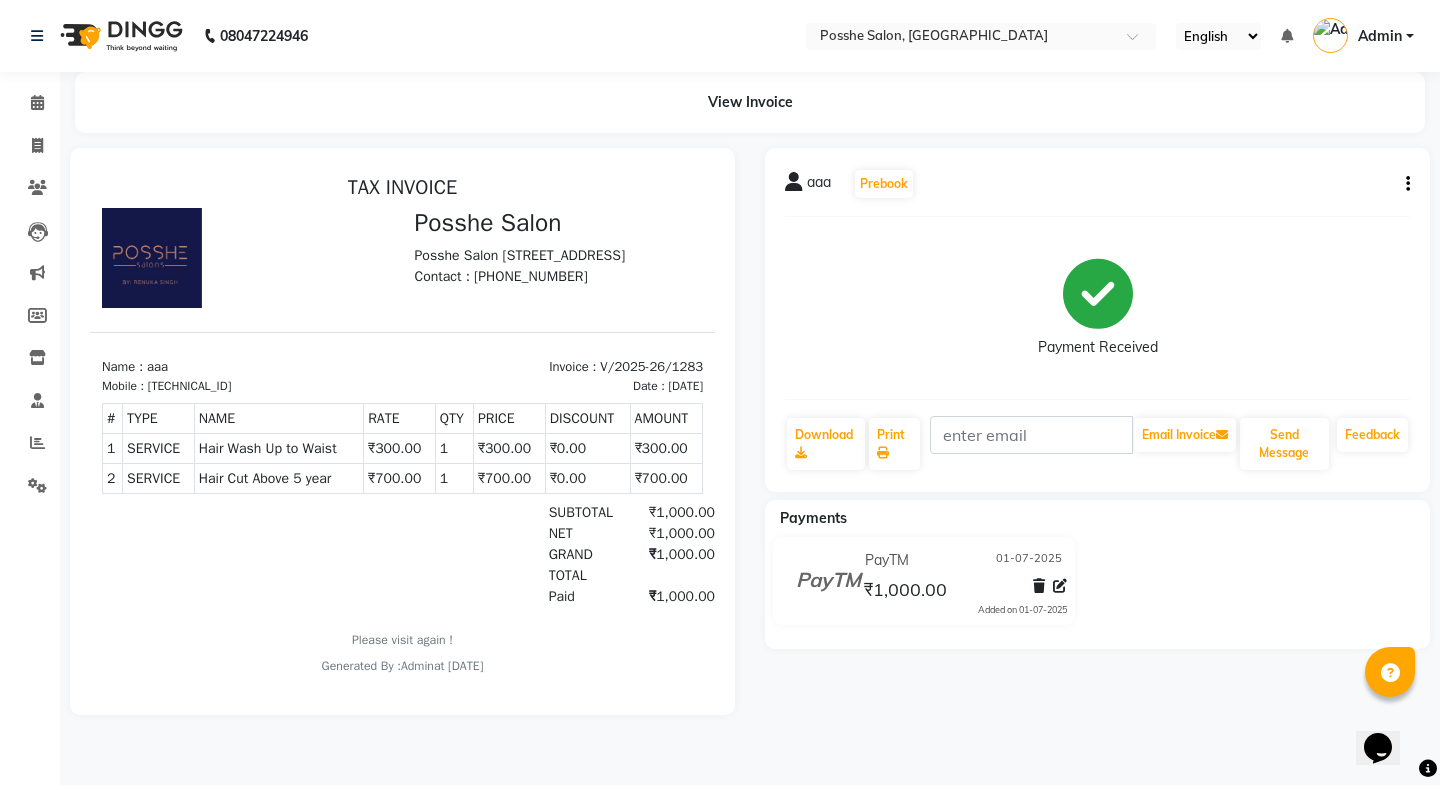 click on "aaa   Prebook   Payment Received  Download  Print   Email Invoice   Send Message Feedback" 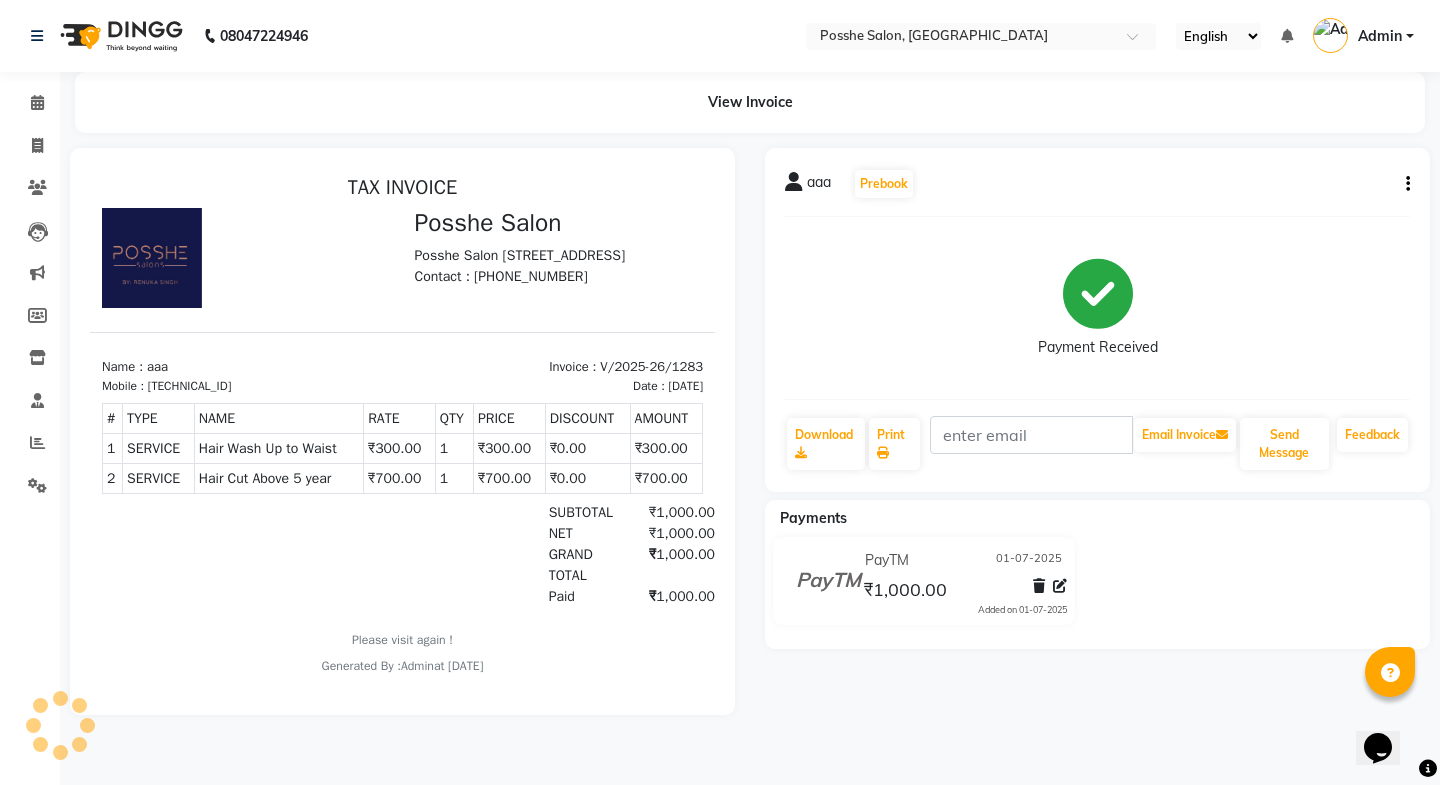 click 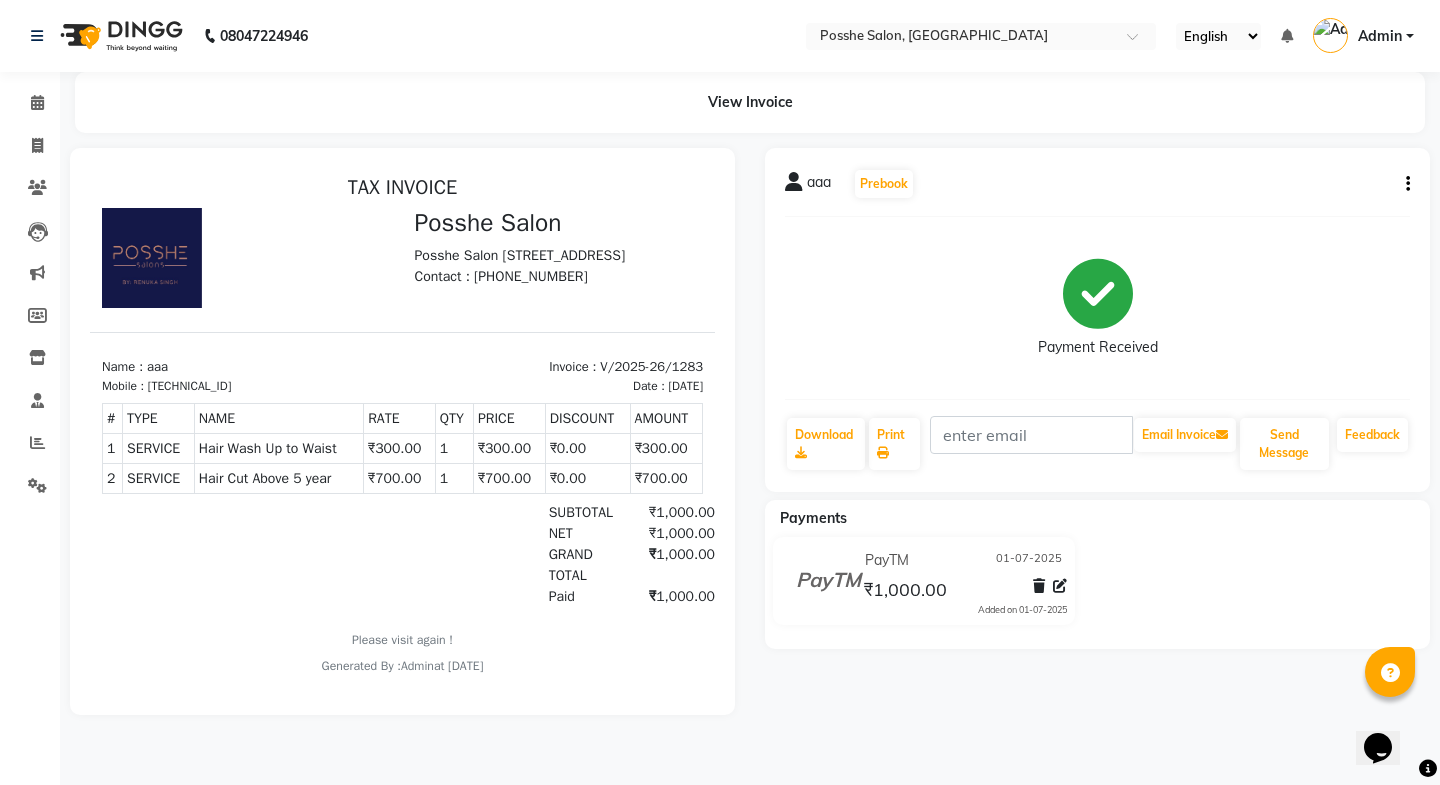 click 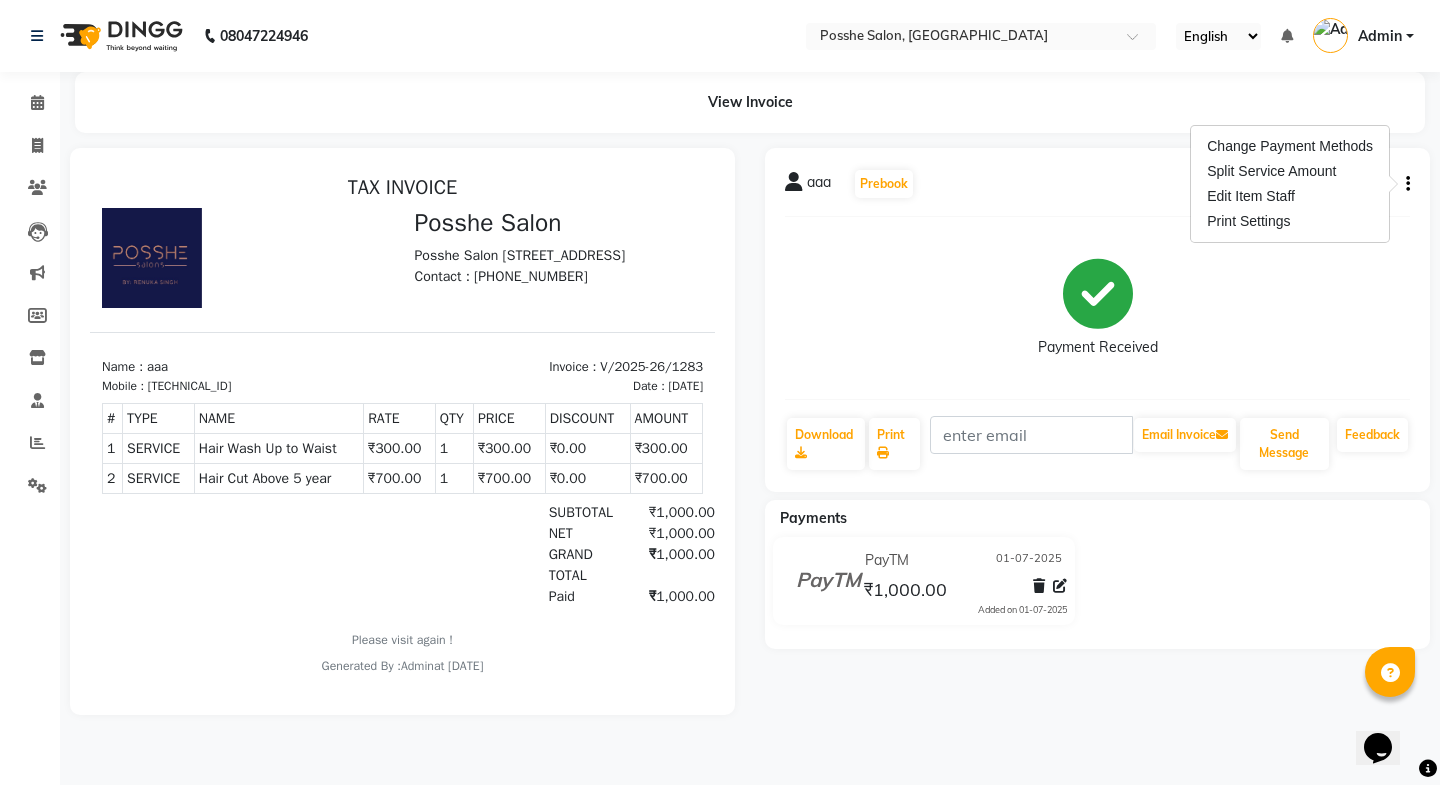 click on "Payment Received" 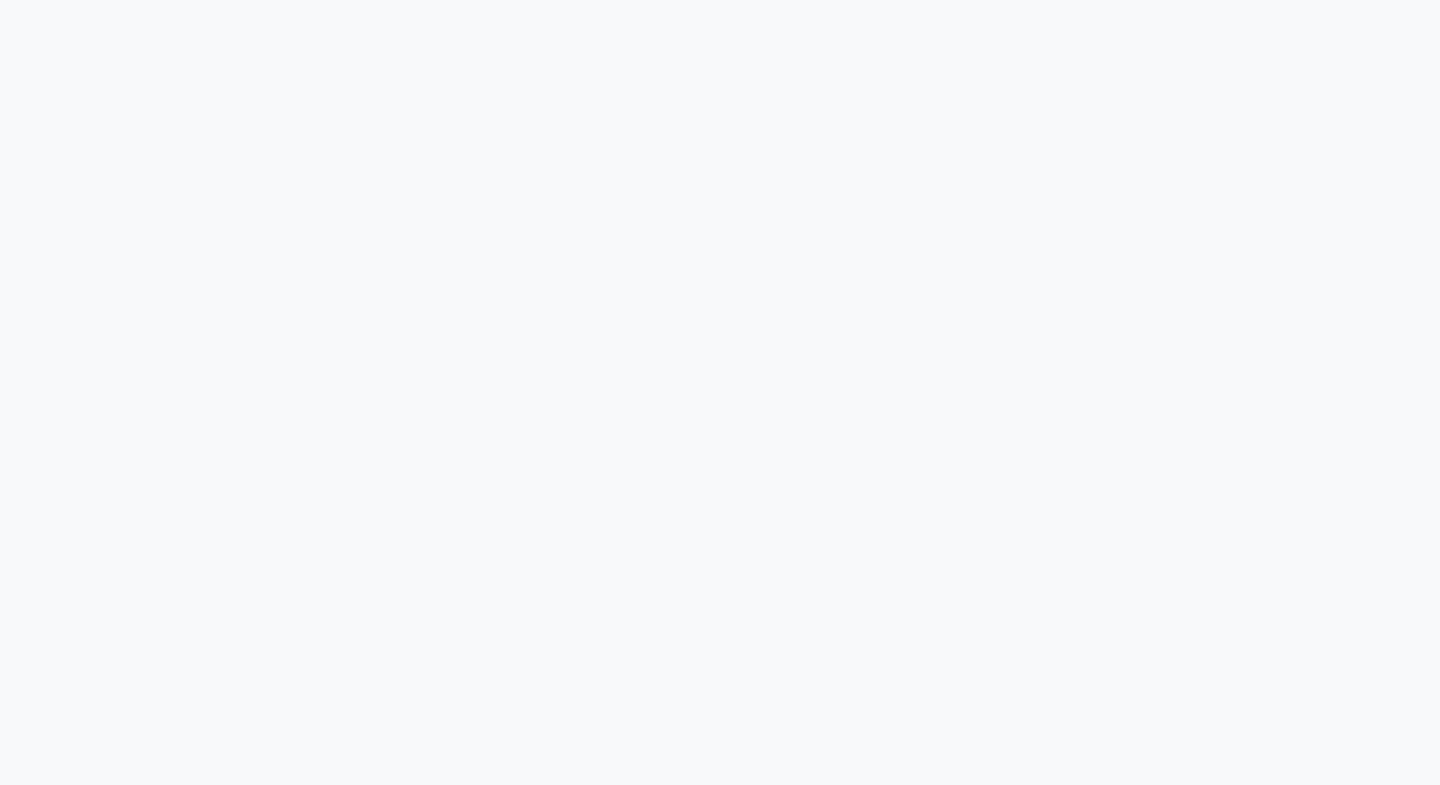 scroll, scrollTop: 0, scrollLeft: 0, axis: both 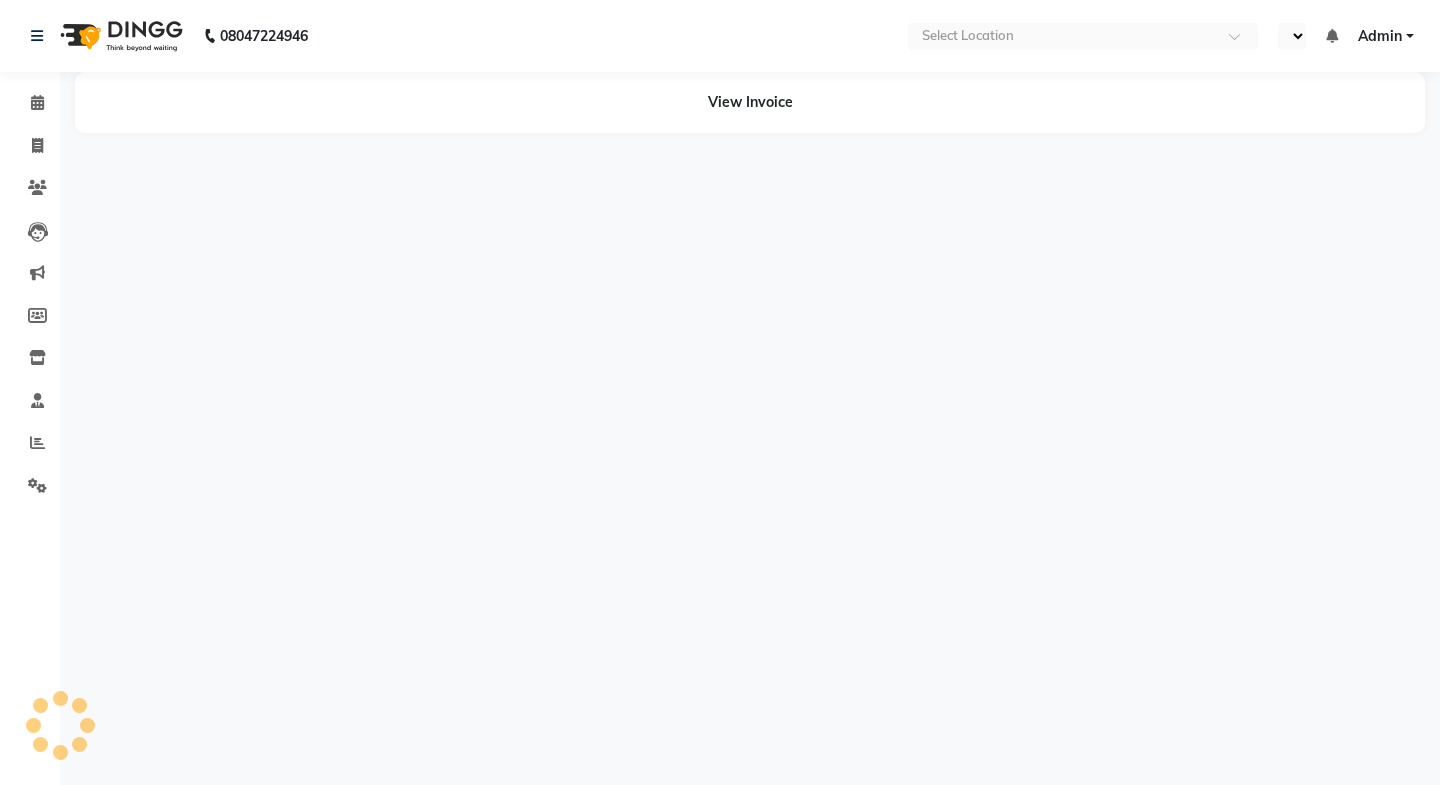 select on "en" 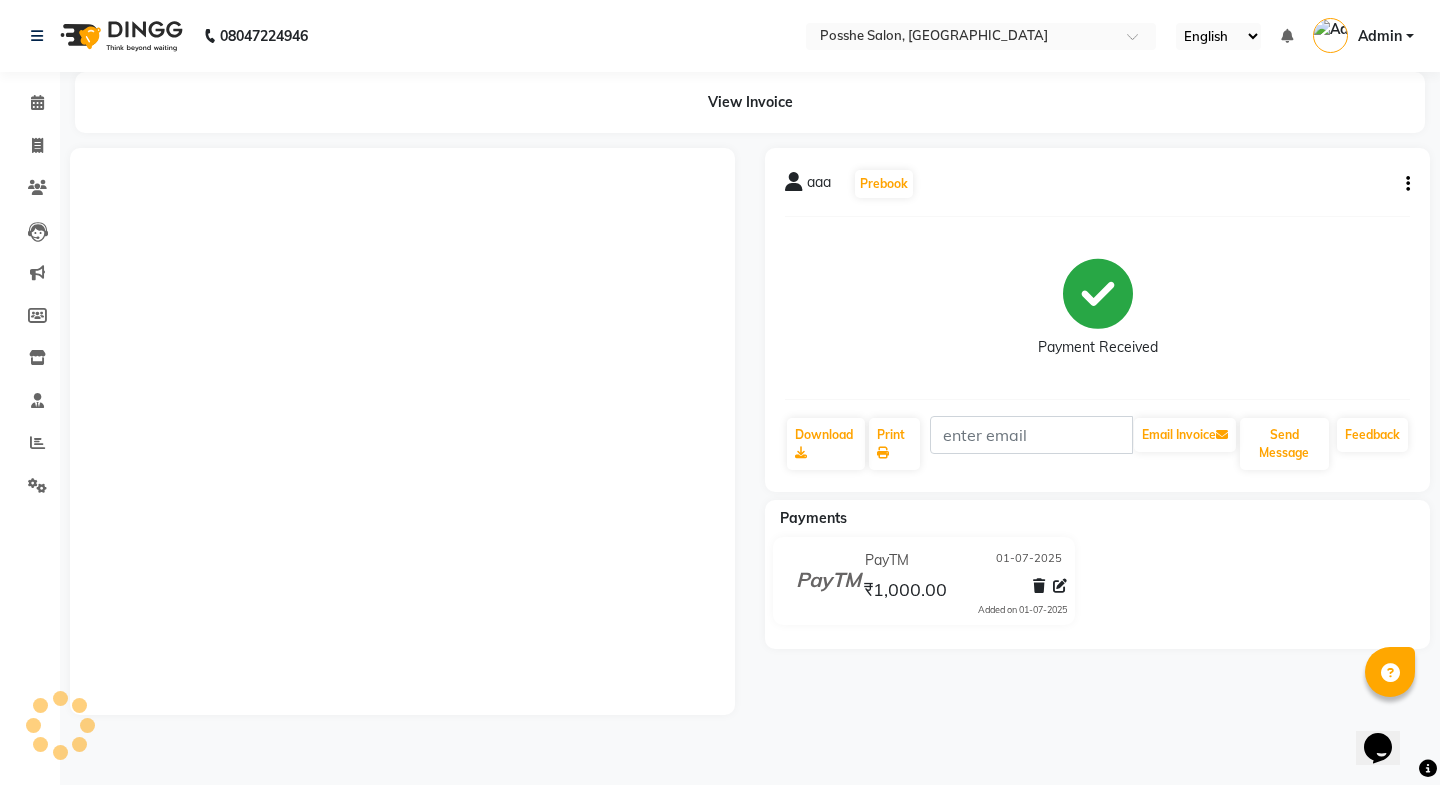 scroll, scrollTop: 0, scrollLeft: 0, axis: both 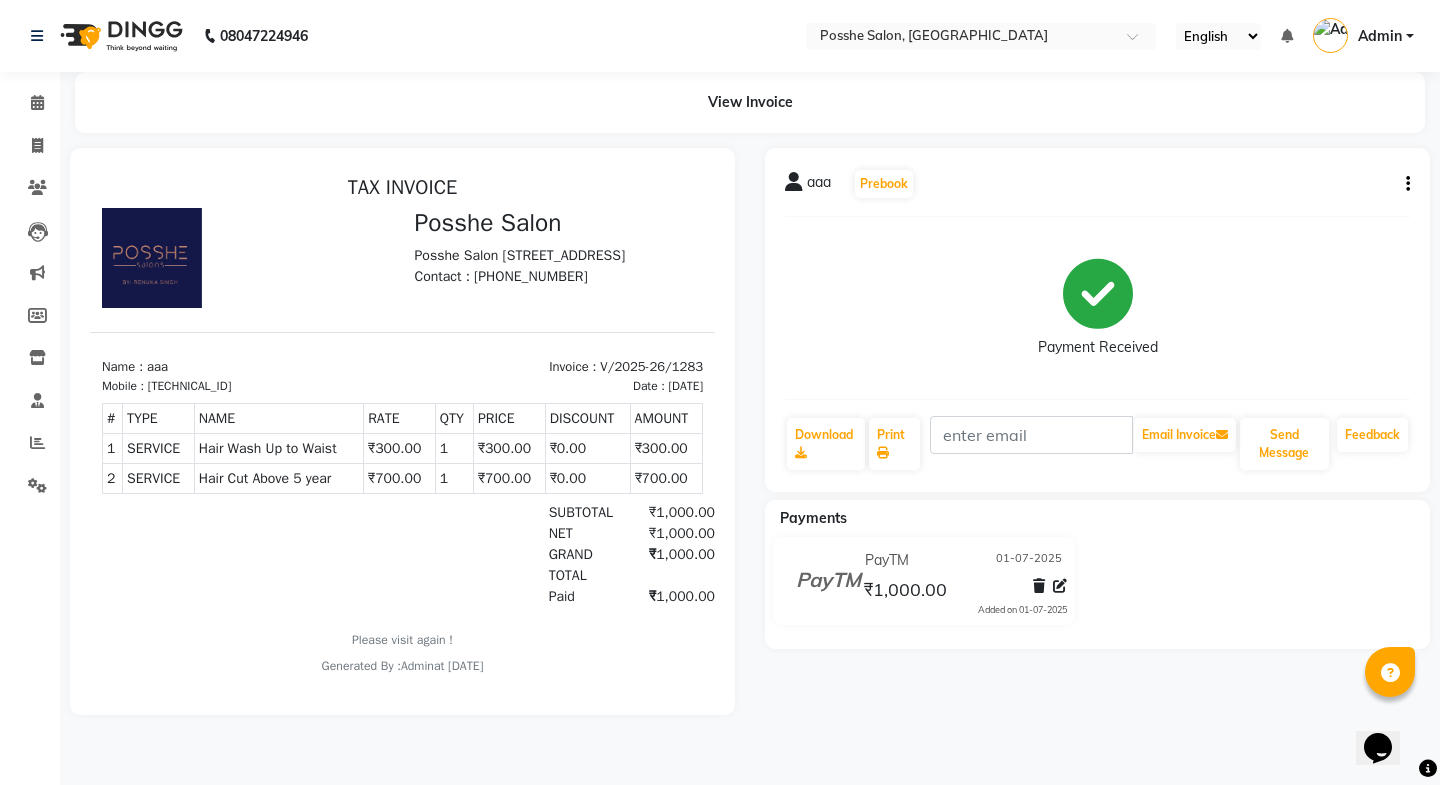click 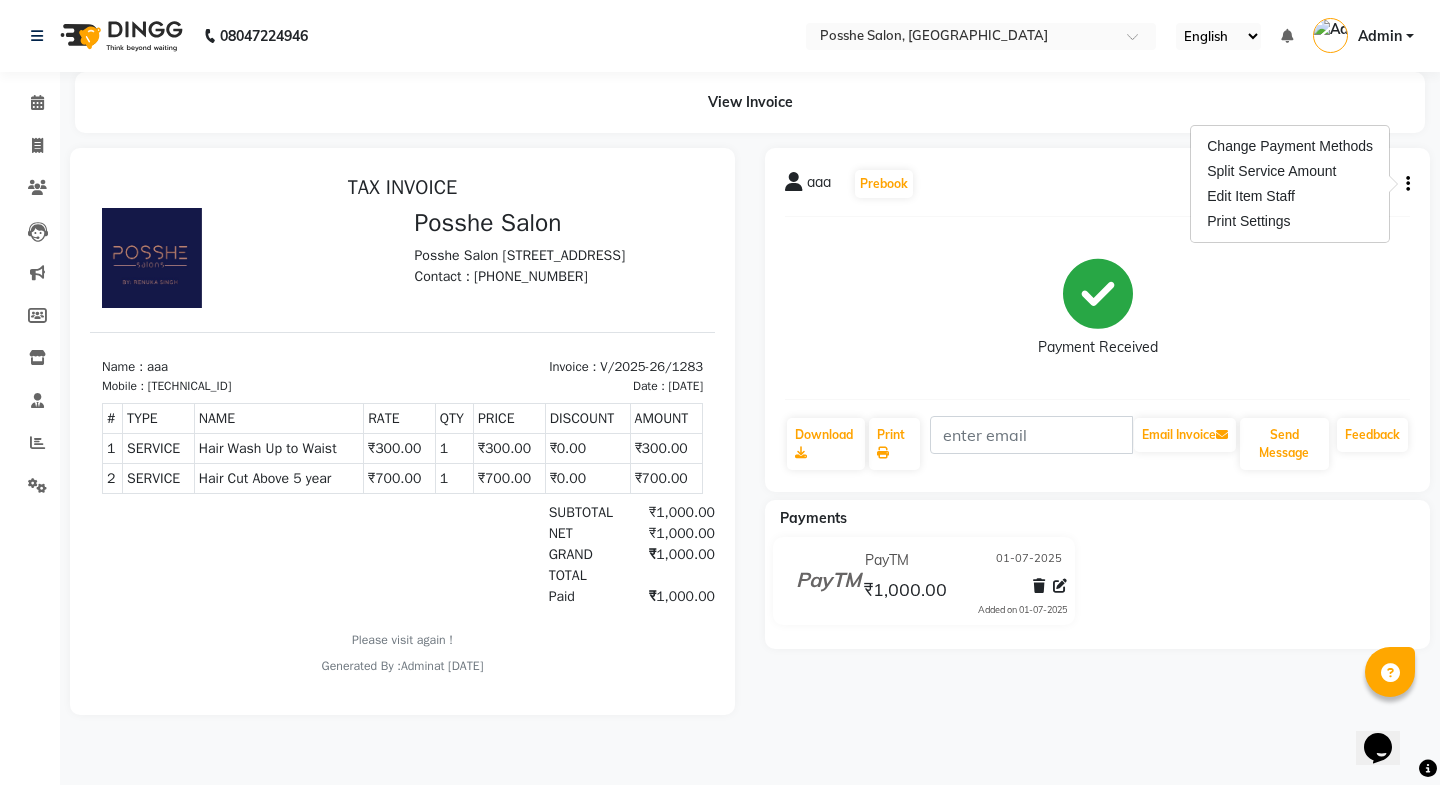 click on "Added on 01-07-2025" 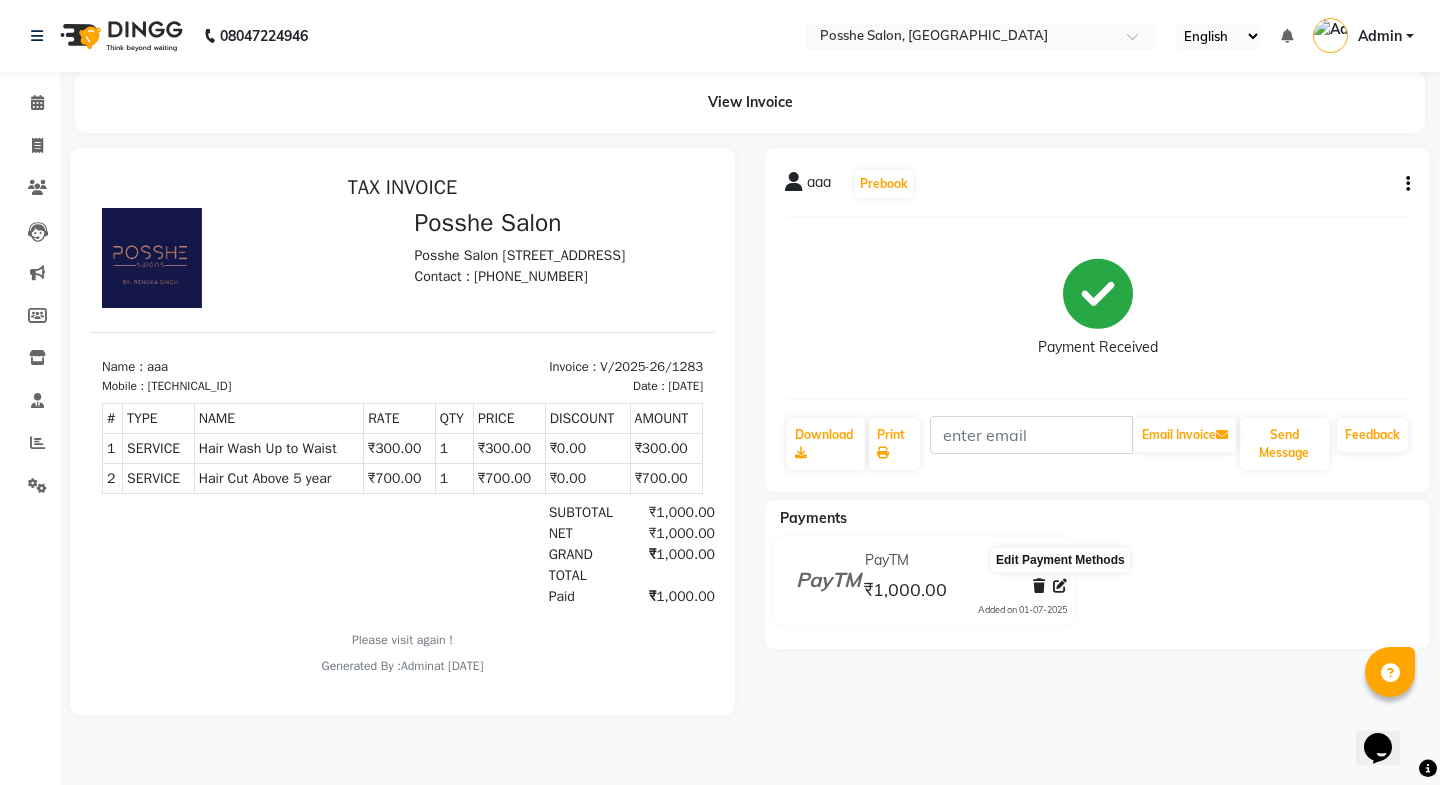 click 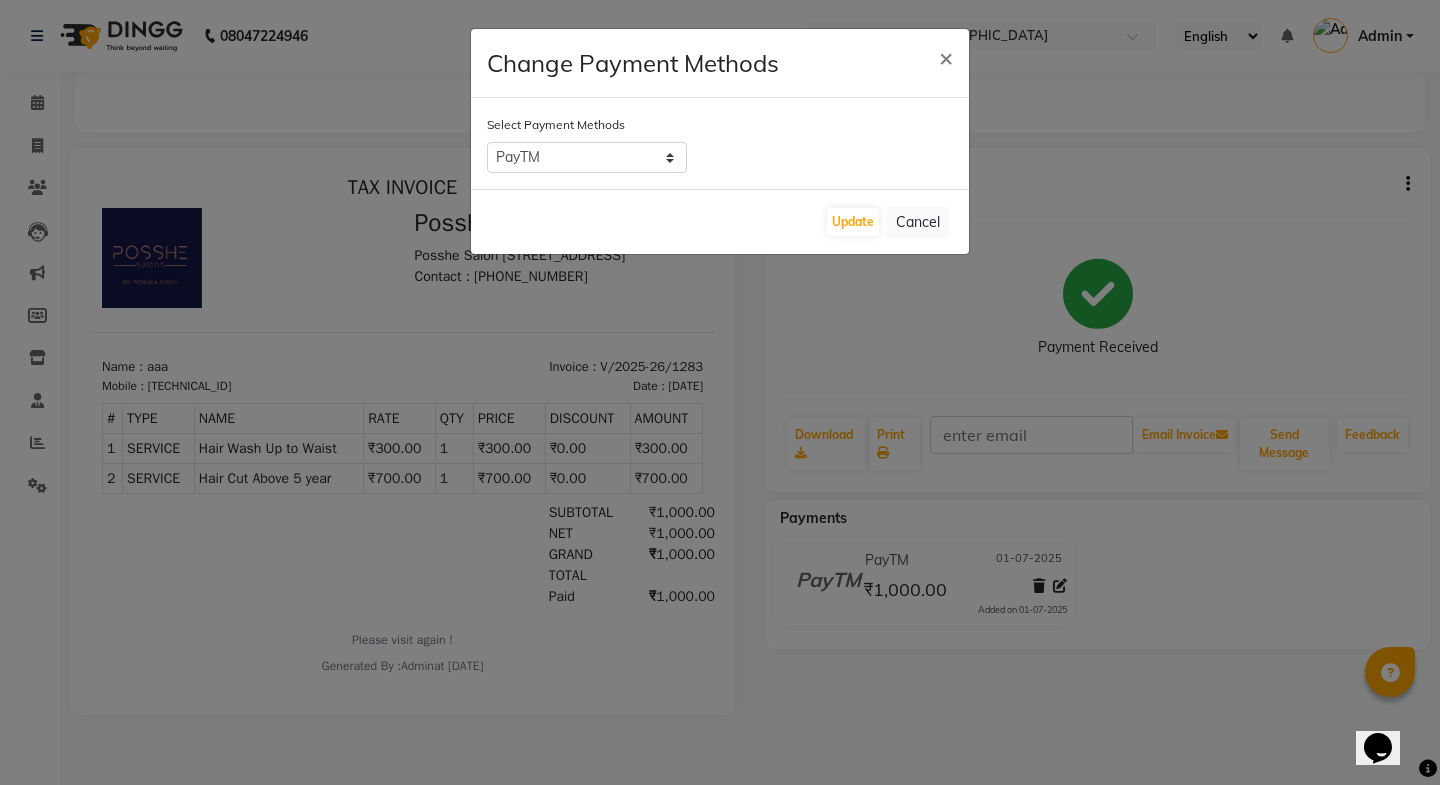 click on "Change Payment Methods × Select Payment Methods  CARD   PhonePe   GPay   CASH   PayTM   Update   Cancel" 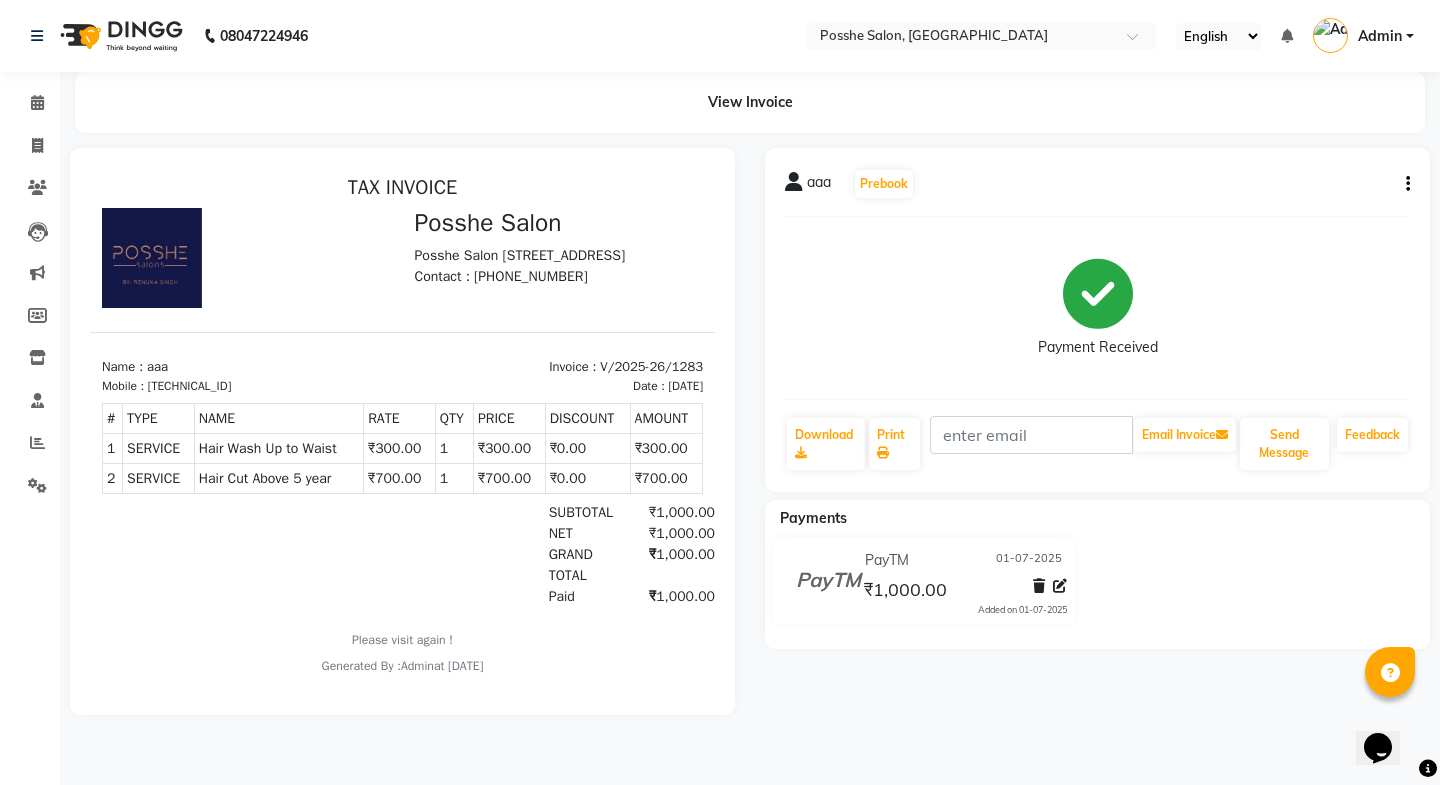 click on "DISCOUNT" at bounding box center (587, 418) 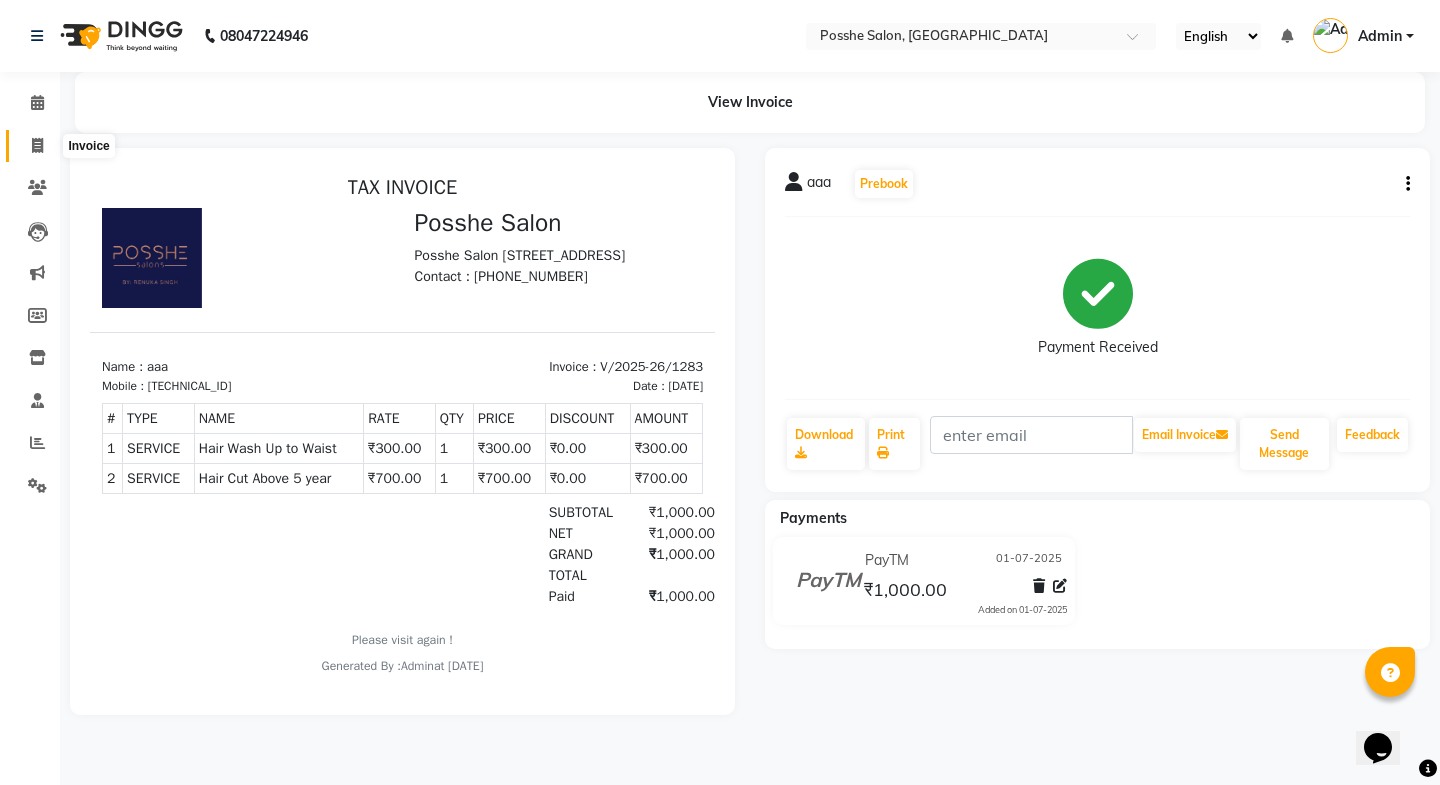 click 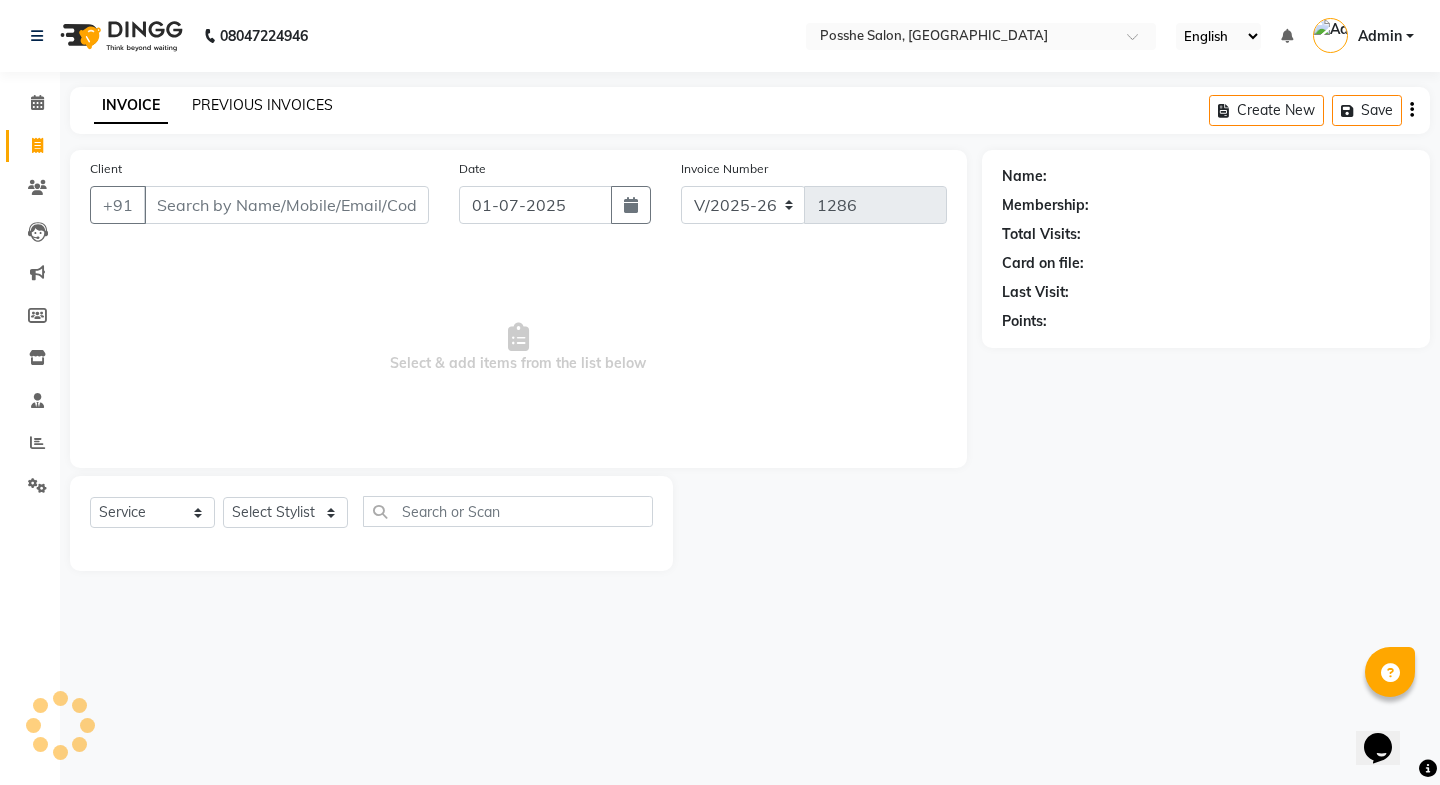 click on "PREVIOUS INVOICES" 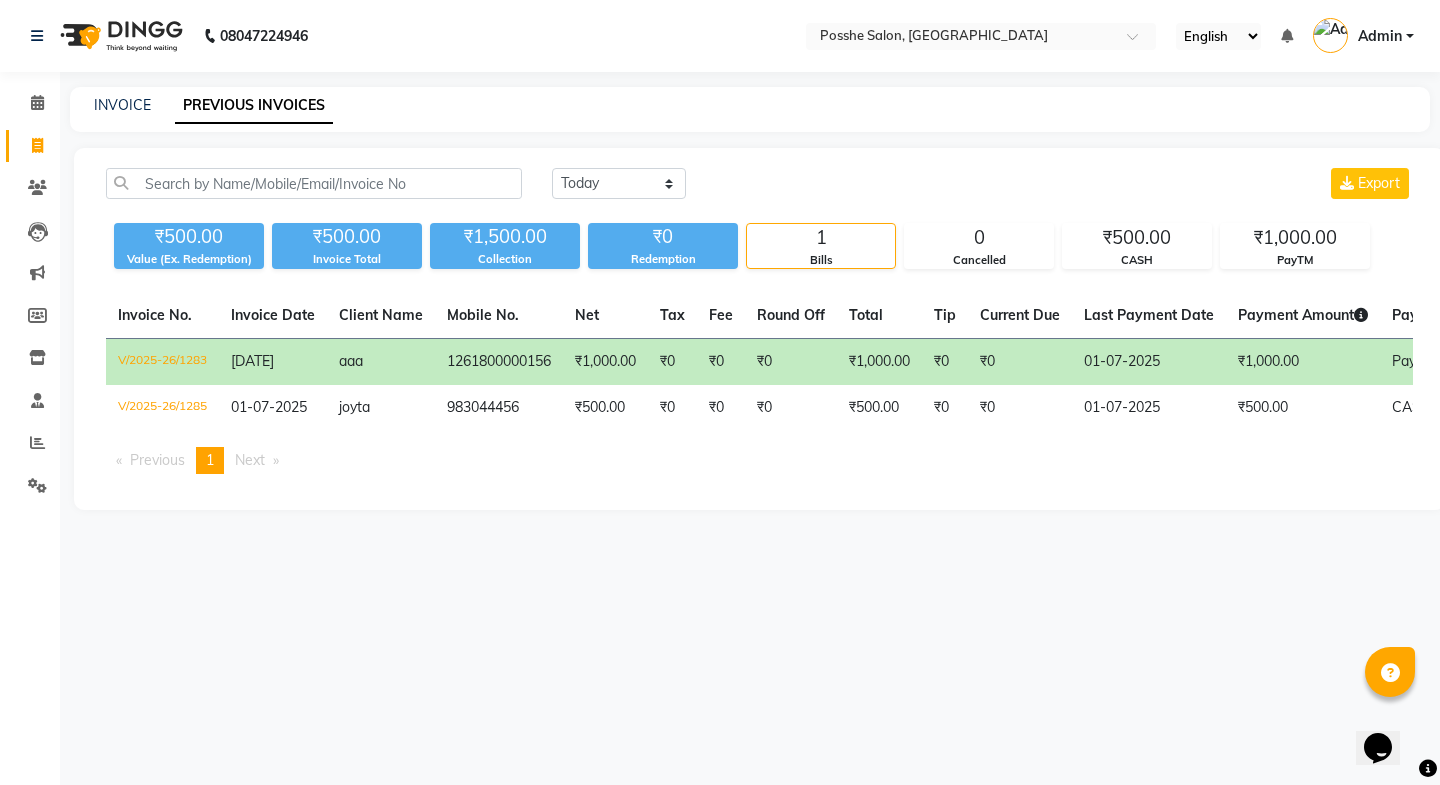 click on "₹0" 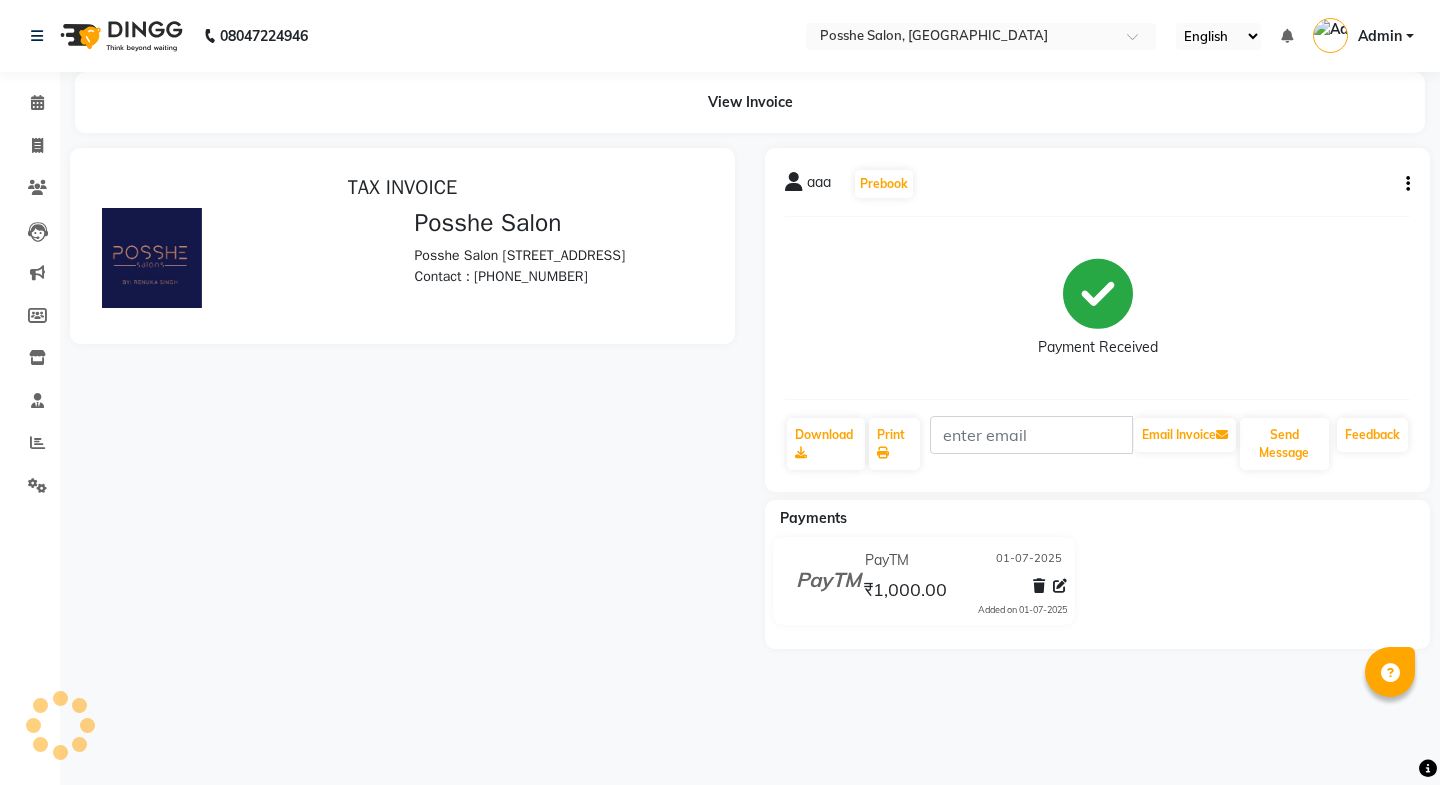 scroll, scrollTop: 0, scrollLeft: 0, axis: both 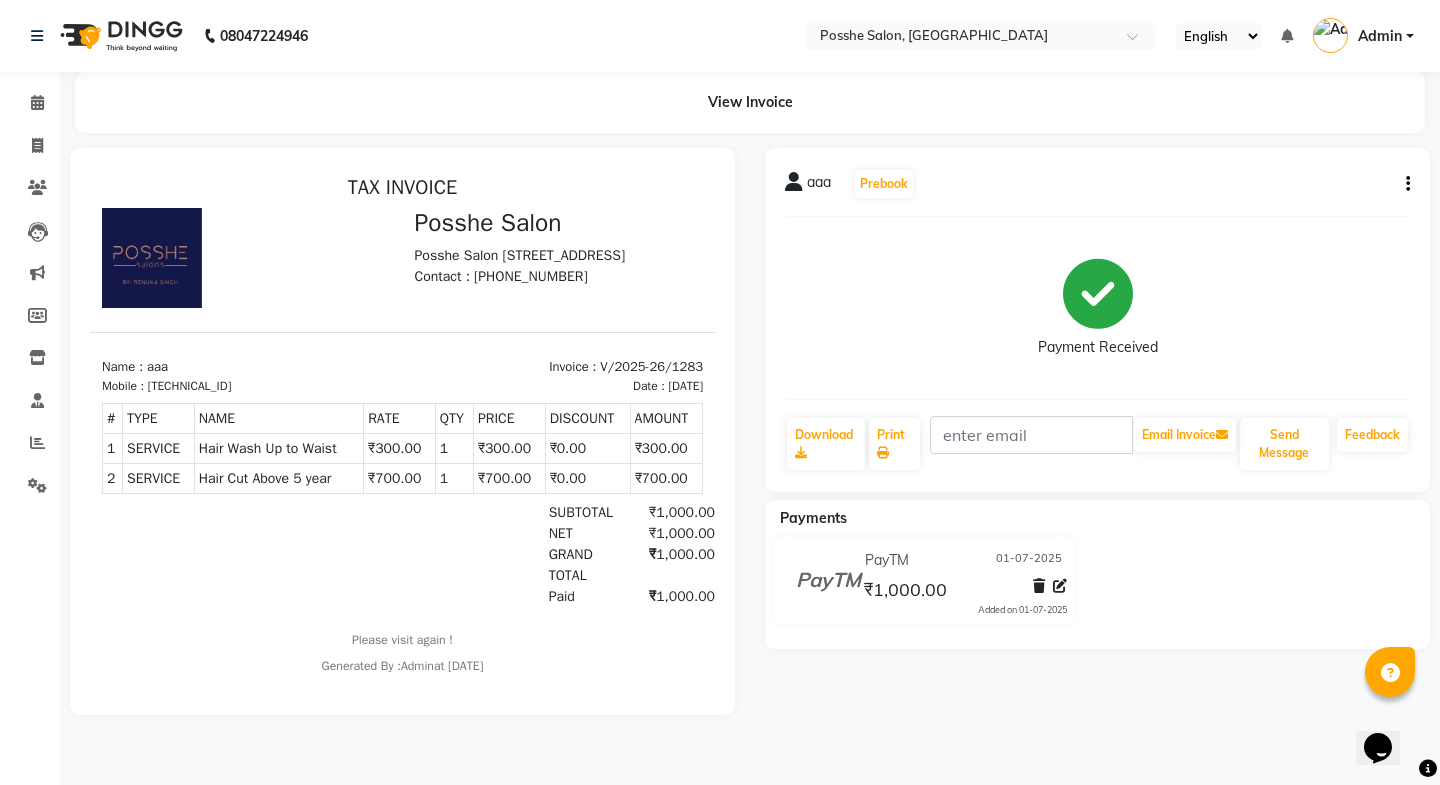 click 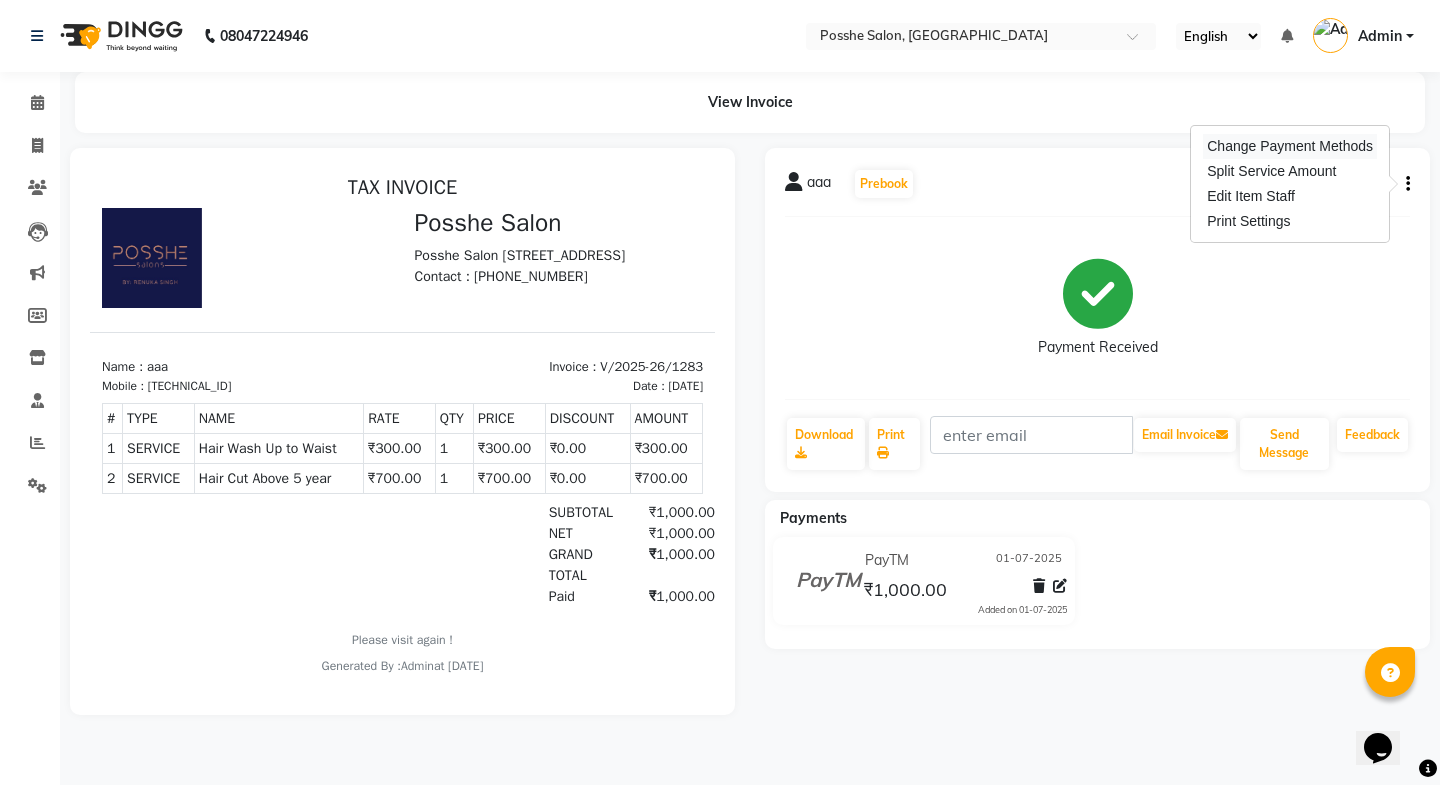 click on "Change Payment Methods" at bounding box center [1290, 146] 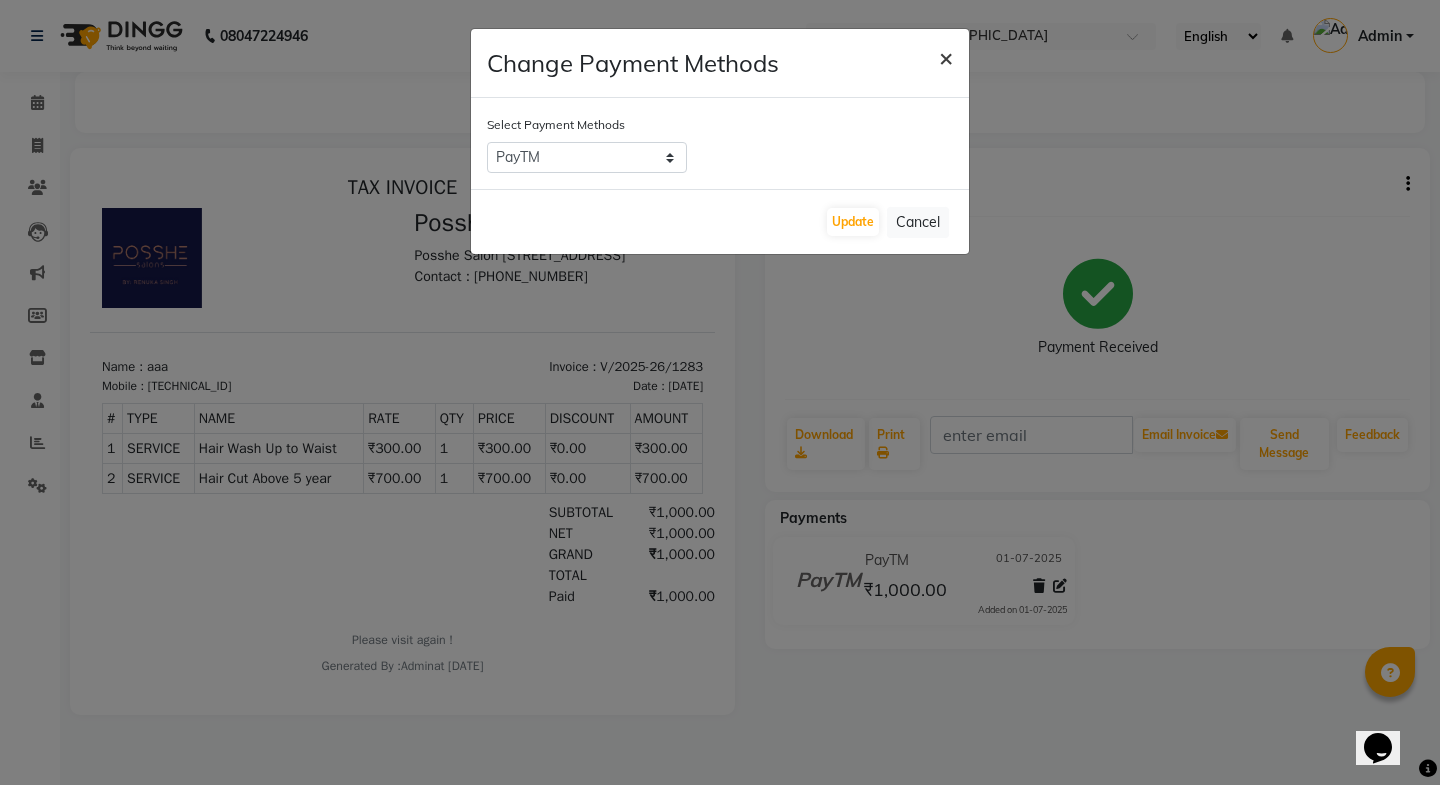 click on "×" 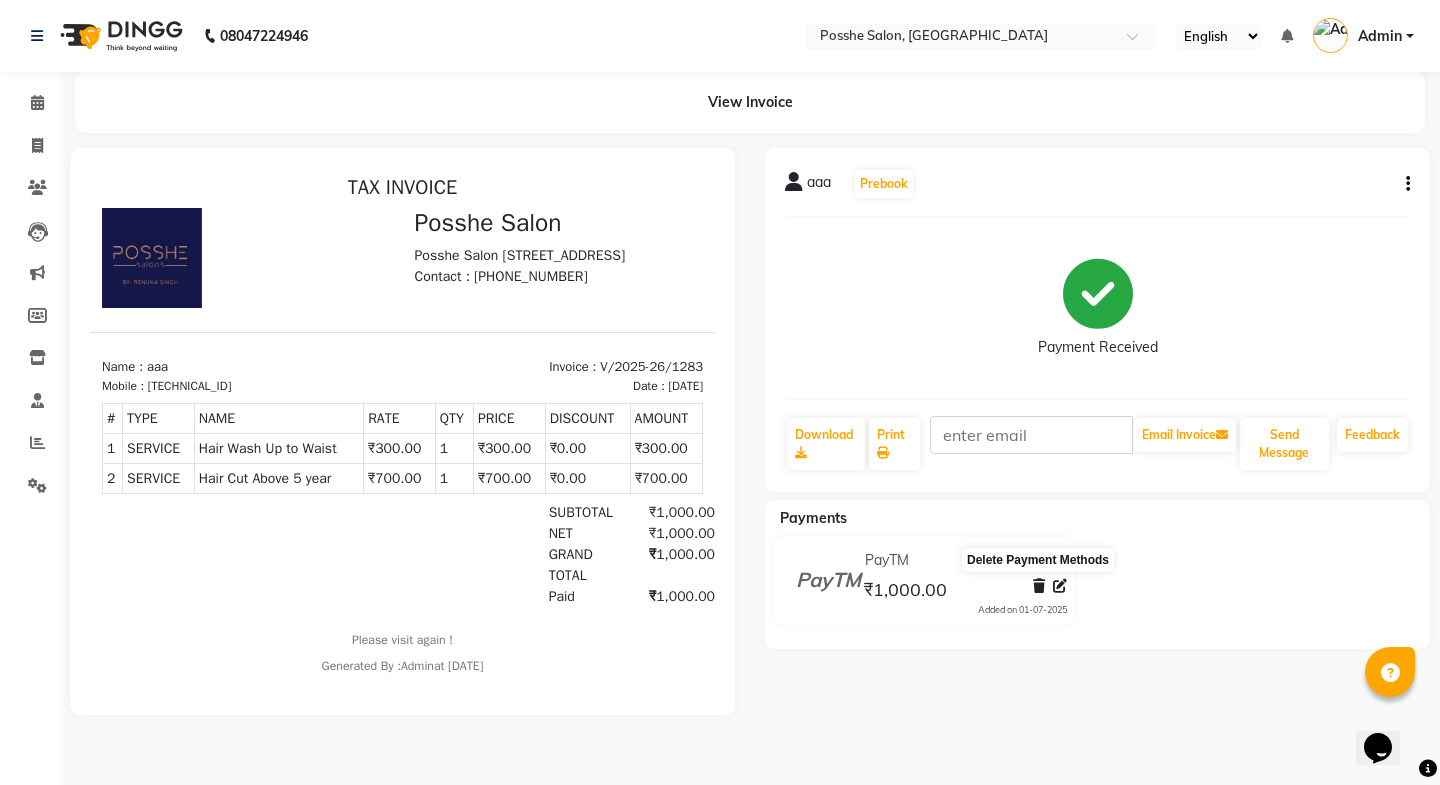 click 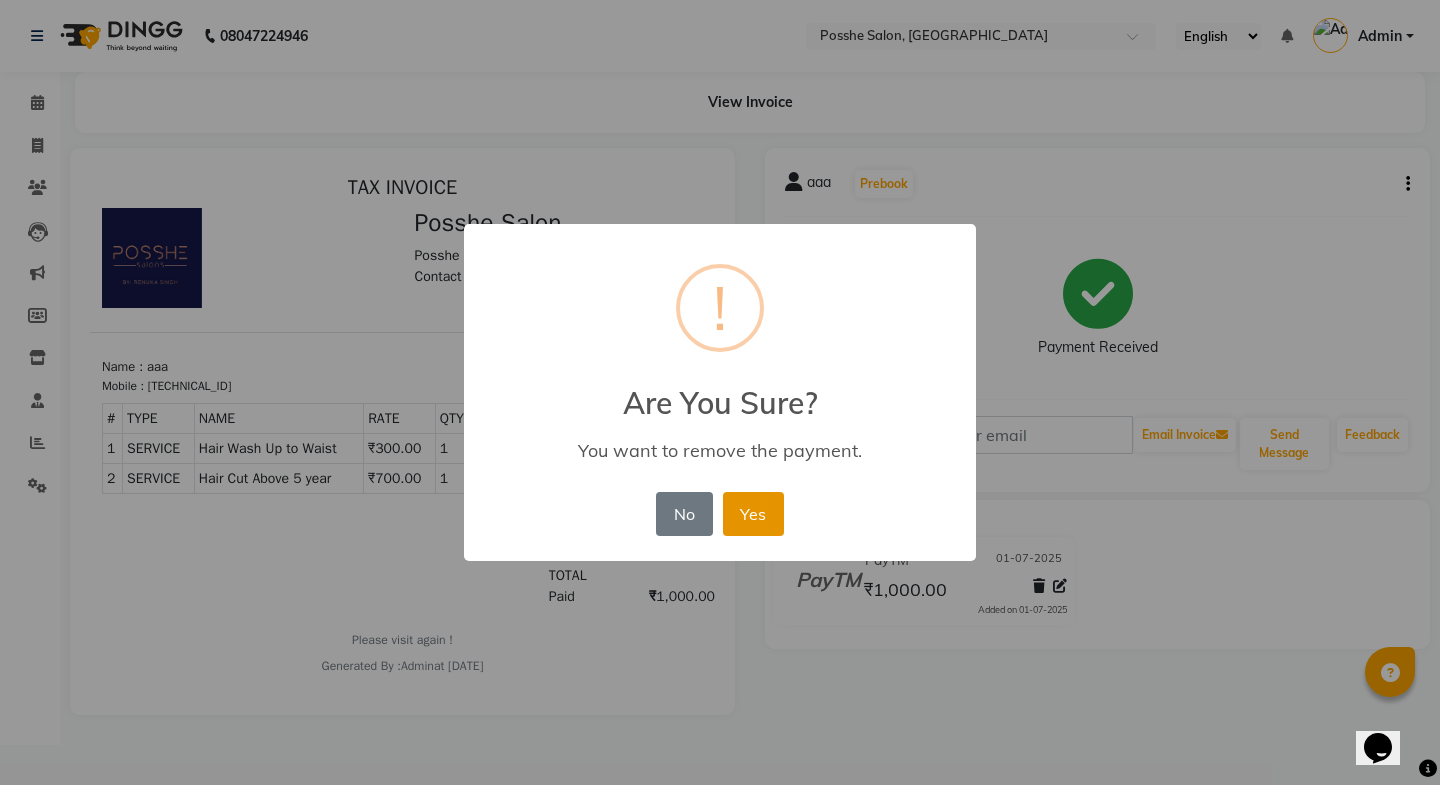 click on "Yes" at bounding box center (753, 514) 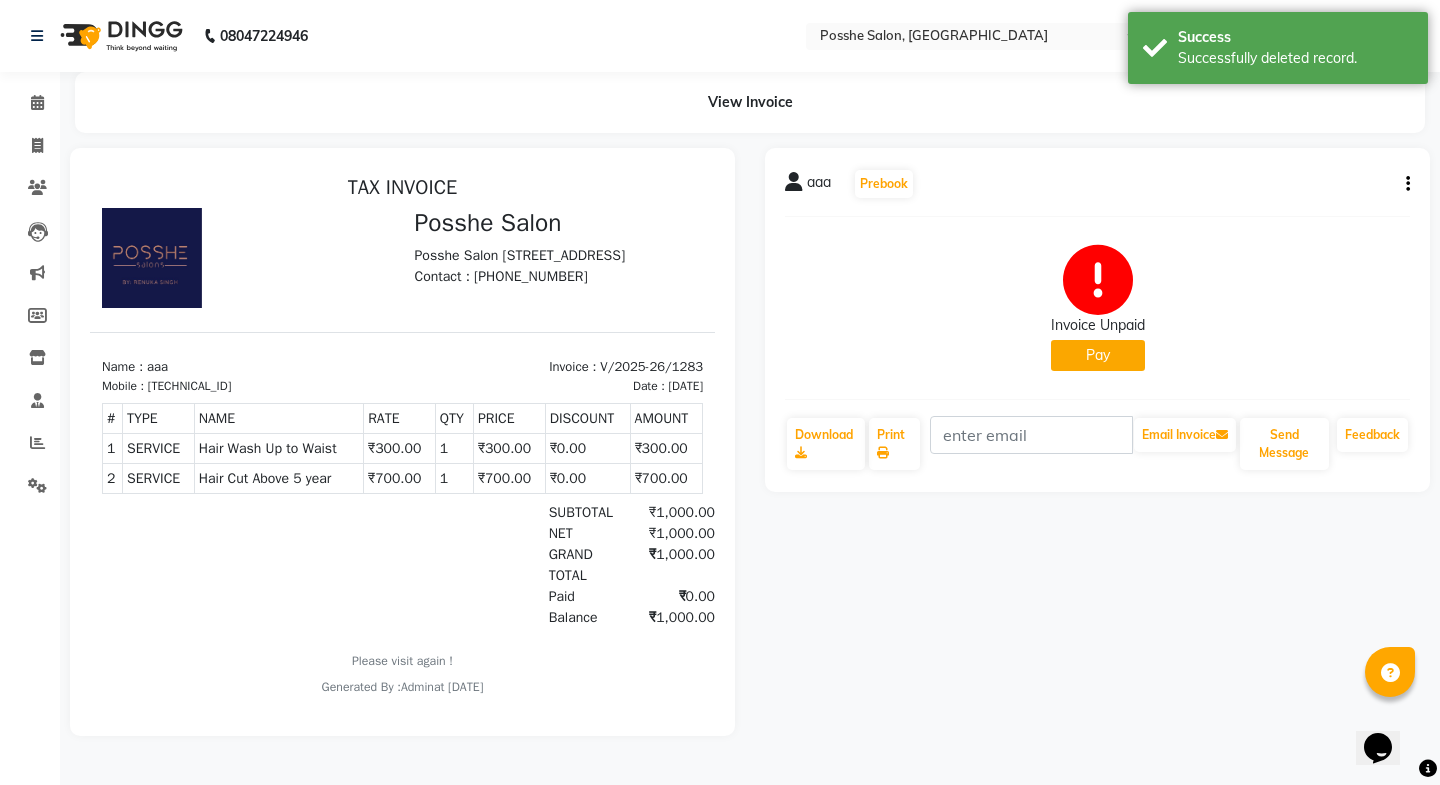 click 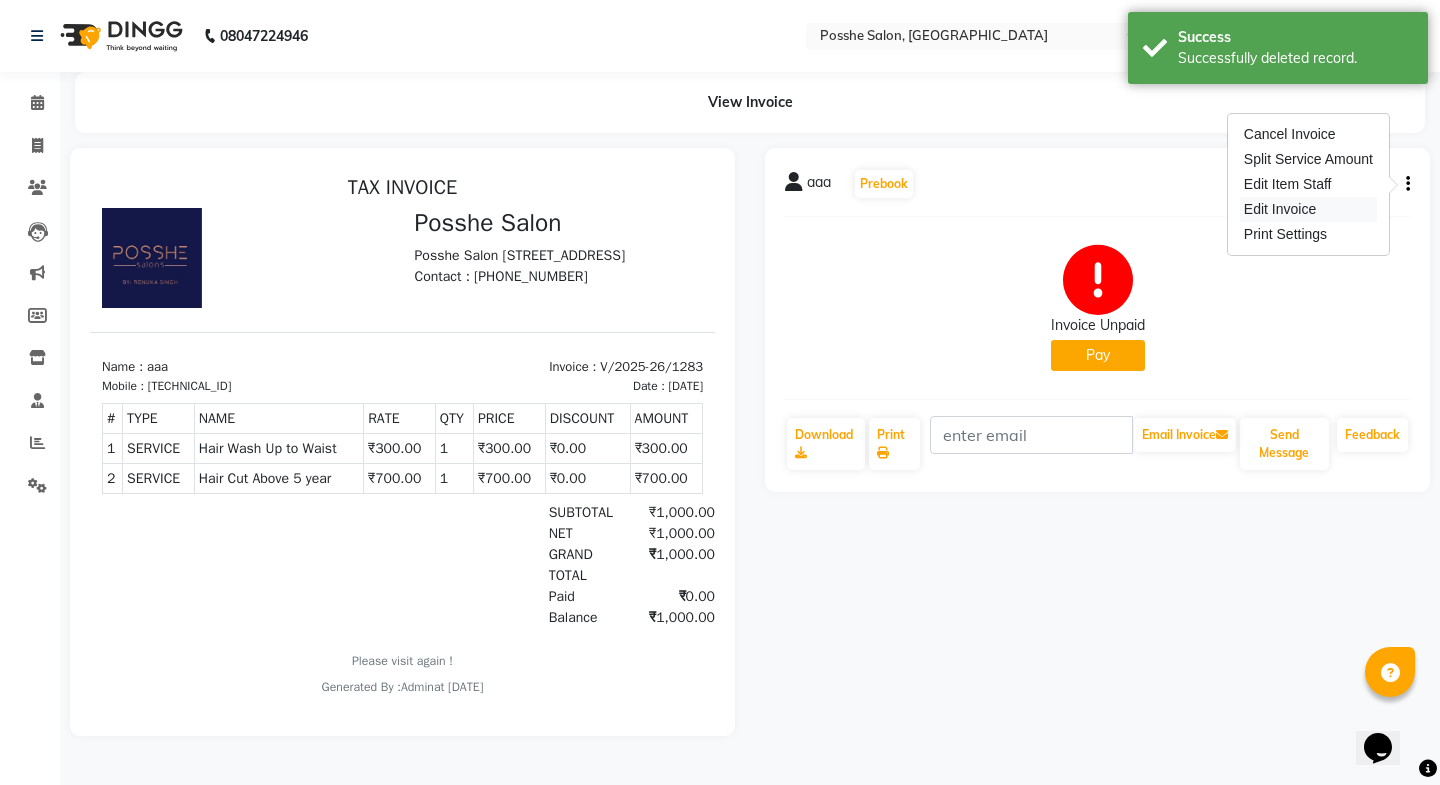 click on "Edit Invoice" at bounding box center [1308, 209] 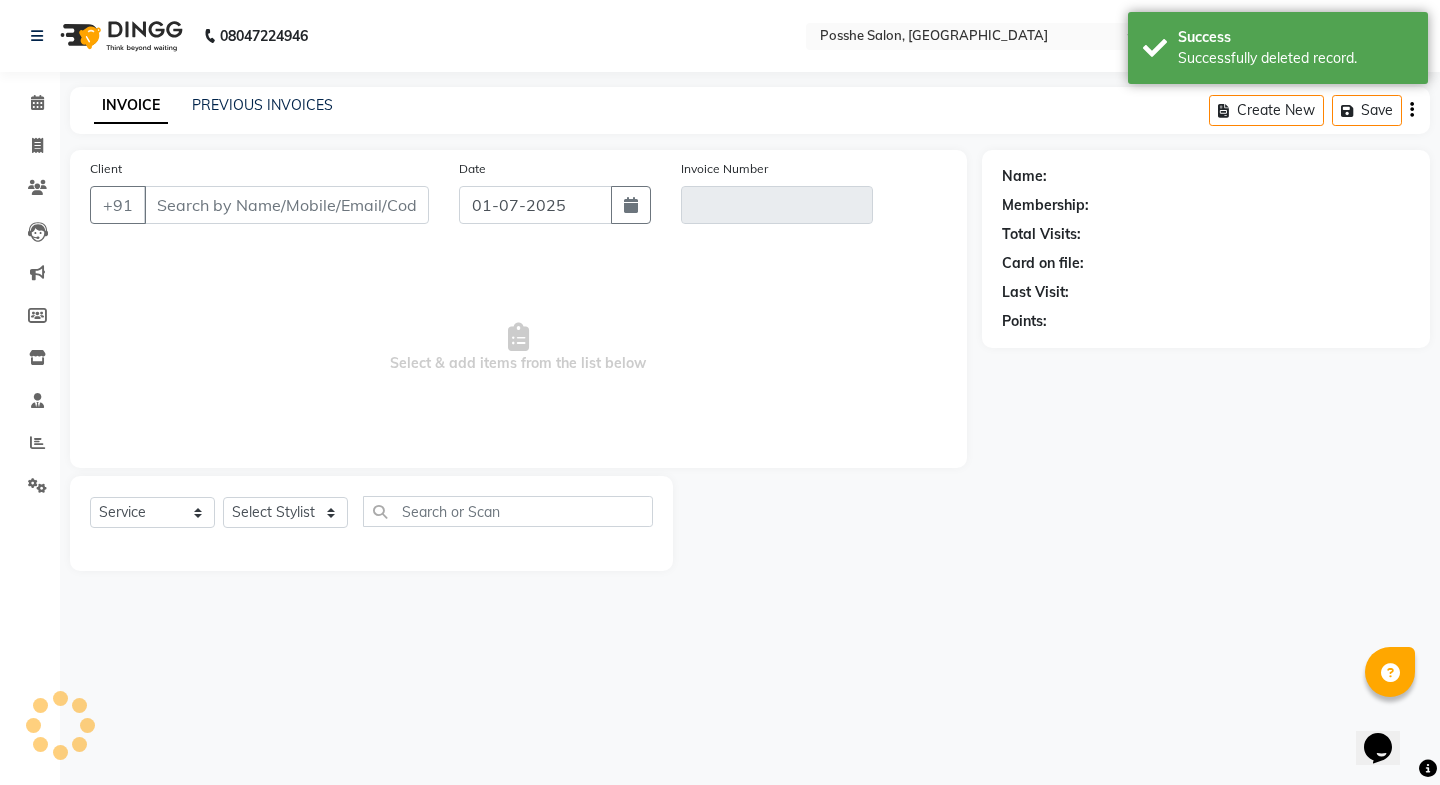 type on "1261800000156" 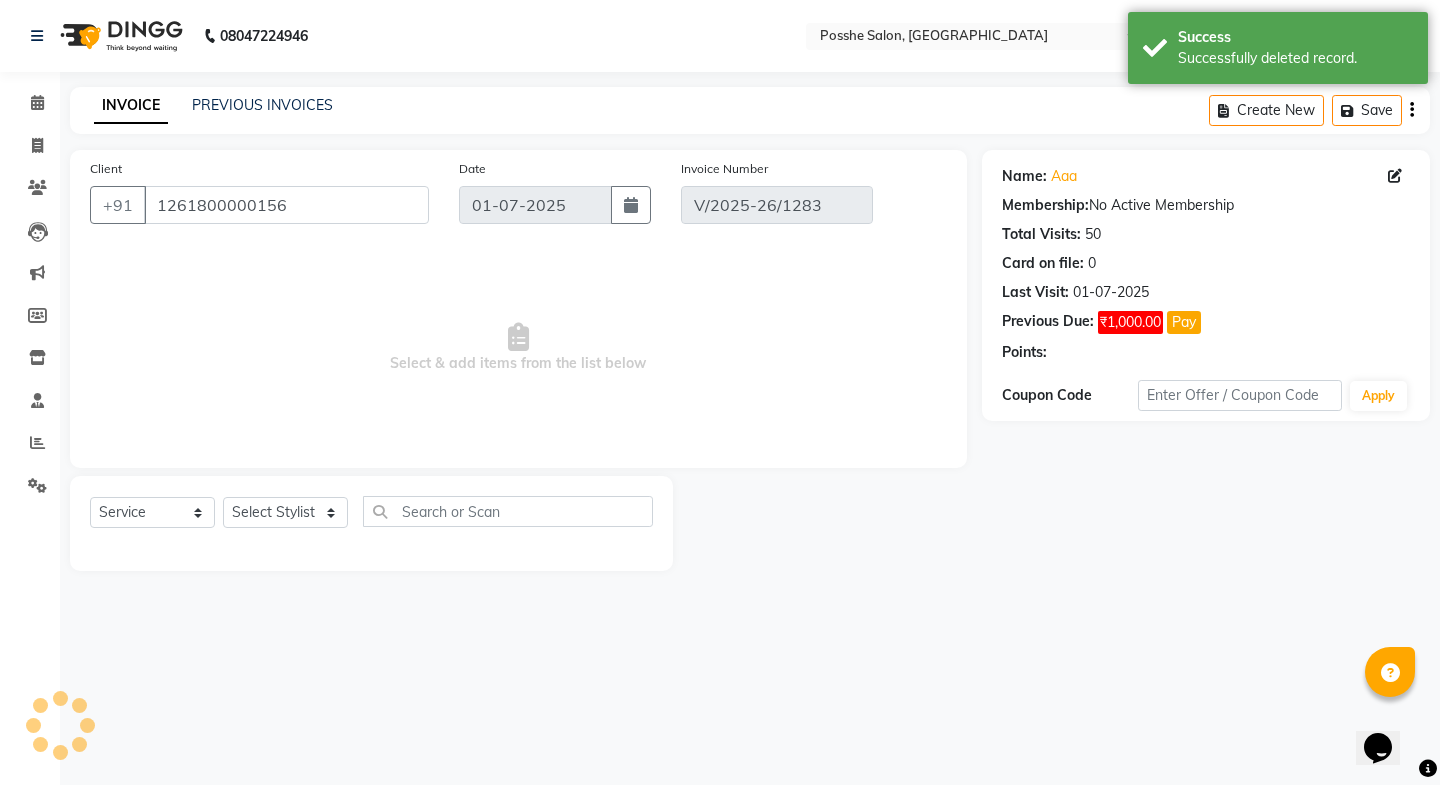 type on "[DATE]" 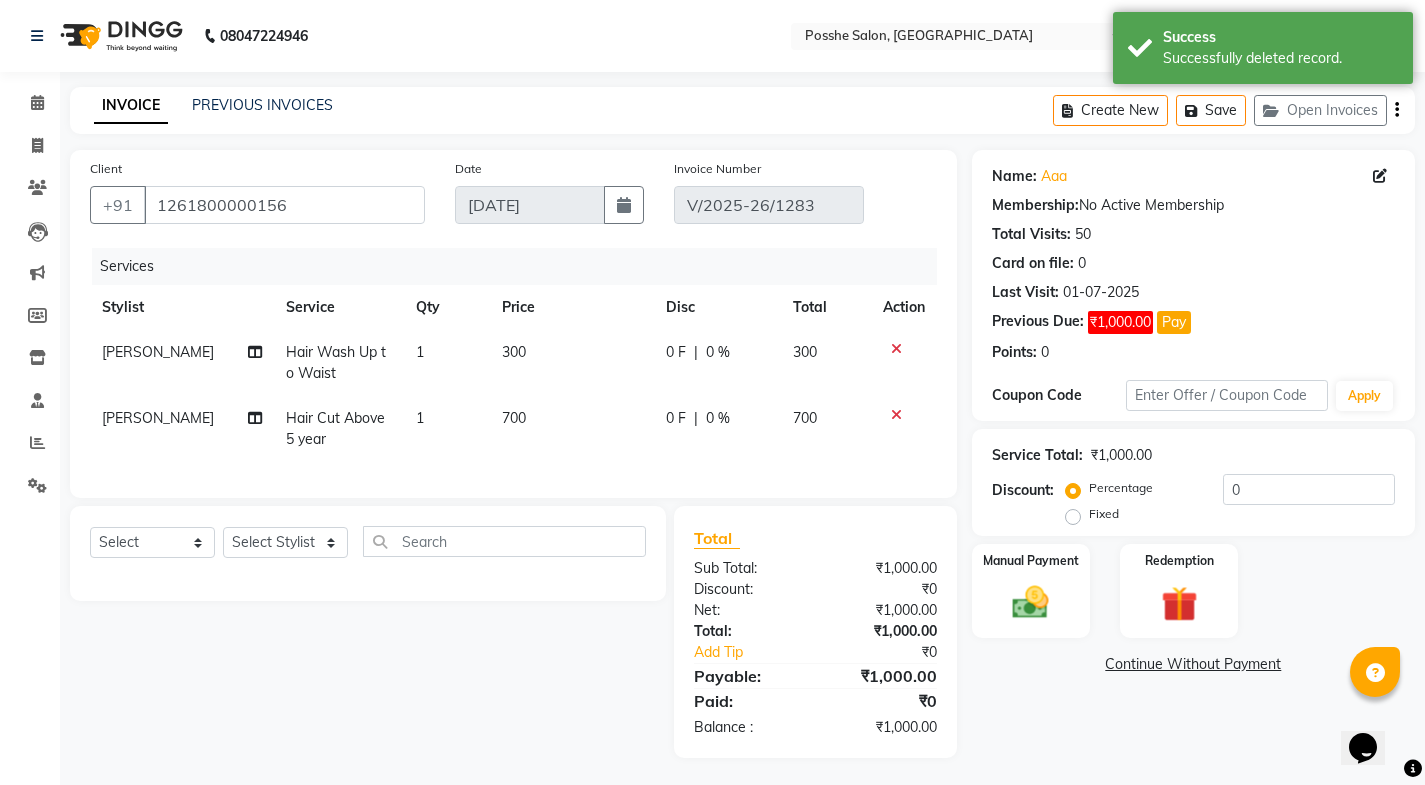 click 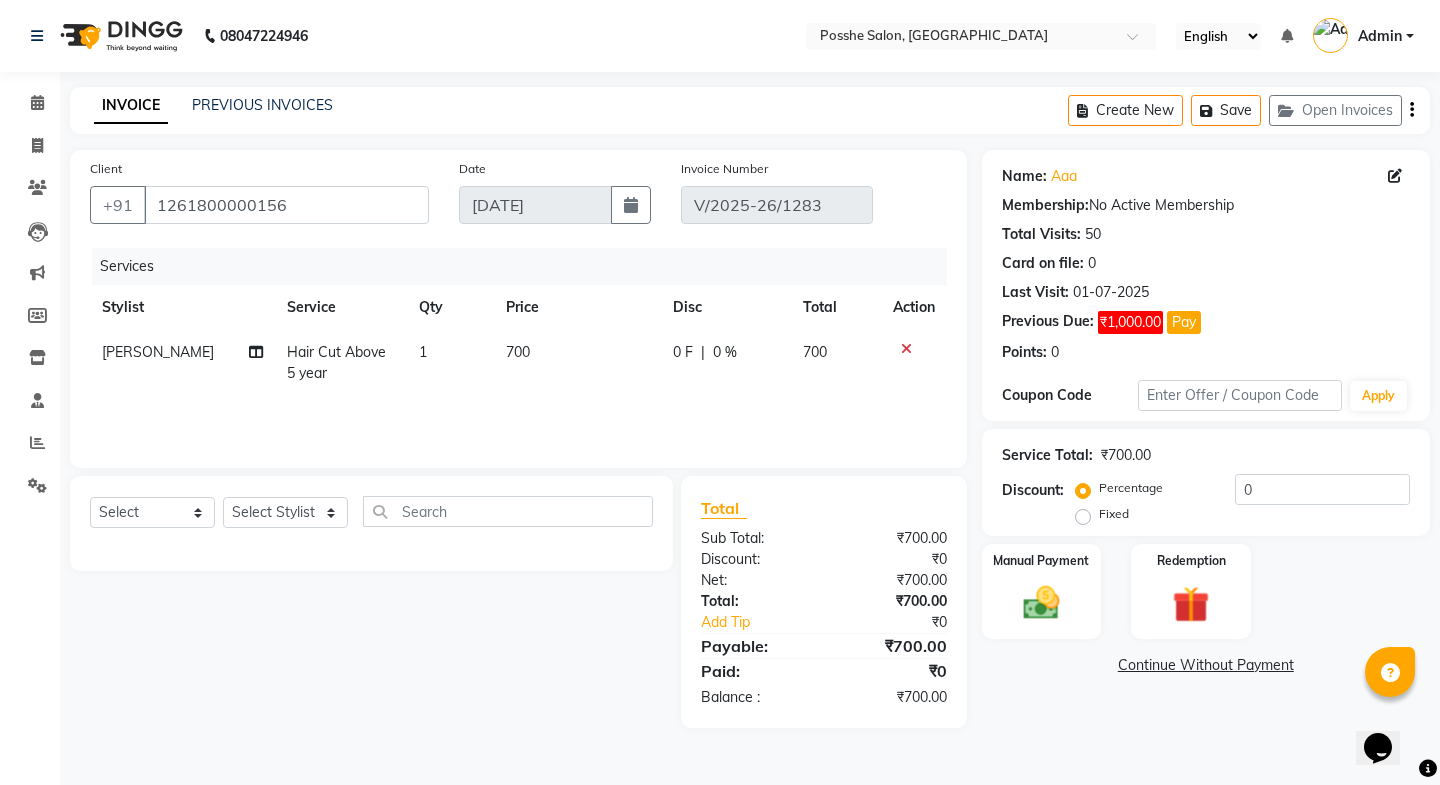 click on "Action" 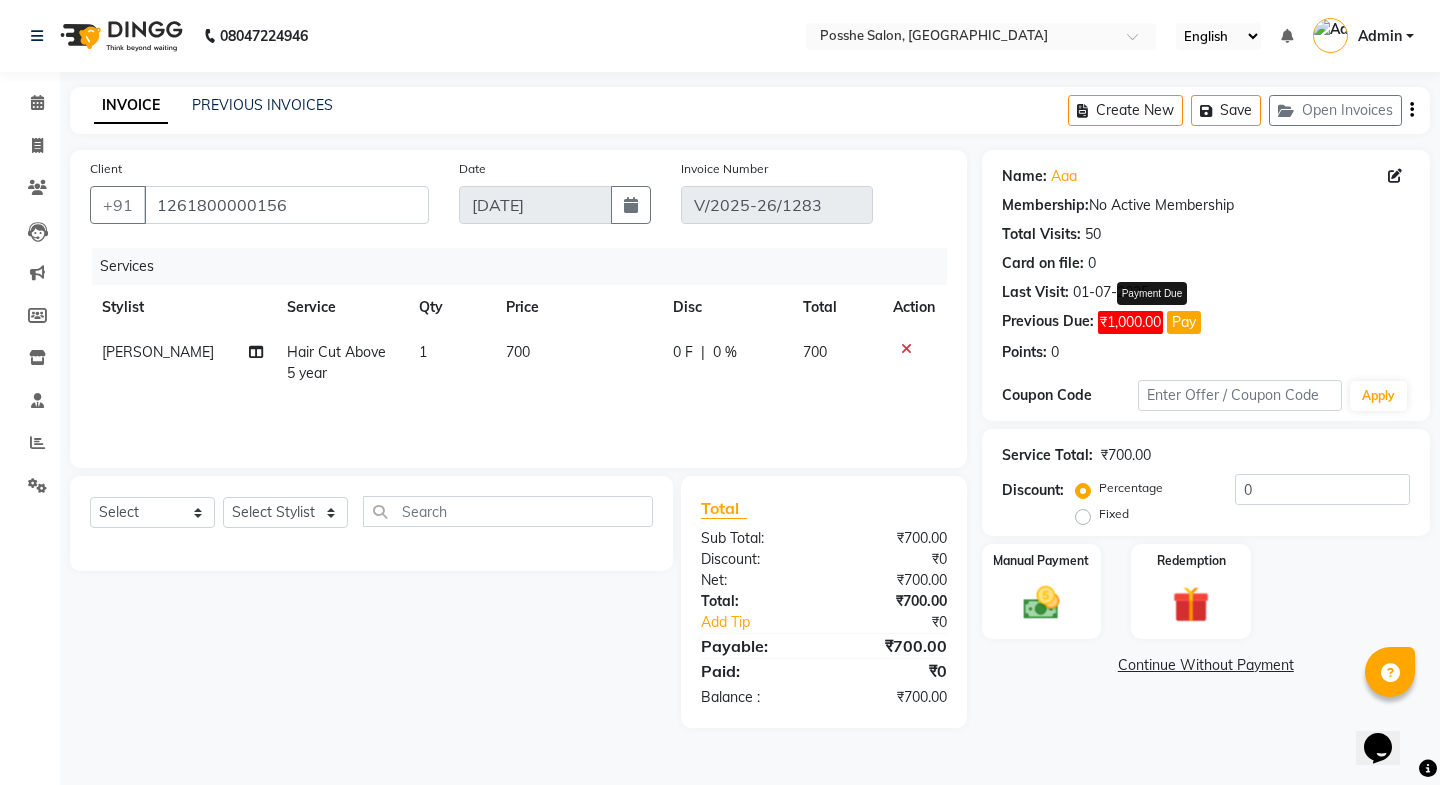 click on "Pay" 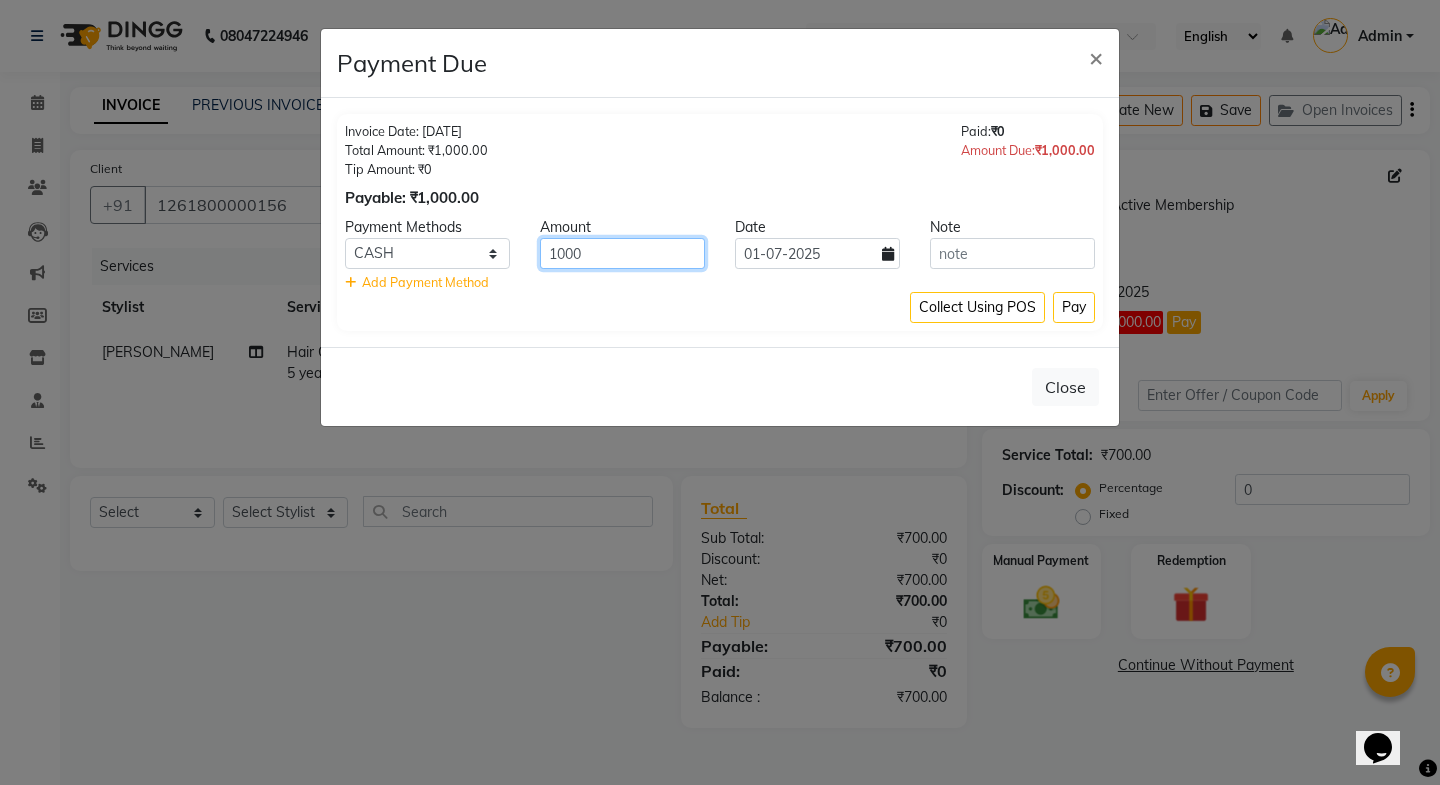 click on "1000" 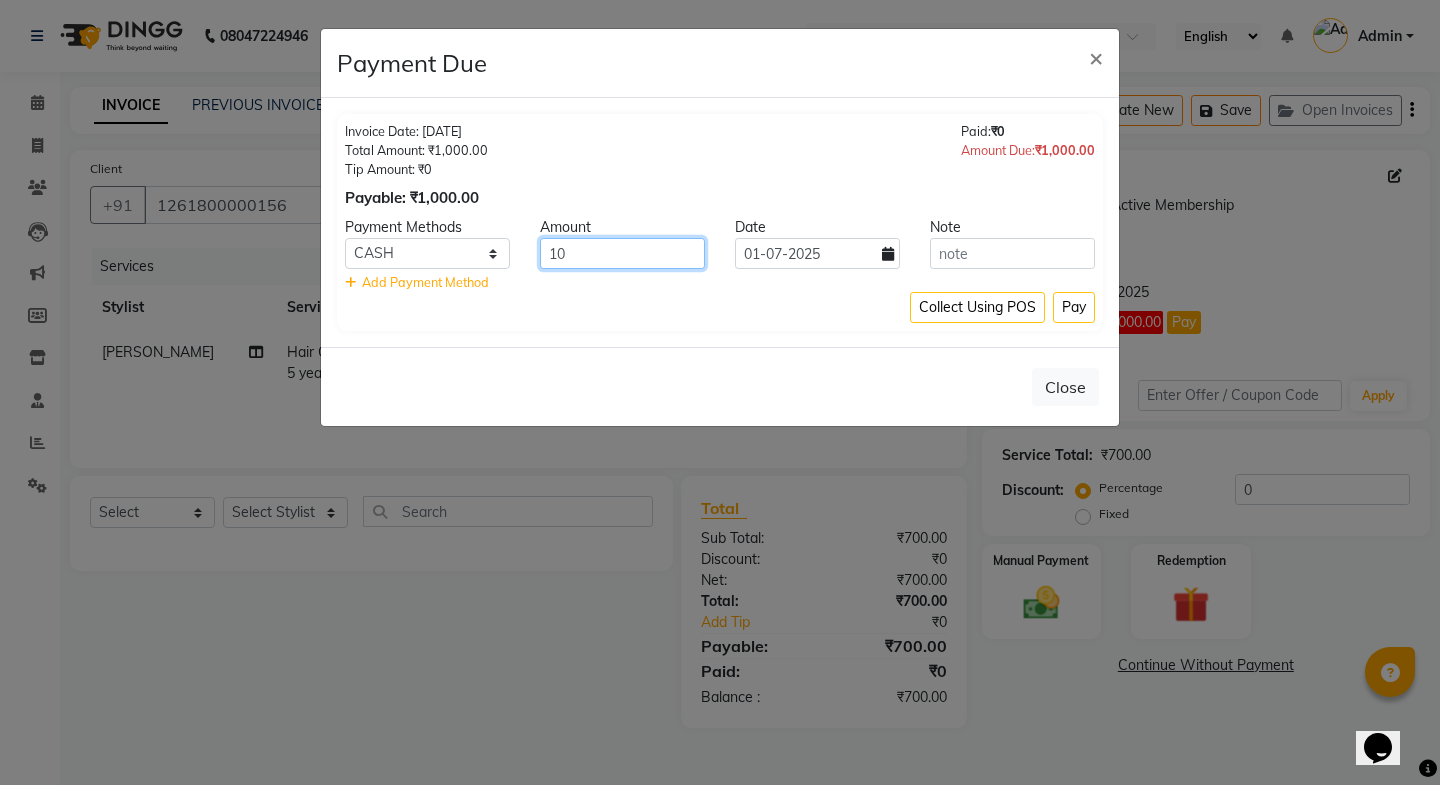 type on "1" 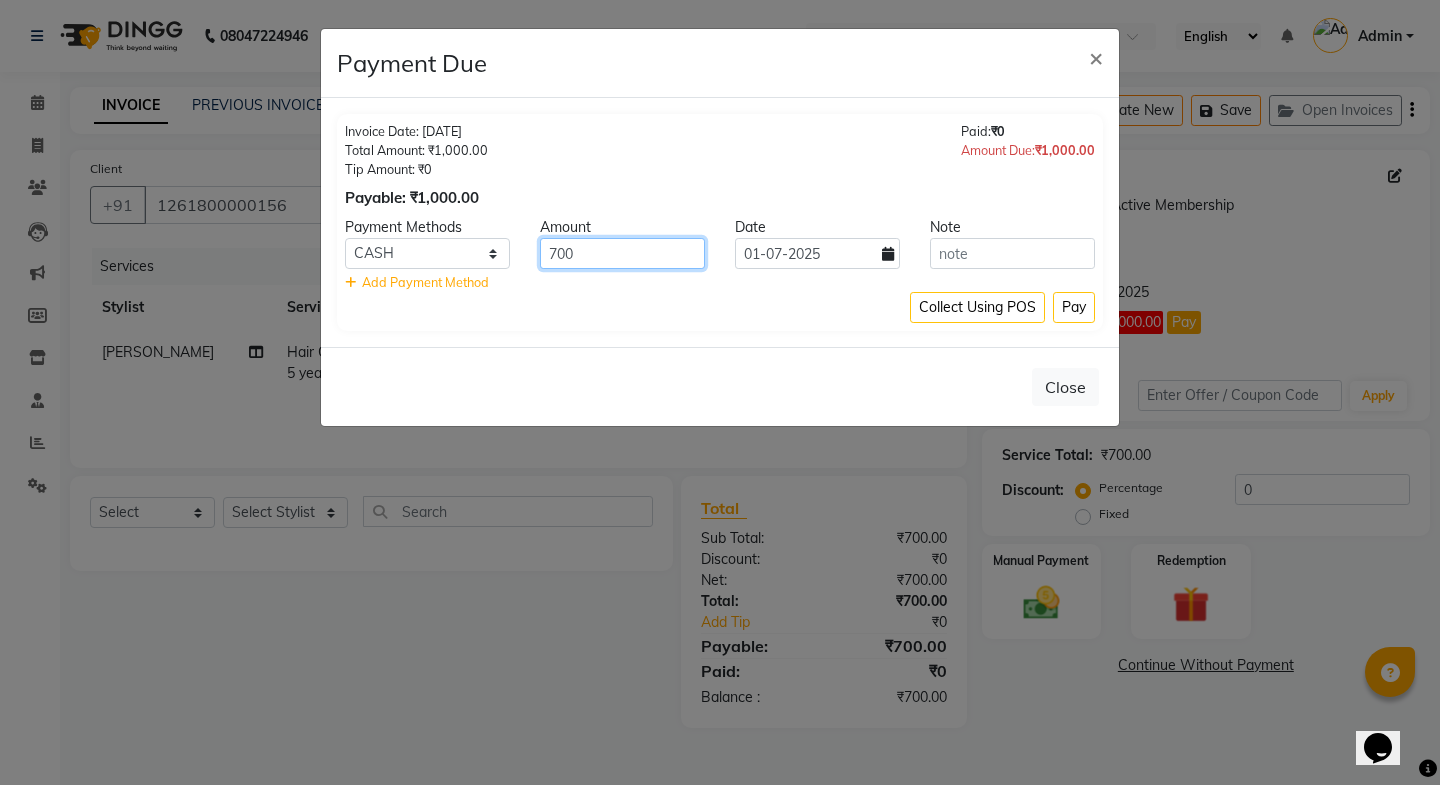type on "700" 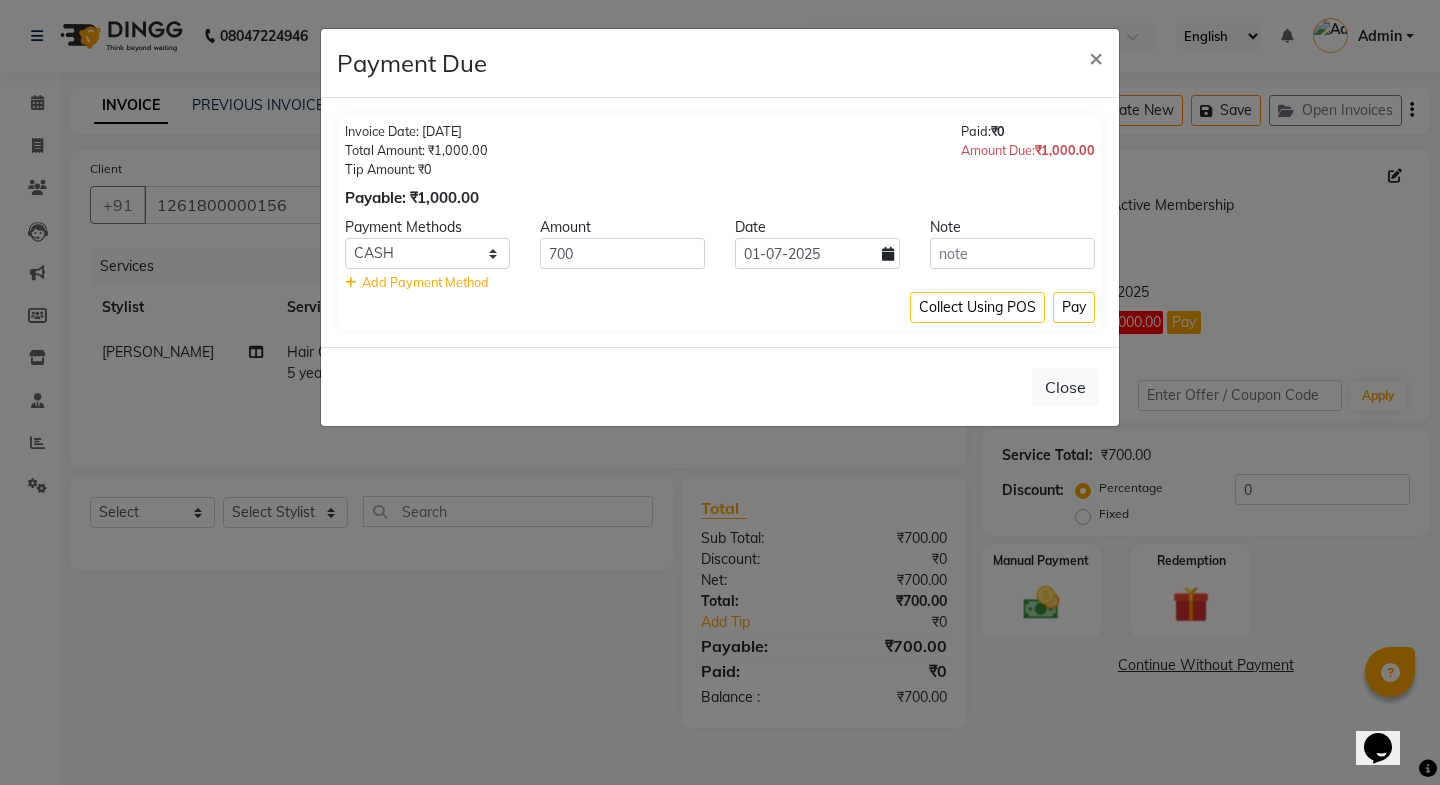 click on "Pay" 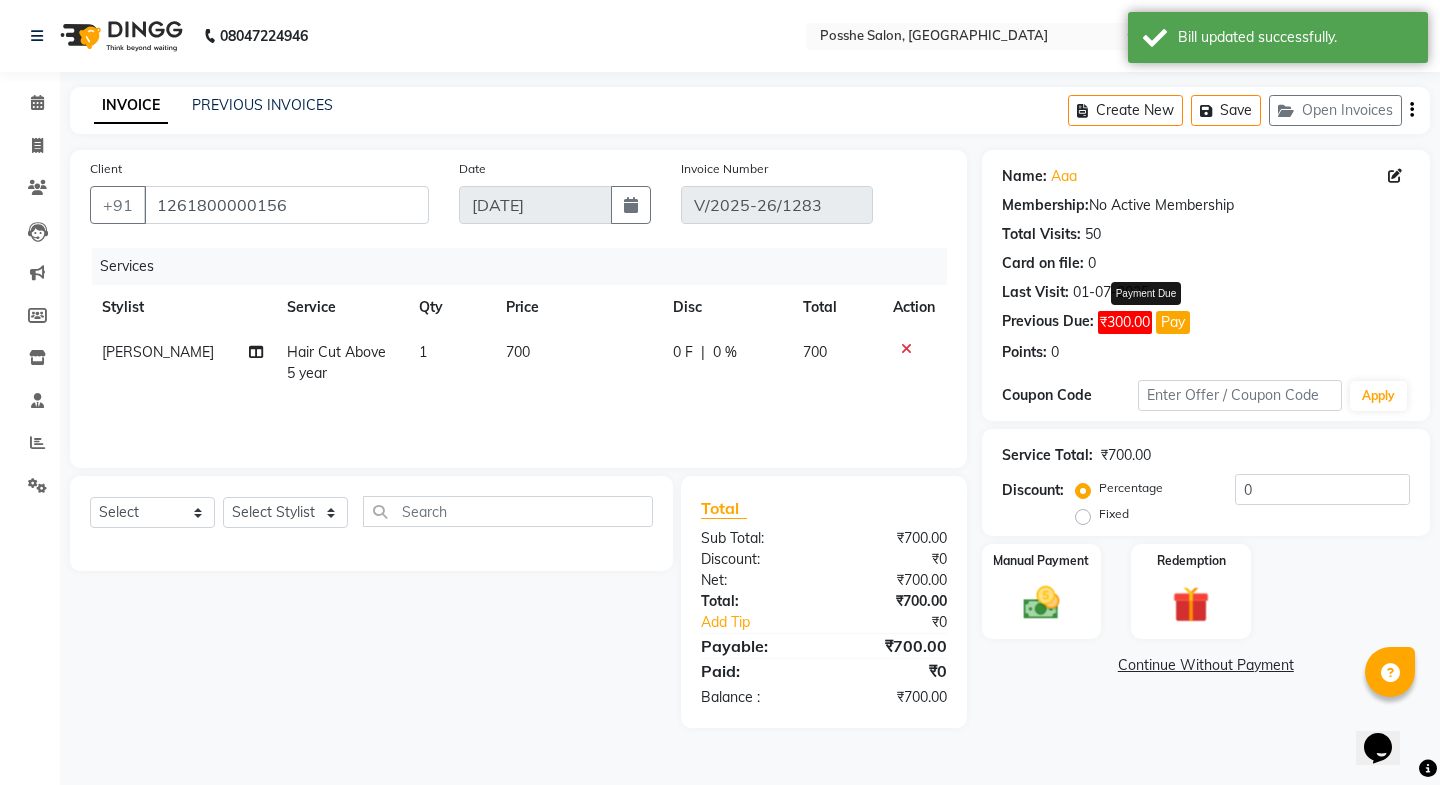 click on "₹300.00" 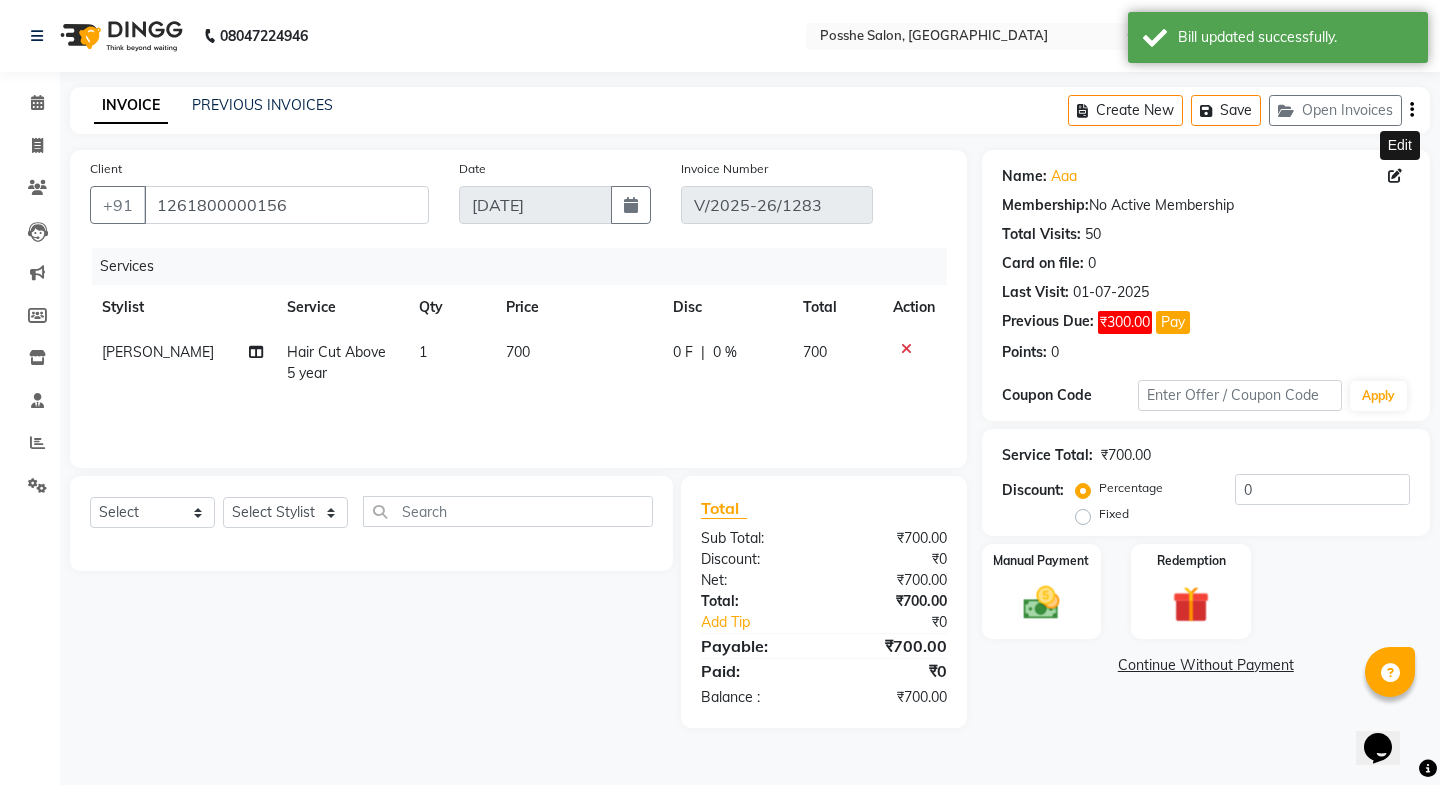 click 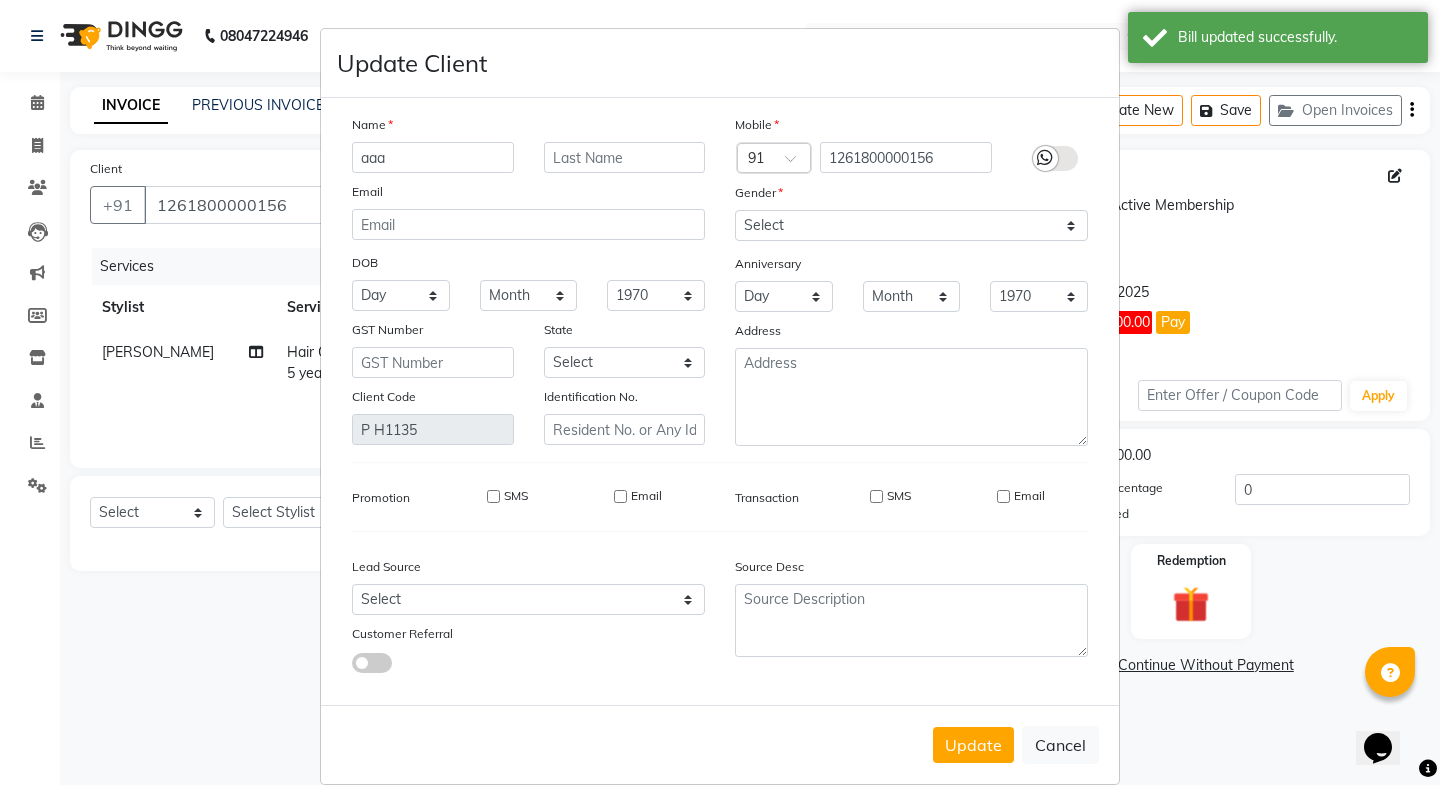 click on "Update Client Name aaa Email DOB Day 01 02 03 04 05 06 07 08 09 10 11 12 13 14 15 16 17 18 19 20 21 22 23 24 25 26 27 28 29 30 31 Month January February March April May June July August September October November December 1940 1941 1942 1943 1944 1945 1946 1947 1948 1949 1950 1951 1952 1953 1954 1955 1956 1957 1958 1959 1960 1961 1962 1963 1964 1965 1966 1967 1968 1969 1970 1971 1972 1973 1974 1975 1976 1977 1978 1979 1980 1981 1982 1983 1984 1985 1986 1987 1988 1989 1990 1991 1992 1993 1994 1995 1996 1997 1998 1999 2000 2001 2002 2003 2004 2005 2006 2007 2008 2009 2010 2011 2012 2013 2014 2015 2016 2017 2018 2019 2020 2021 2022 2023 2024 GST Number State Select Andaman and Nicobar Islands Andhra Pradesh Arunachal Pradesh Assam Bihar Chandigarh Chhattisgarh Dadra and Nagar Haveli Daman and Diu Delhi Goa Gujarat Haryana Himachal Pradesh Jammu and Kashmir Jharkhand Karnataka Kerala Lakshadweep Madhya Pradesh Maharashtra Manipur Meghalaya Mizoram Nagaland Odisha Pondicherry Punjab Rajasthan Sikkim Tamil Nadu ×" at bounding box center (720, 392) 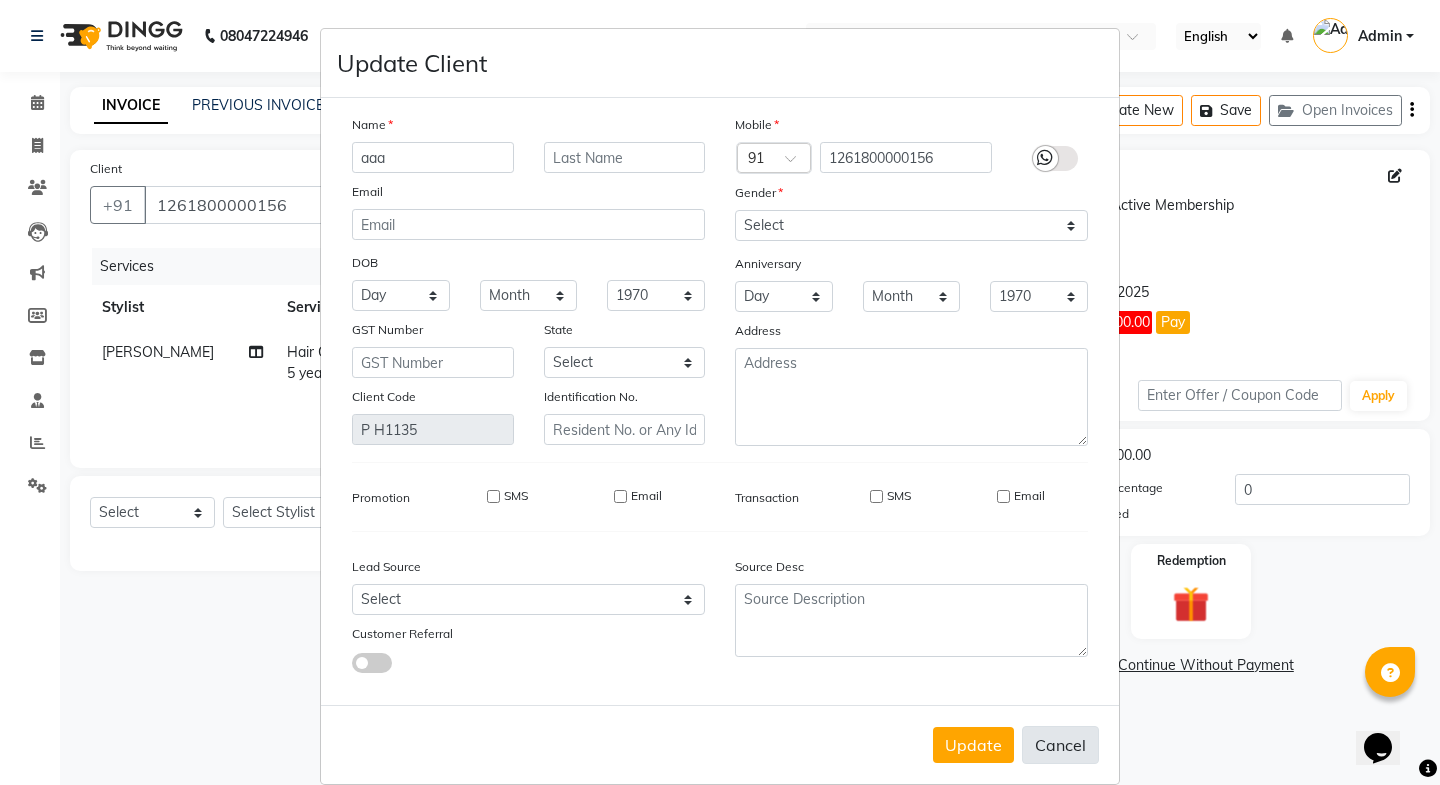 click on "Cancel" at bounding box center [1060, 745] 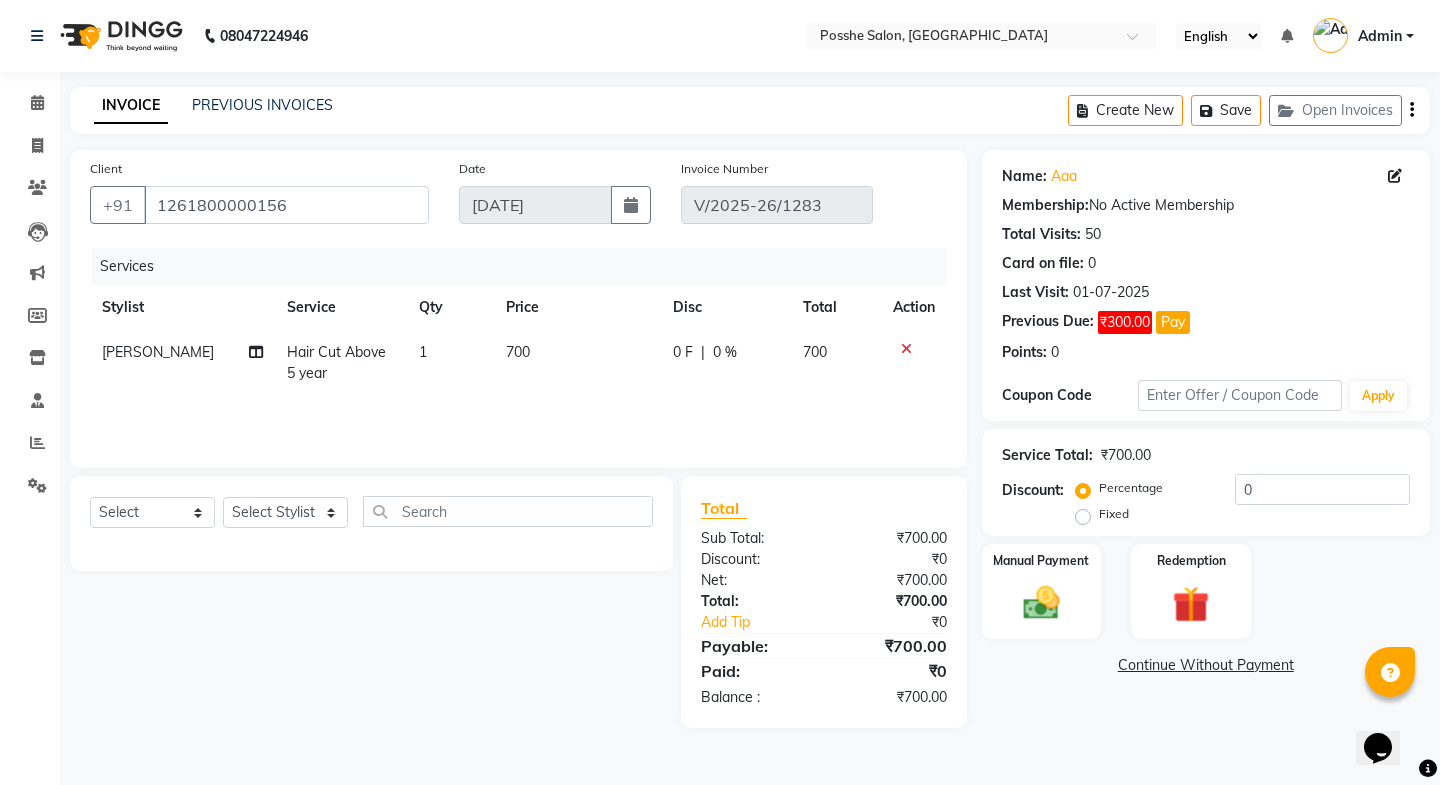 click 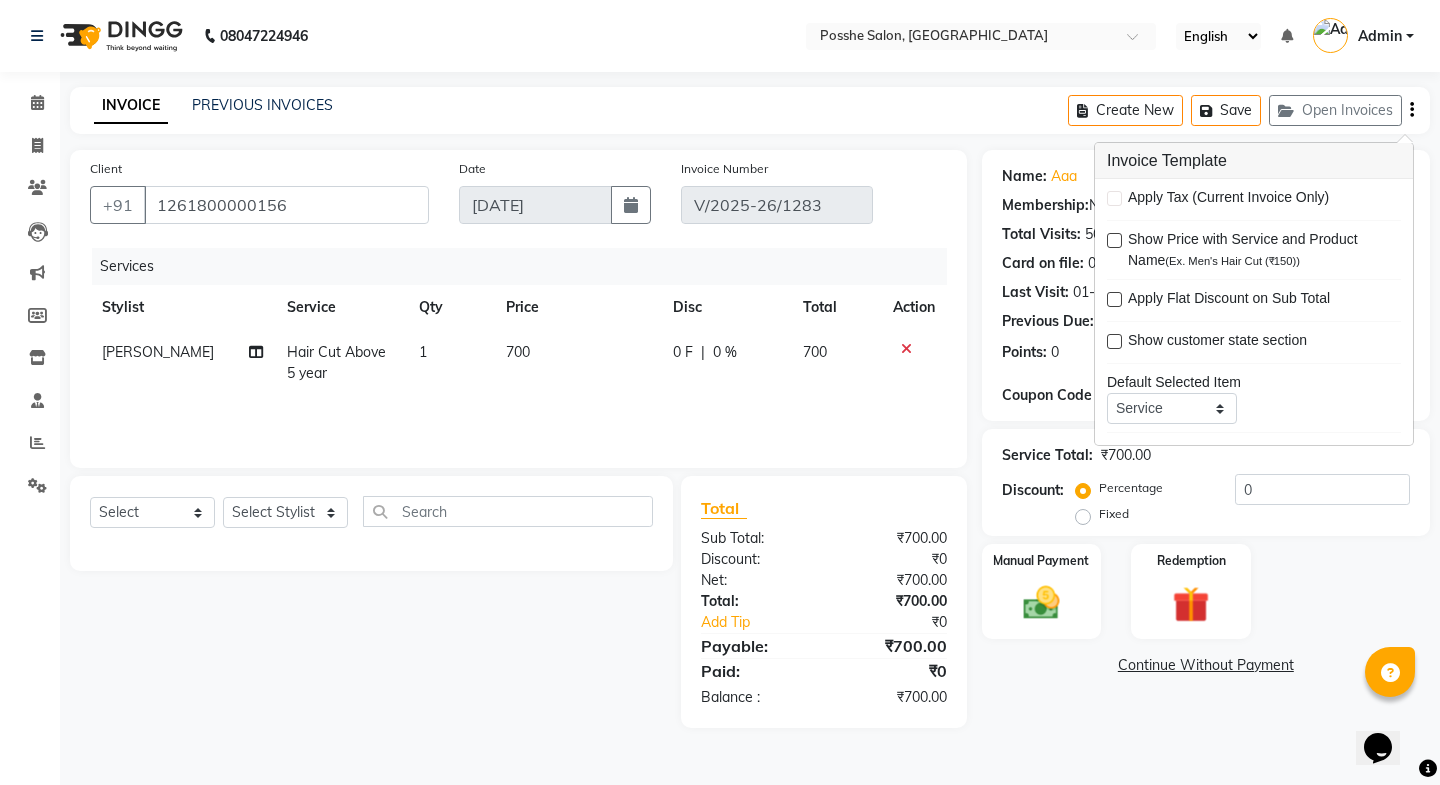 click on "Service Total:  ₹700.00  Discount:  Percentage   Fixed  0" 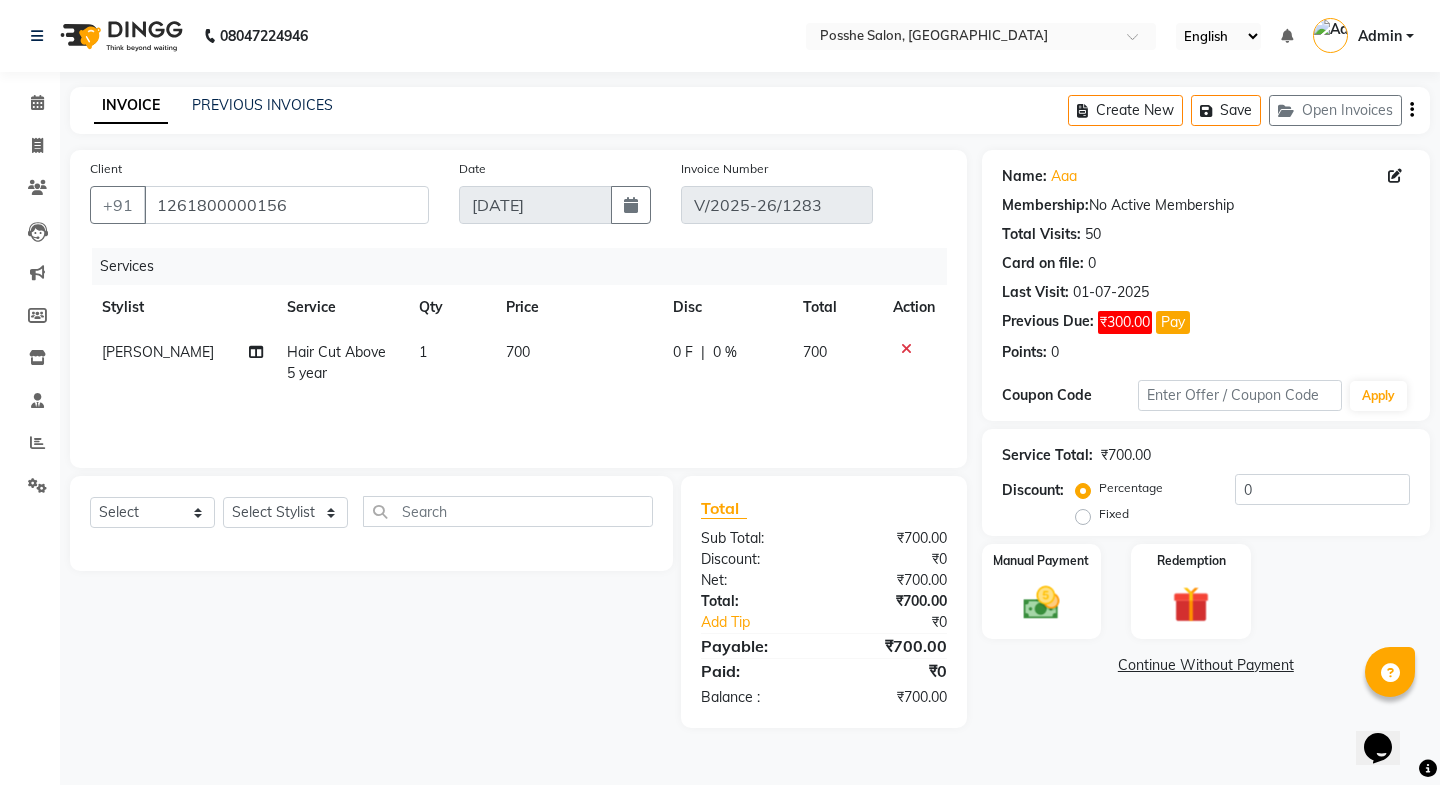 drag, startPoint x: 1327, startPoint y: 594, endPoint x: 1288, endPoint y: 578, distance: 42.154476 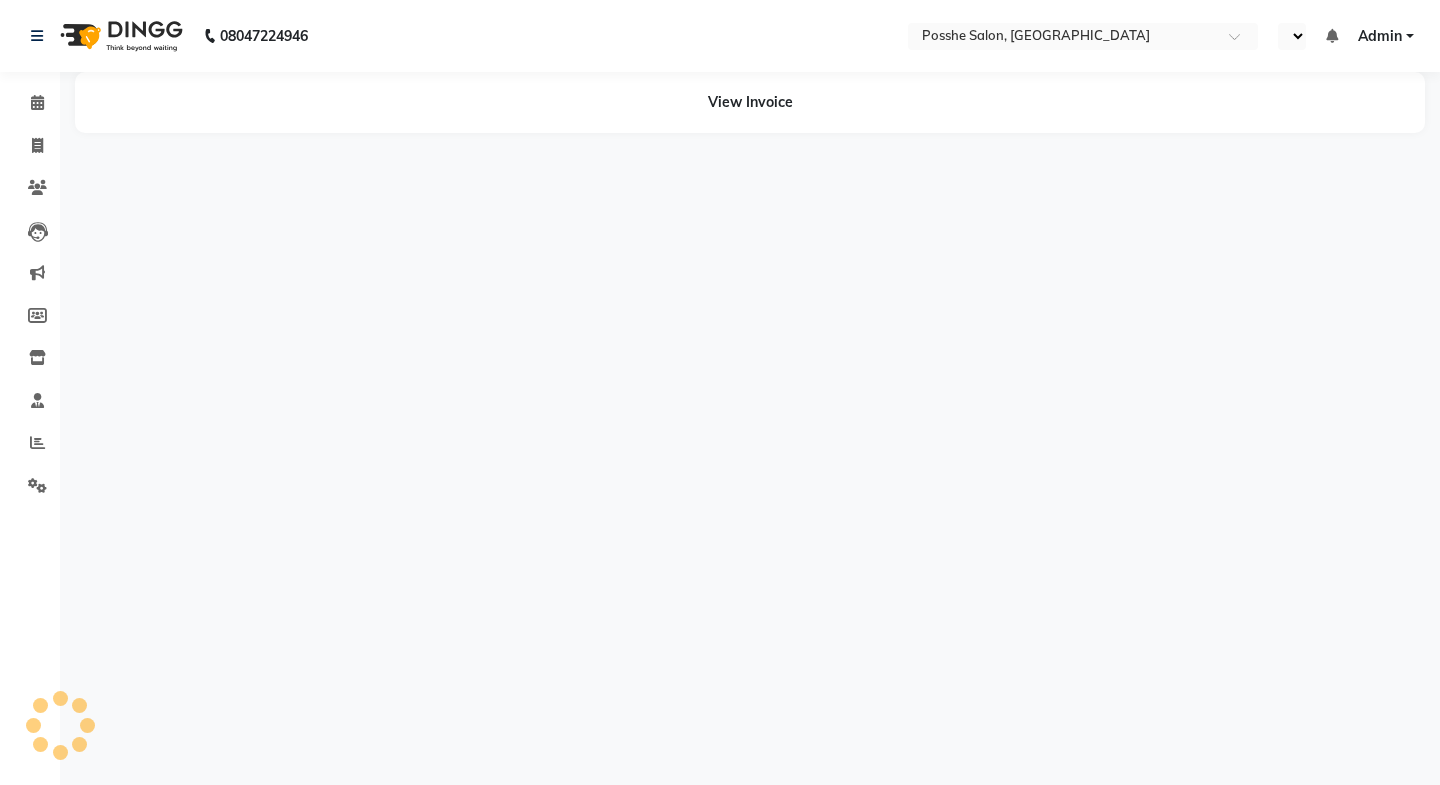 select on "en" 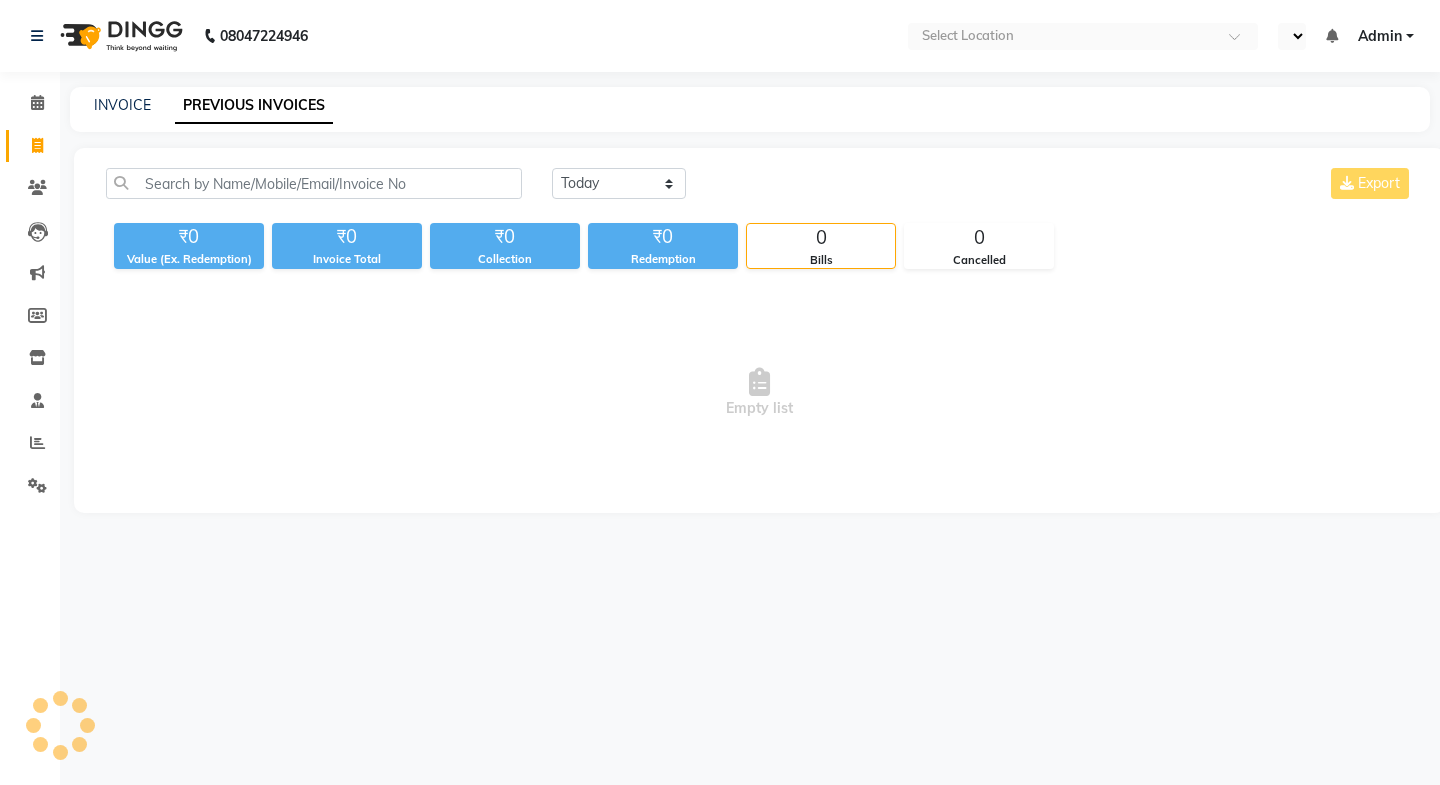 scroll, scrollTop: 0, scrollLeft: 0, axis: both 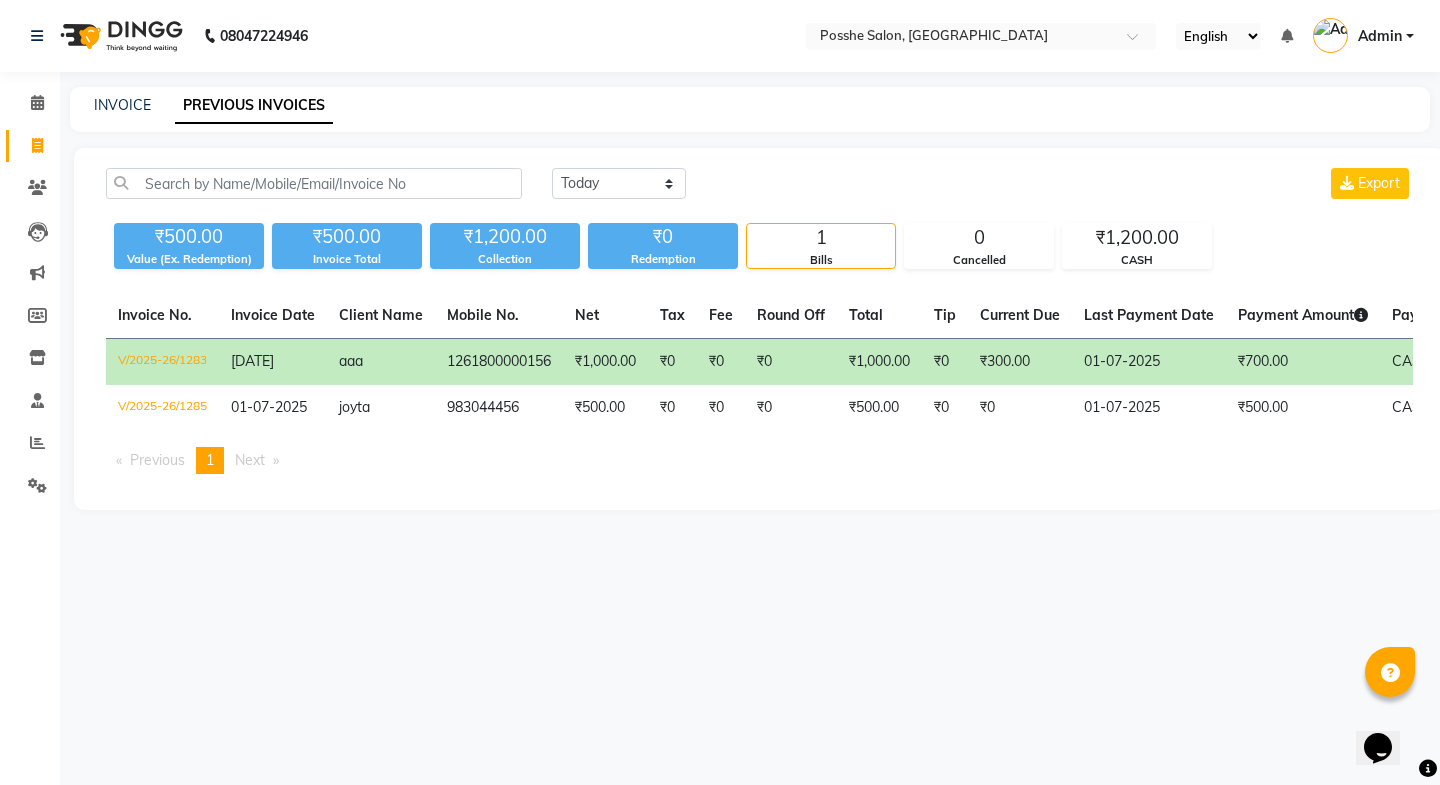 drag, startPoint x: 336, startPoint y: 366, endPoint x: 321, endPoint y: 366, distance: 15 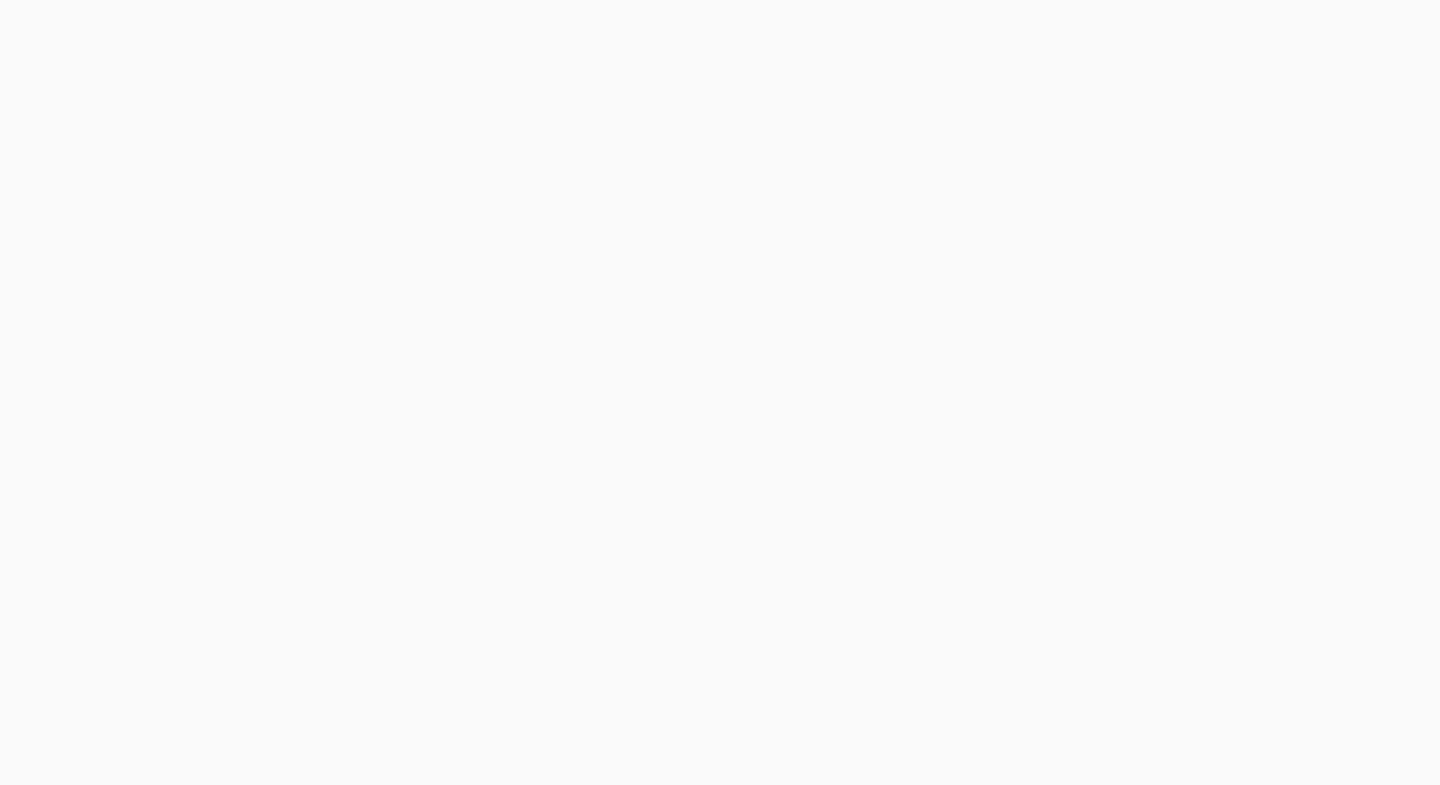 scroll, scrollTop: 0, scrollLeft: 0, axis: both 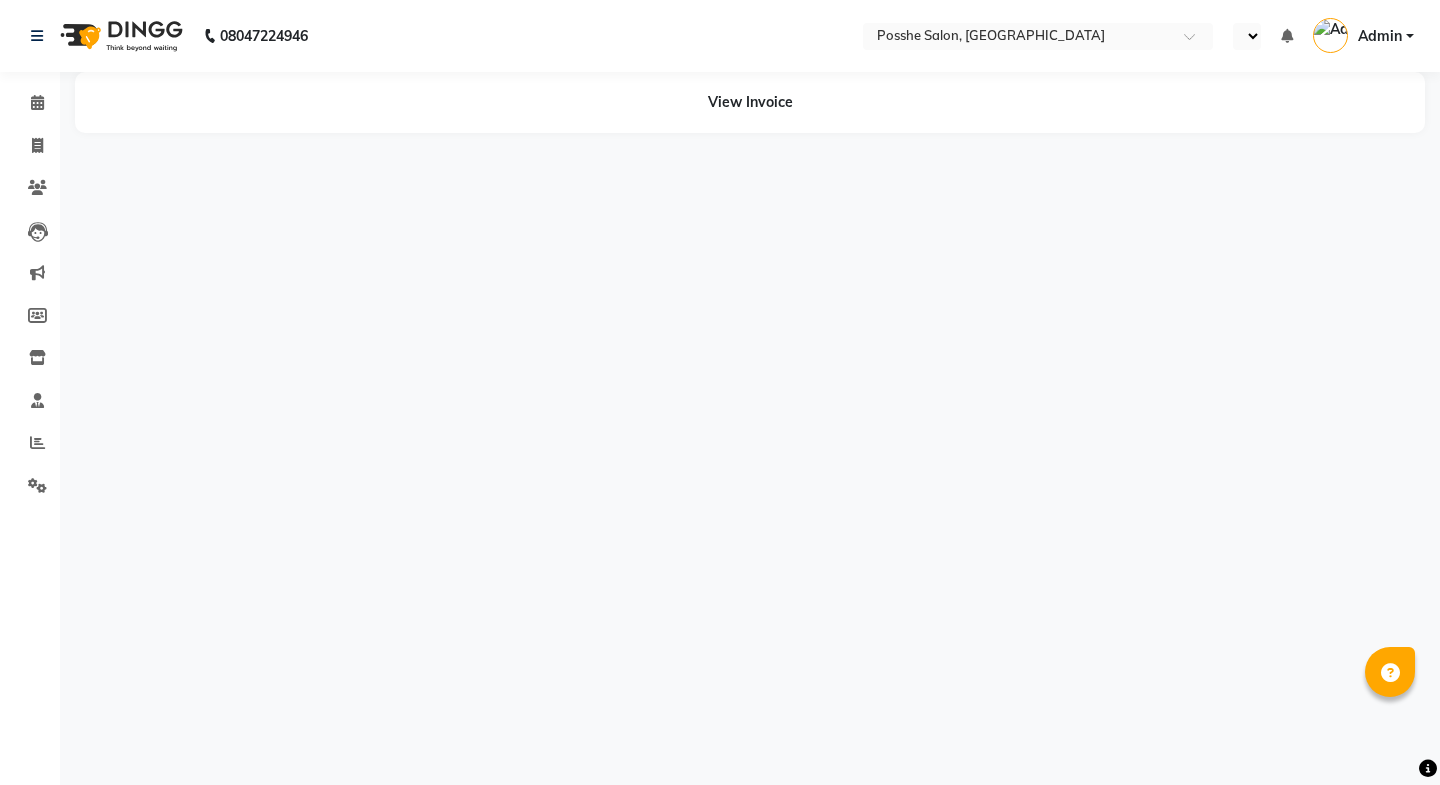 select on "en" 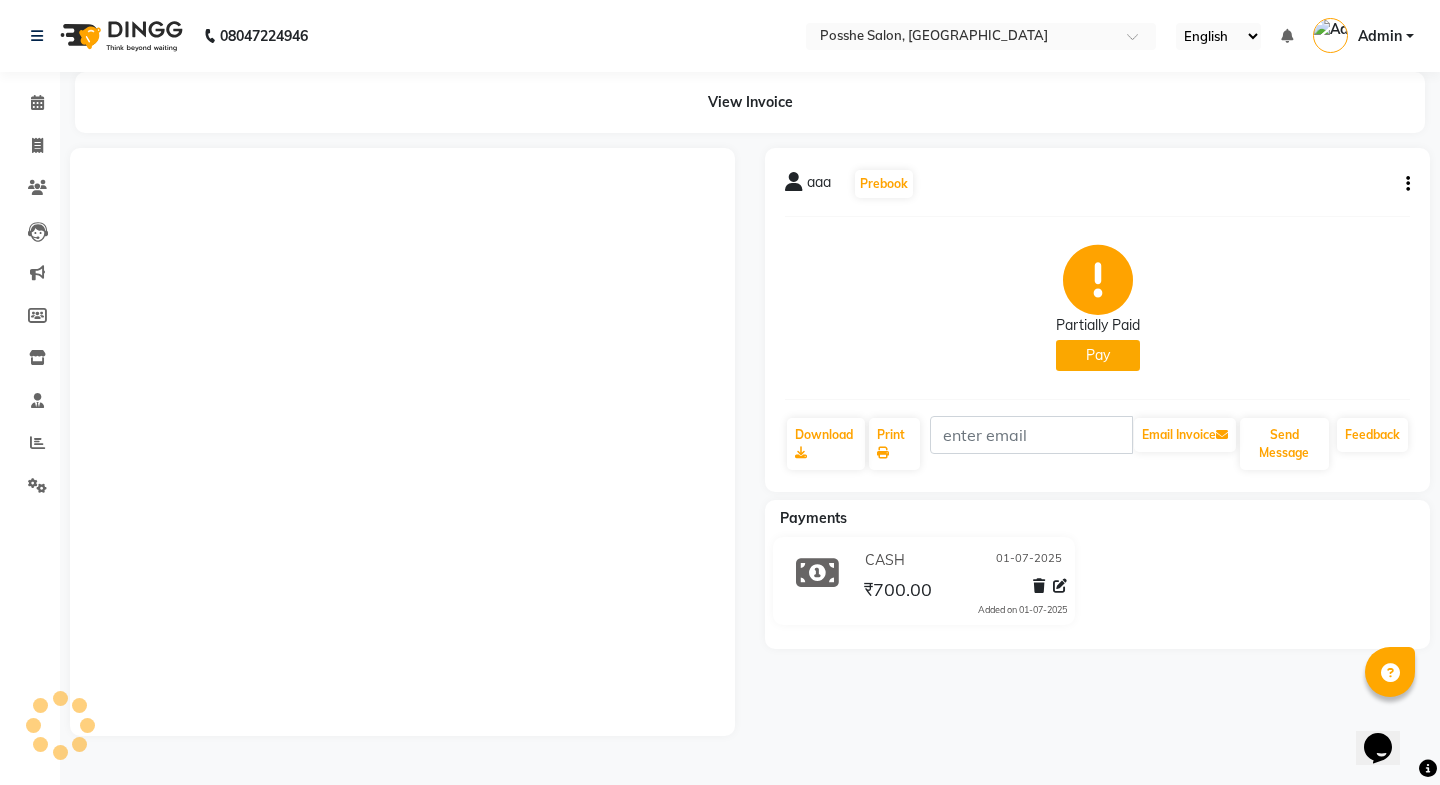 scroll, scrollTop: 0, scrollLeft: 0, axis: both 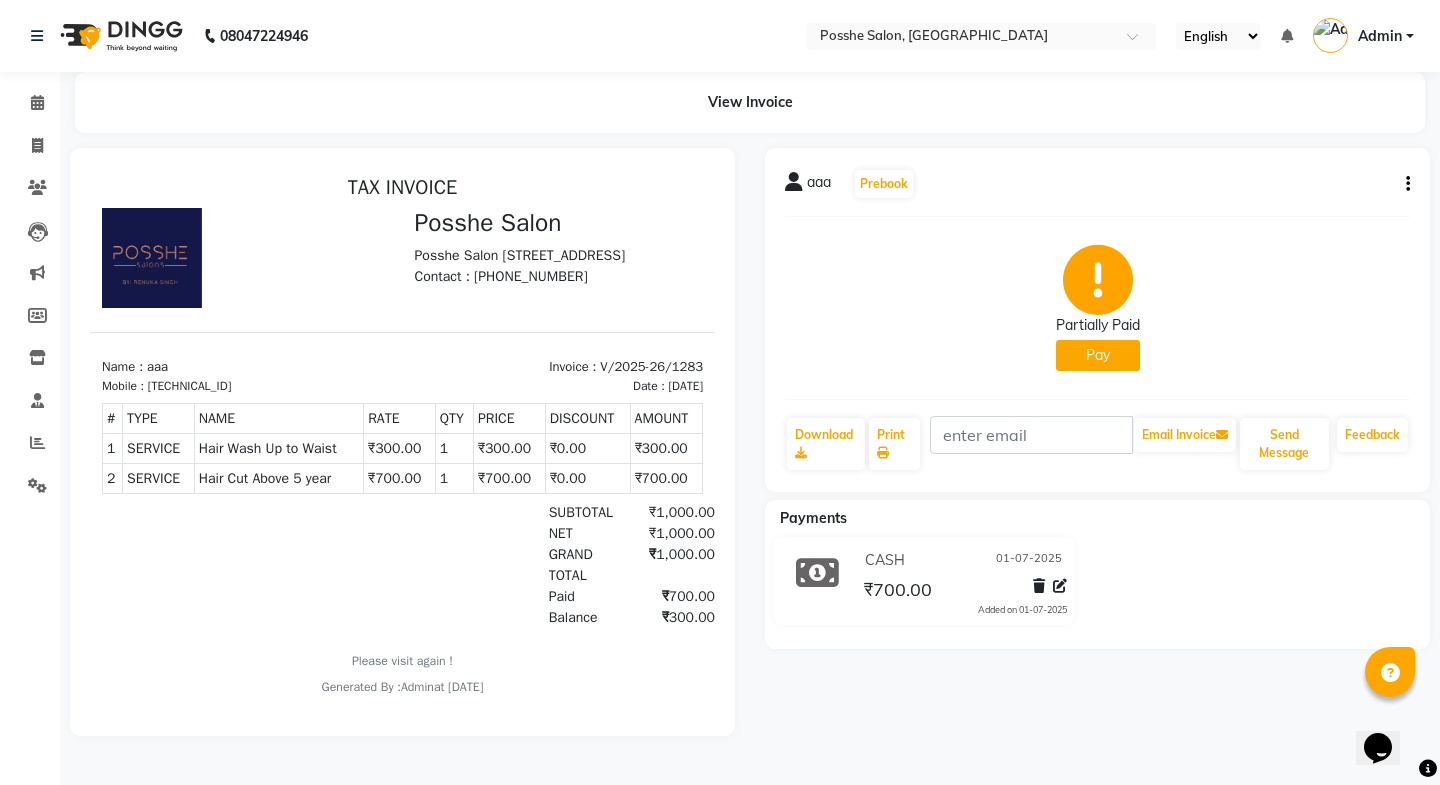 click on "aaa   Prebook   Partially Paid   Pay  Download  Print   Email Invoice   Send Message Feedback" 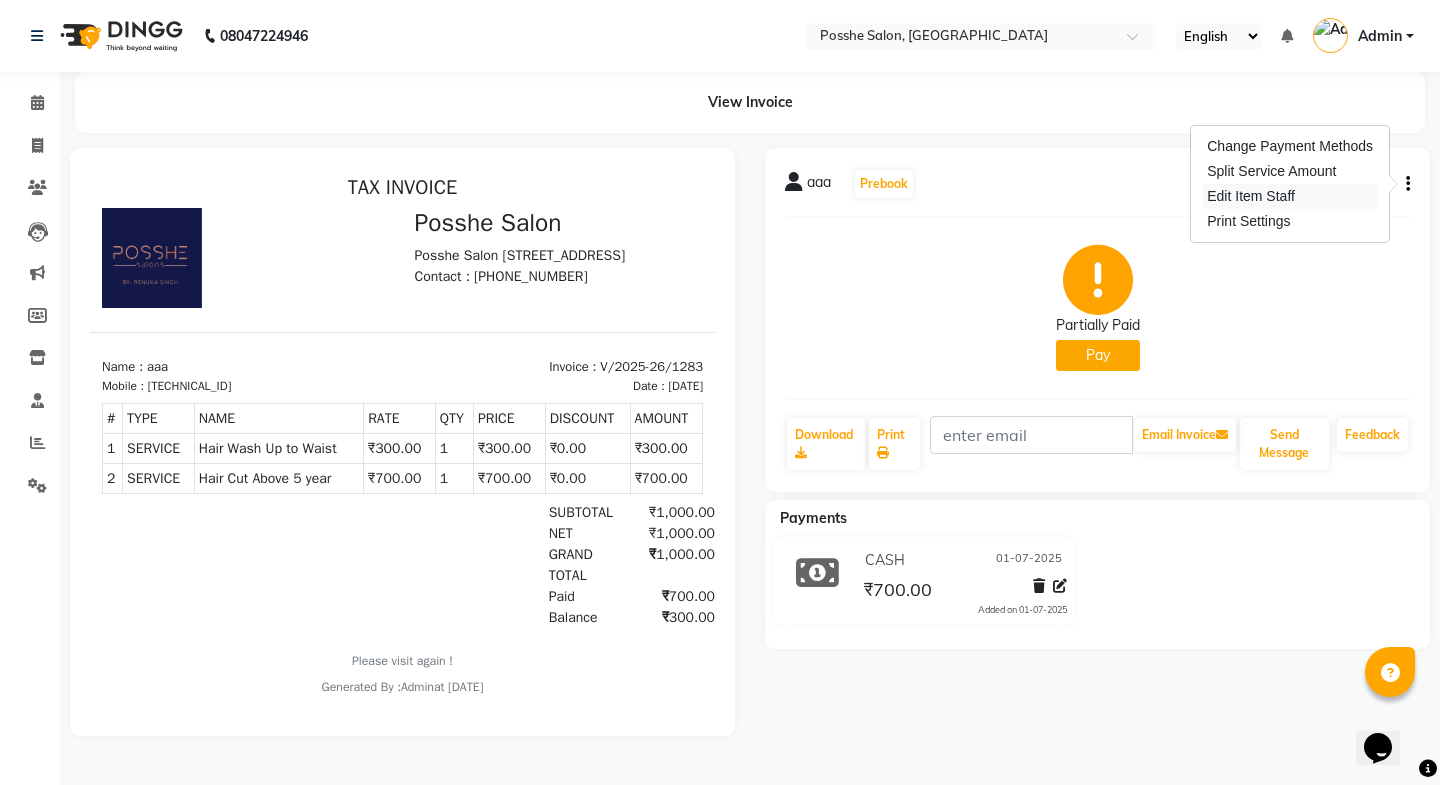 click on "Edit Item Staff" at bounding box center (1290, 196) 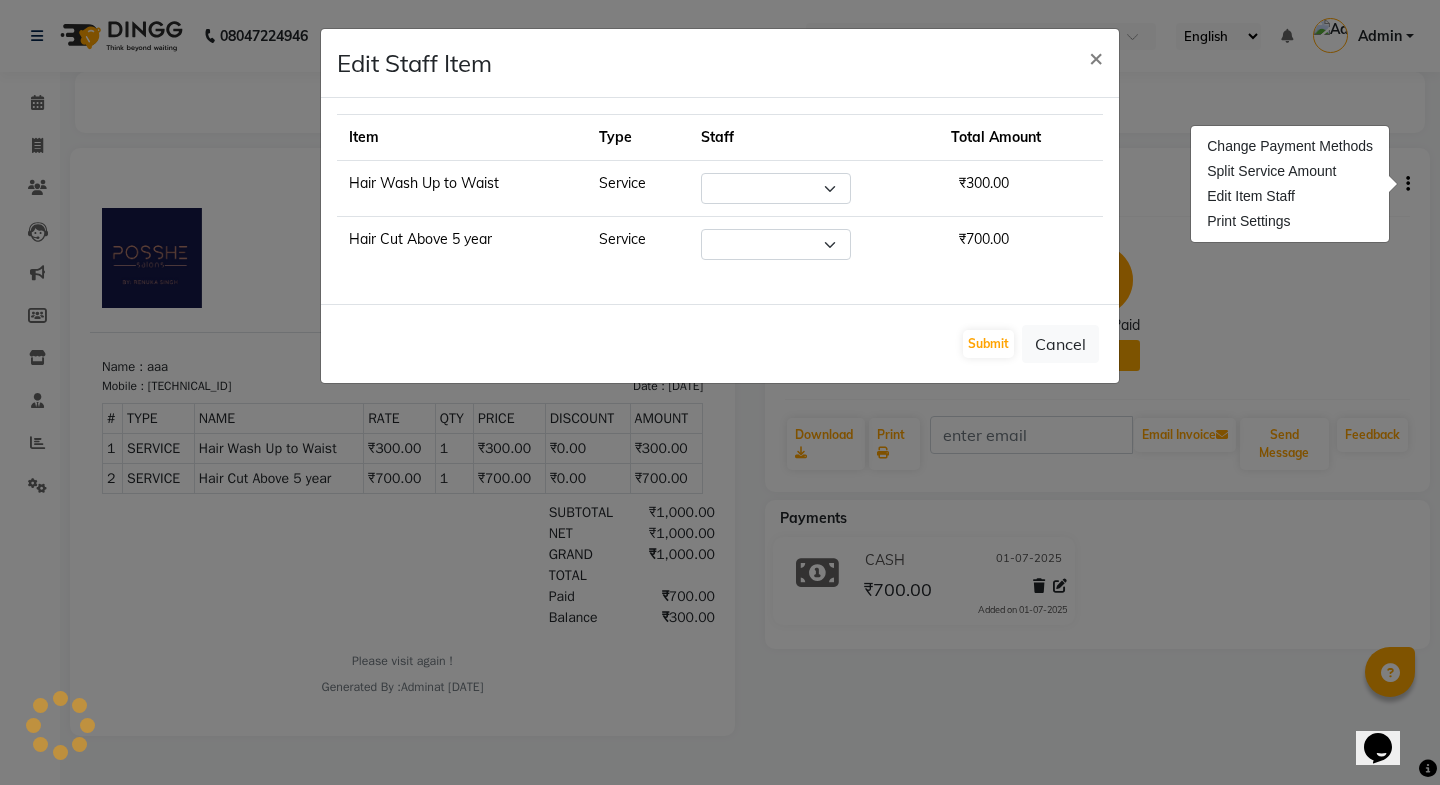select on "43692" 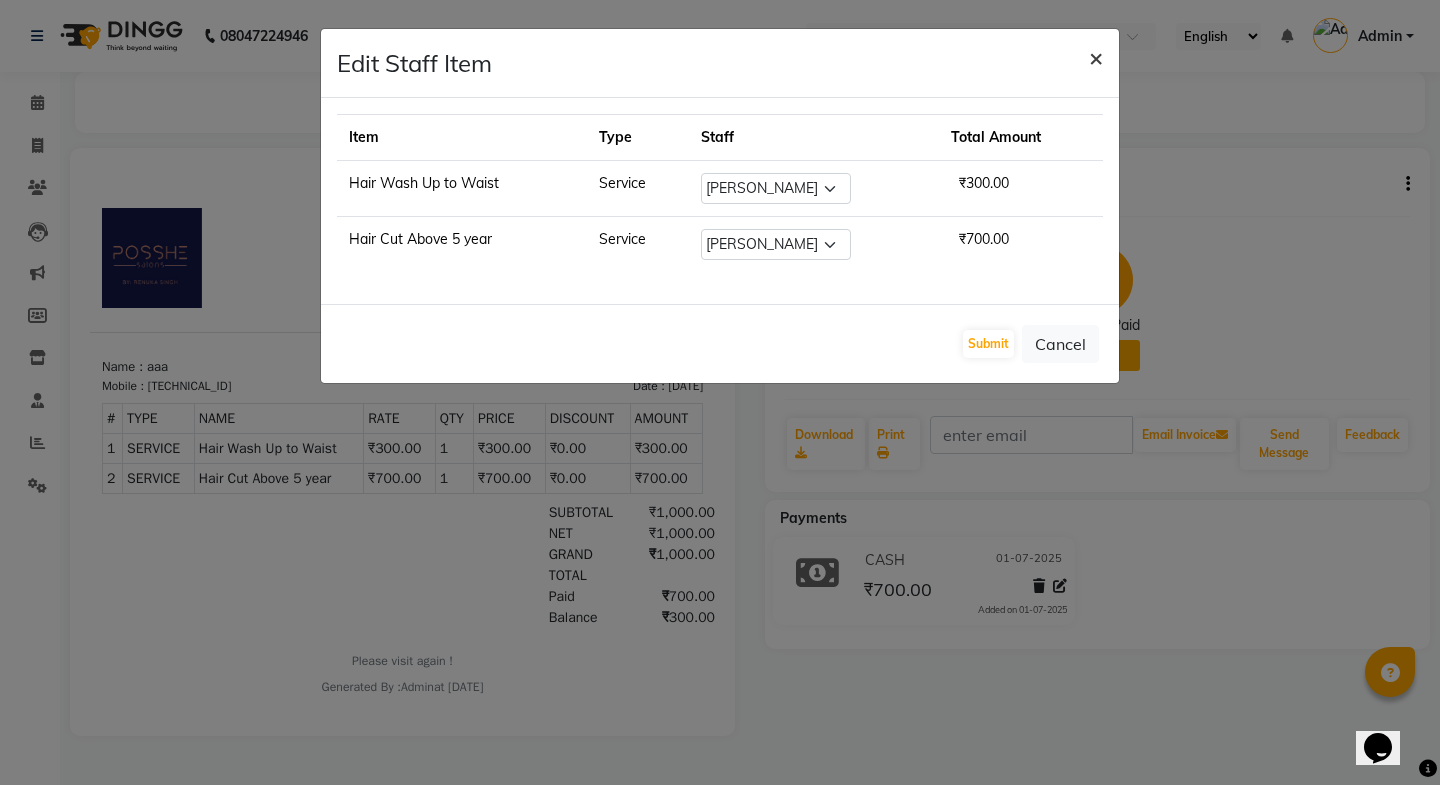 click on "×" 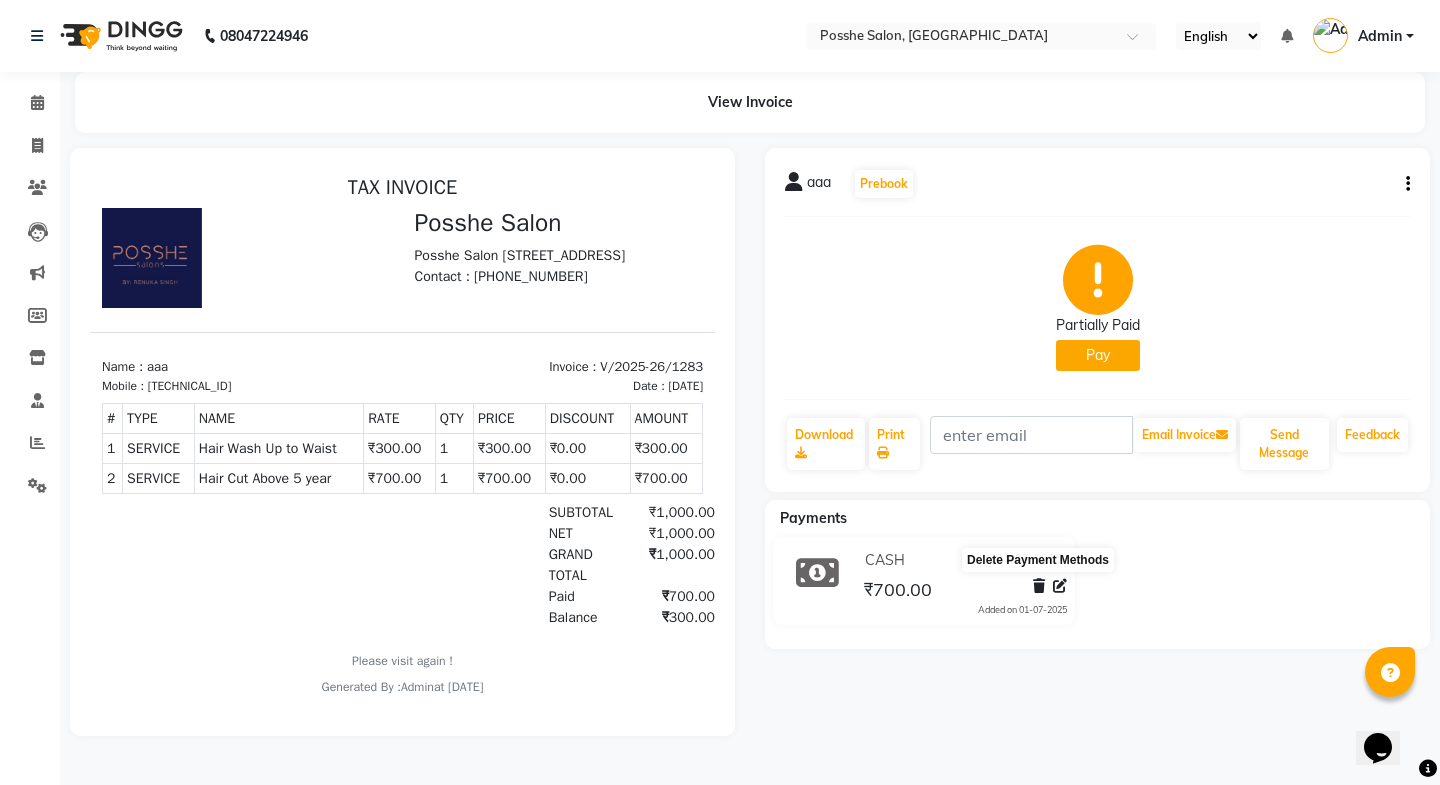 click 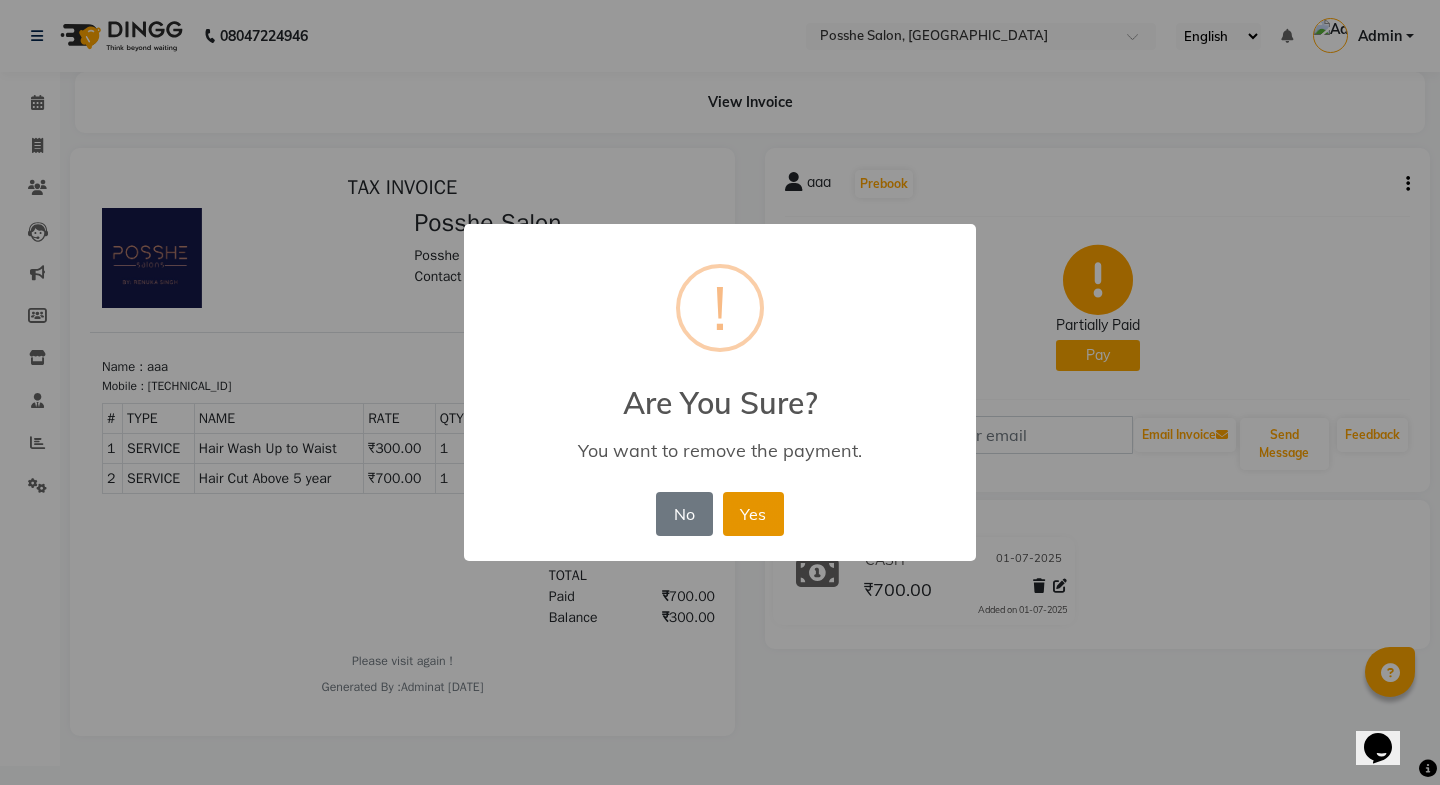click on "Yes" at bounding box center [753, 514] 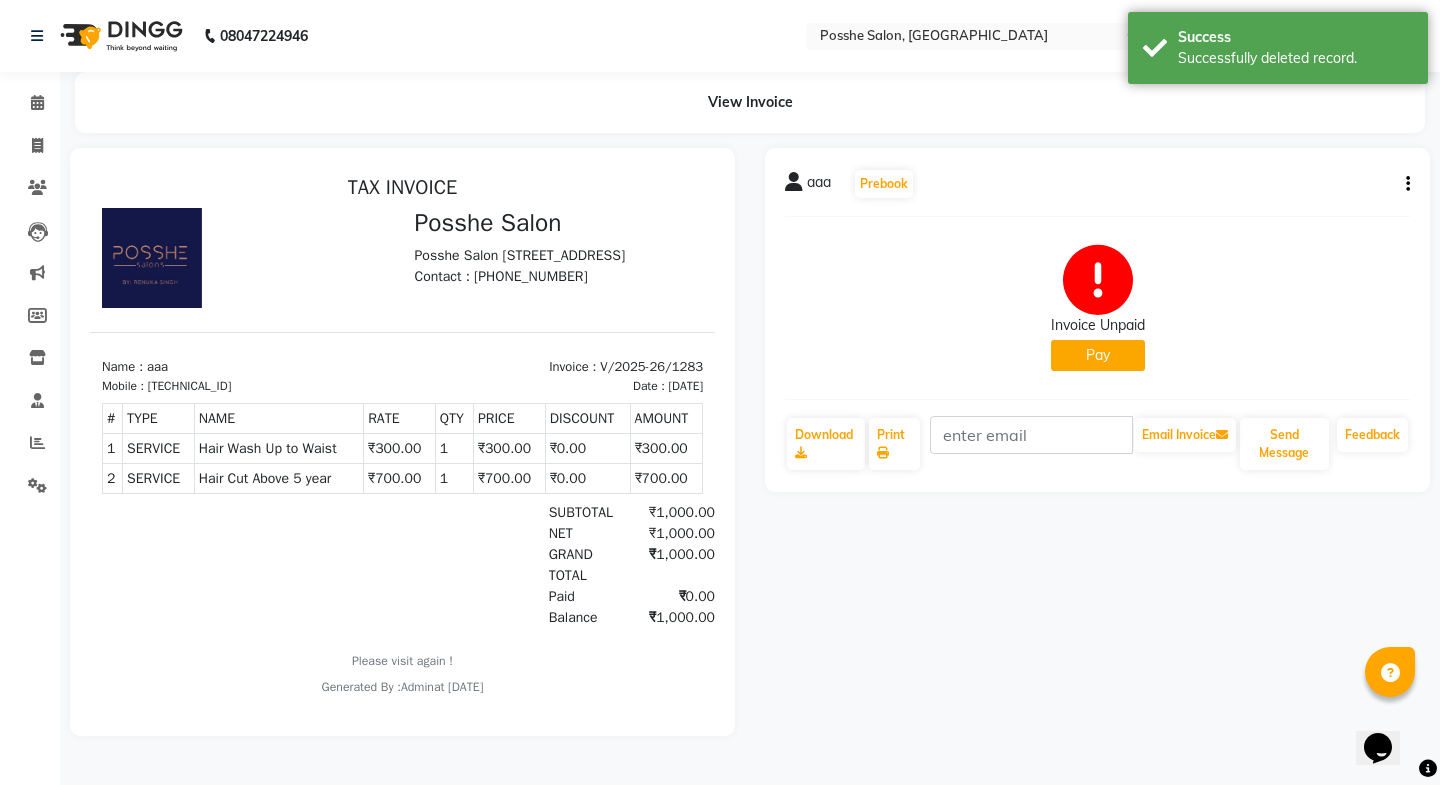 click 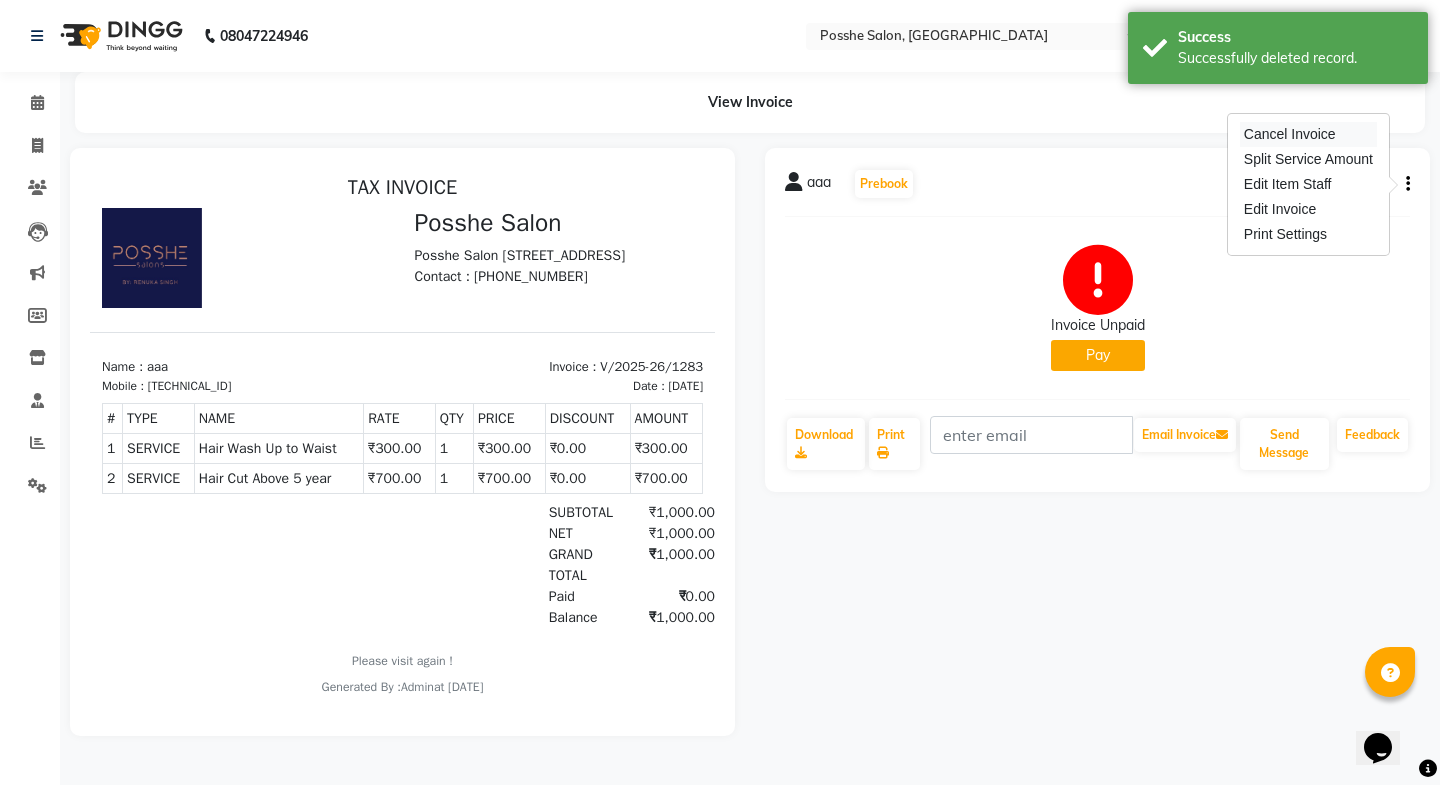click on "Cancel Invoice" at bounding box center (1308, 134) 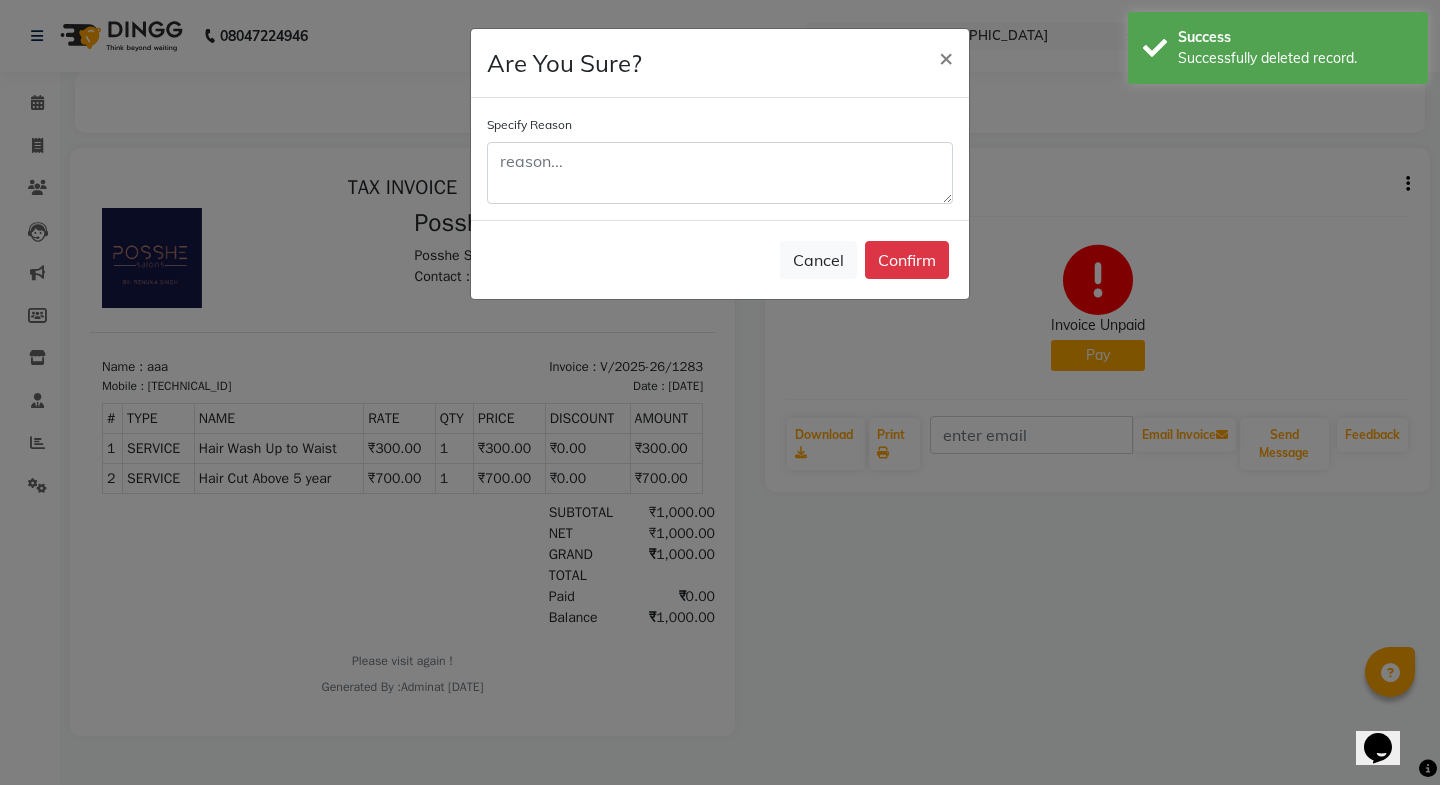 click on "Specify Reason" 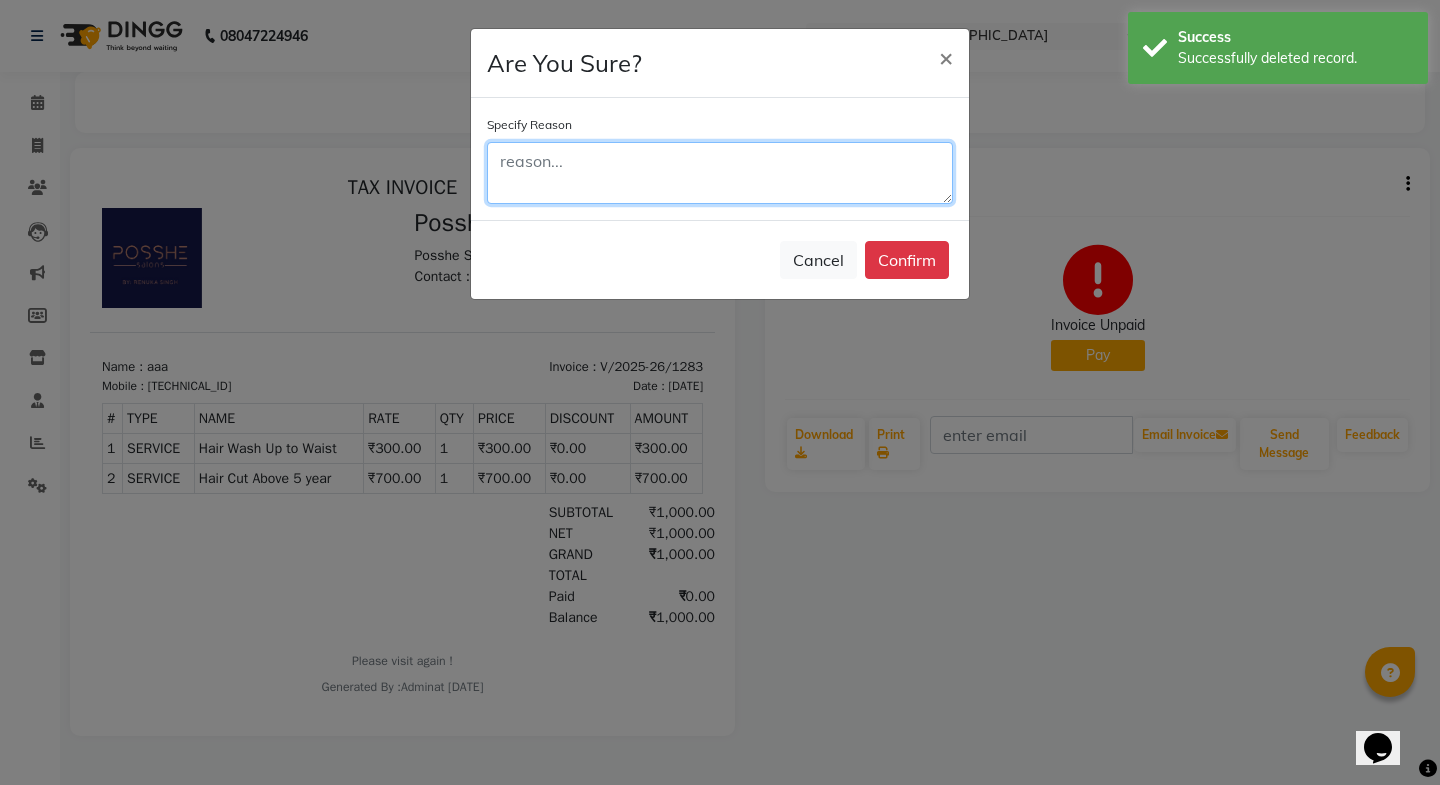 click 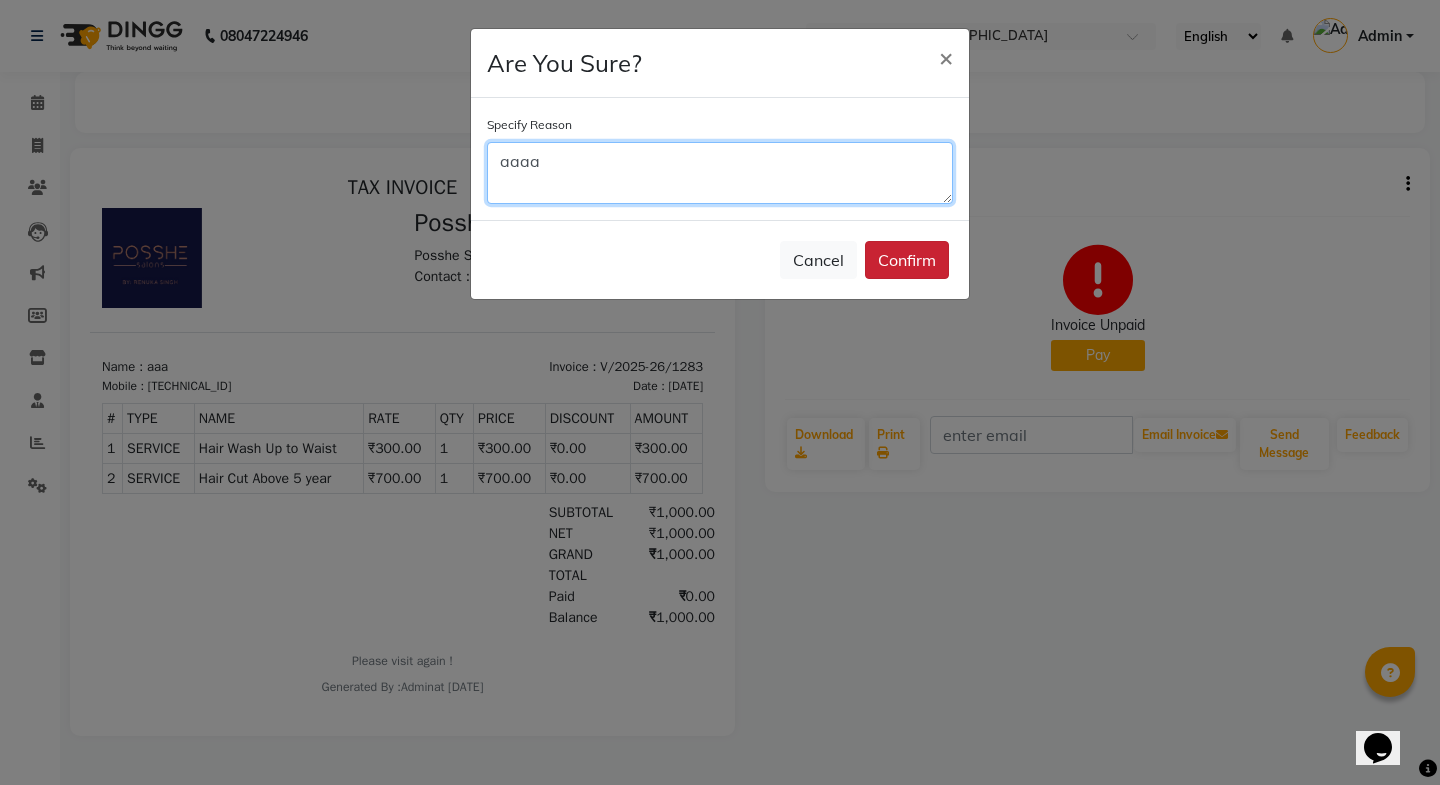 type on "aaaa" 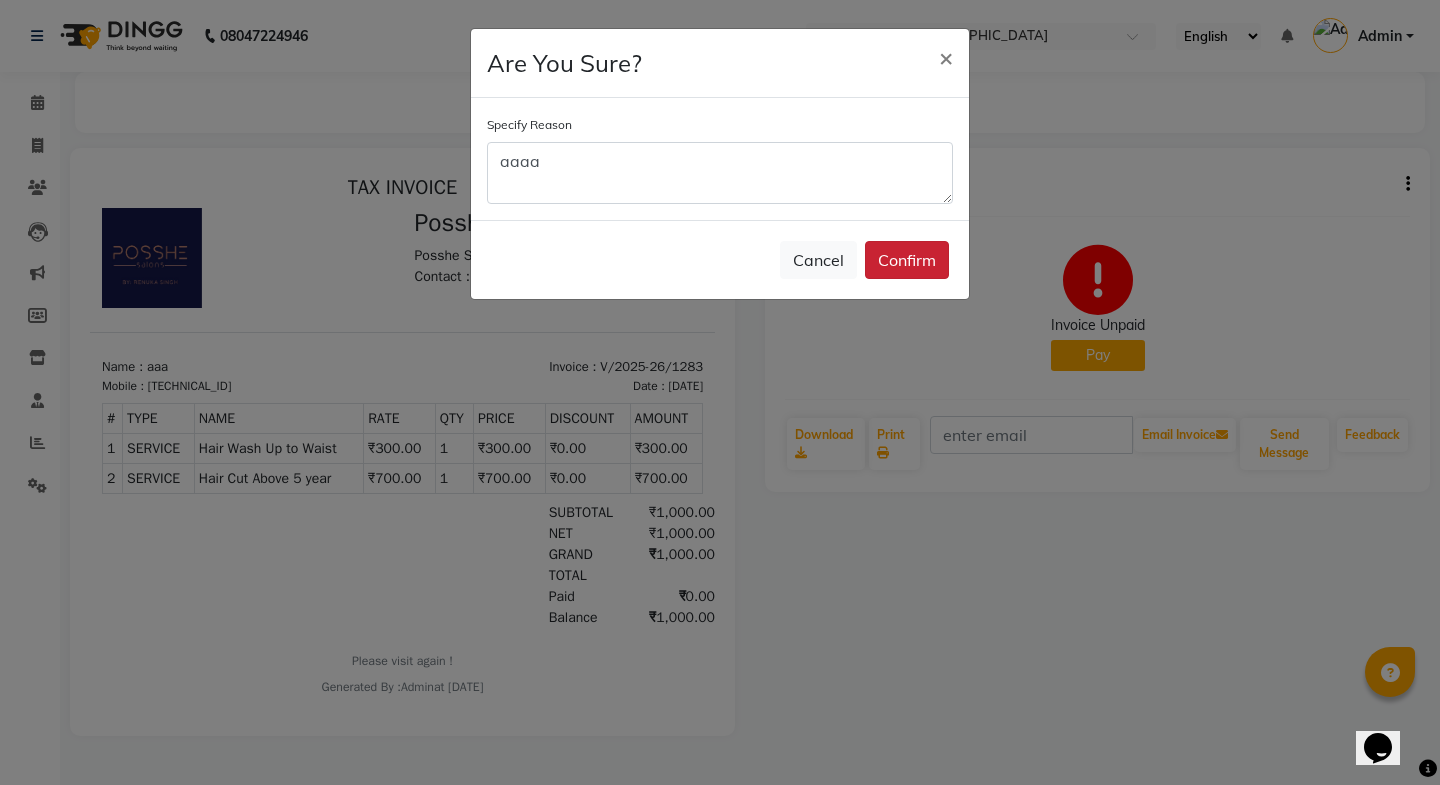 click on "Confirm" 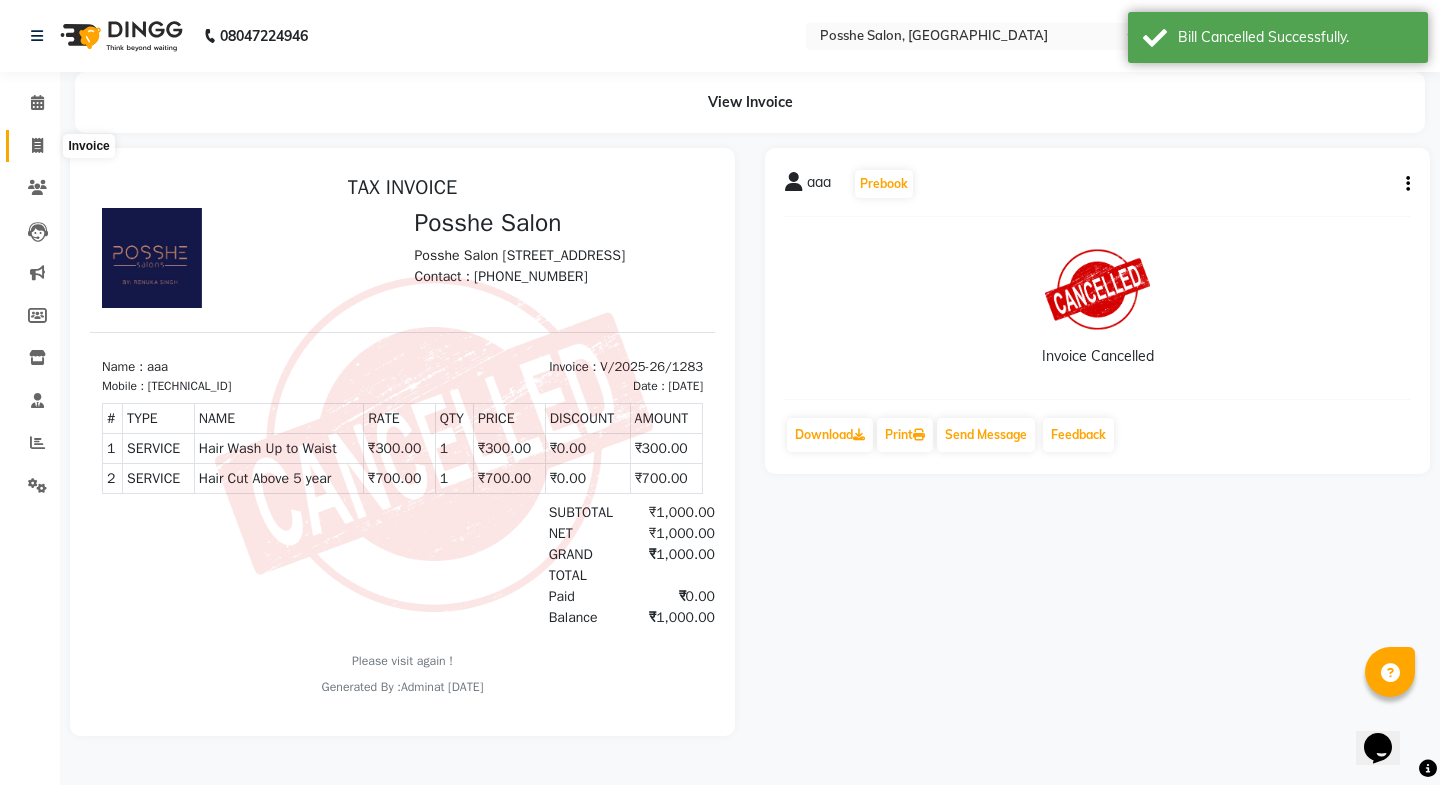 click 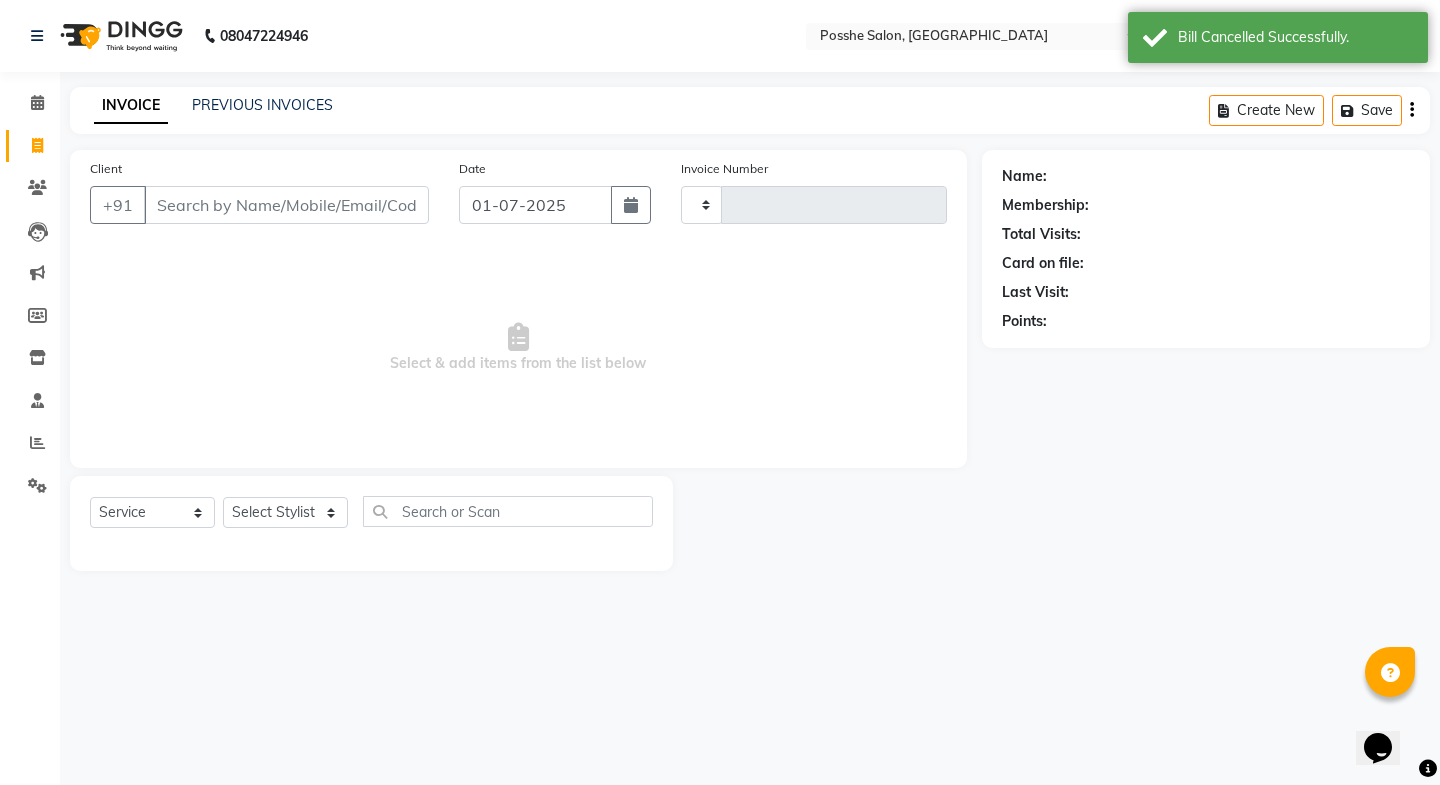 type on "1286" 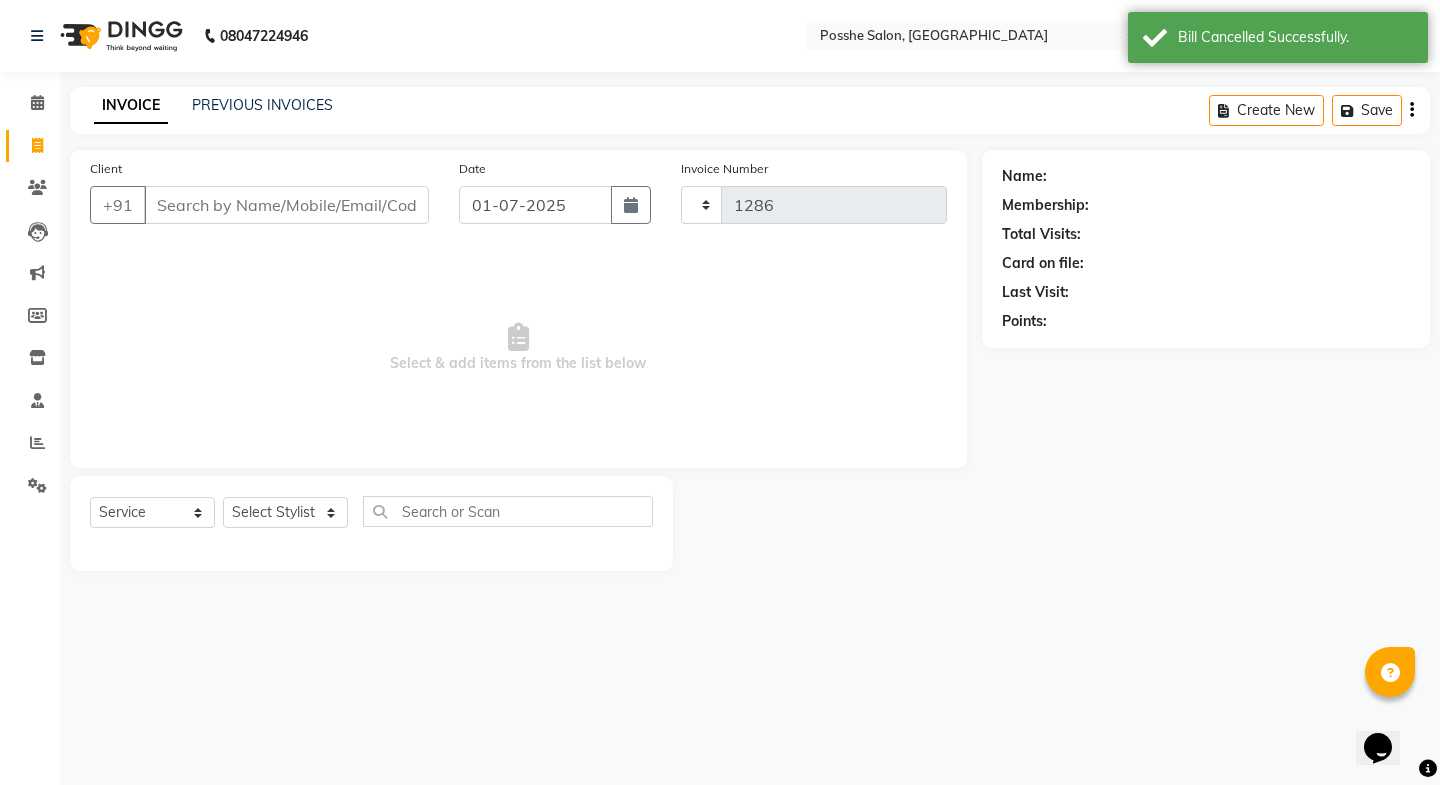 select on "6052" 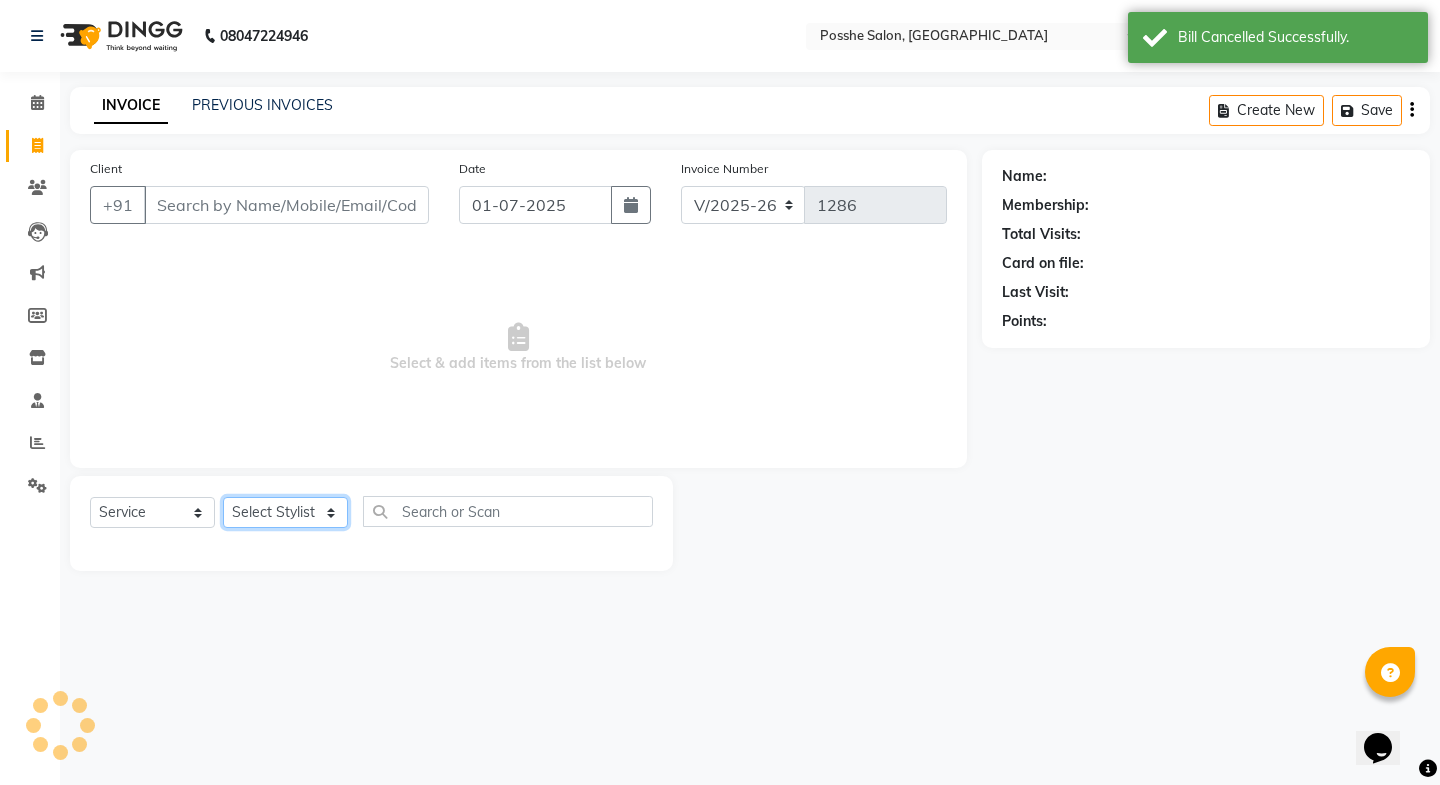 click on "Select Stylist Faheem Salmani Kajal Mali Kamal Chand Posshe for products Rajesh simran bhatiya Sonu Verma" 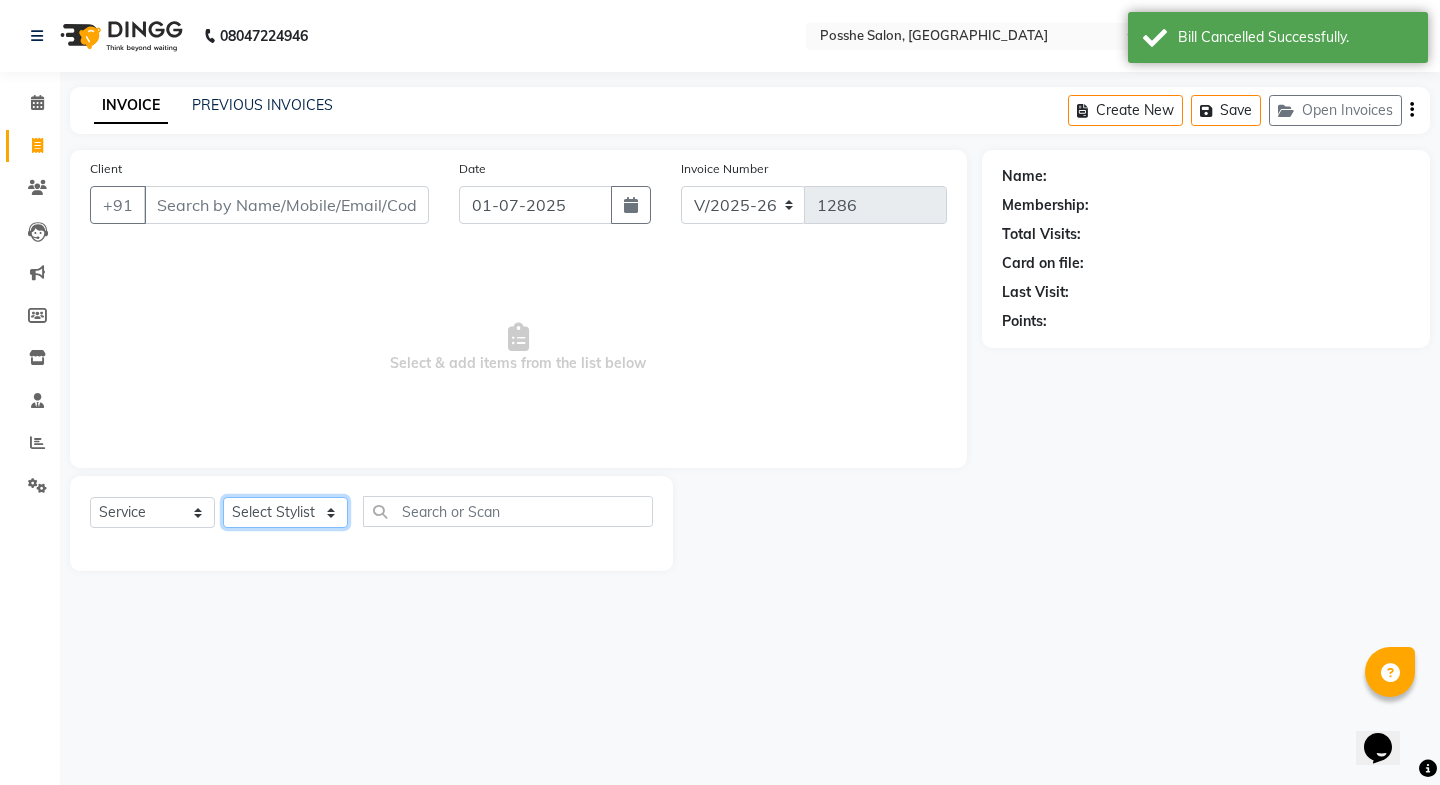 select on "43692" 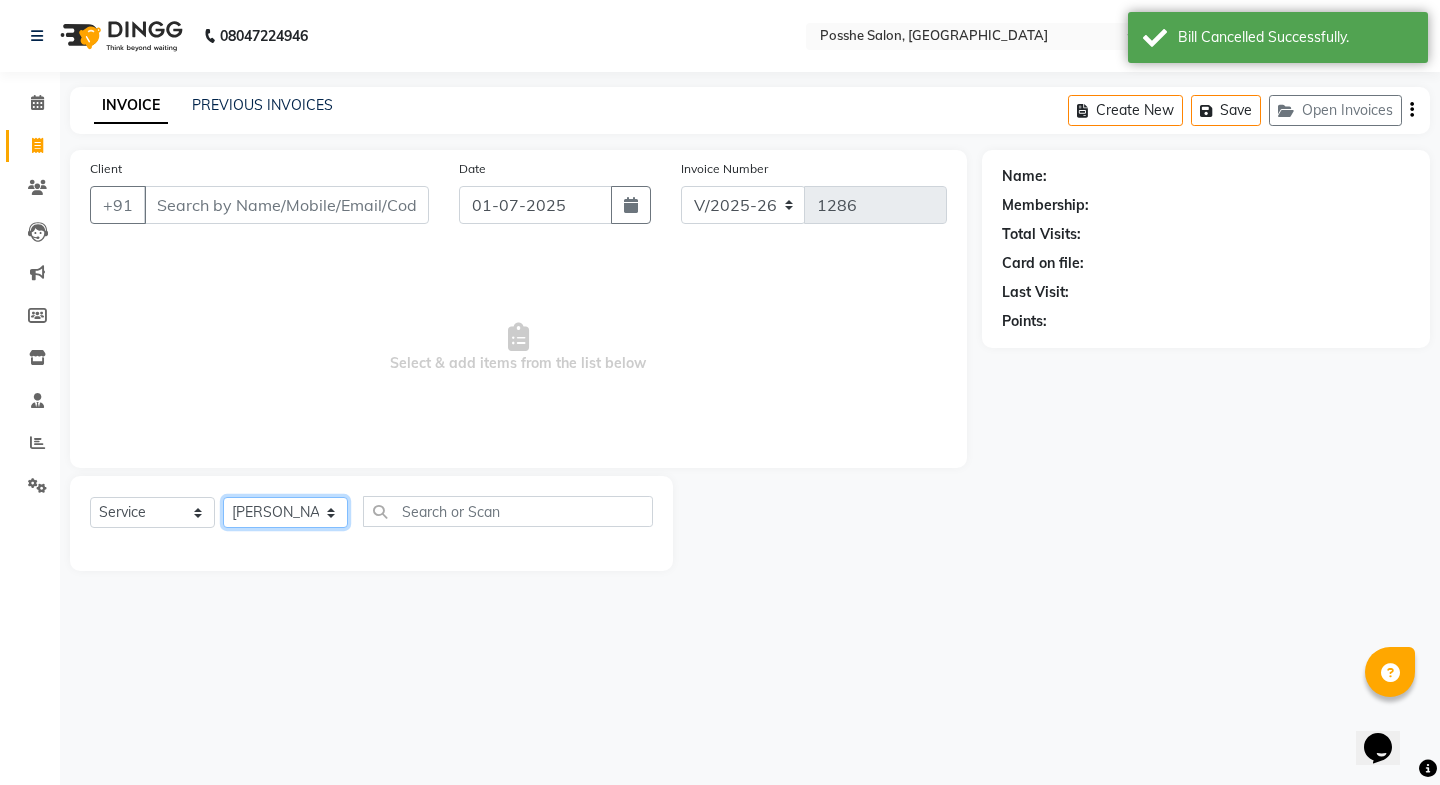 click on "Select Stylist Faheem Salmani Kajal Mali Kamal Chand Posshe for products Rajesh simran bhatiya Sonu Verma" 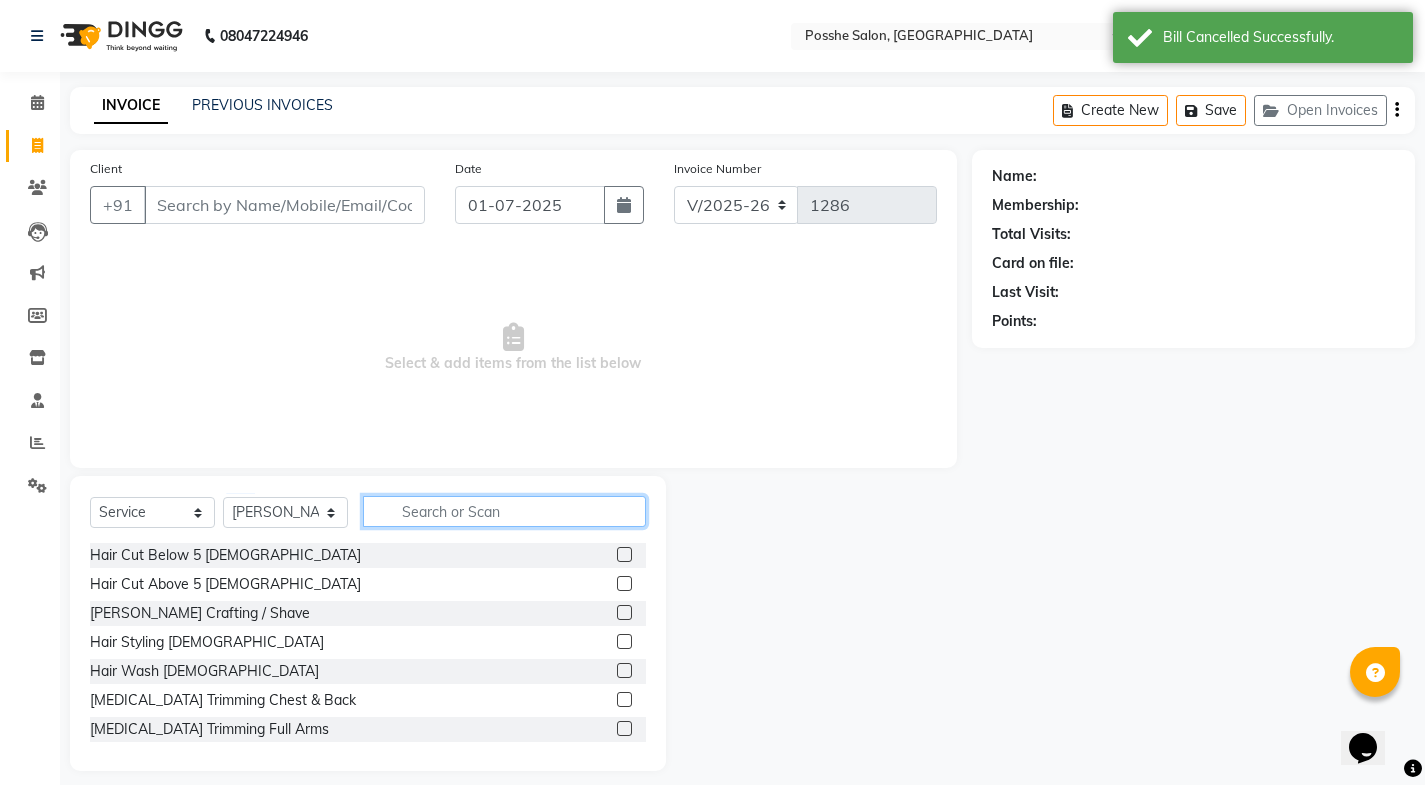 click 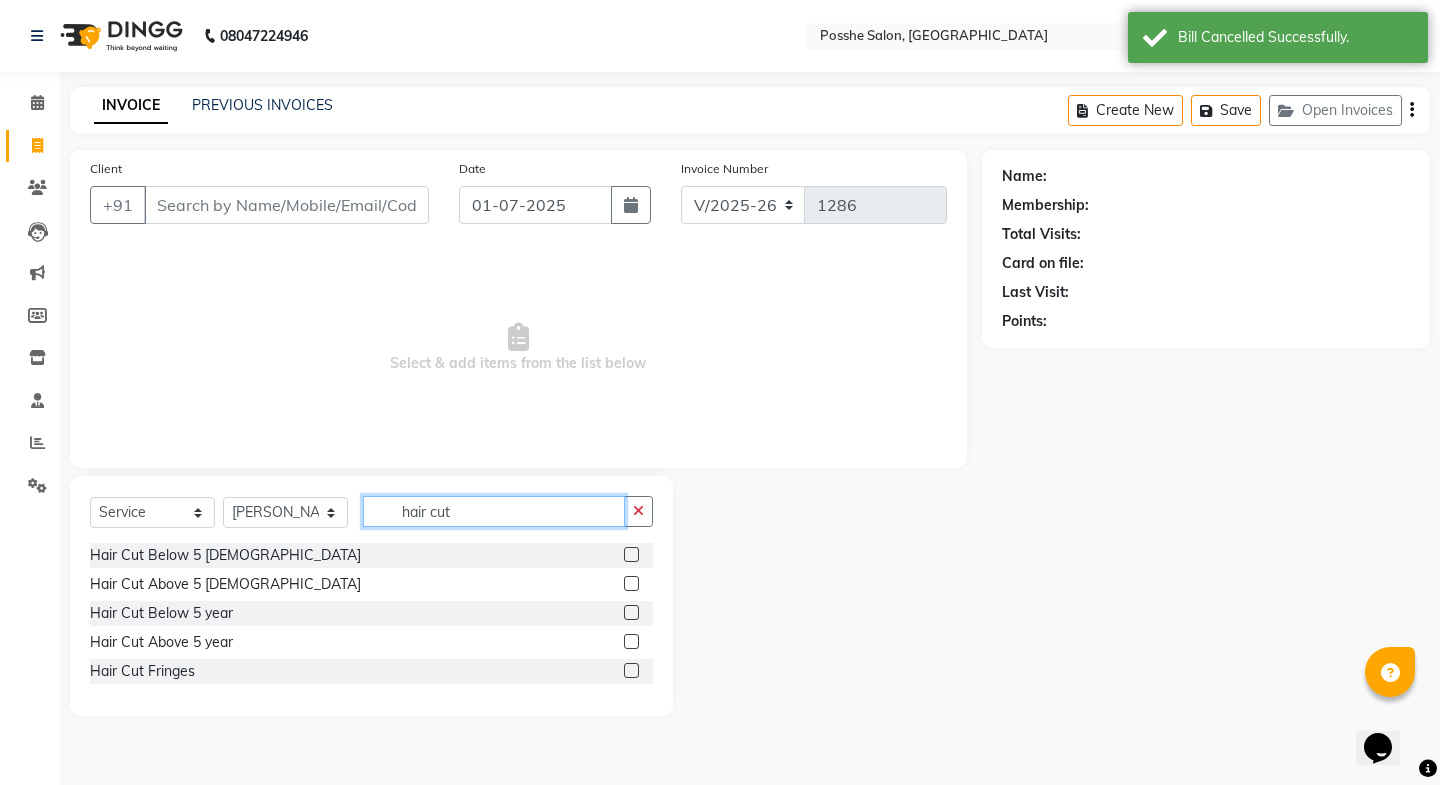 type on "hair cut" 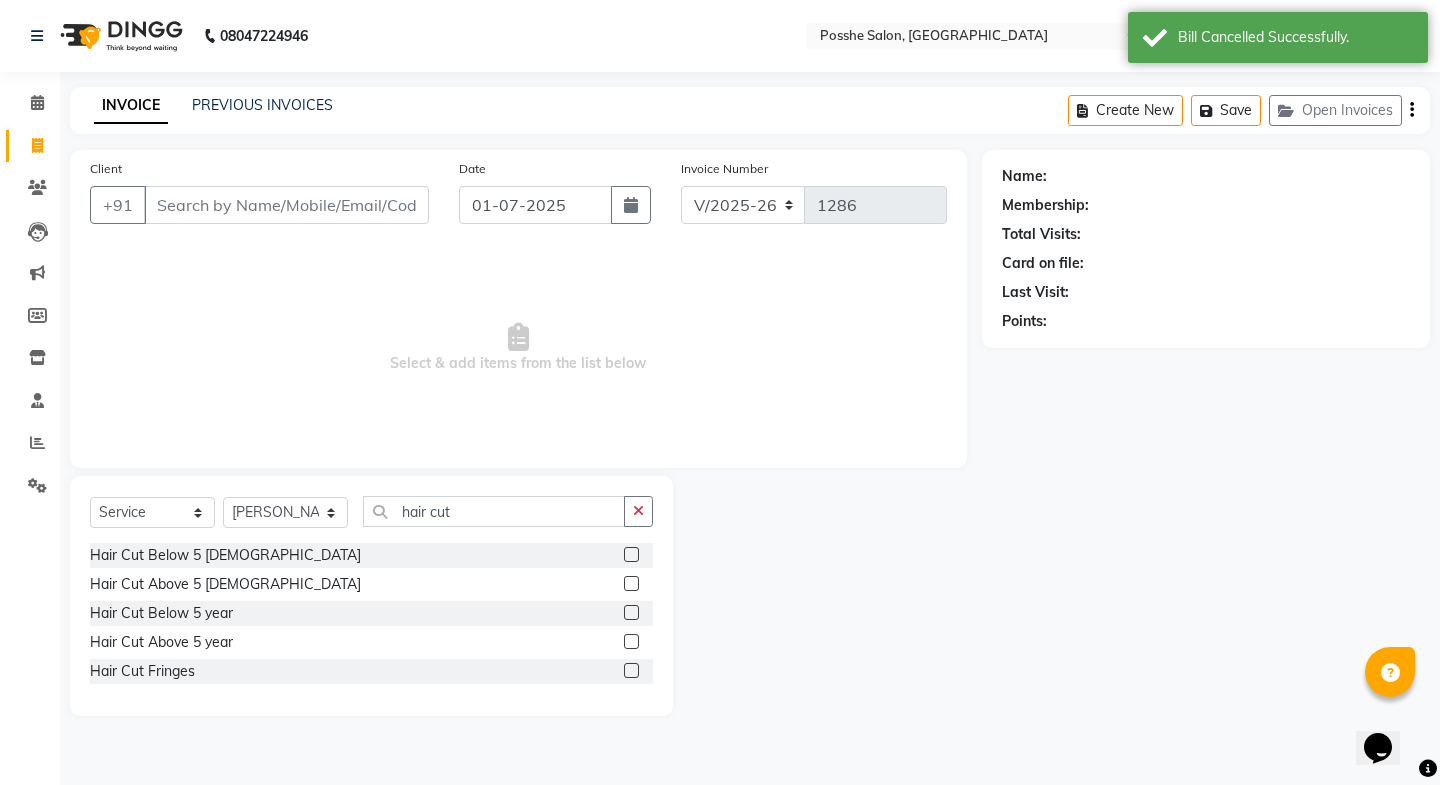 click on "Hair Cut Above 5 year" 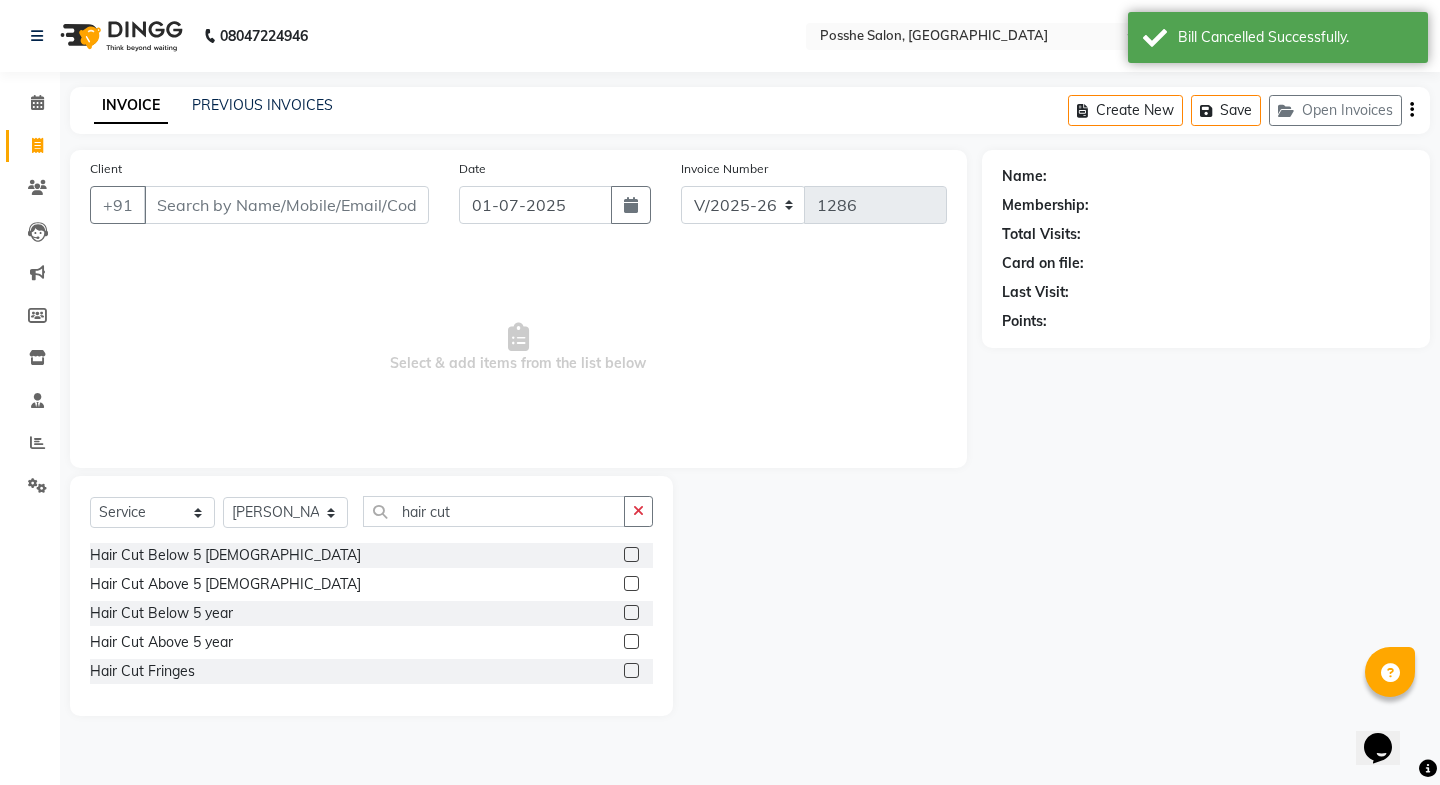 click 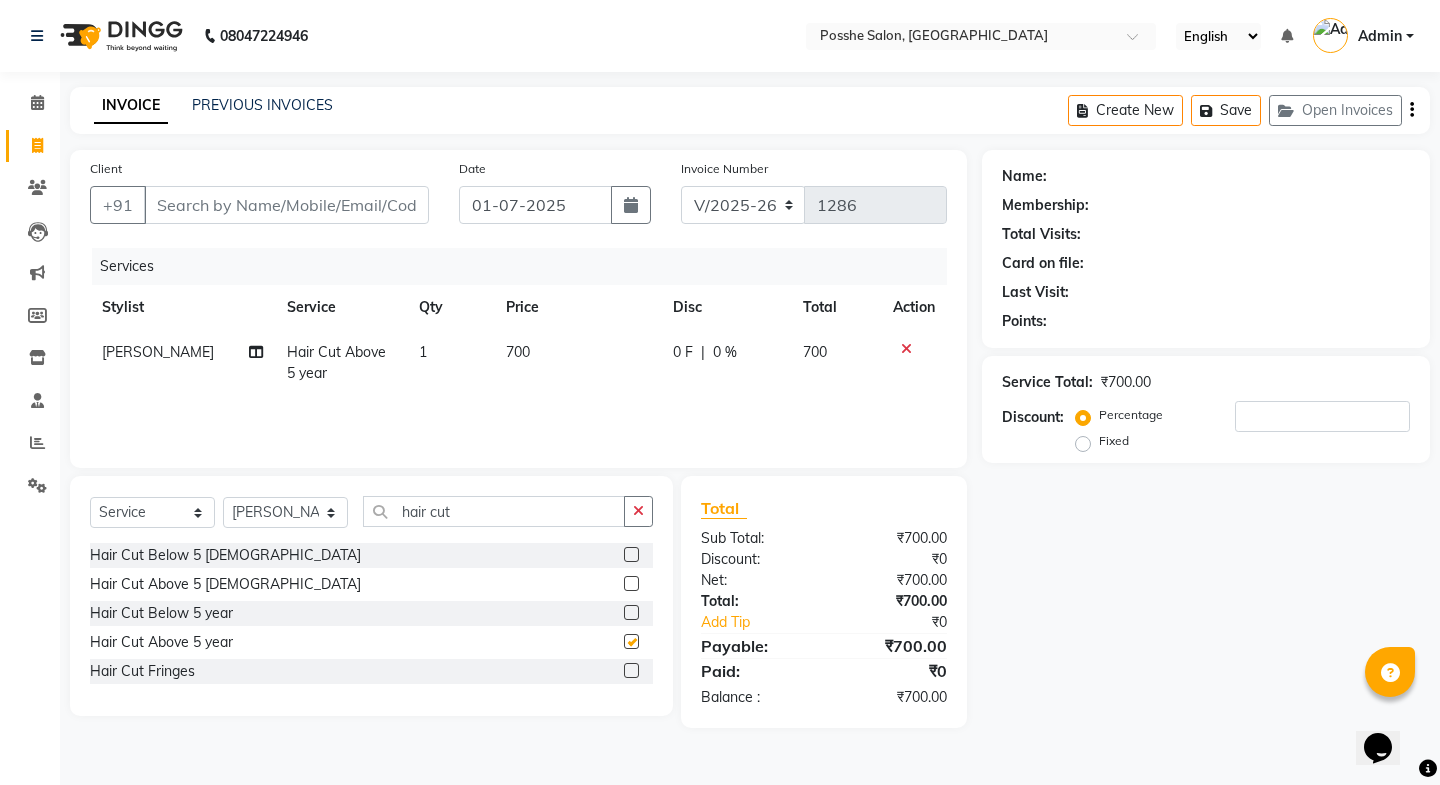 checkbox on "false" 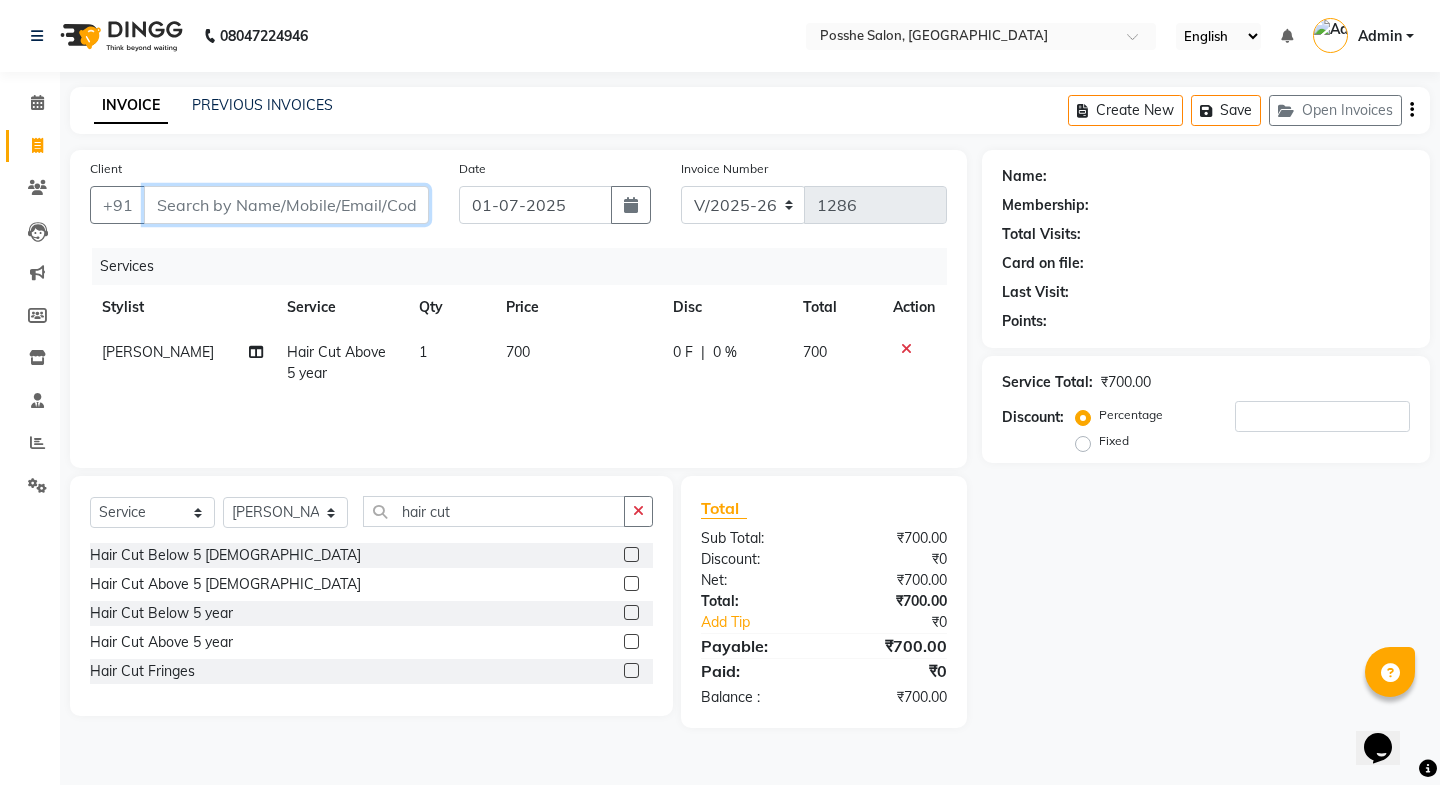 click on "Client" at bounding box center (286, 205) 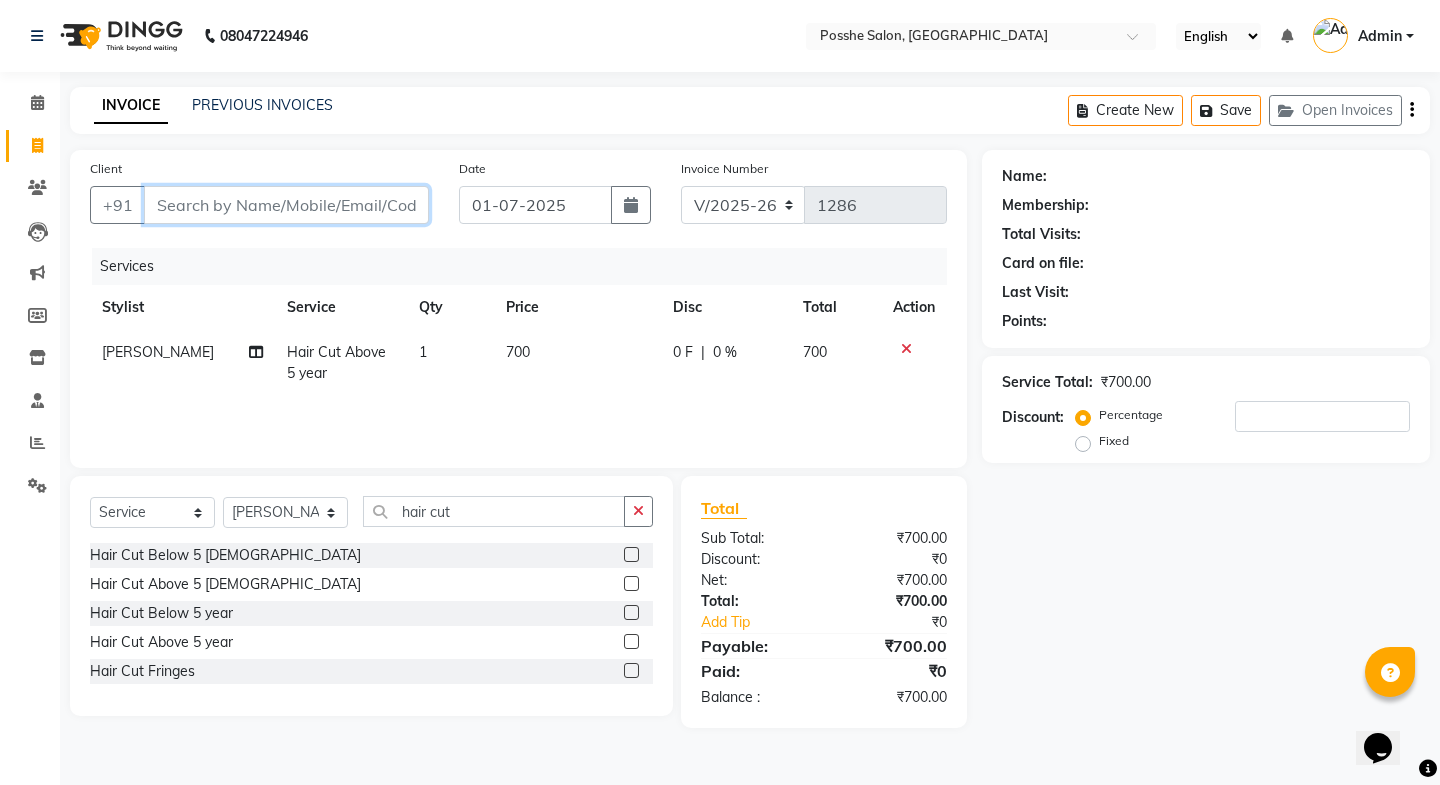 type on "7" 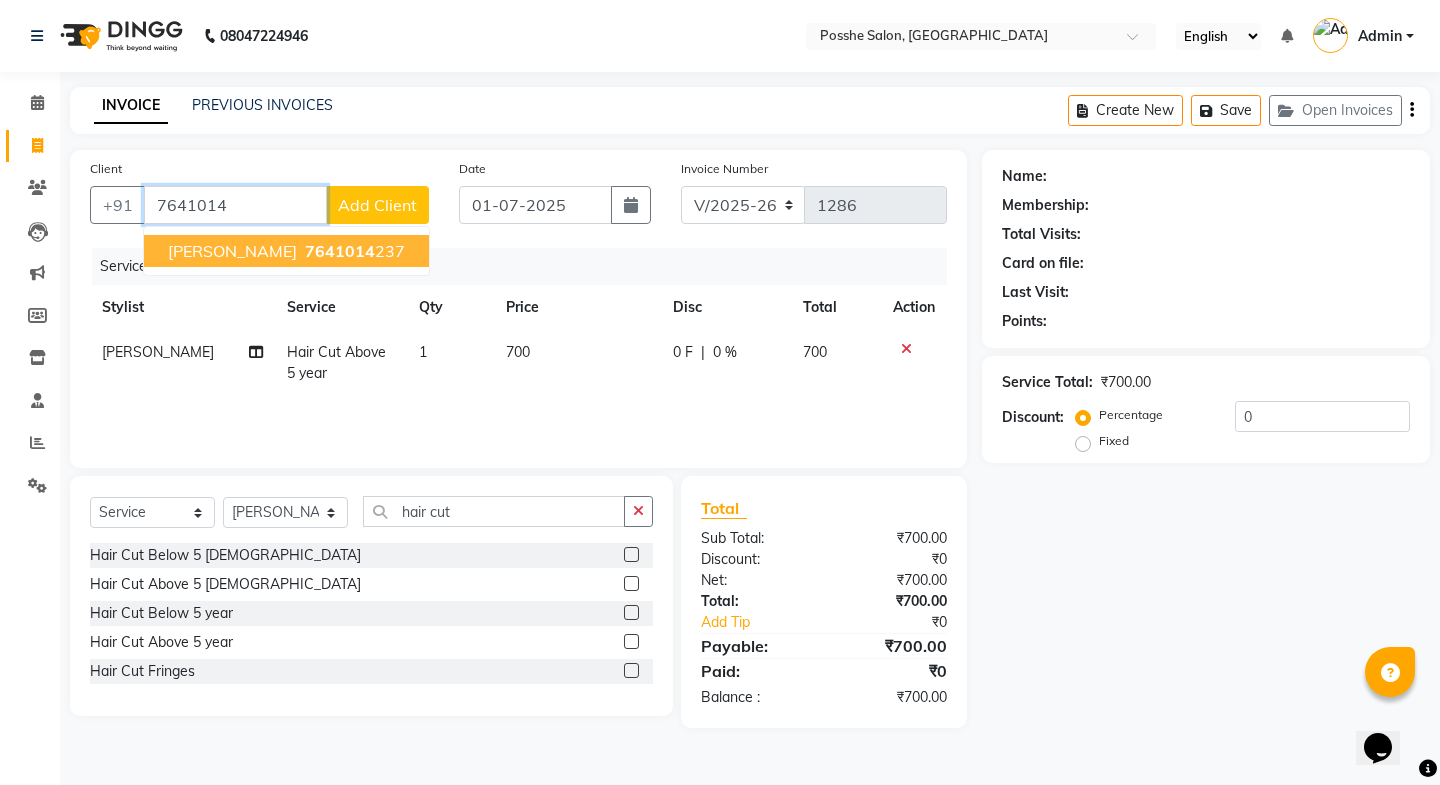 click on "7641014" at bounding box center (340, 251) 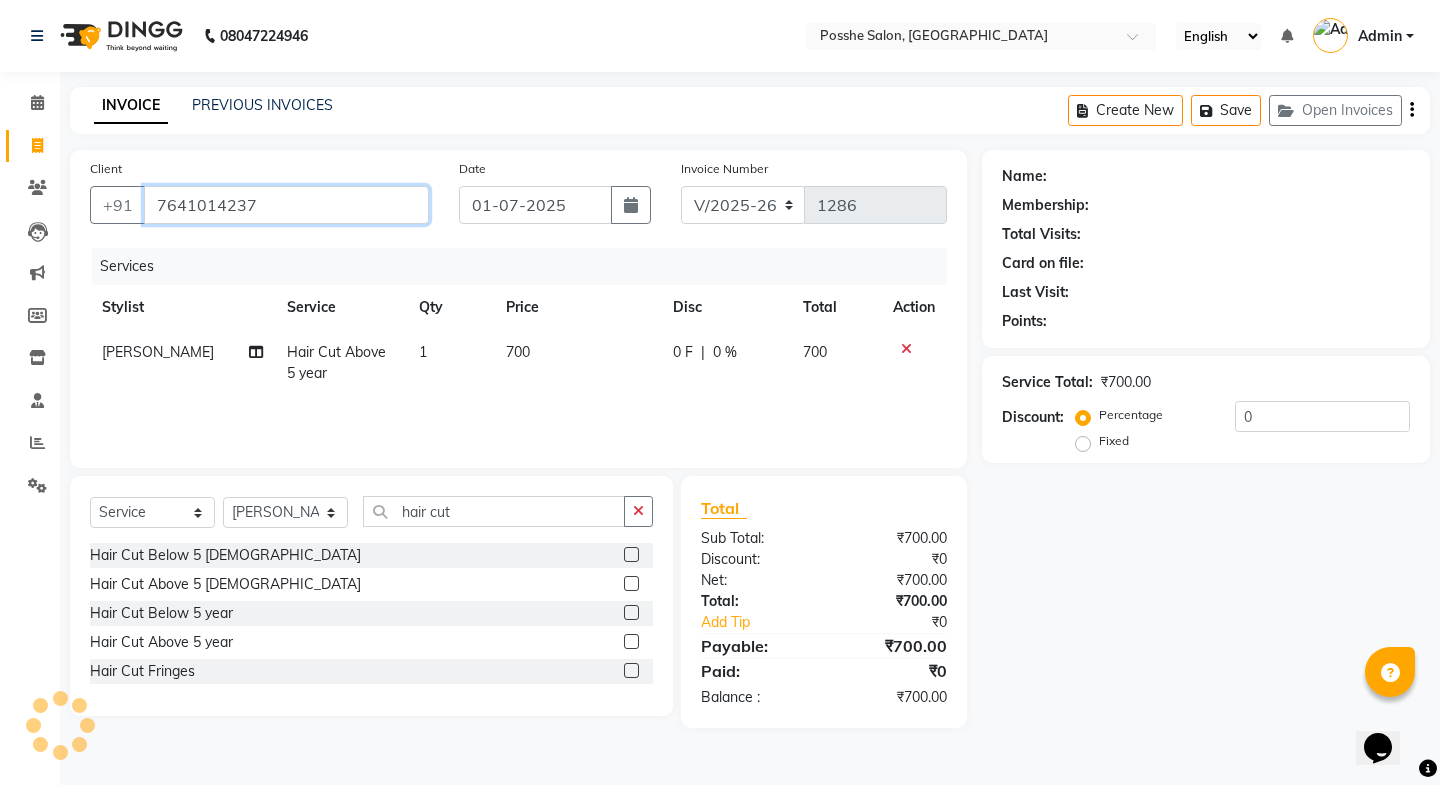 type on "7641014237" 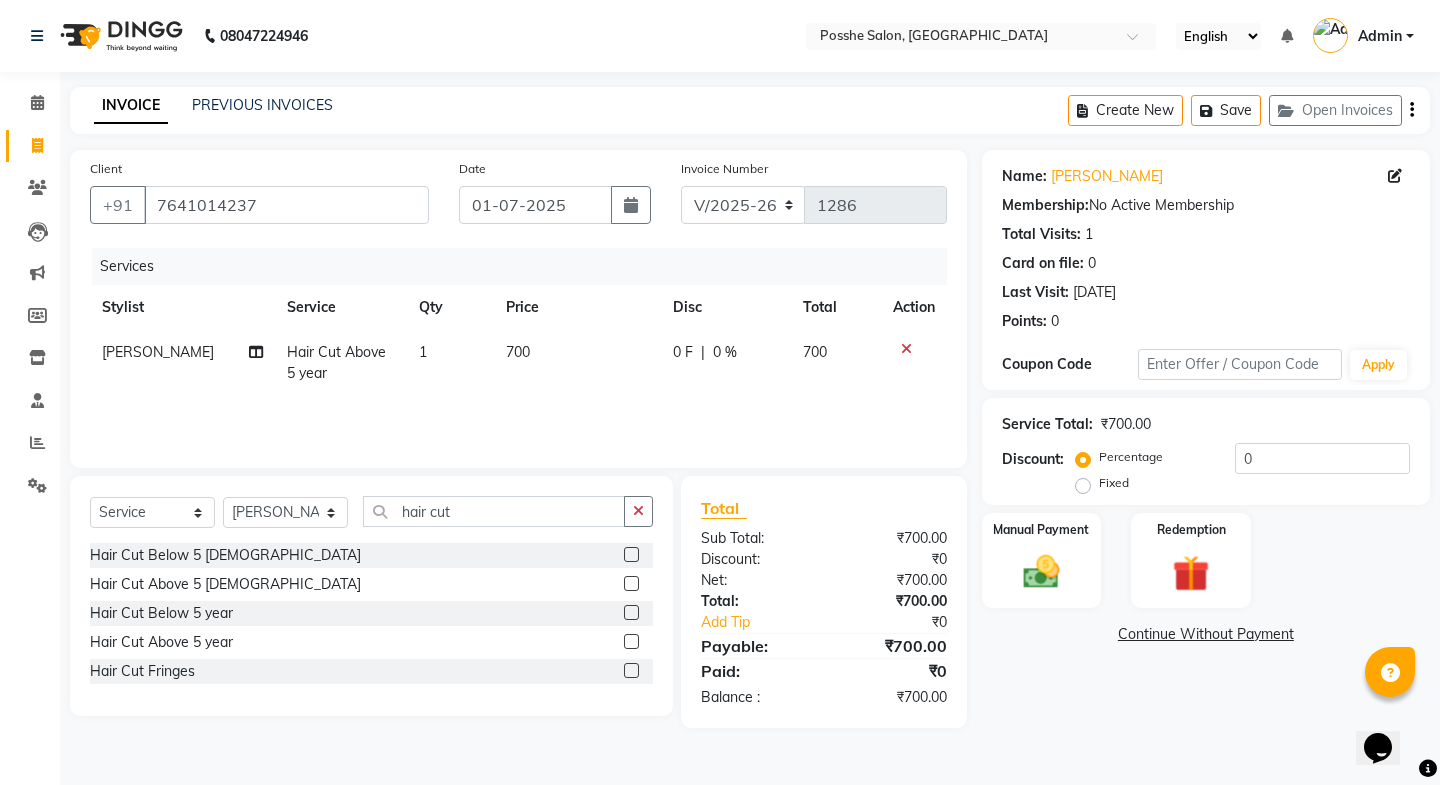 click on "Manual Payment Redemption" 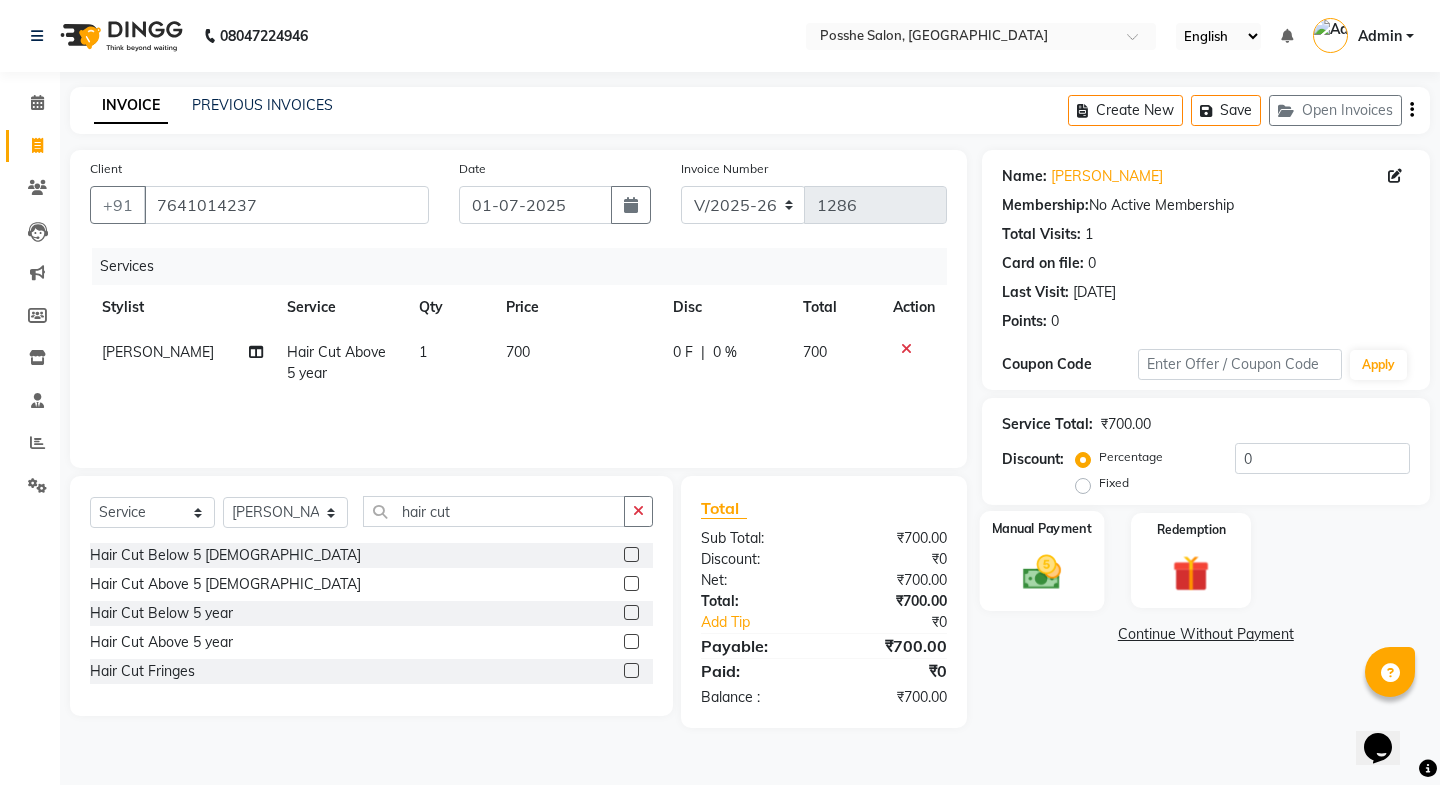 click on "Manual Payment" 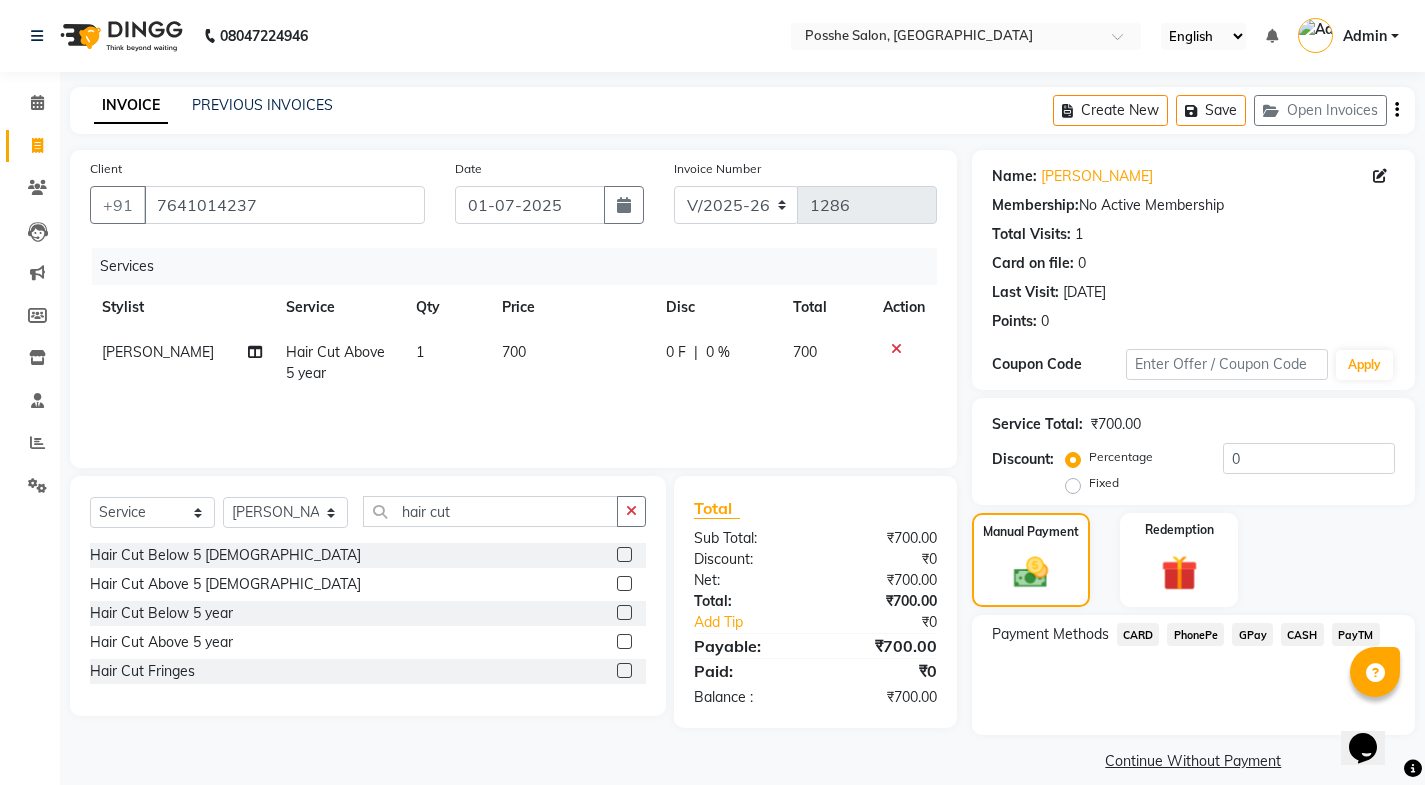 click on "PayTM" 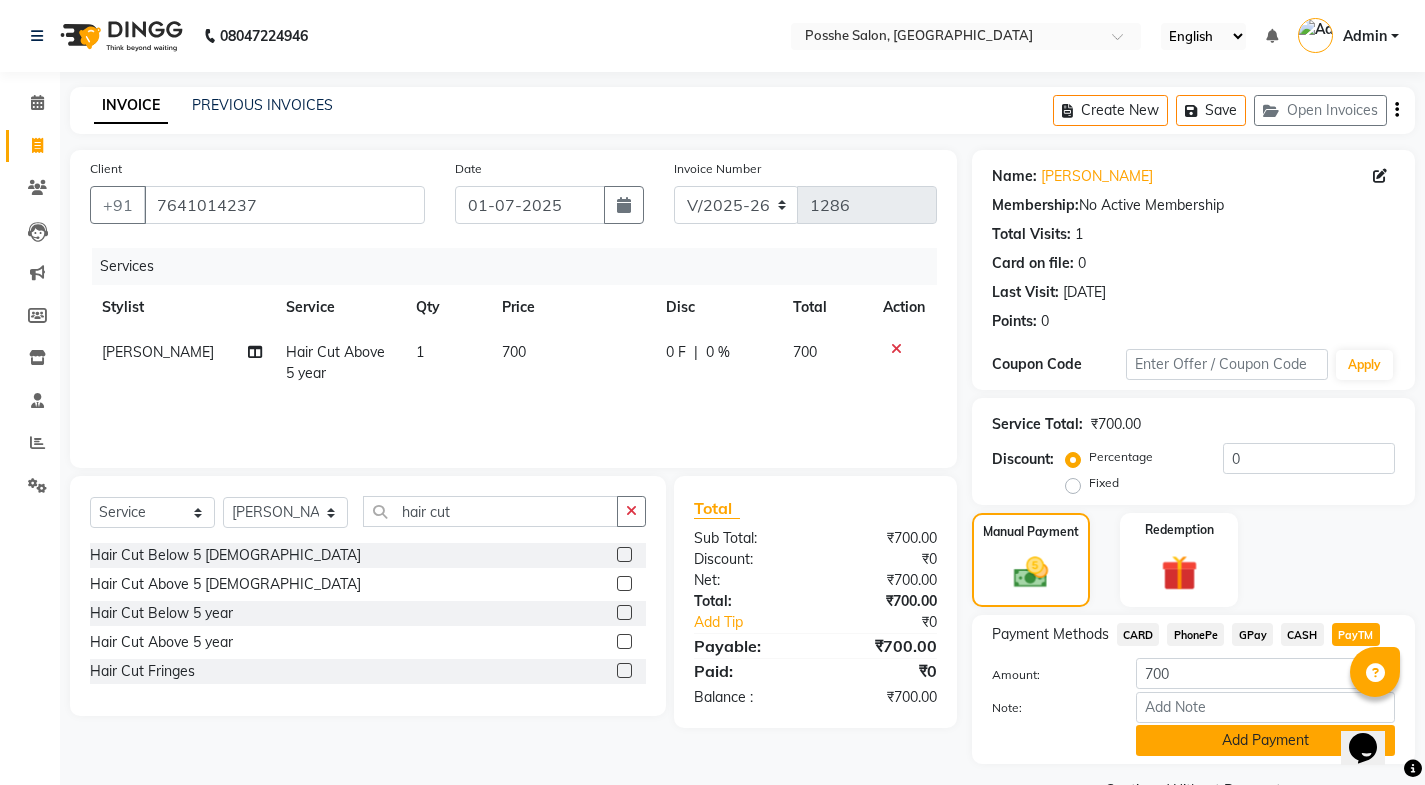 click on "Add Payment" 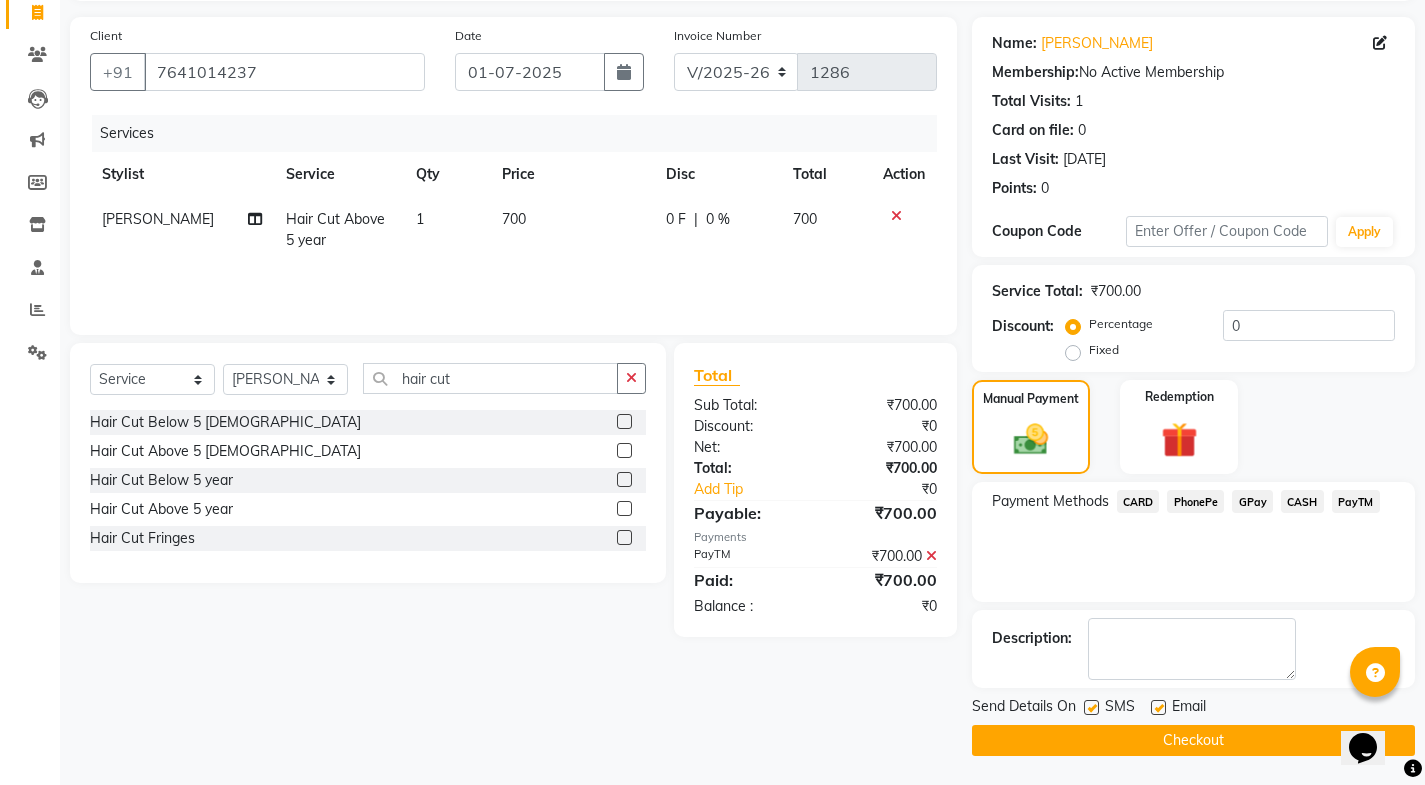 scroll, scrollTop: 134, scrollLeft: 0, axis: vertical 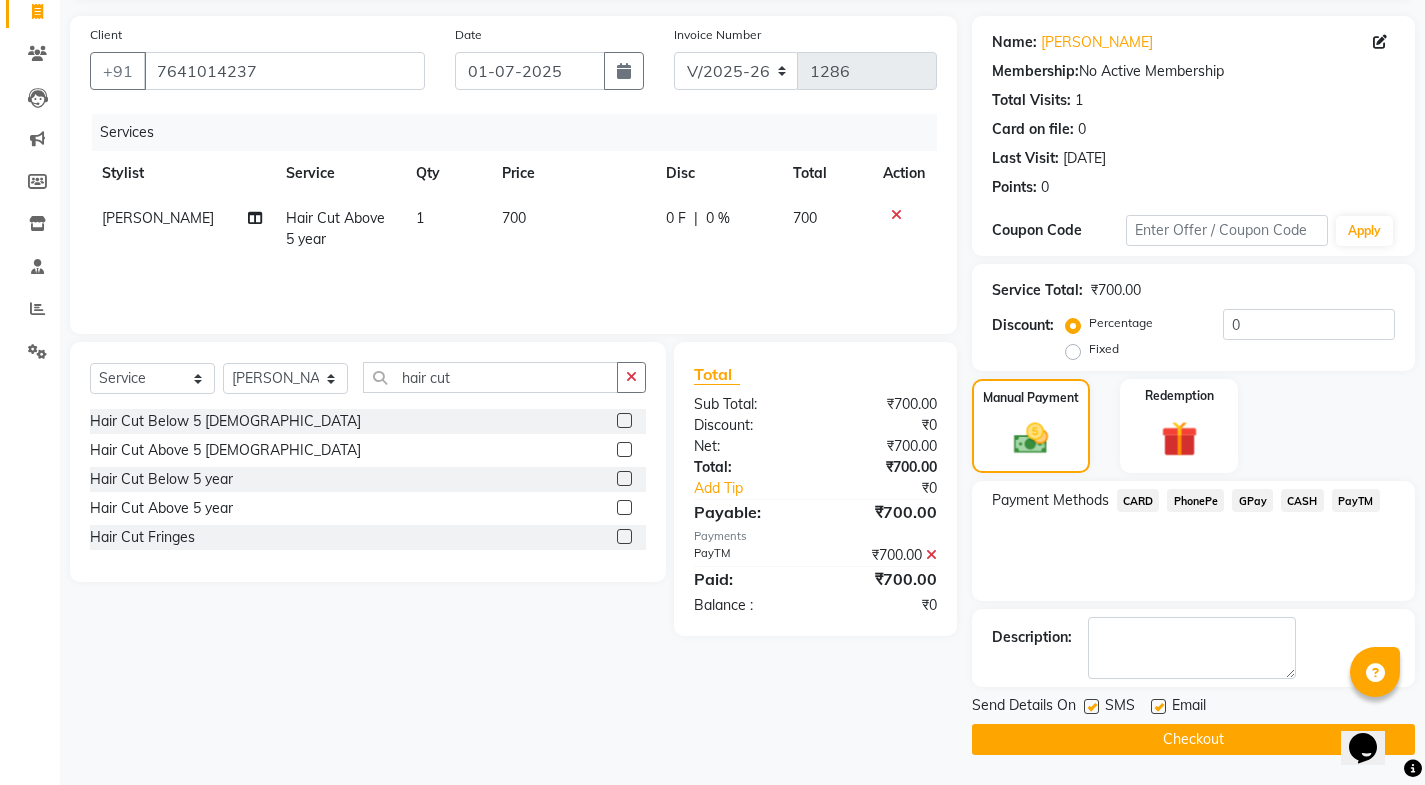 click 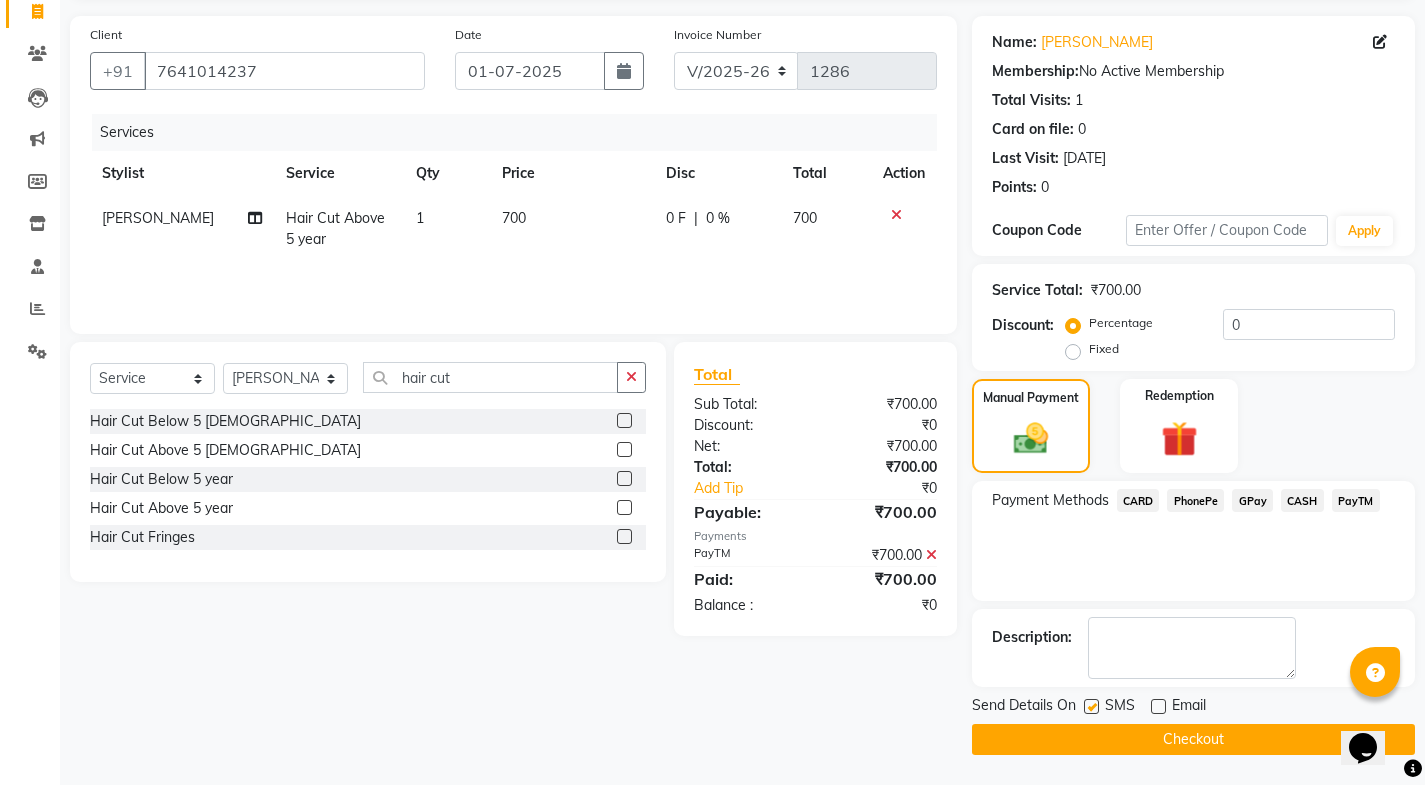 click 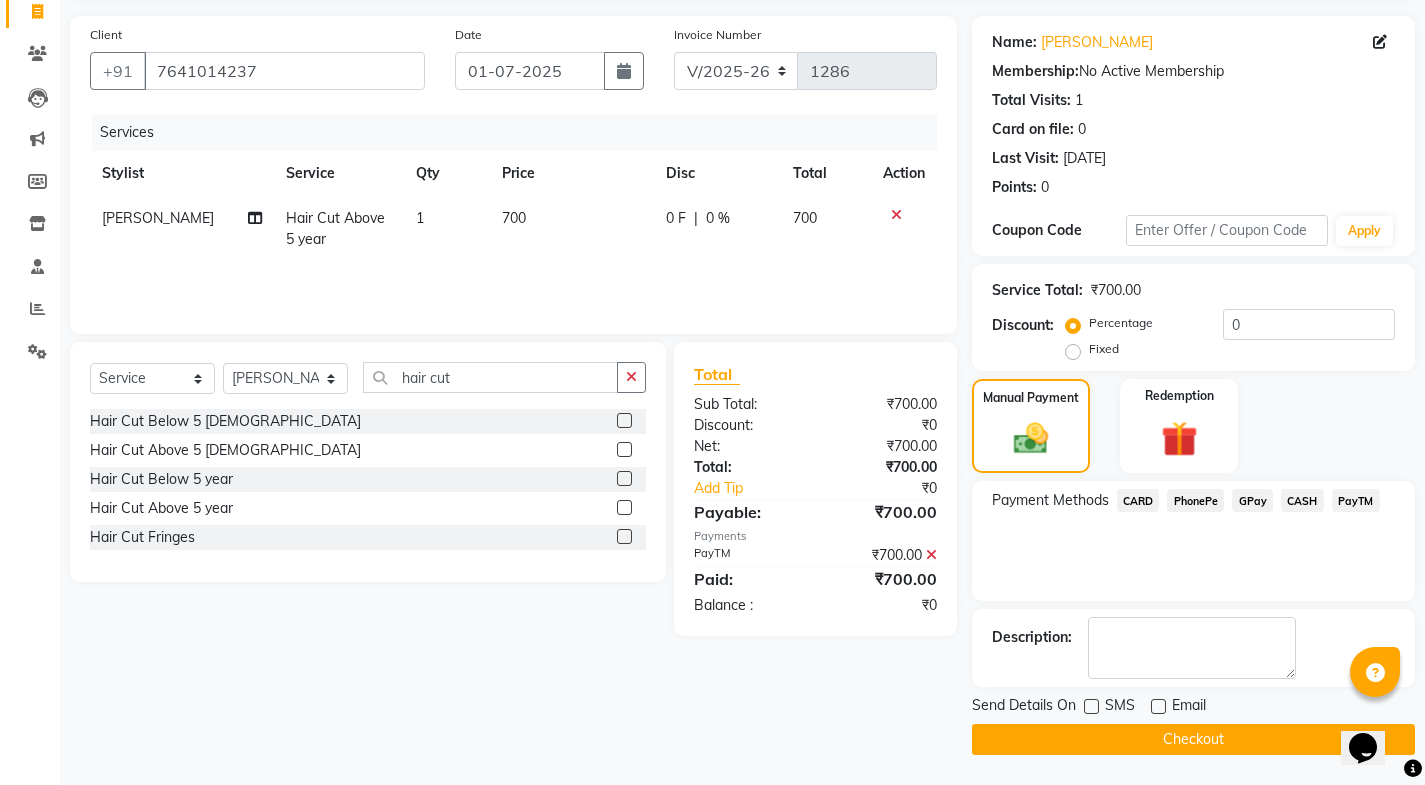 click on "Checkout" 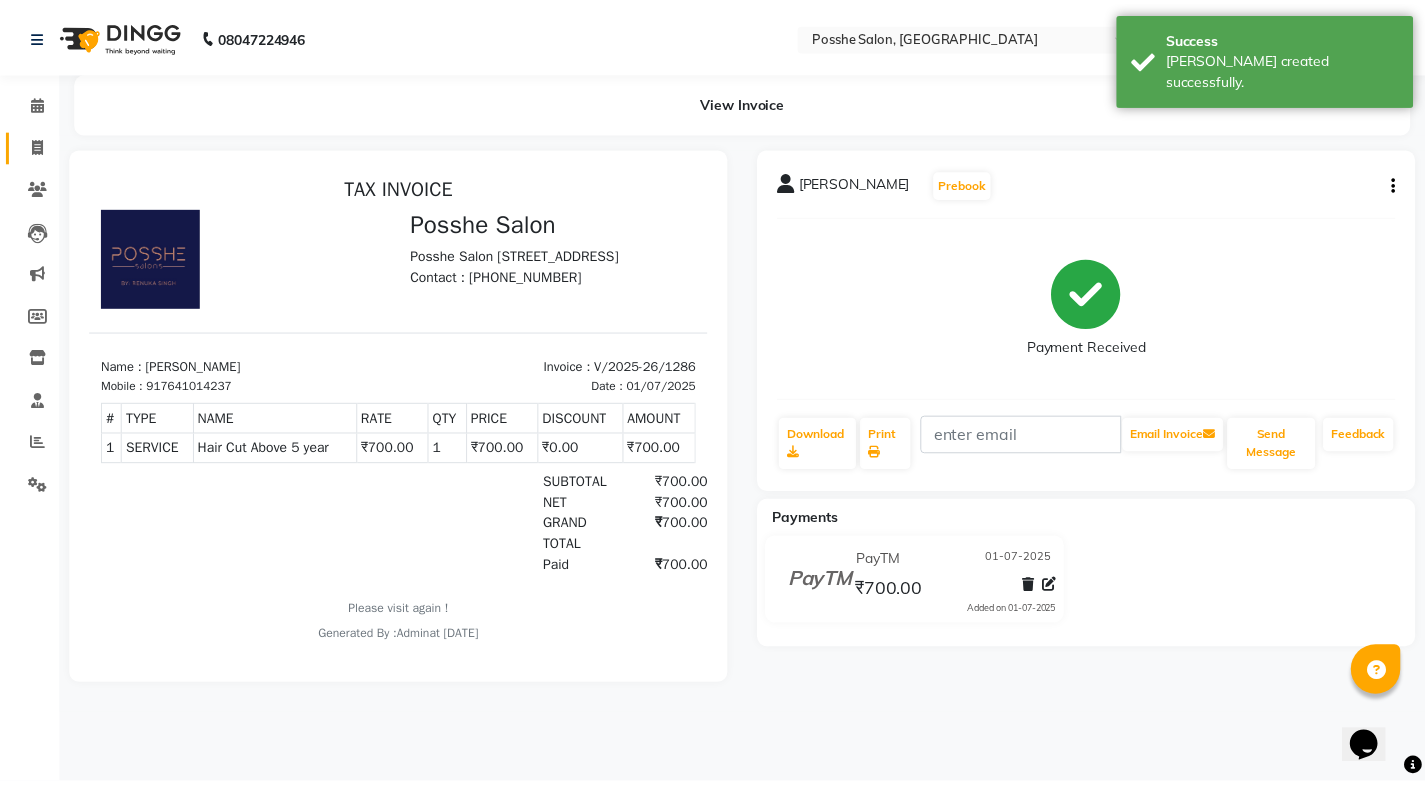 scroll, scrollTop: 0, scrollLeft: 0, axis: both 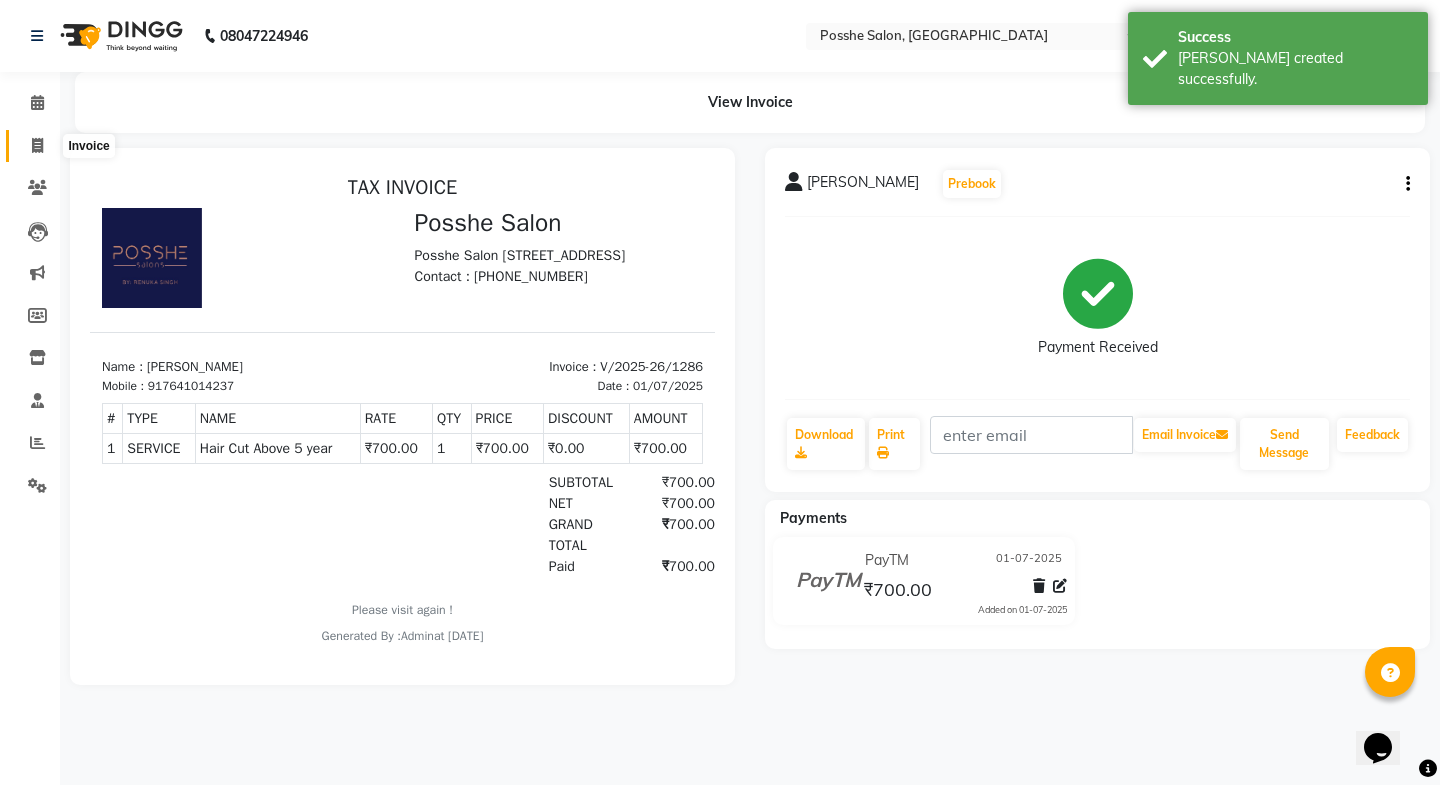 click 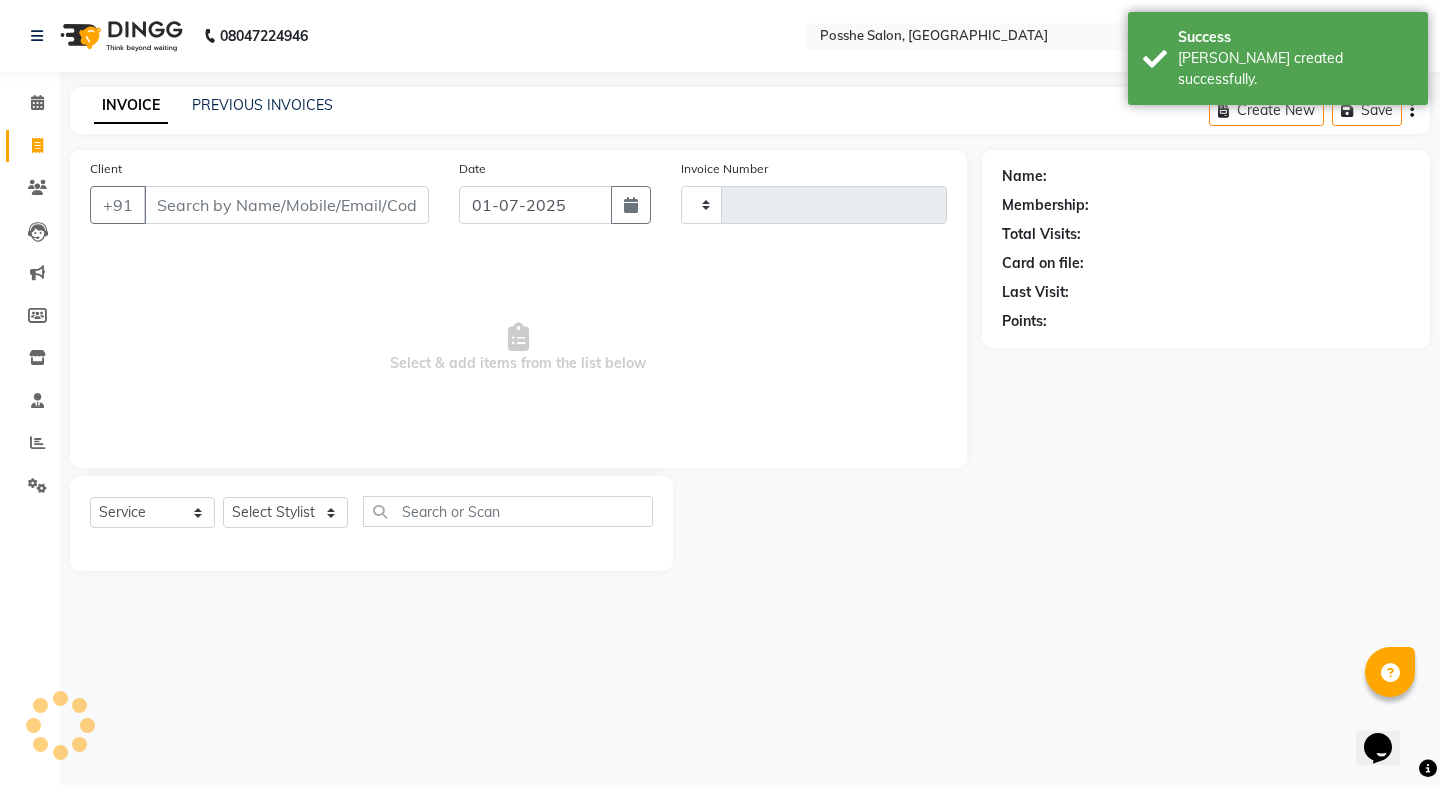 type on "1287" 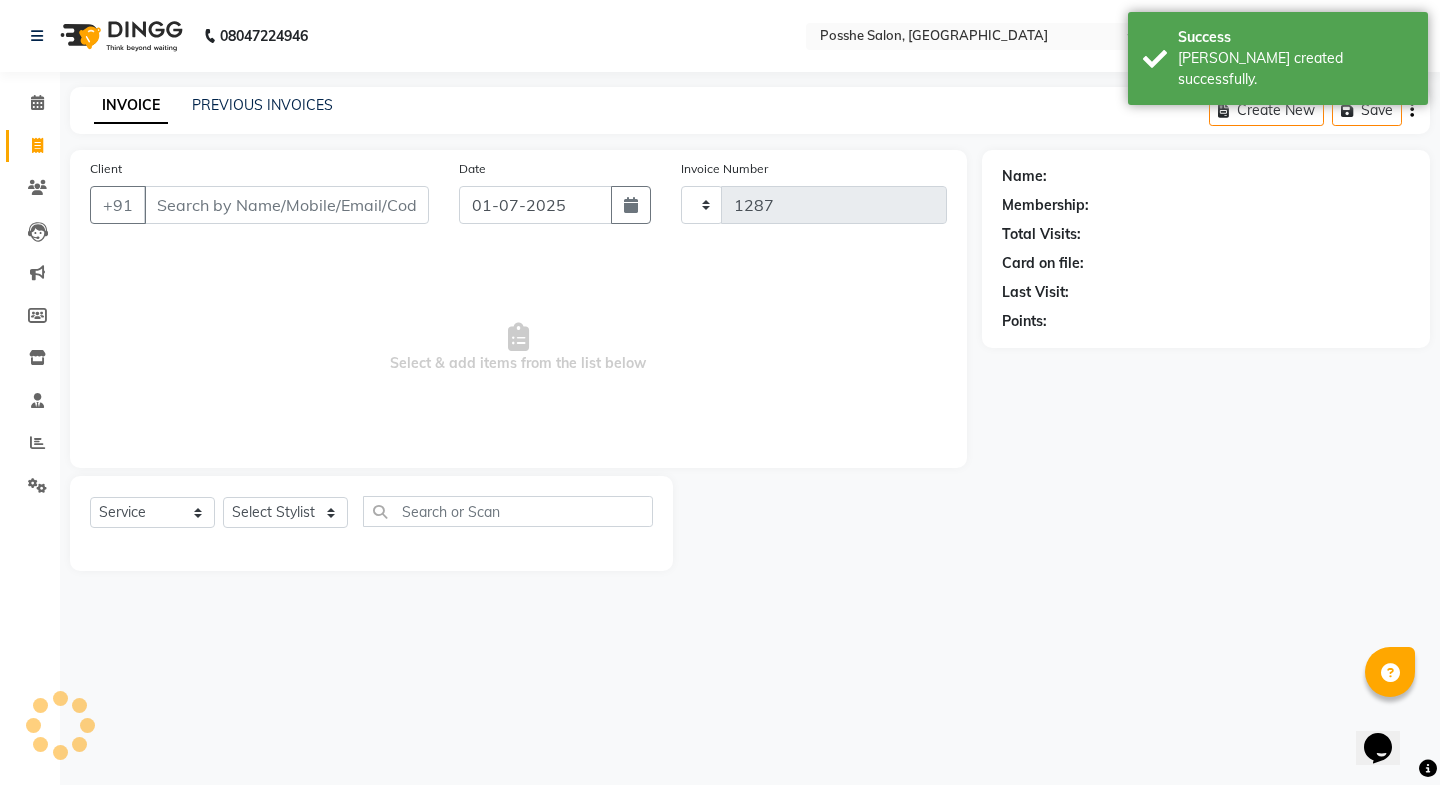 select on "6052" 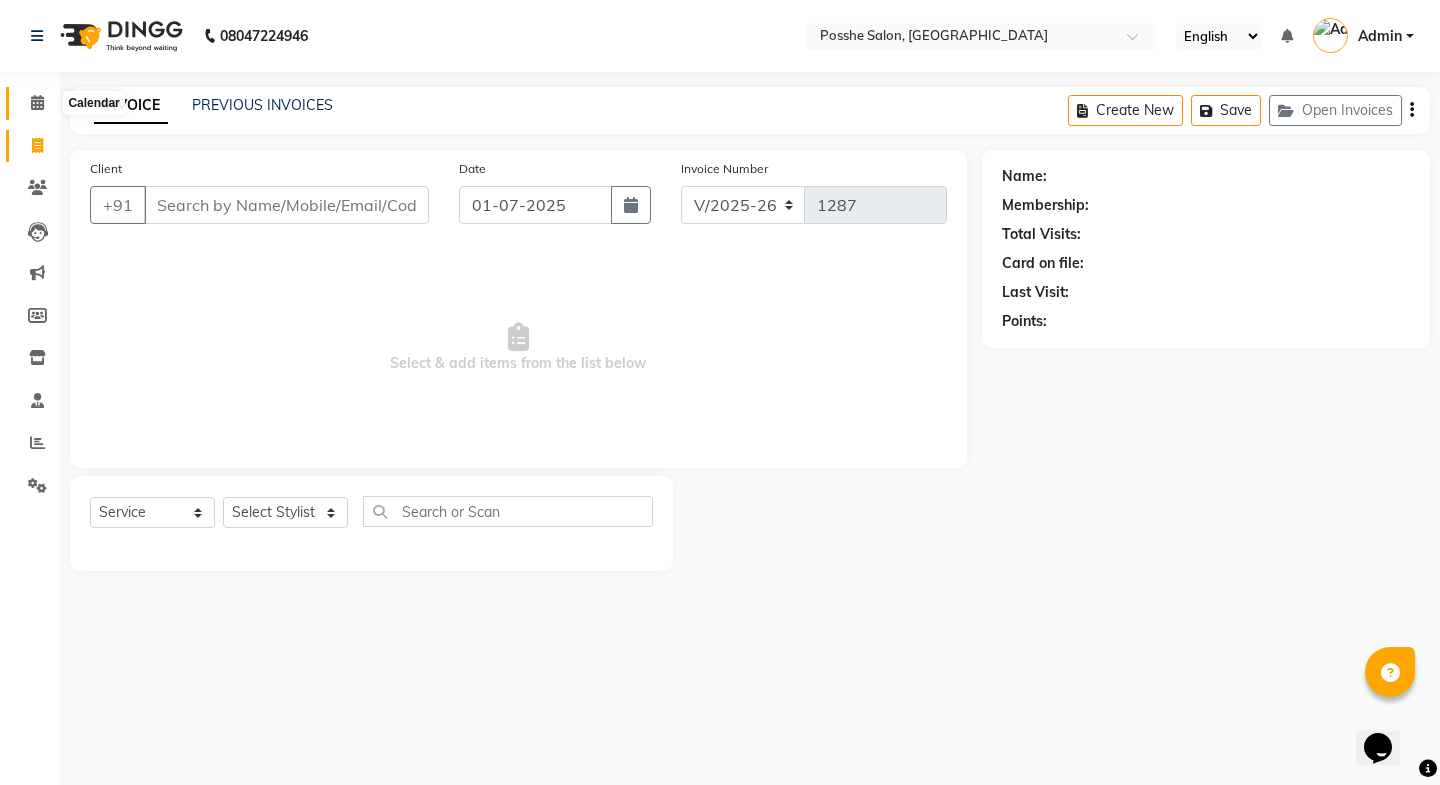click 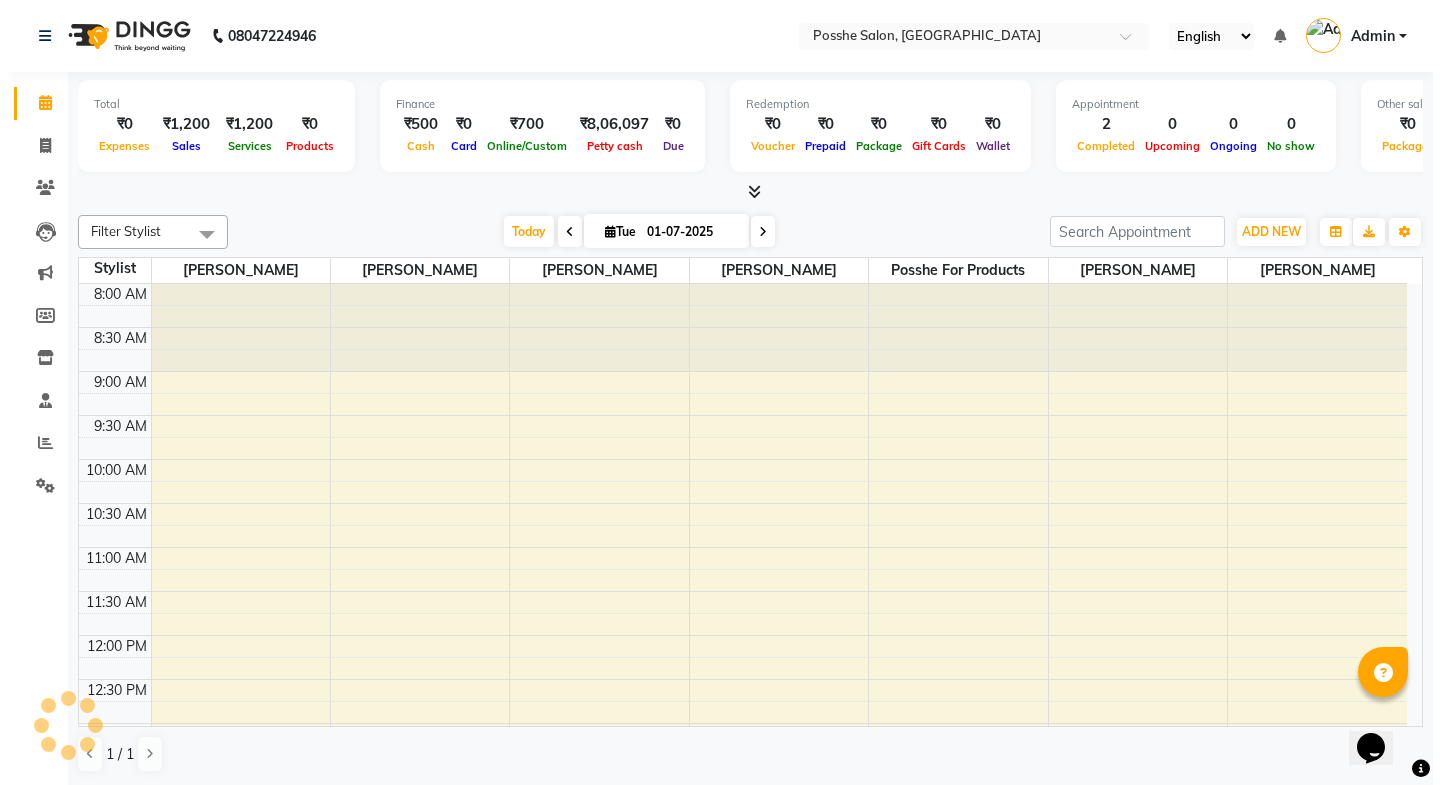 scroll, scrollTop: 0, scrollLeft: 0, axis: both 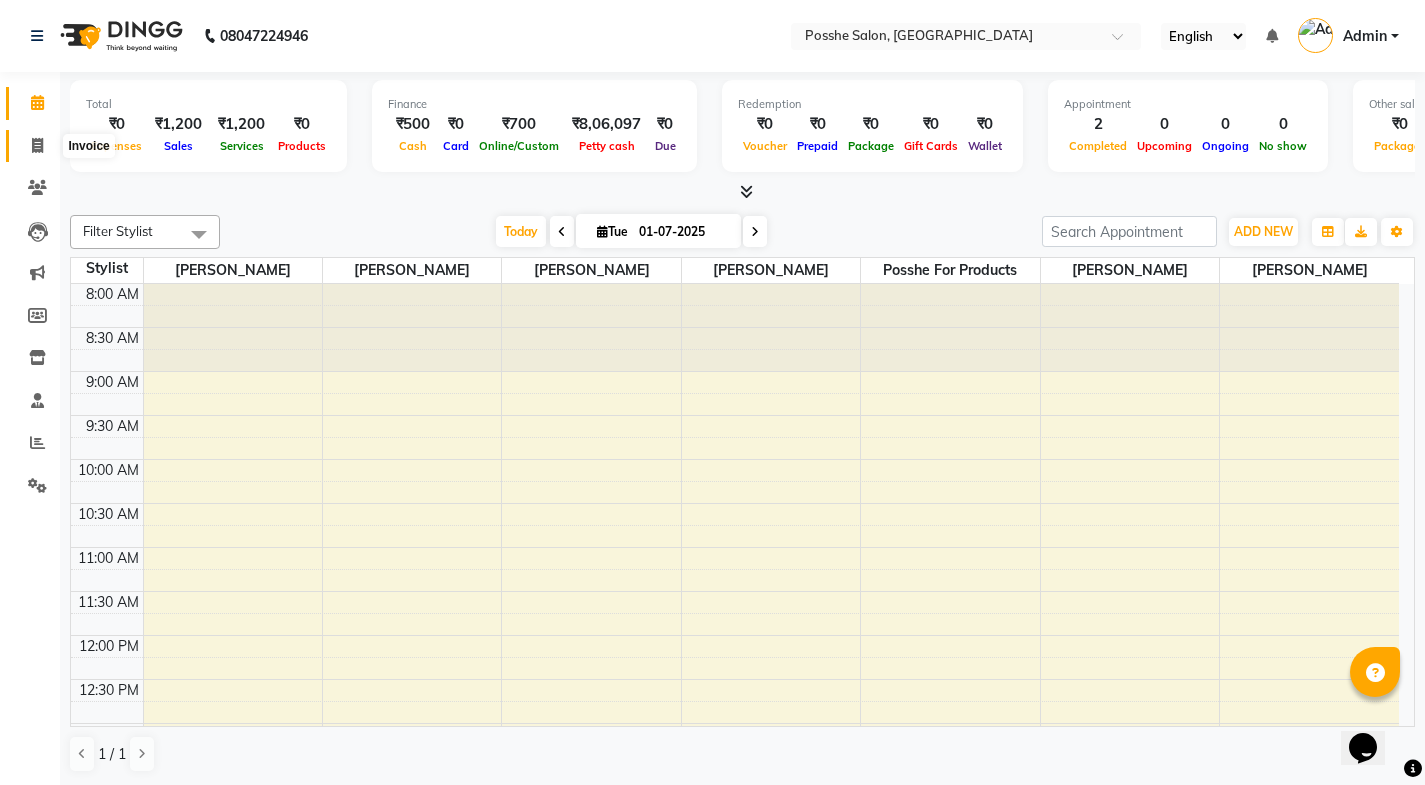 click 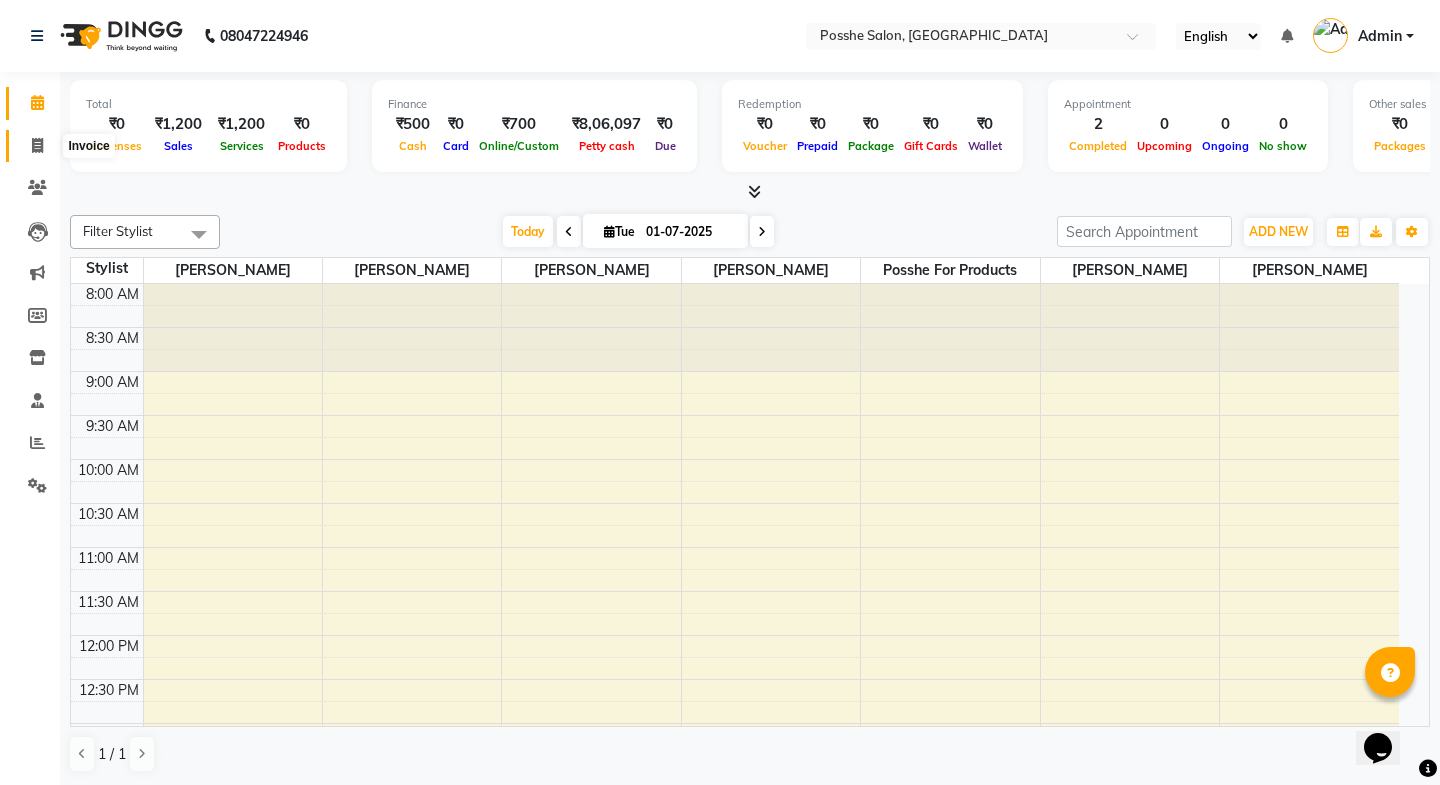 select on "service" 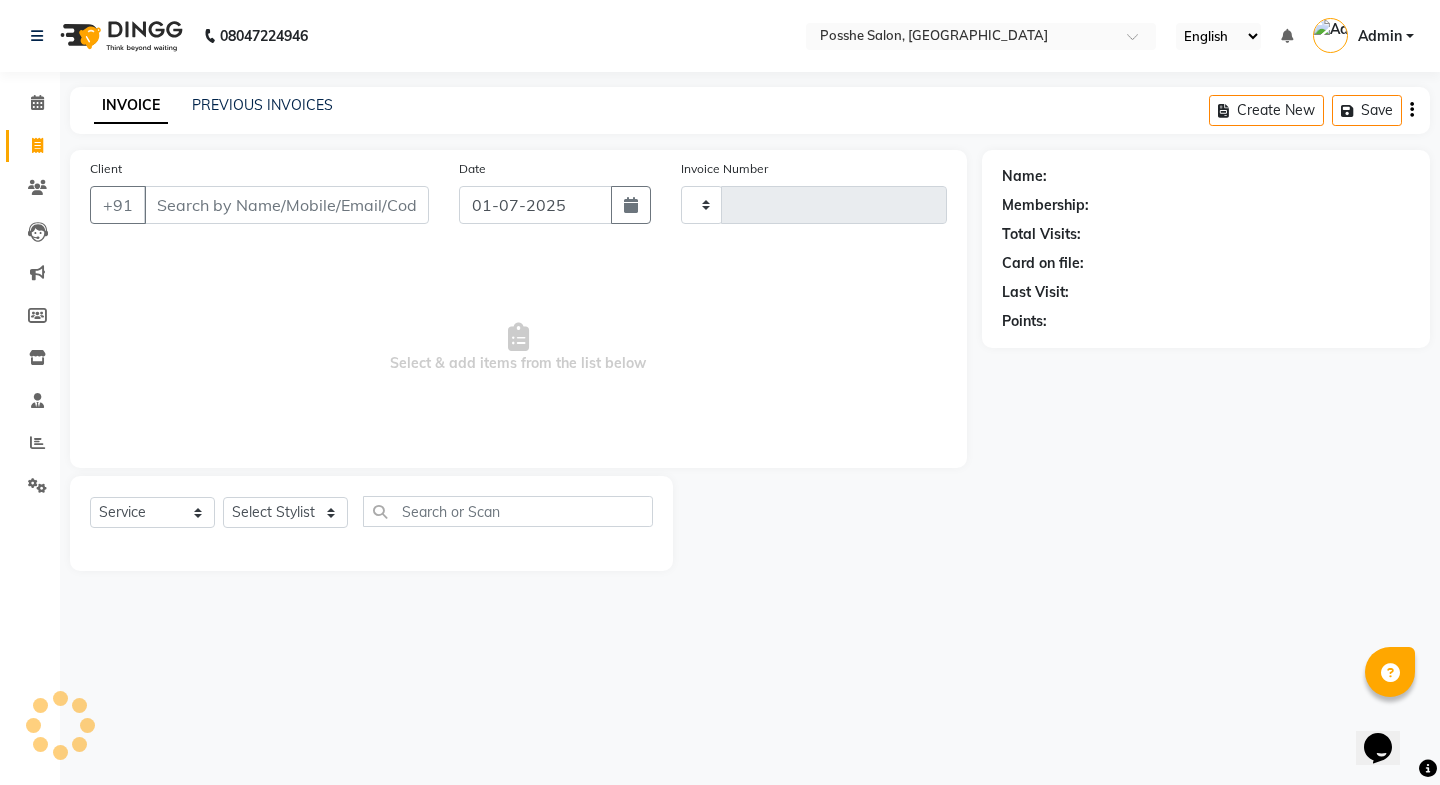 type on "1287" 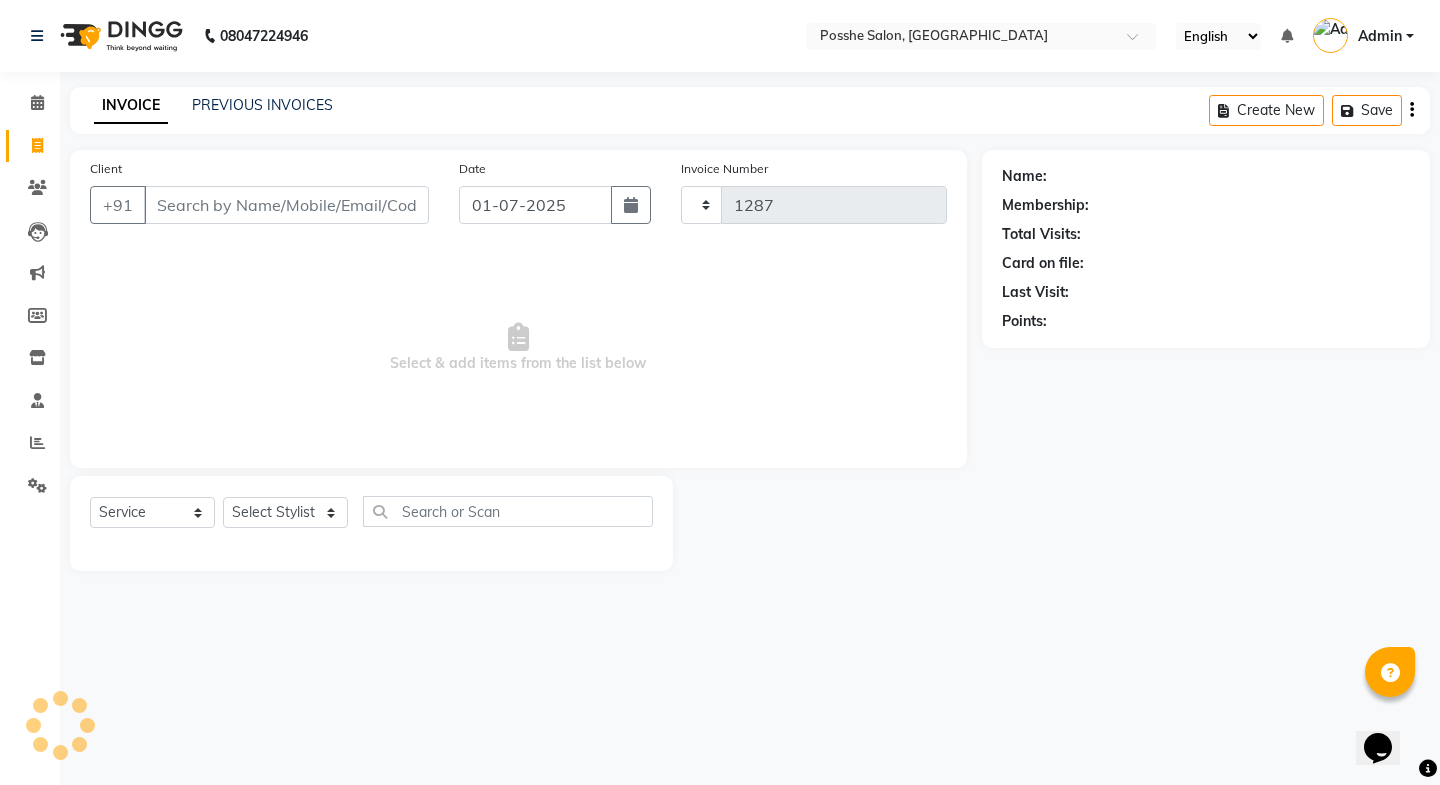 select on "6052" 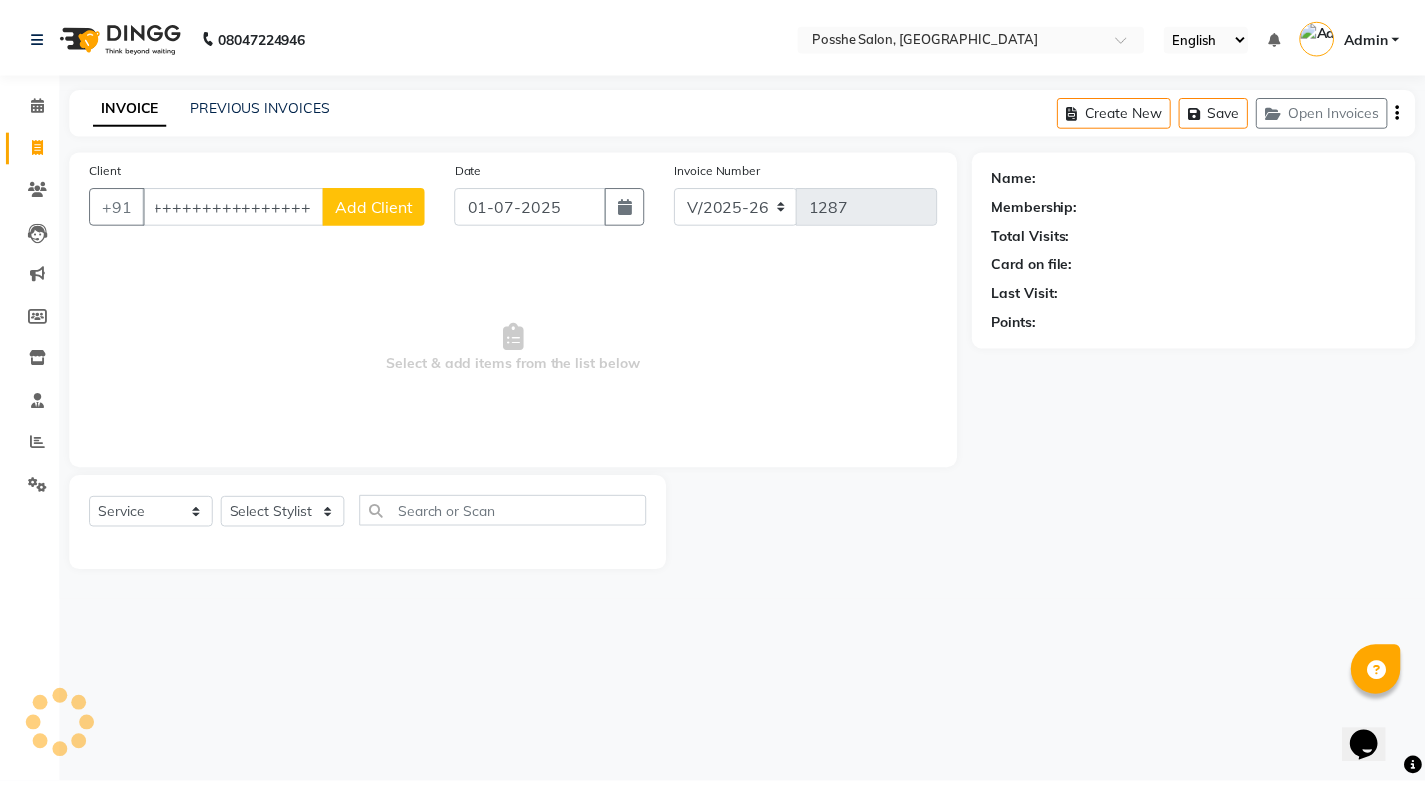 scroll, scrollTop: 0, scrollLeft: 0, axis: both 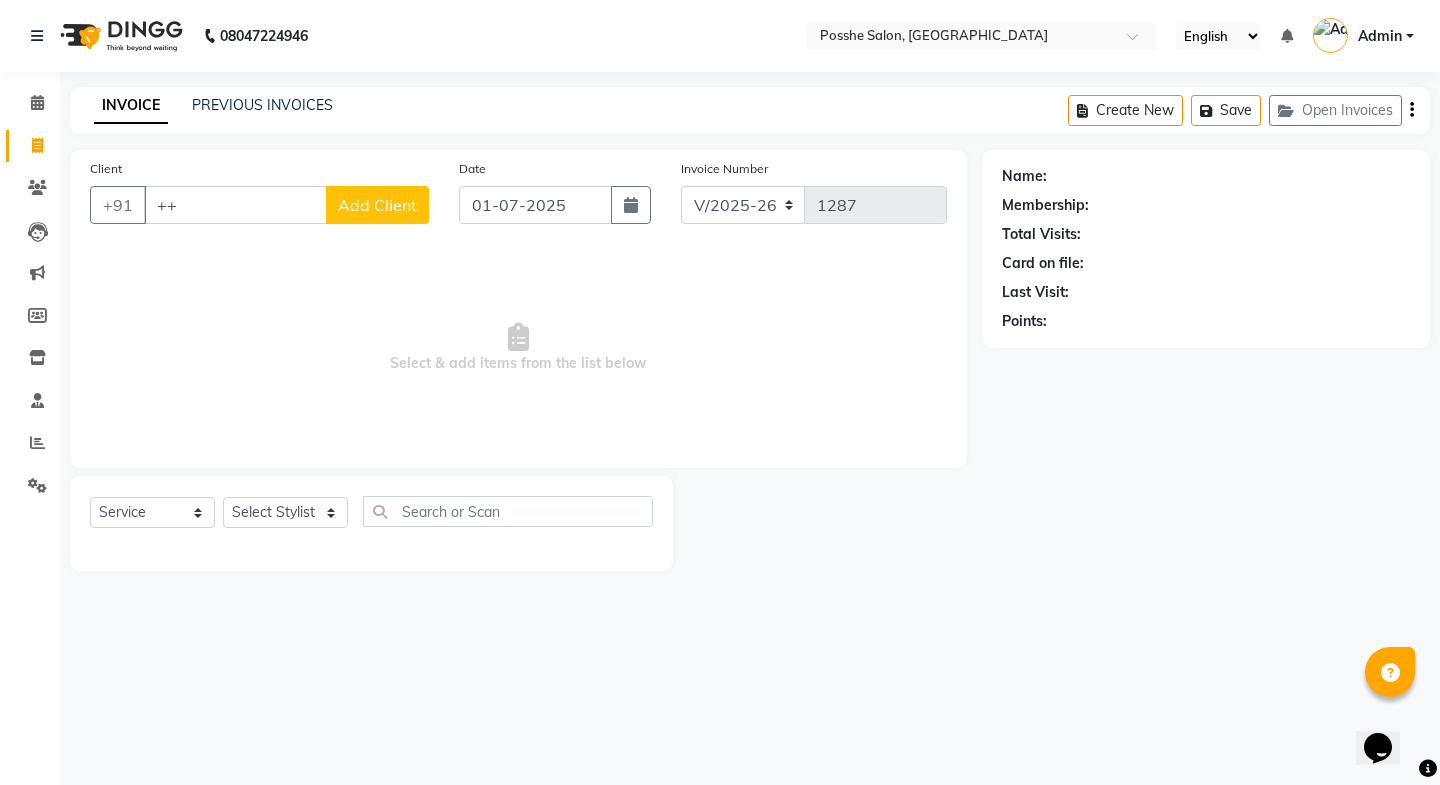 type on "+" 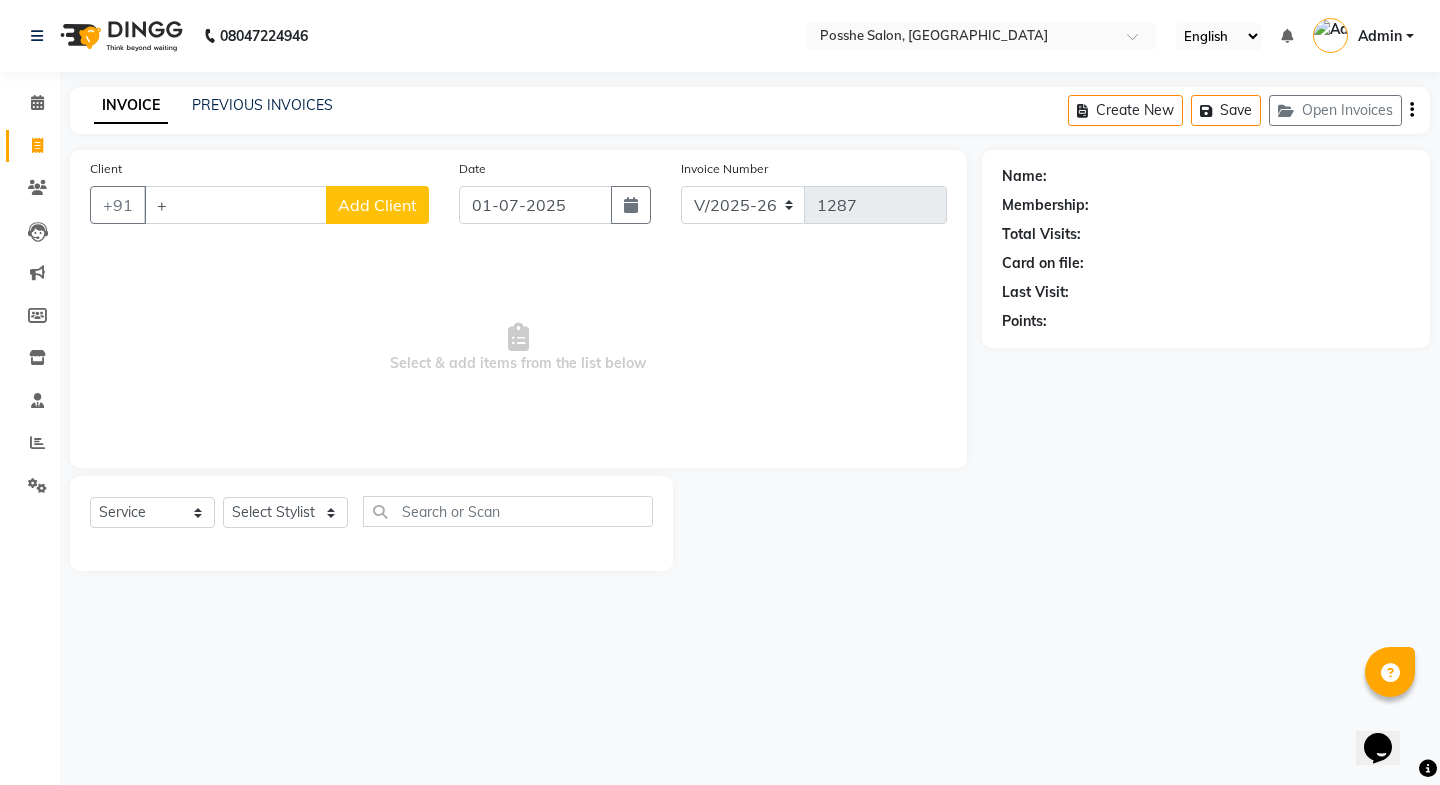 type 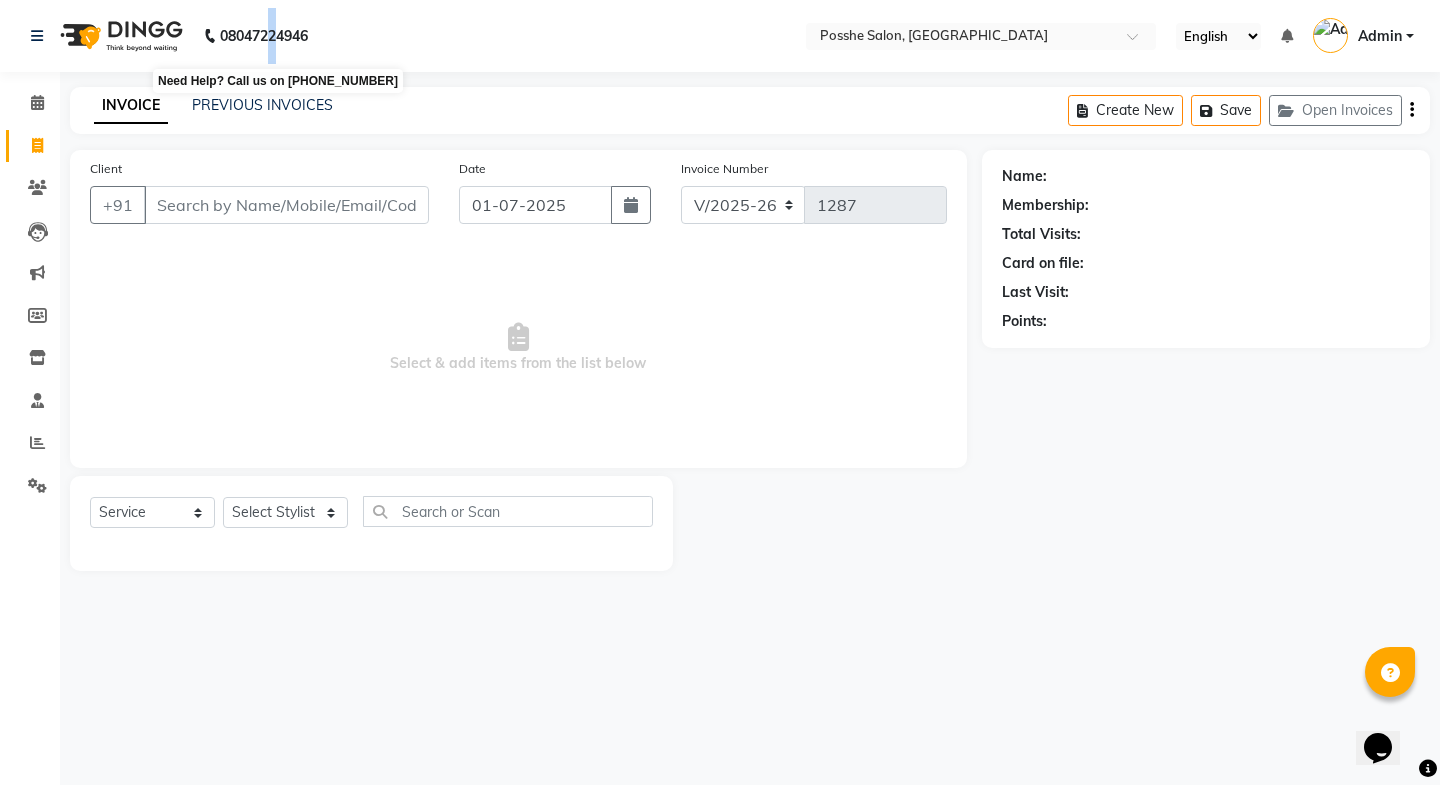 drag, startPoint x: 276, startPoint y: 28, endPoint x: 294, endPoint y: 235, distance: 207.78113 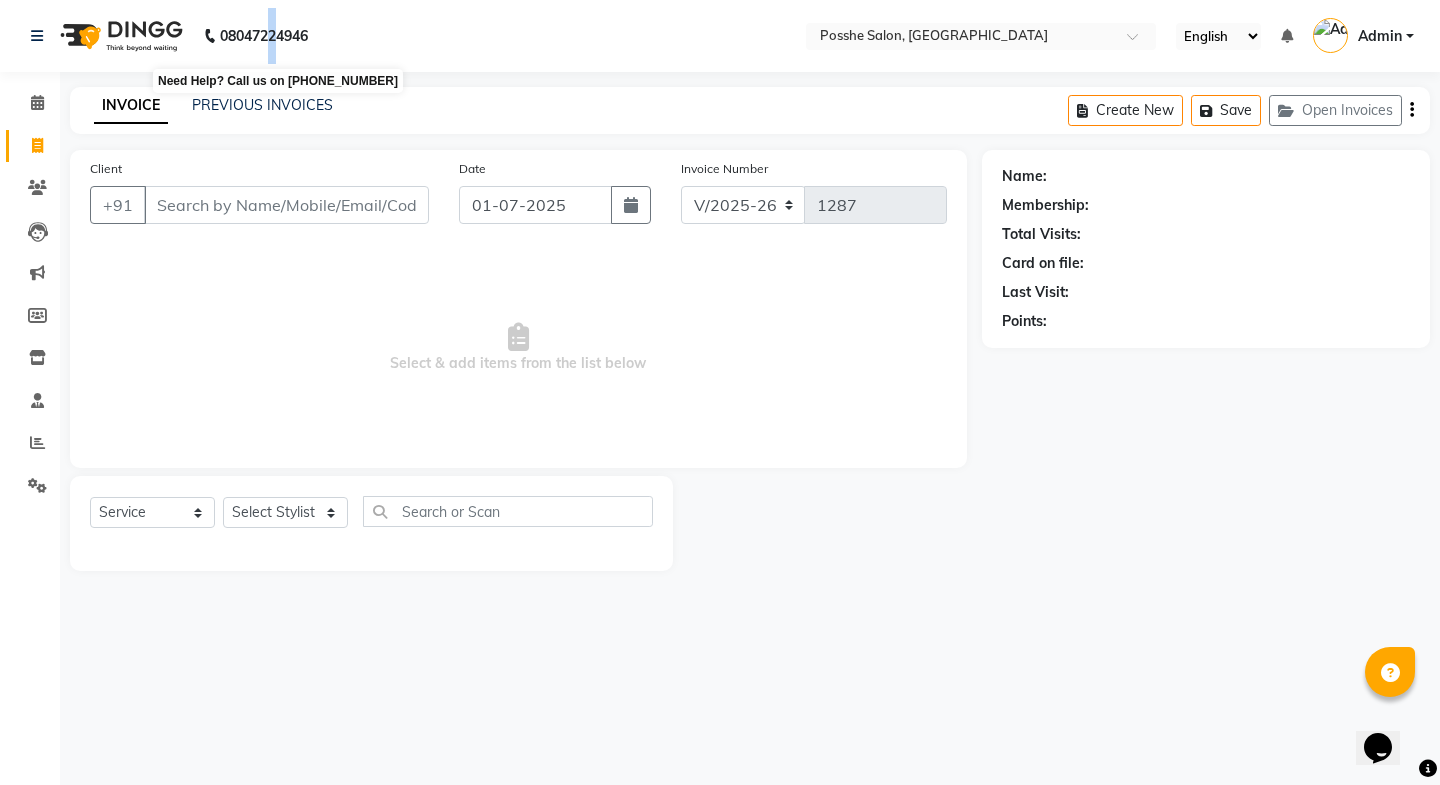 click on "08047224946" 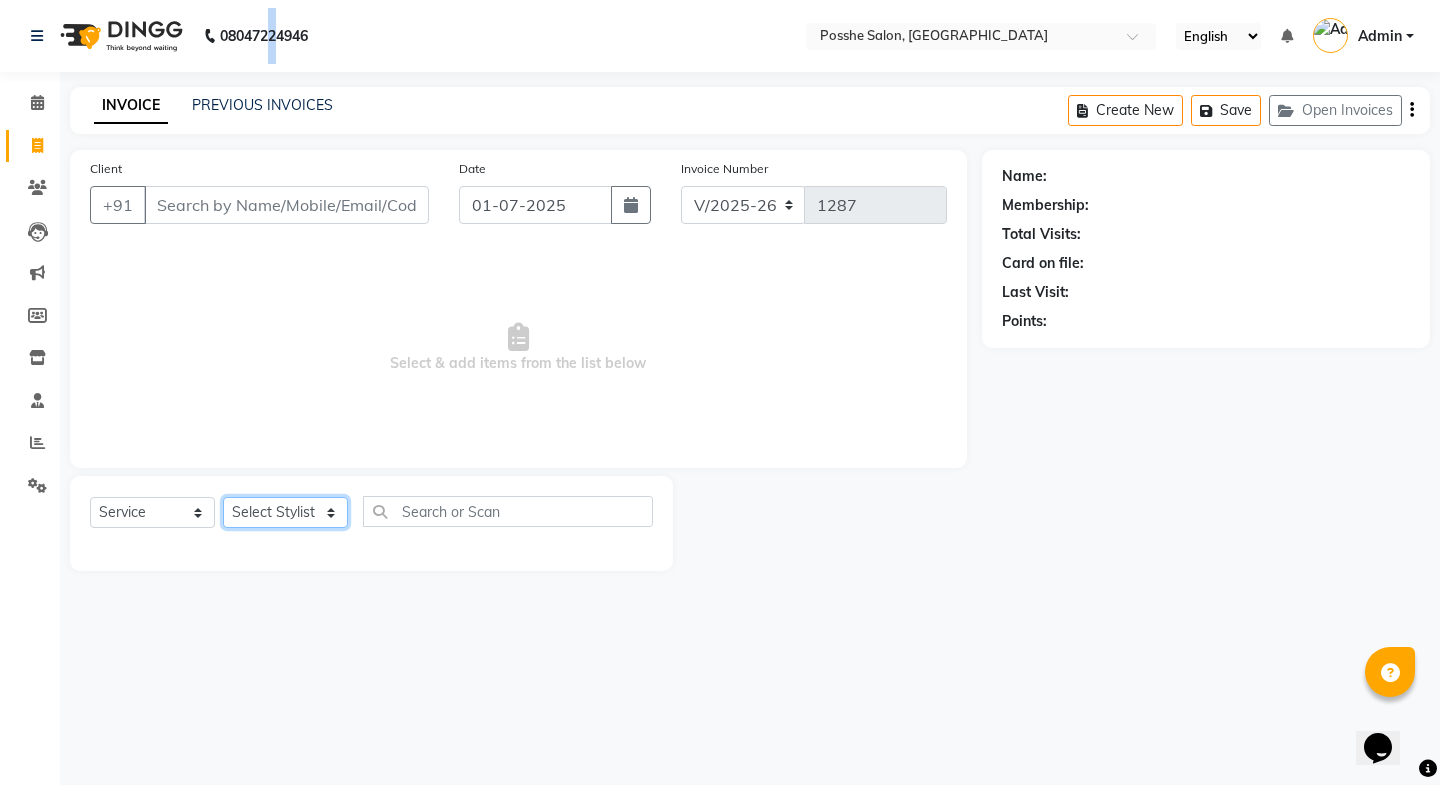 click on "Select Stylist [PERSON_NAME] Mali [PERSON_NAME] Posshe for products [PERSON_NAME] [PERSON_NAME] [PERSON_NAME]" 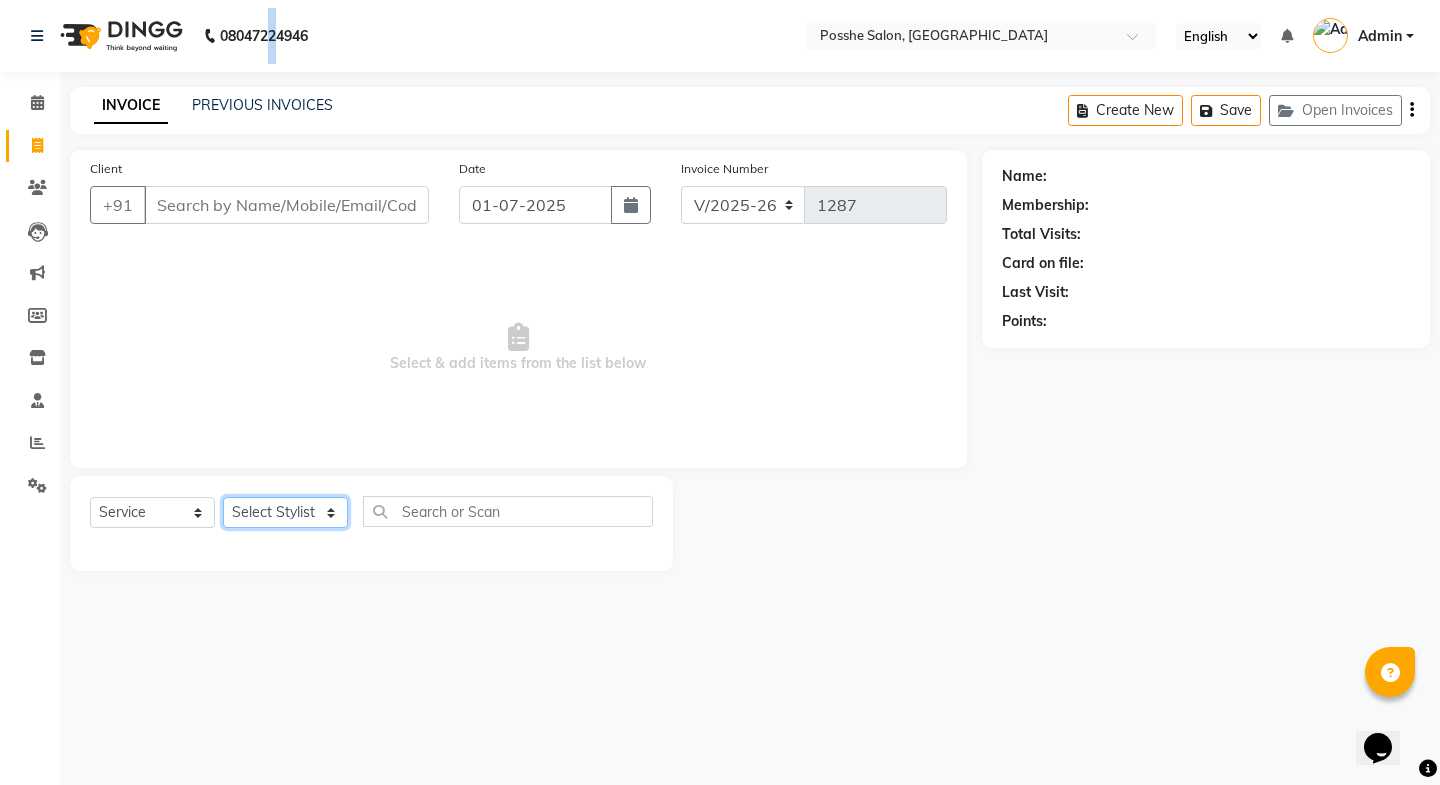 select on "43693" 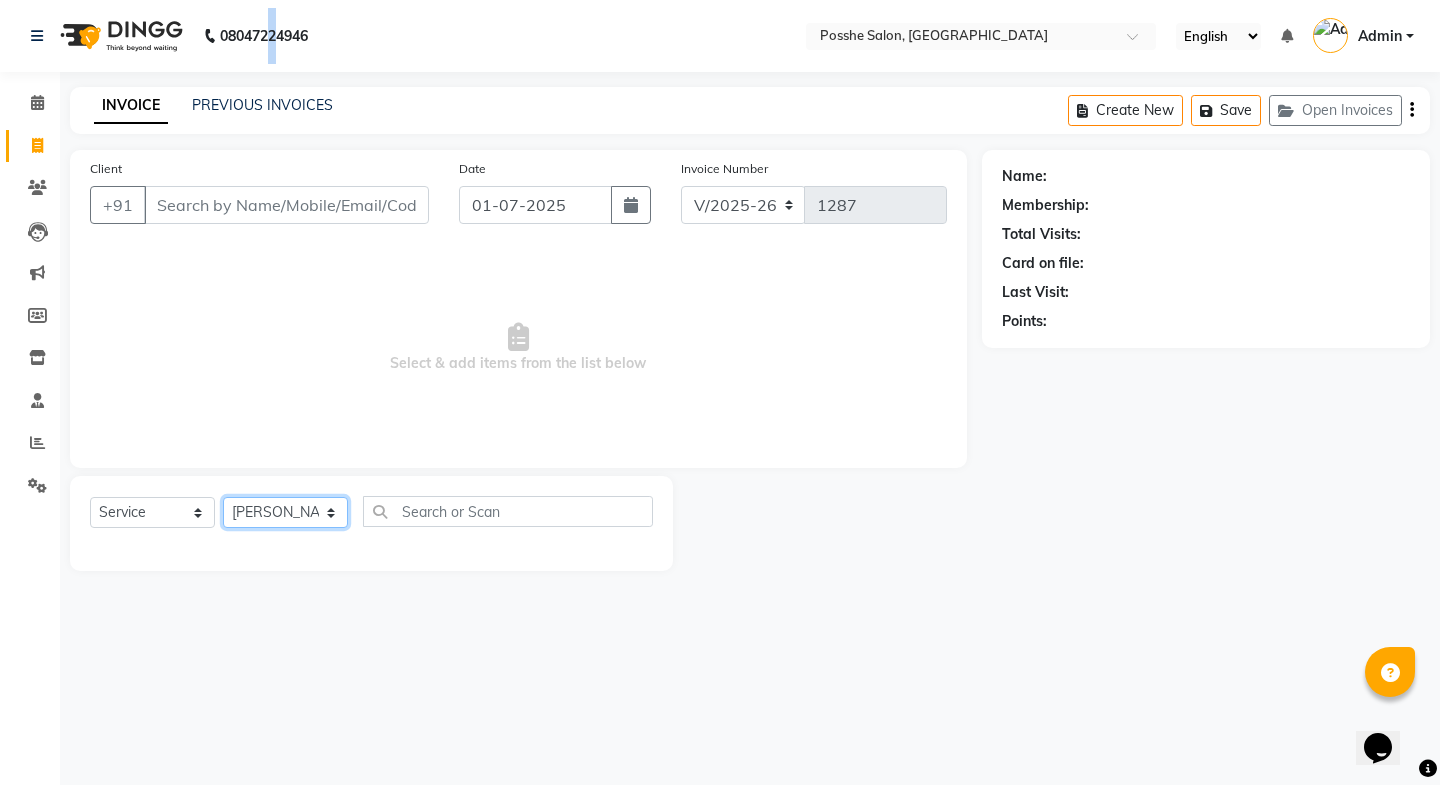 click on "Select Stylist [PERSON_NAME] Mali [PERSON_NAME] Posshe for products [PERSON_NAME] [PERSON_NAME] [PERSON_NAME]" 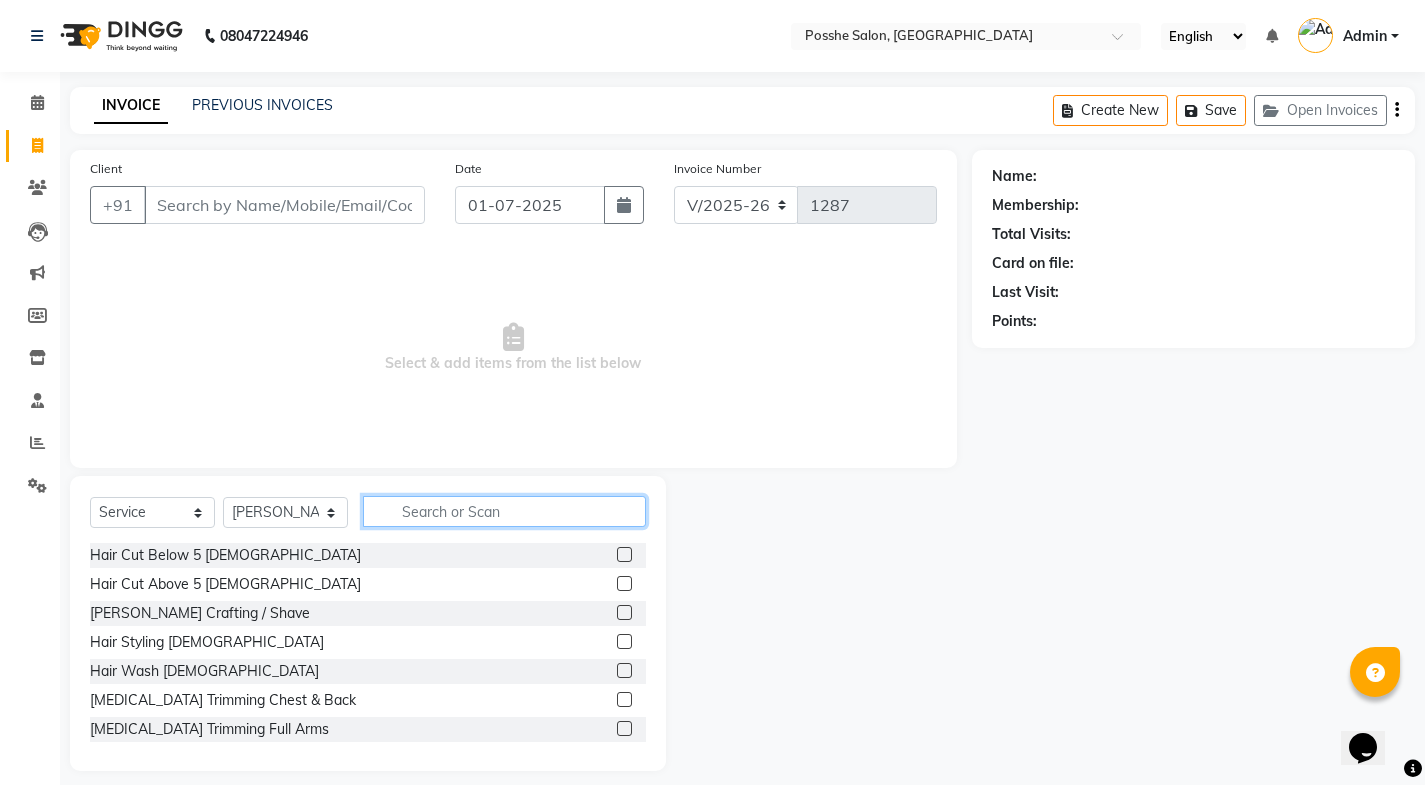 click 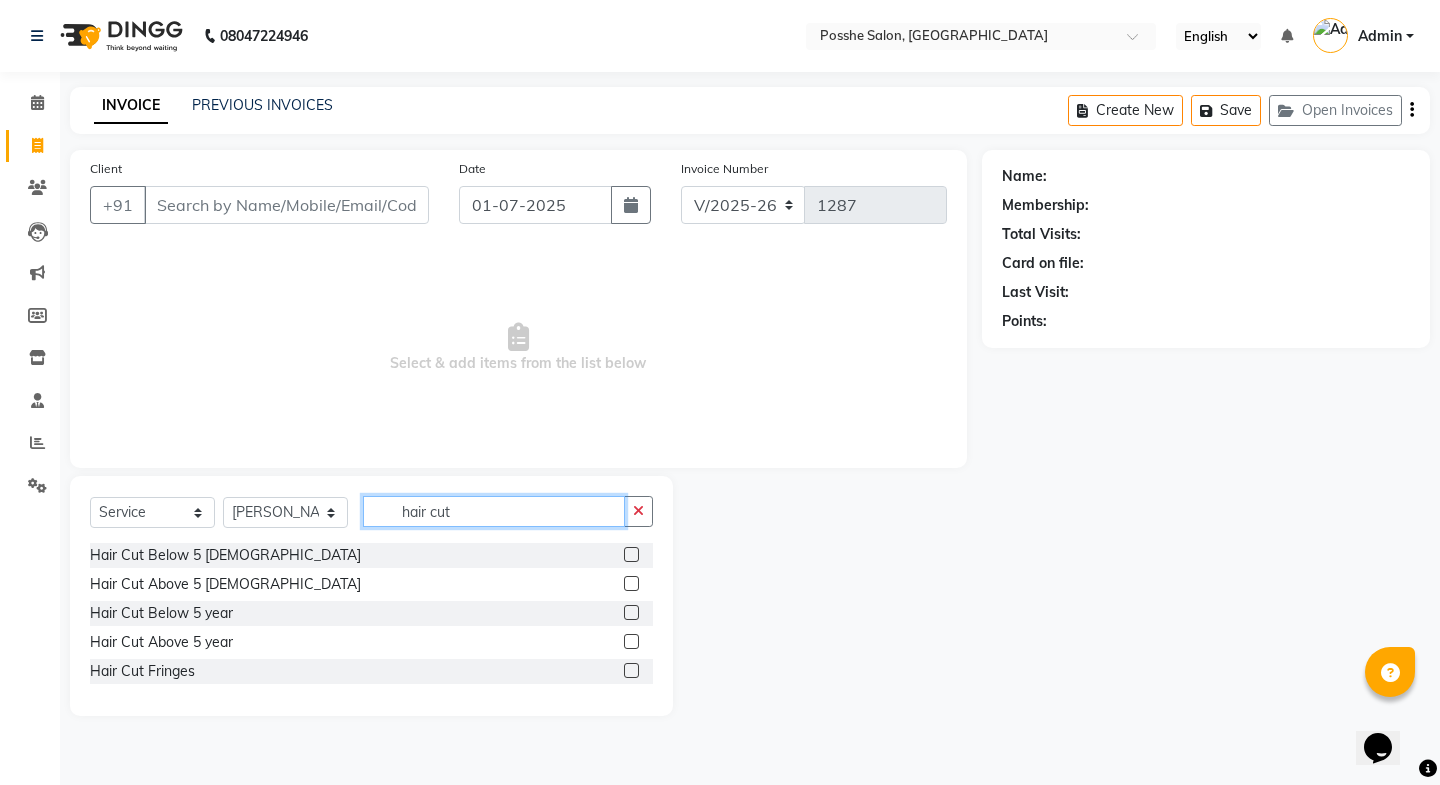 type on "hair cut" 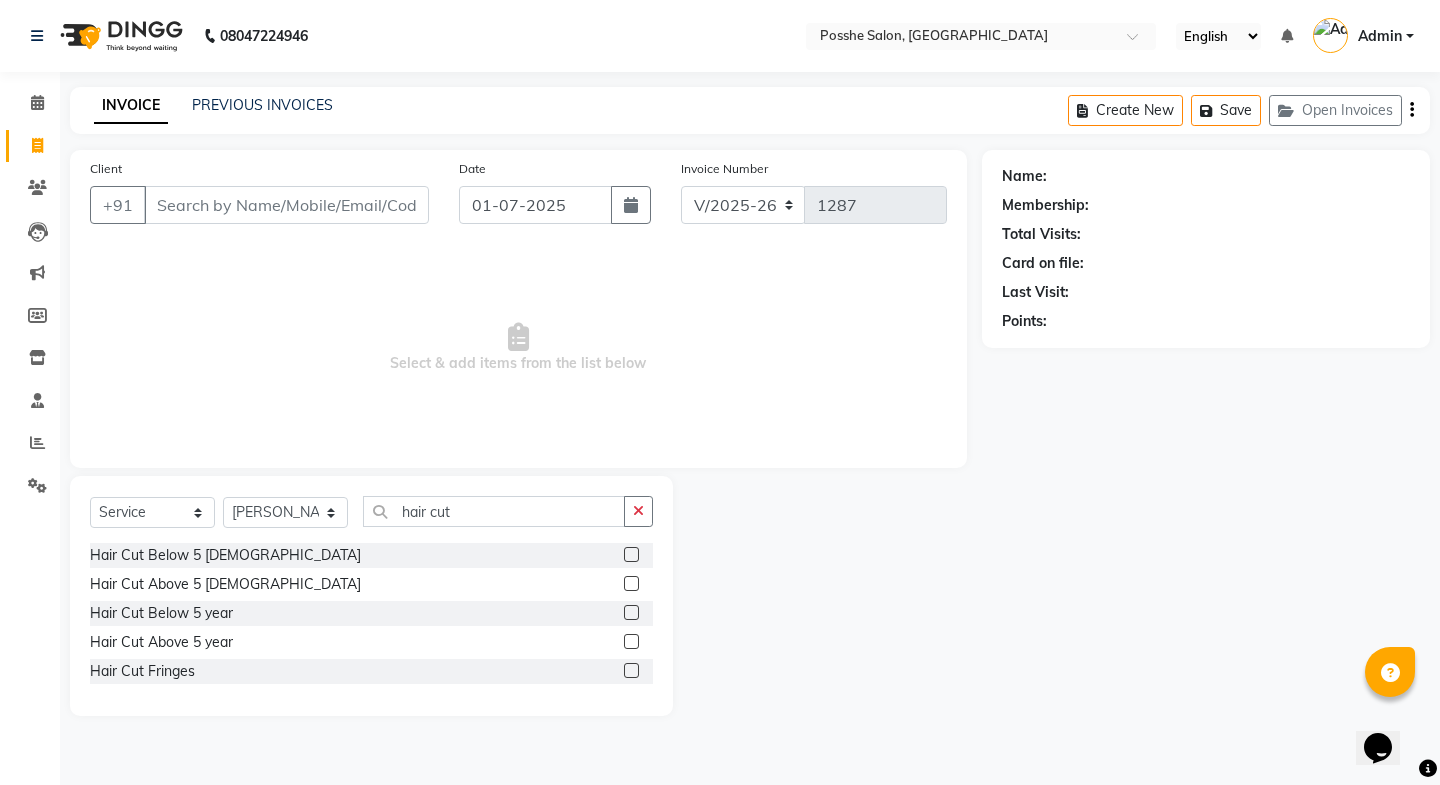 click 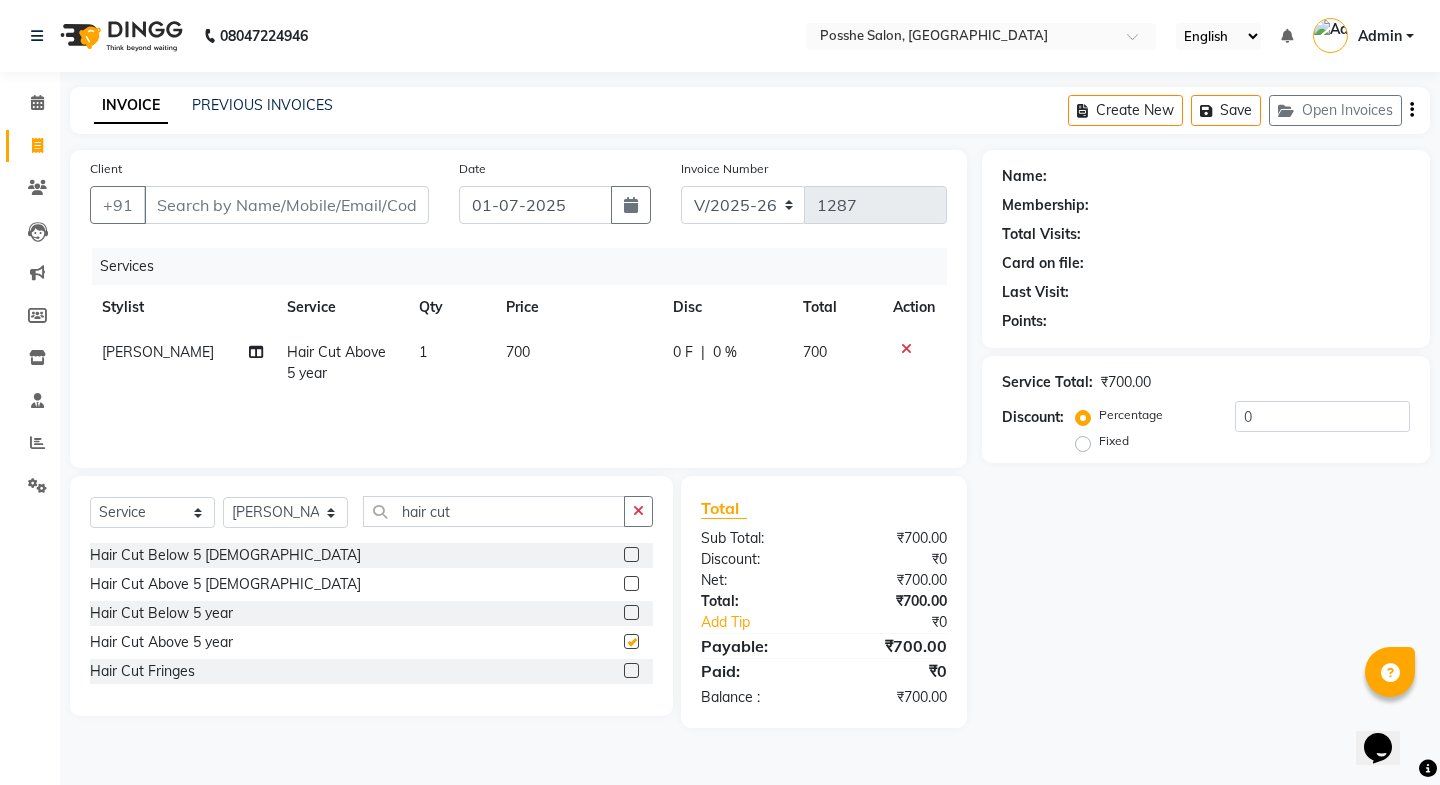 checkbox on "false" 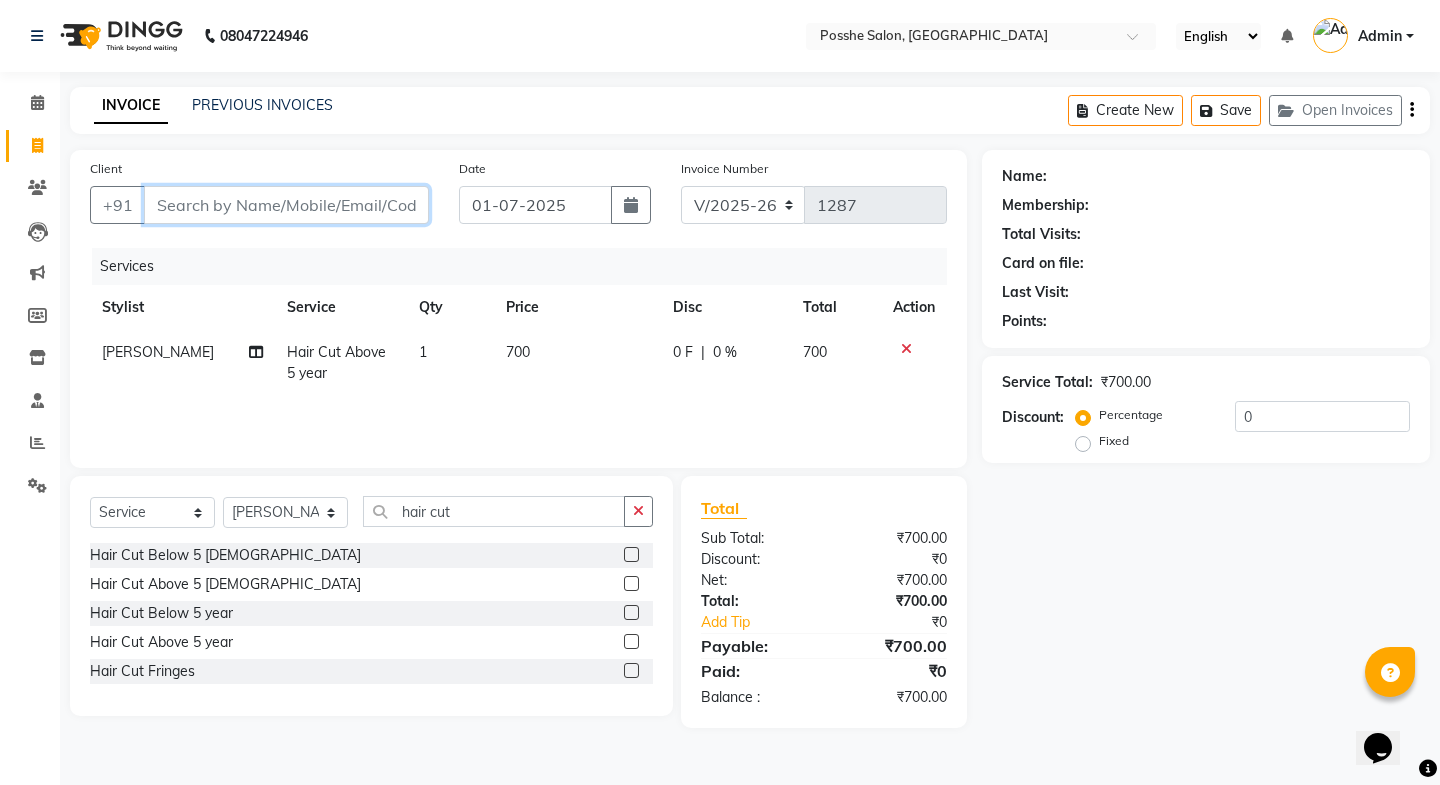 click on "Client" at bounding box center (286, 205) 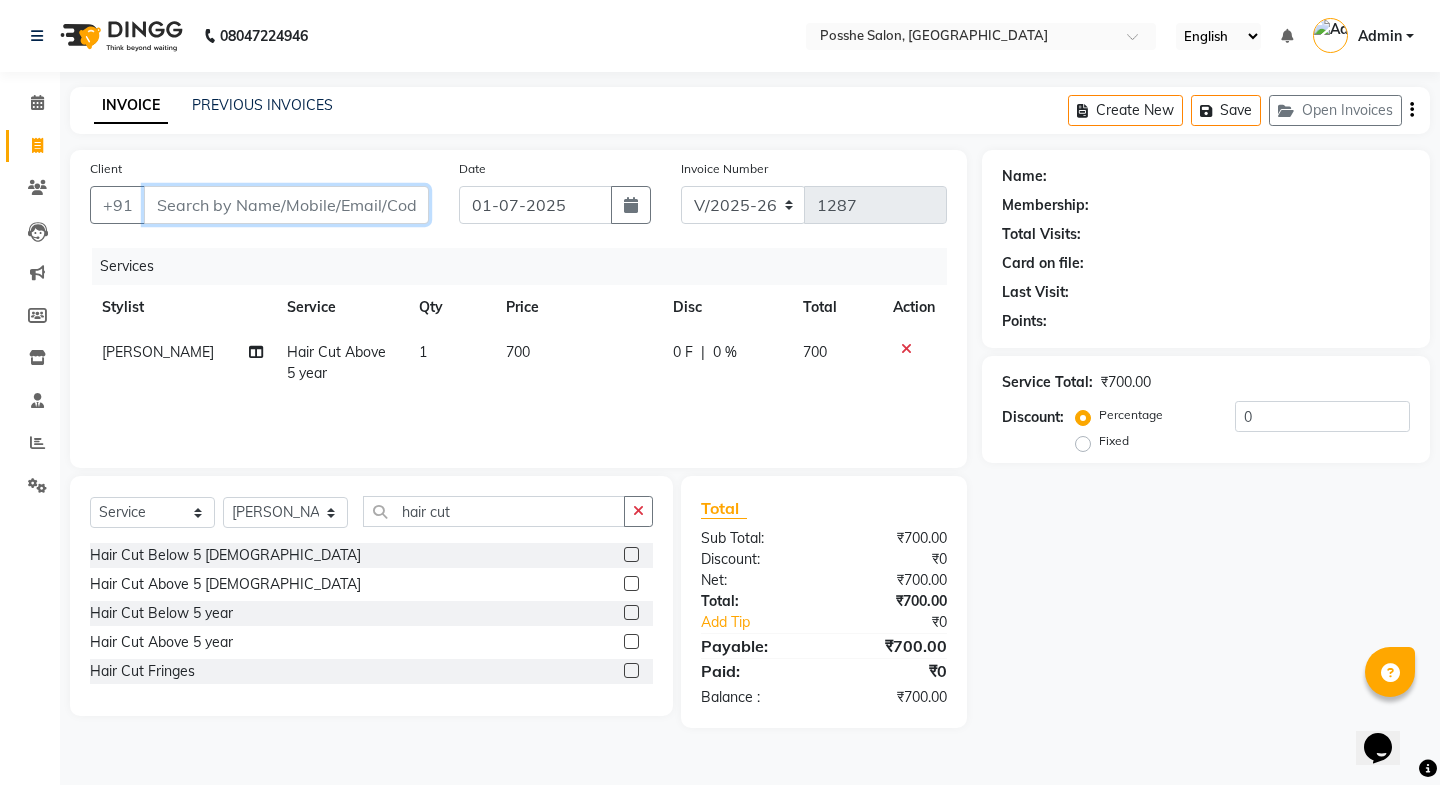 click on "Client" at bounding box center (286, 205) 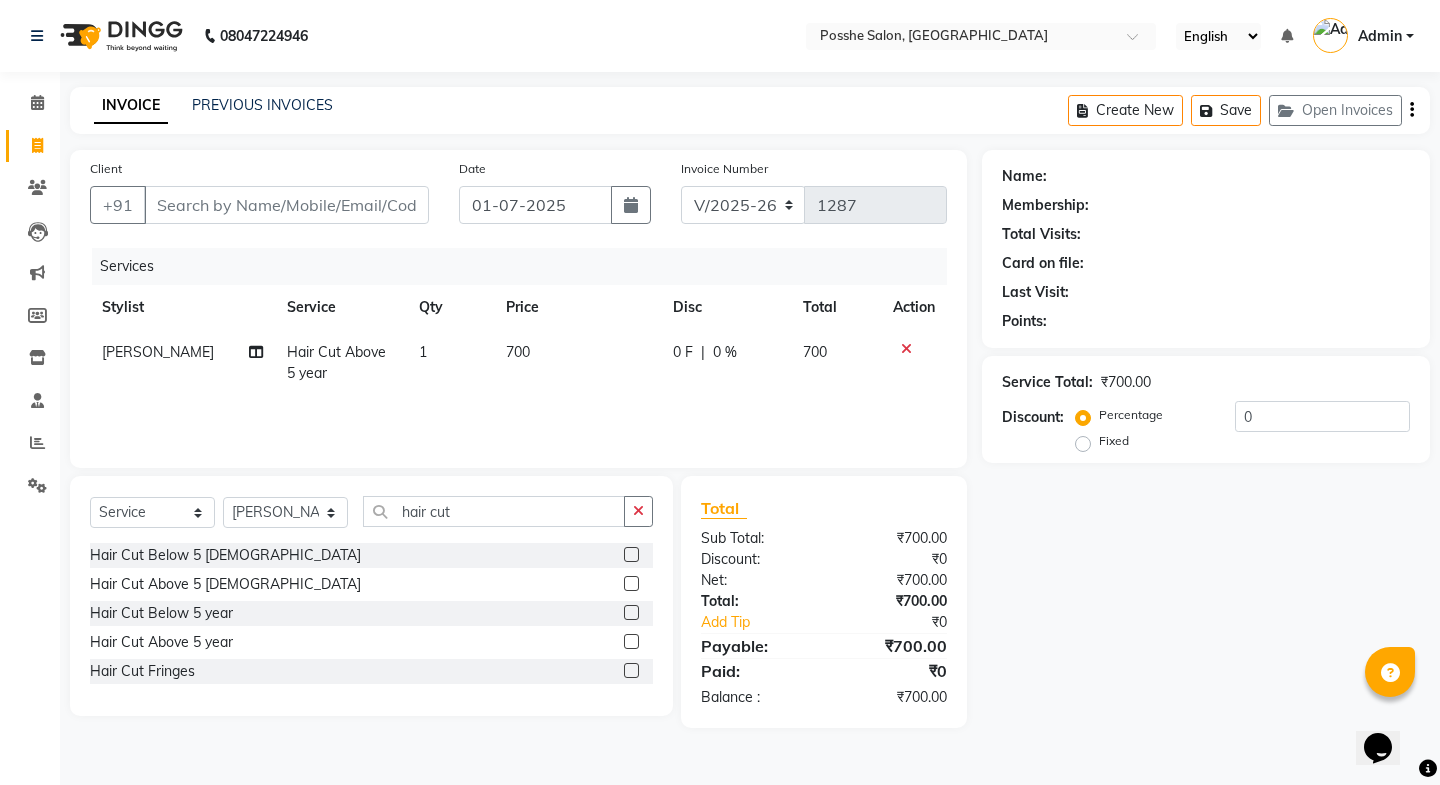 drag, startPoint x: 1125, startPoint y: 513, endPoint x: 516, endPoint y: 211, distance: 679.7684 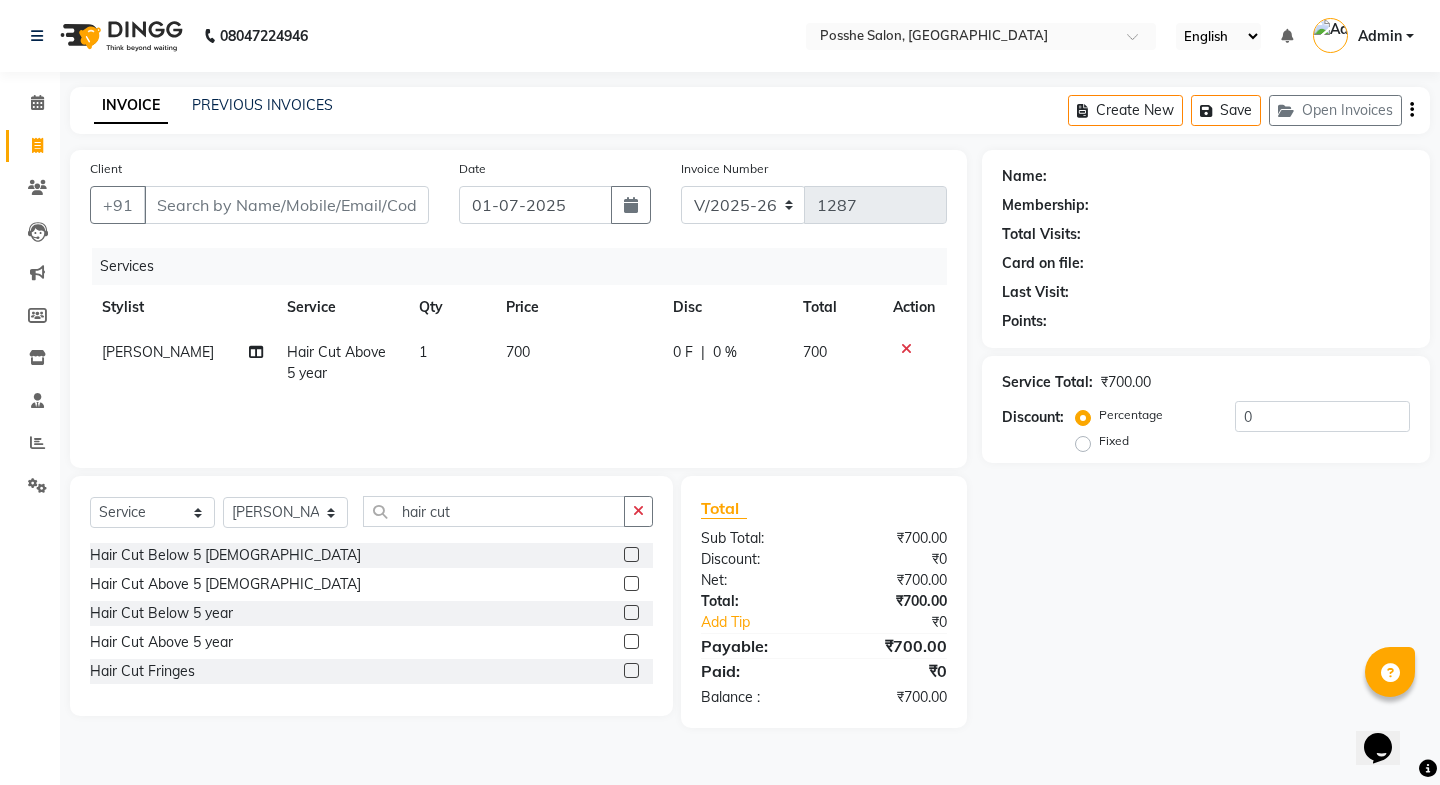 click on "Name: Membership: Total Visits: Card on file: Last Visit:  Points:  Service Total:  ₹700.00  Discount:  Percentage   Fixed  0" 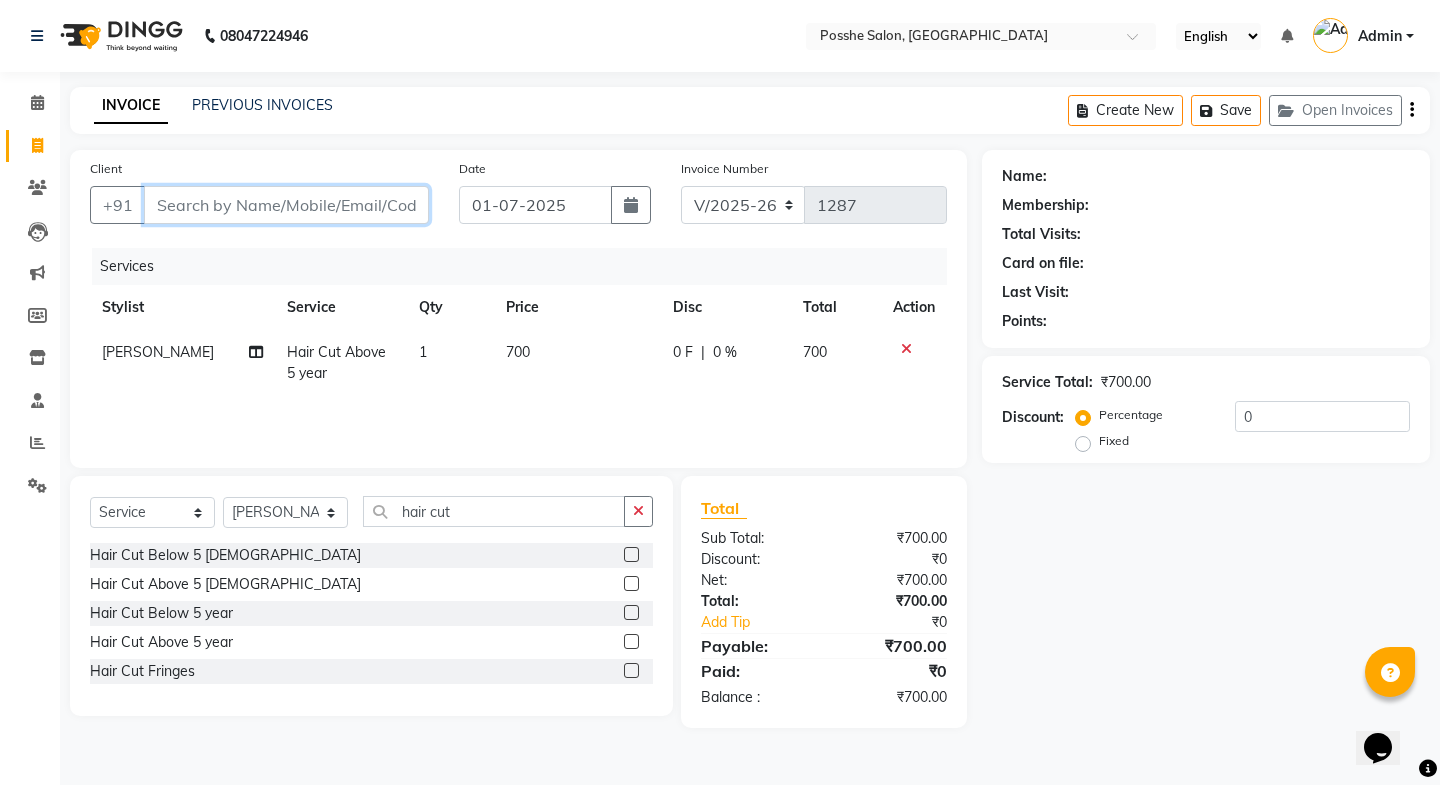 click on "Client" at bounding box center [286, 205] 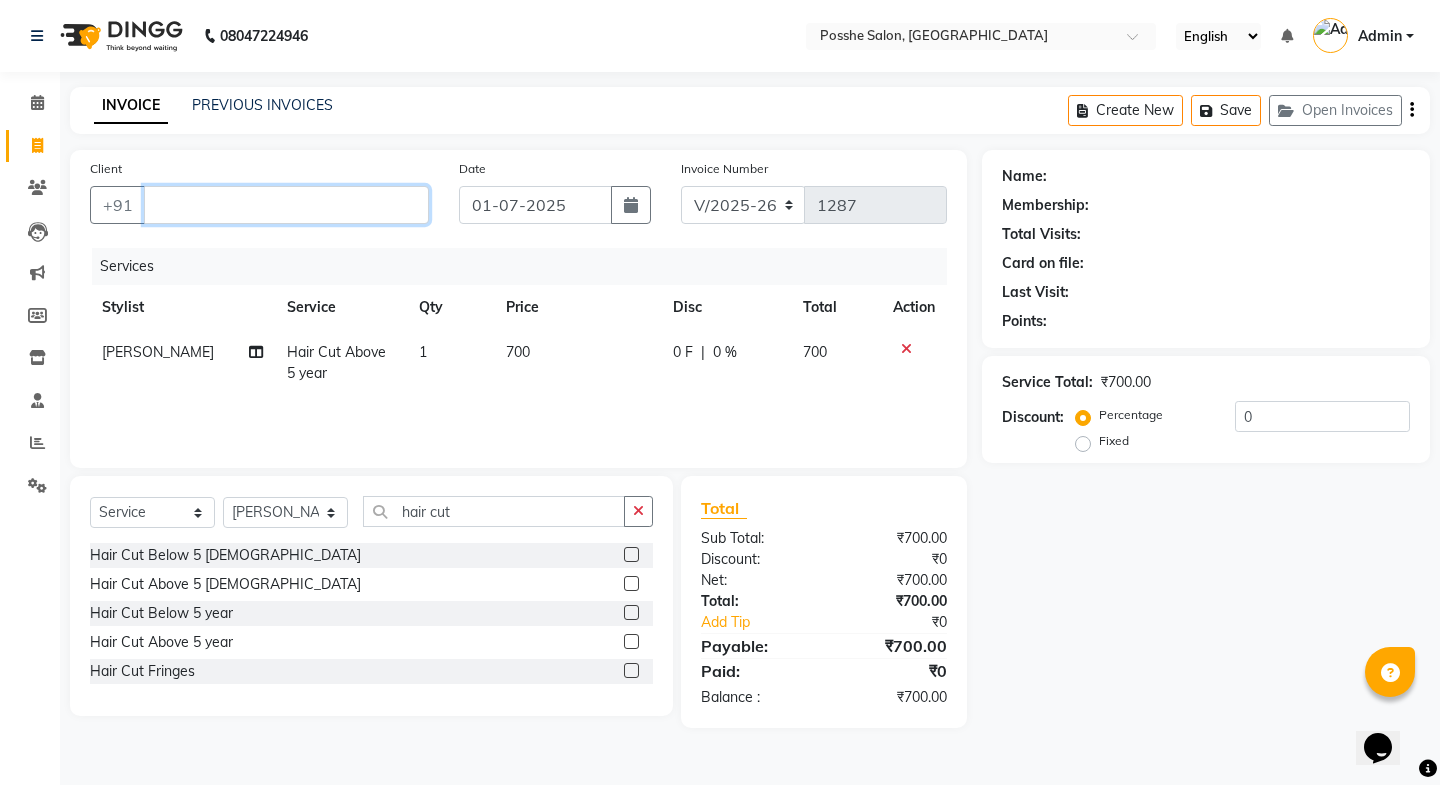 type on "]" 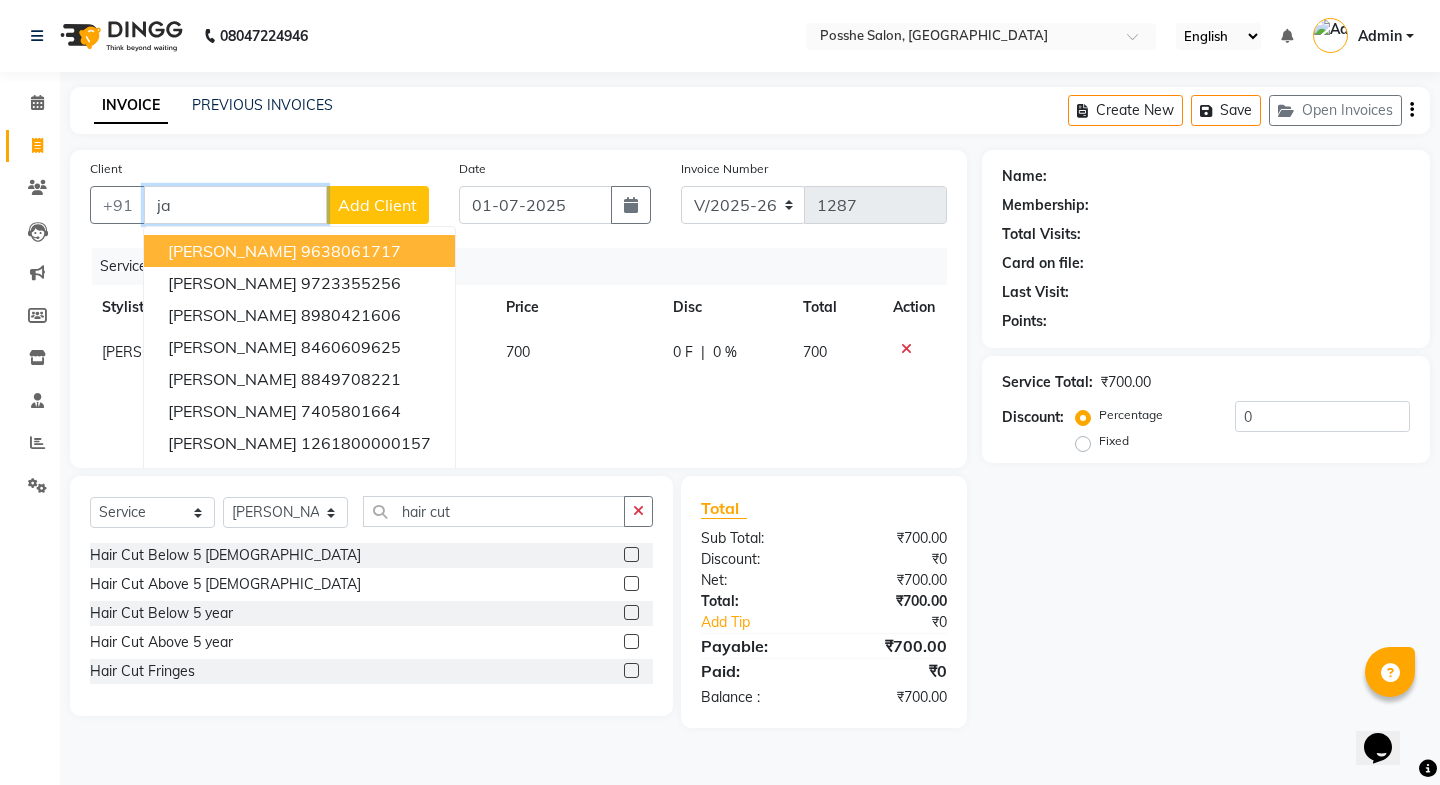 type on "j" 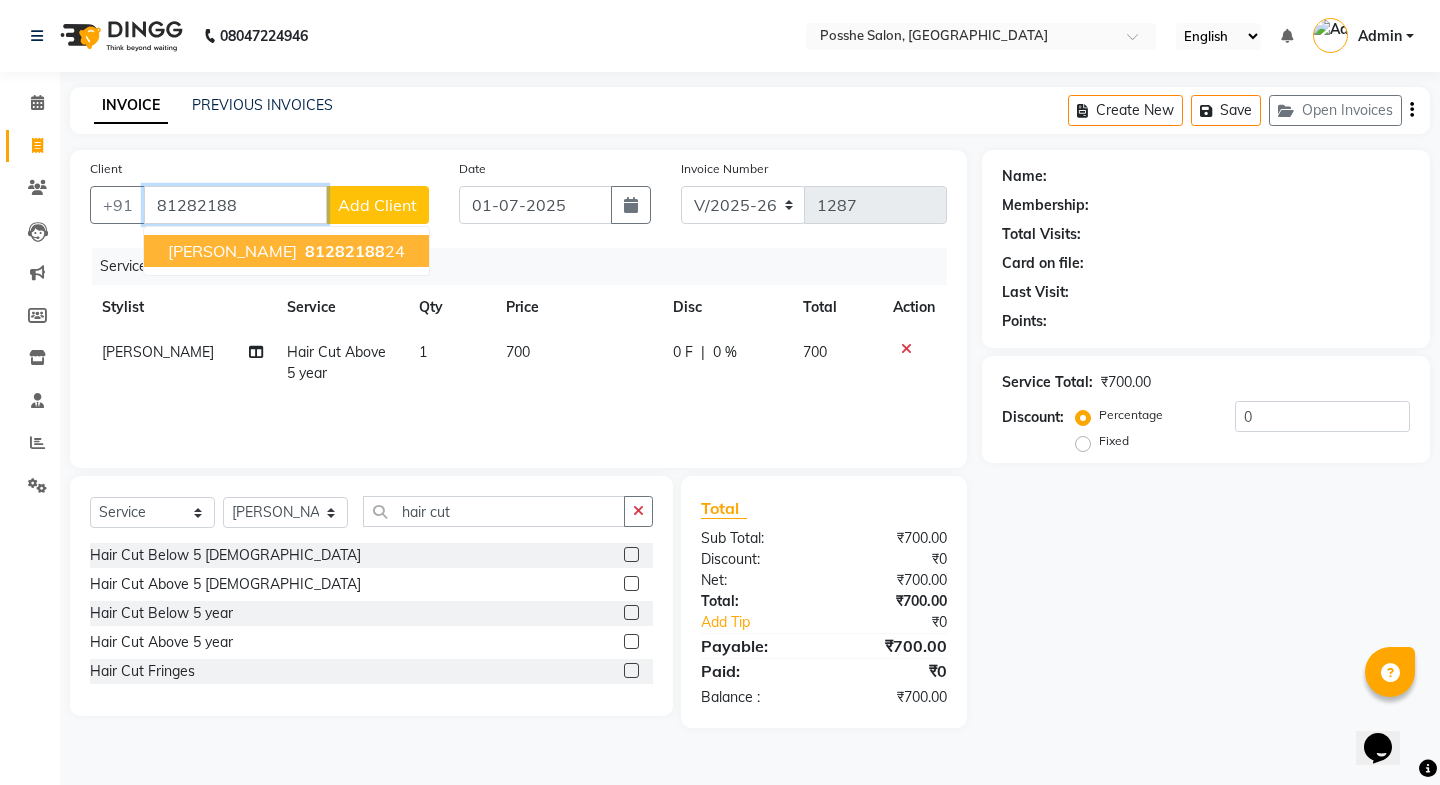 click on "81282188 24" at bounding box center (353, 251) 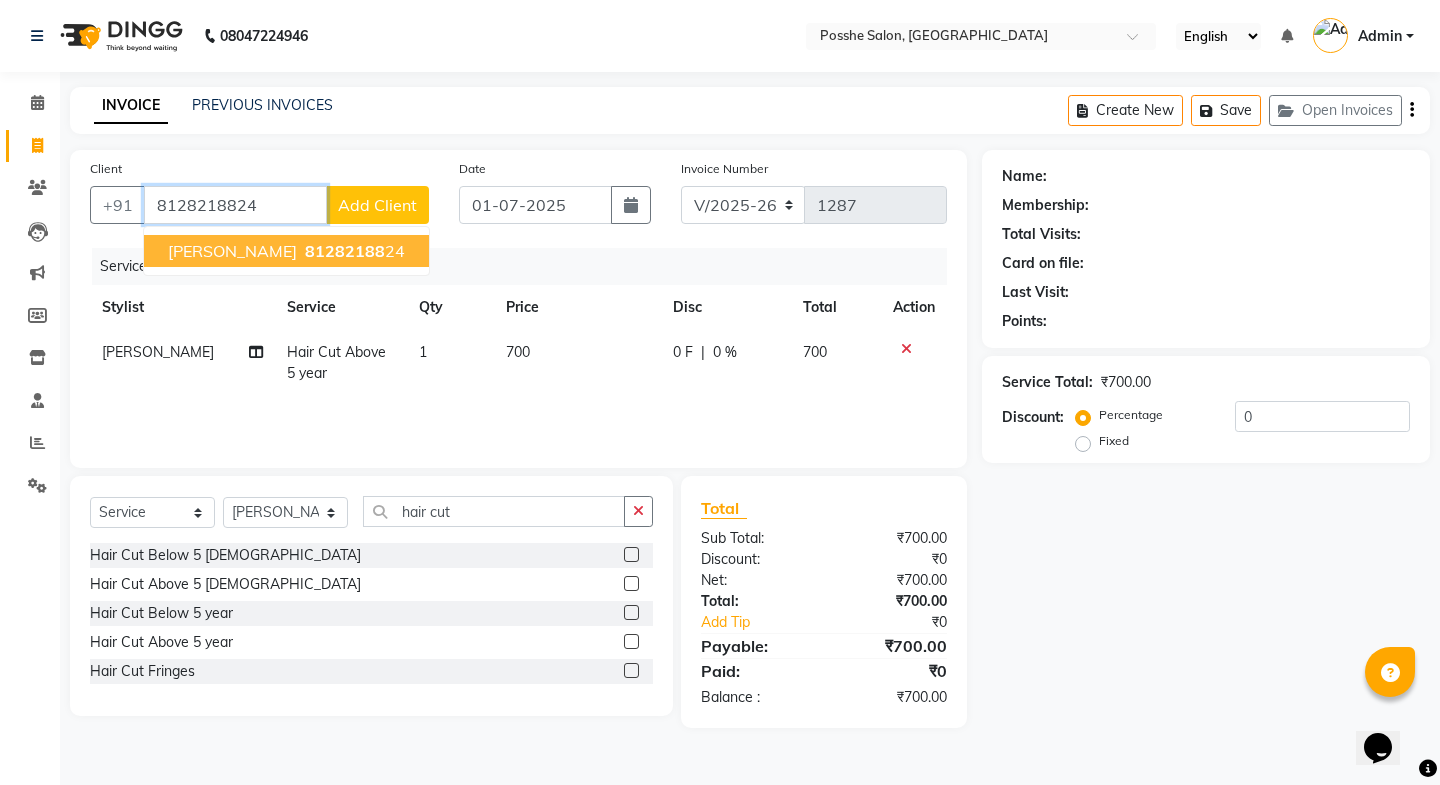 type on "8128218824" 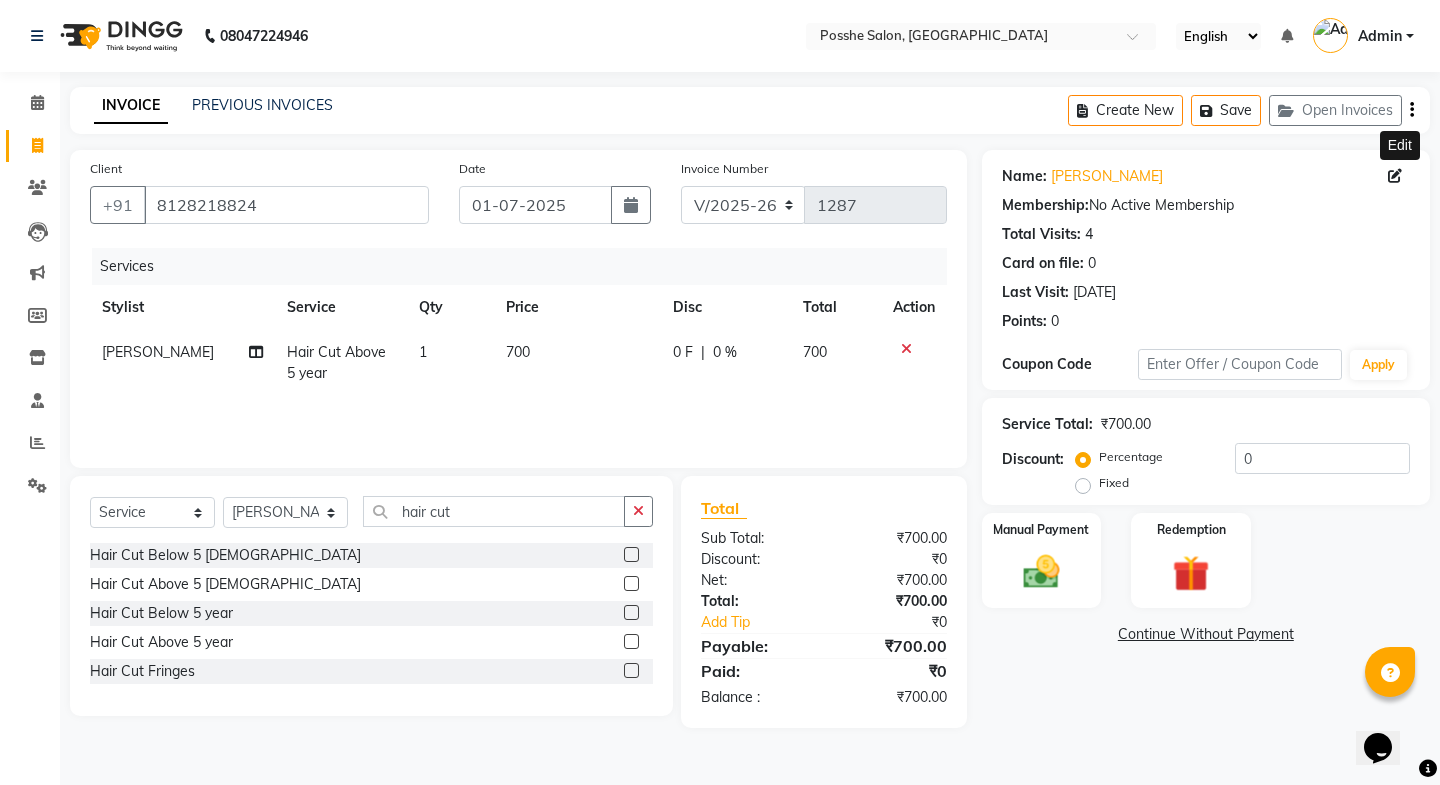 click 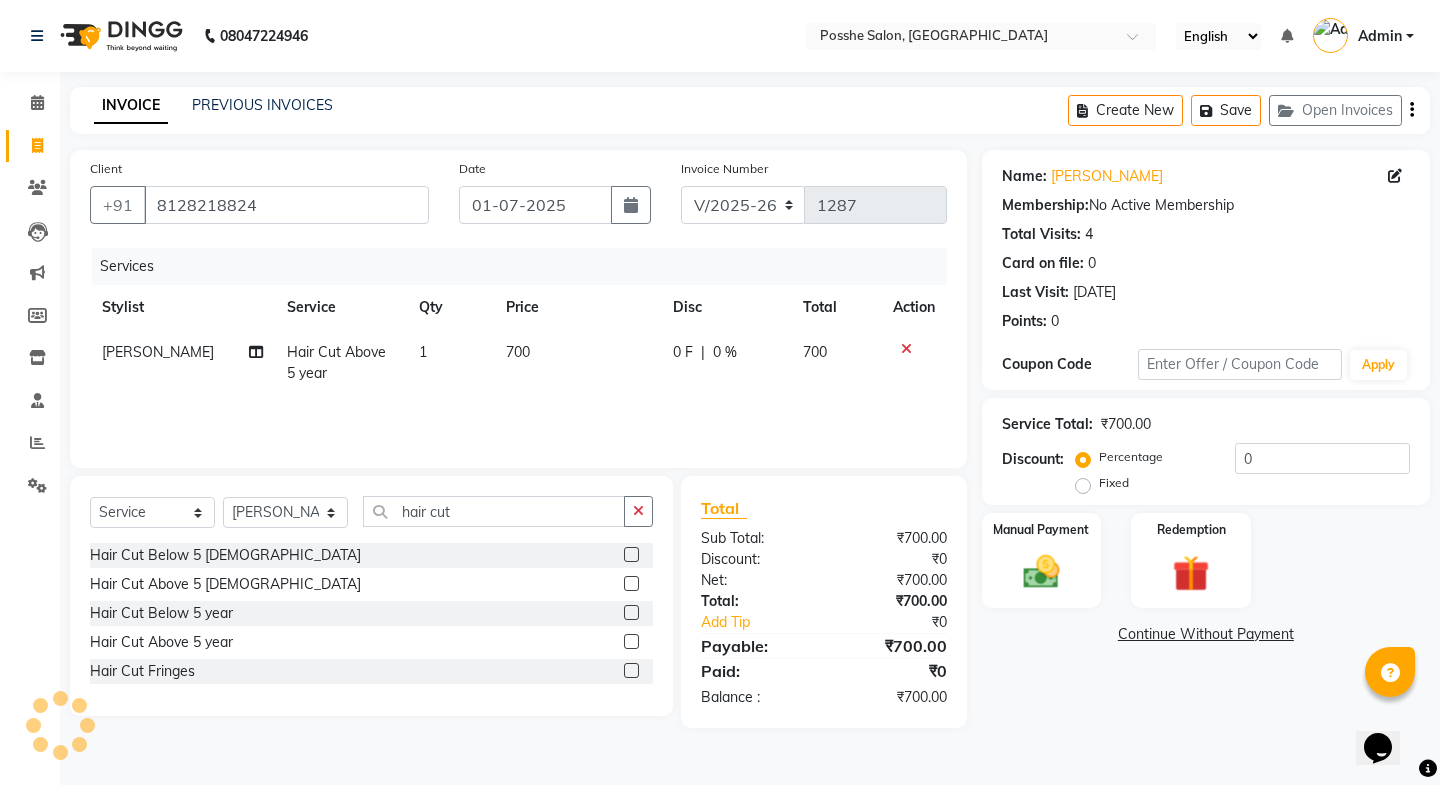 select on "[DEMOGRAPHIC_DATA]" 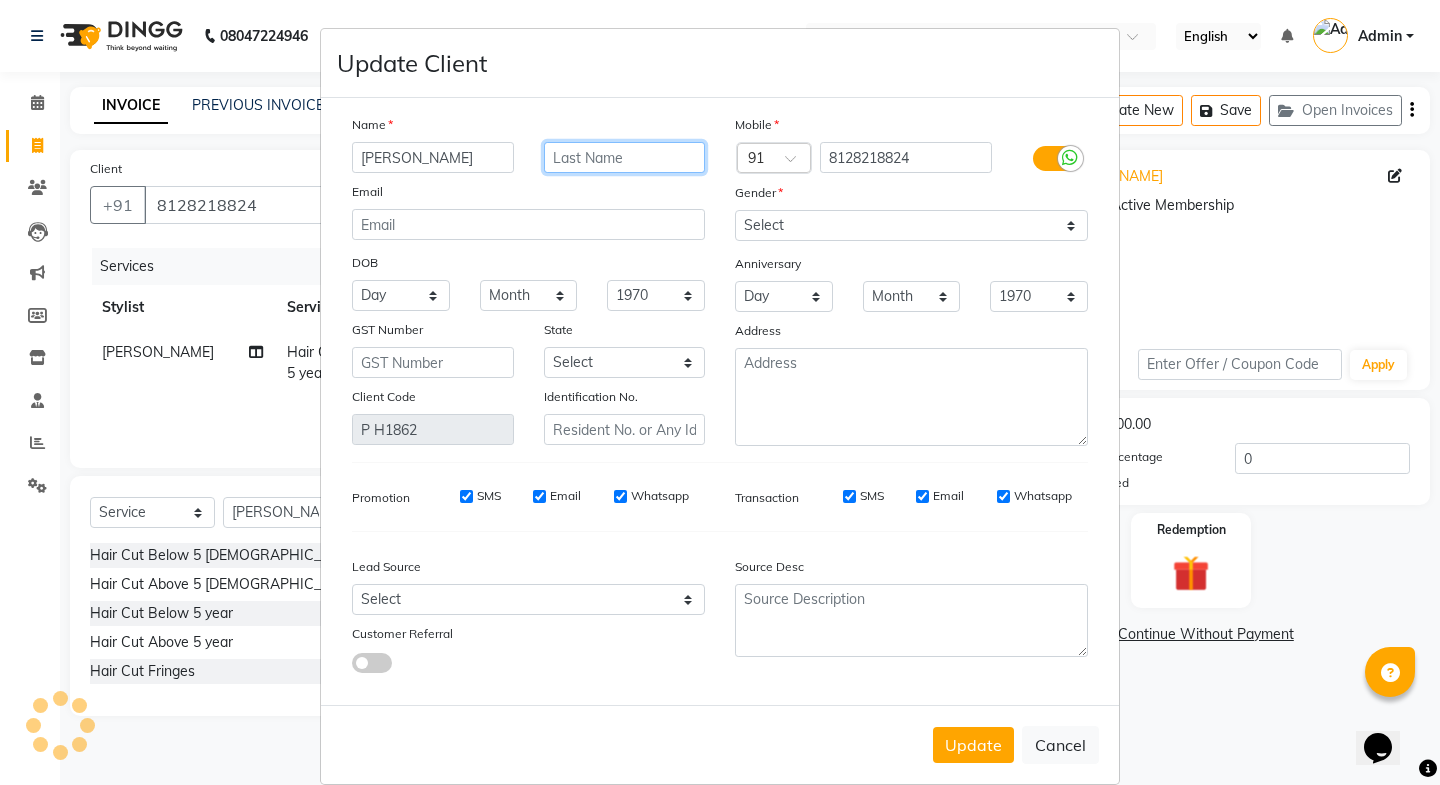 click at bounding box center (625, 157) 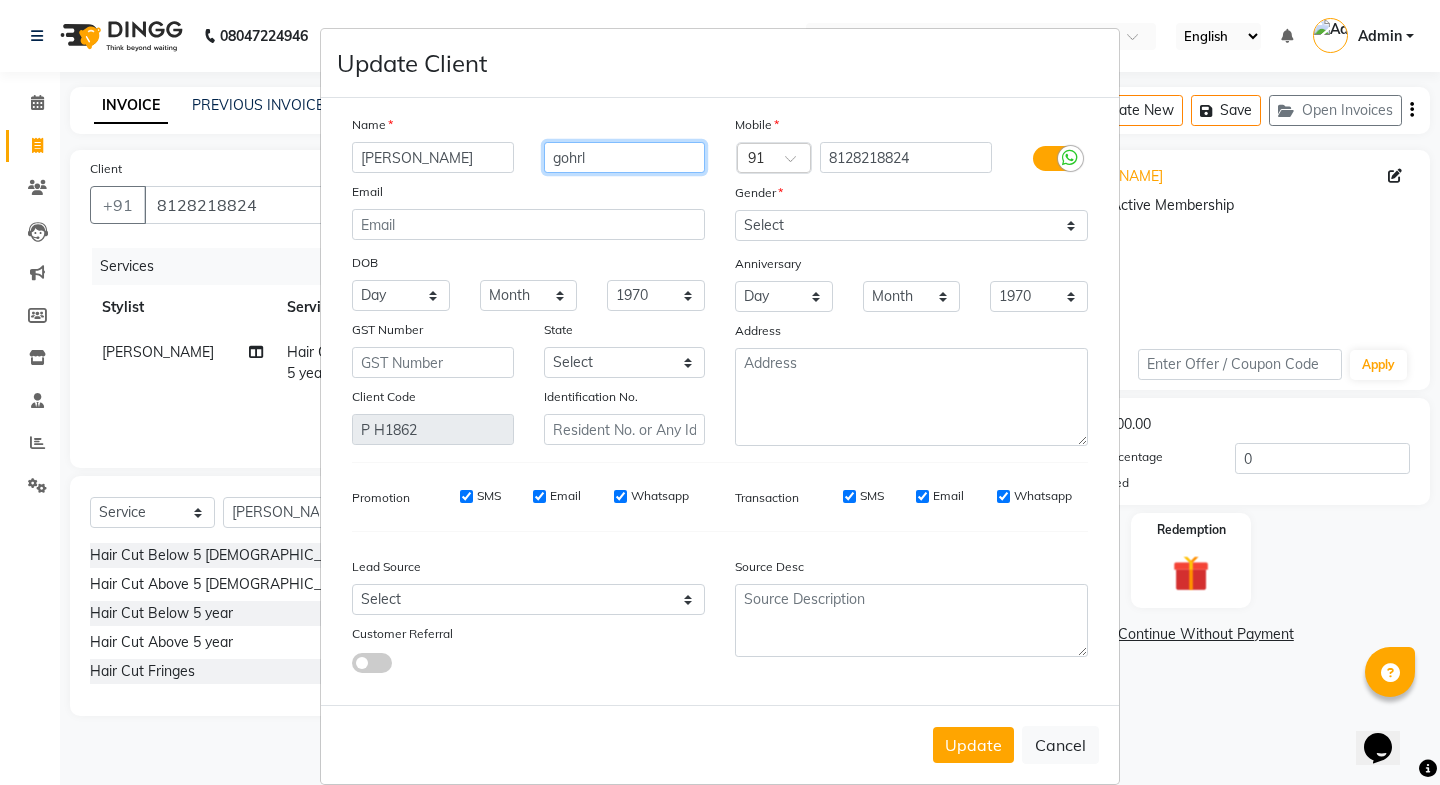 type on "gohrl" 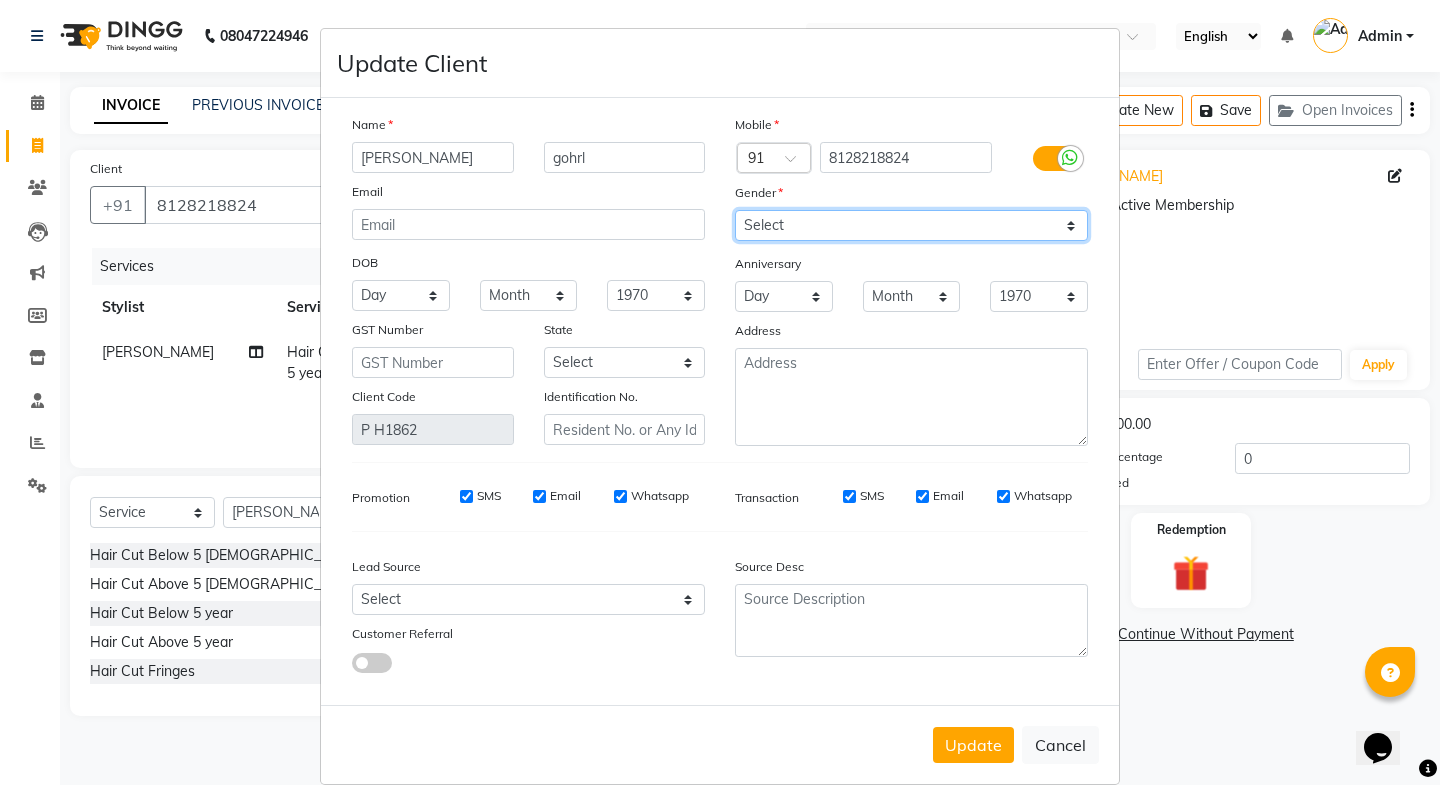 click on "Select Male Female Other Prefer Not To Say" at bounding box center (911, 225) 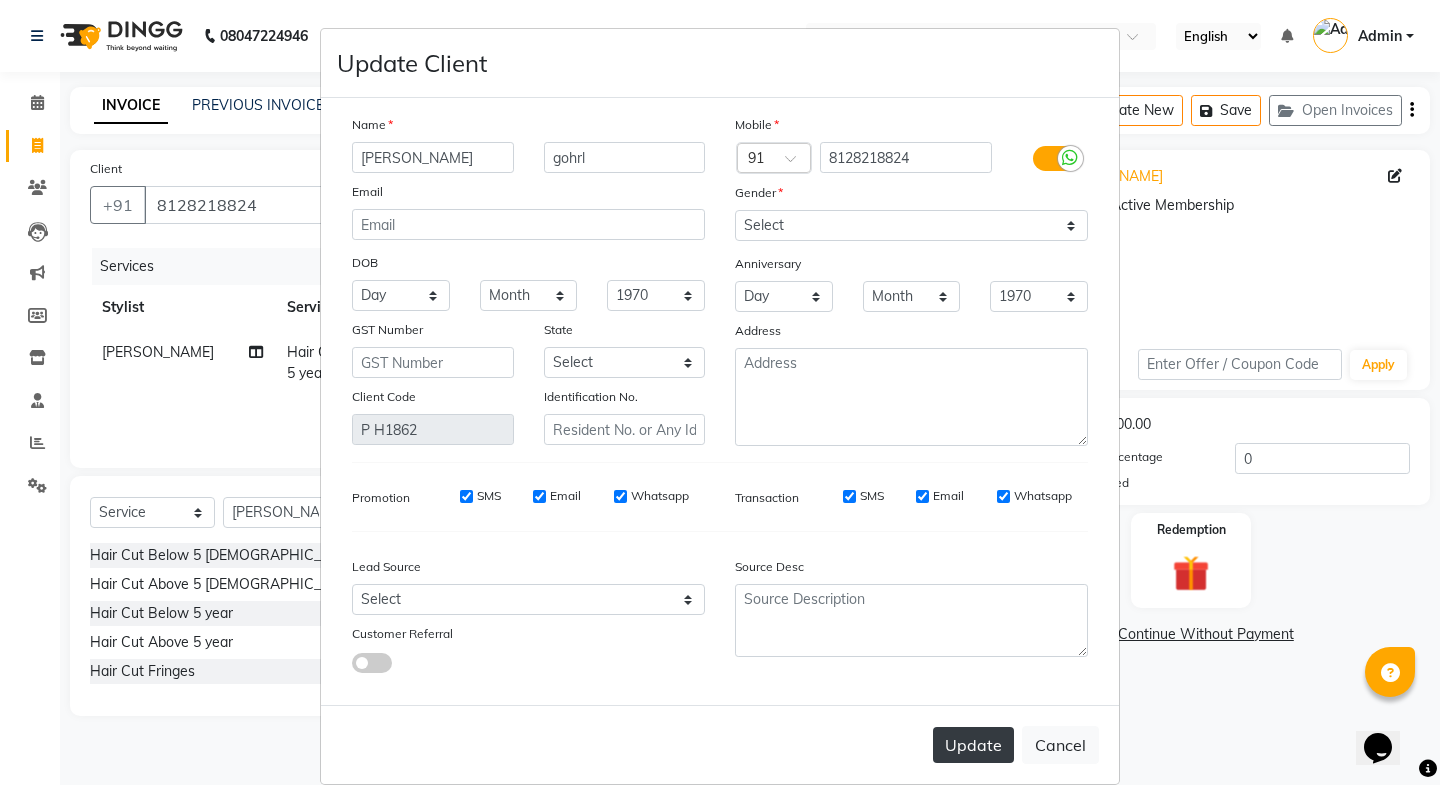 click on "Update" at bounding box center (973, 745) 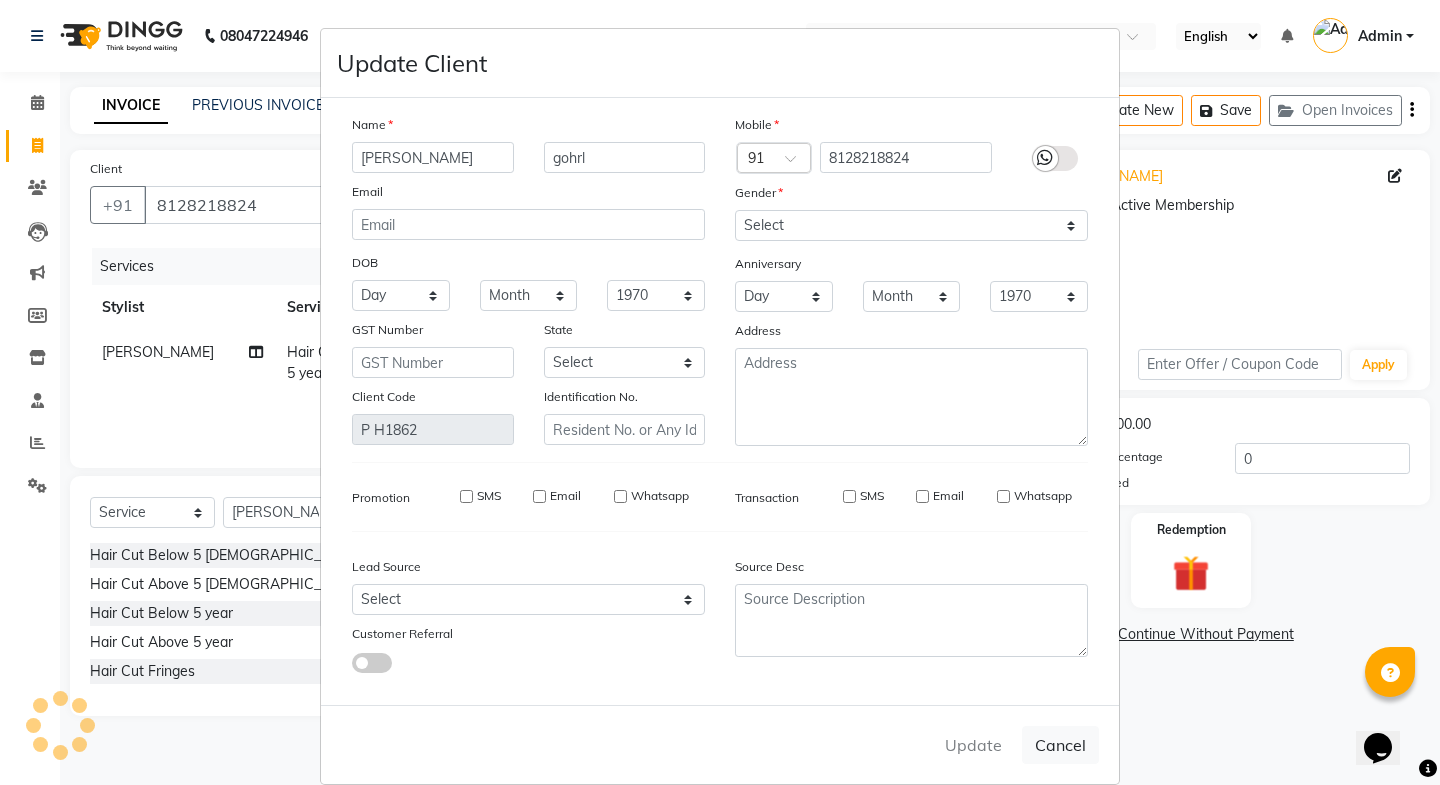 type 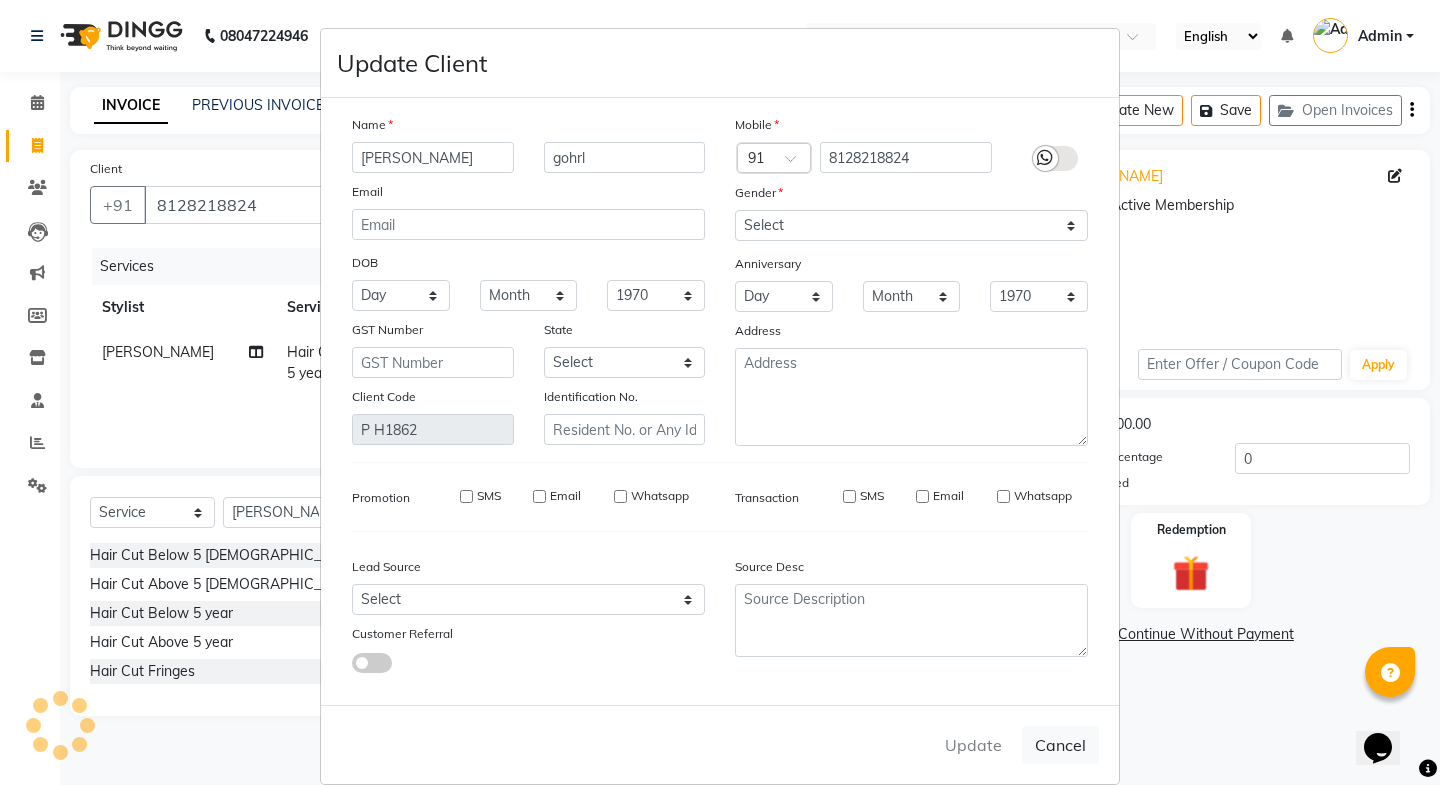 type 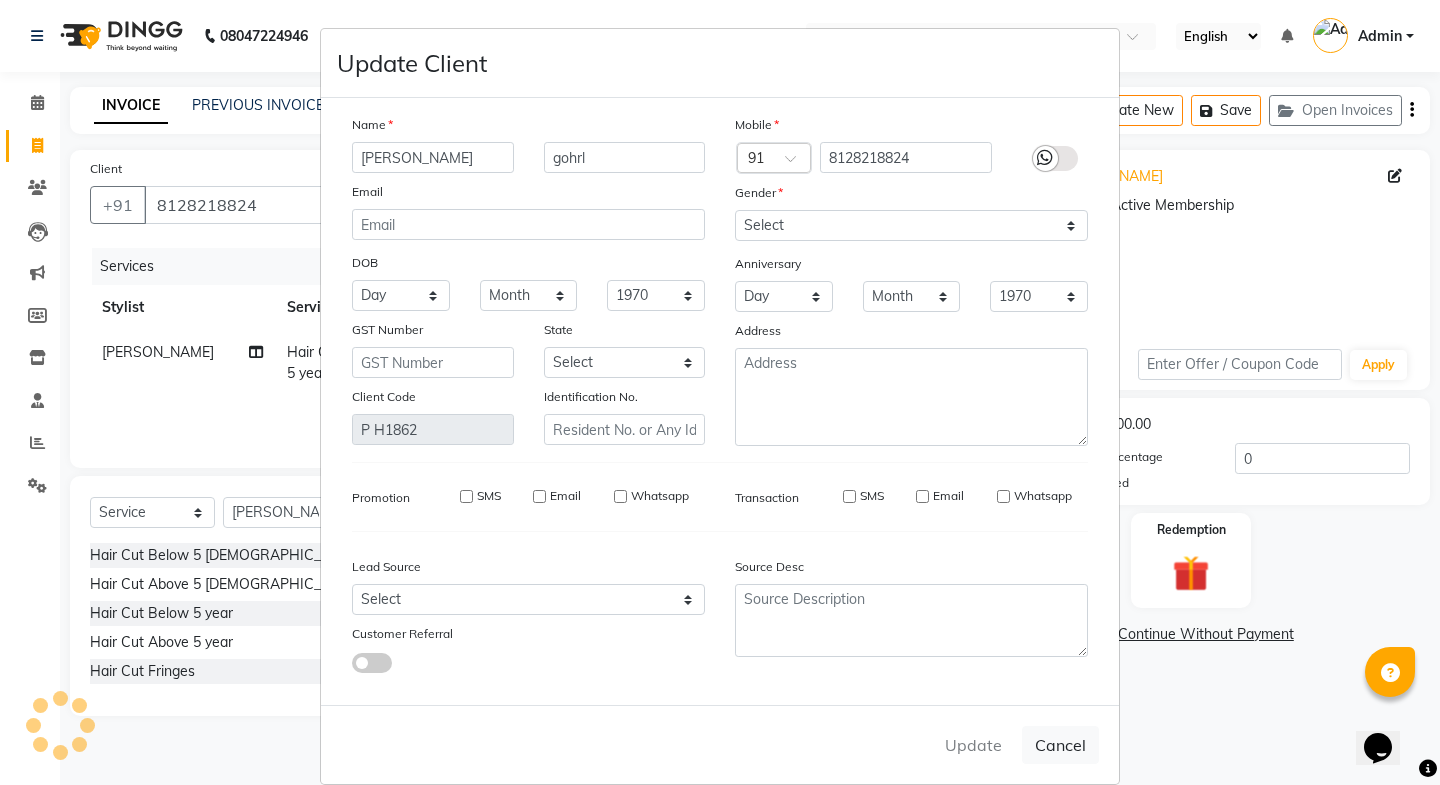select 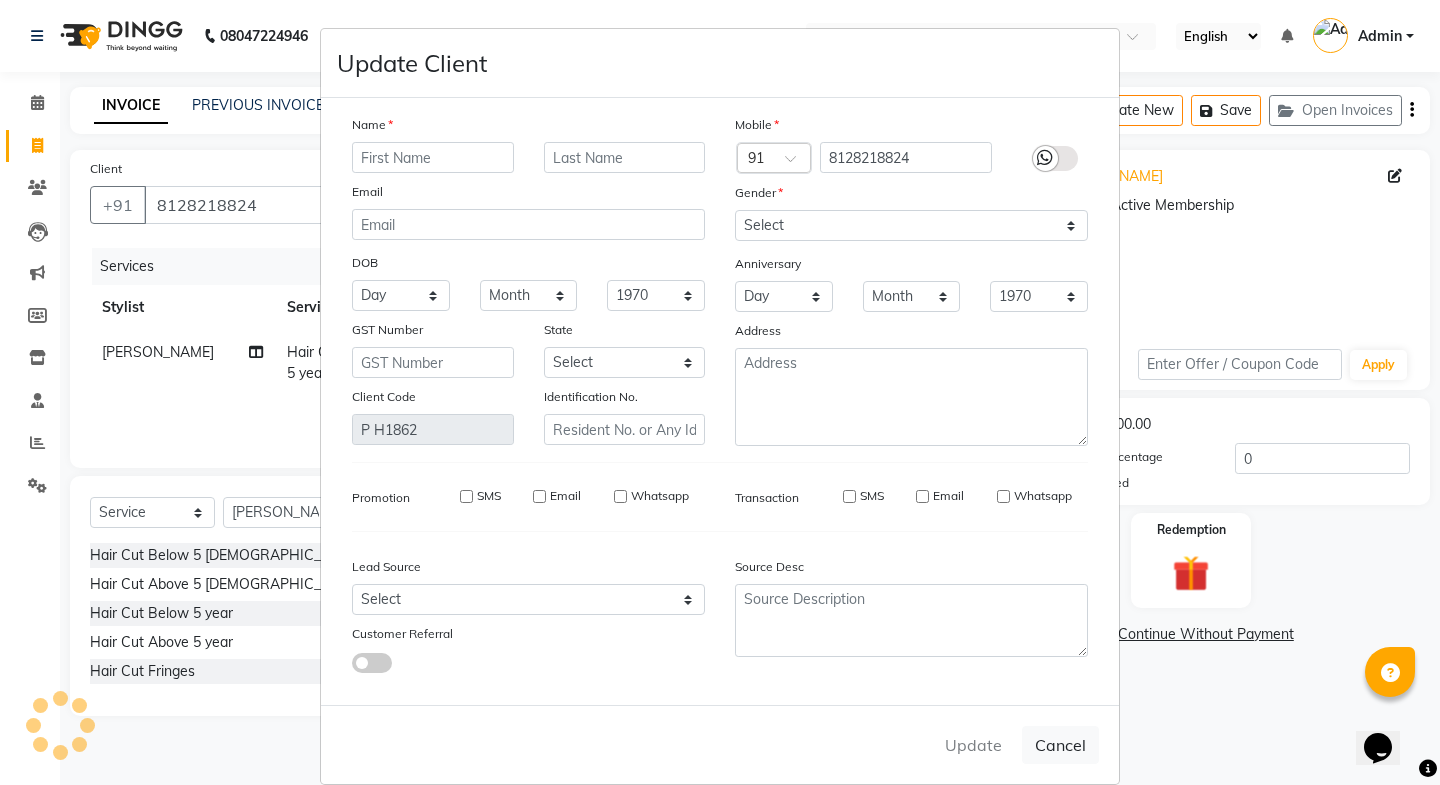 select 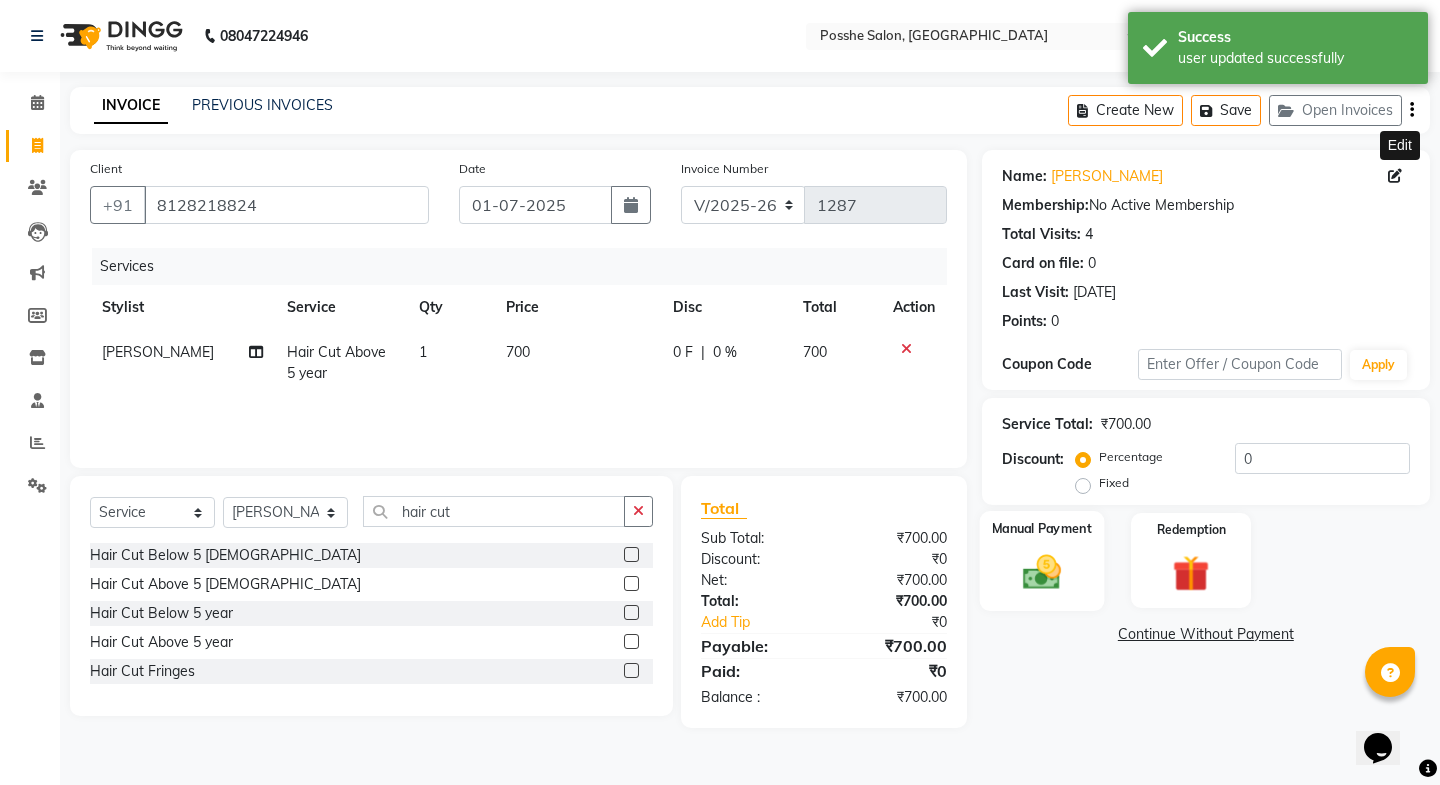 click 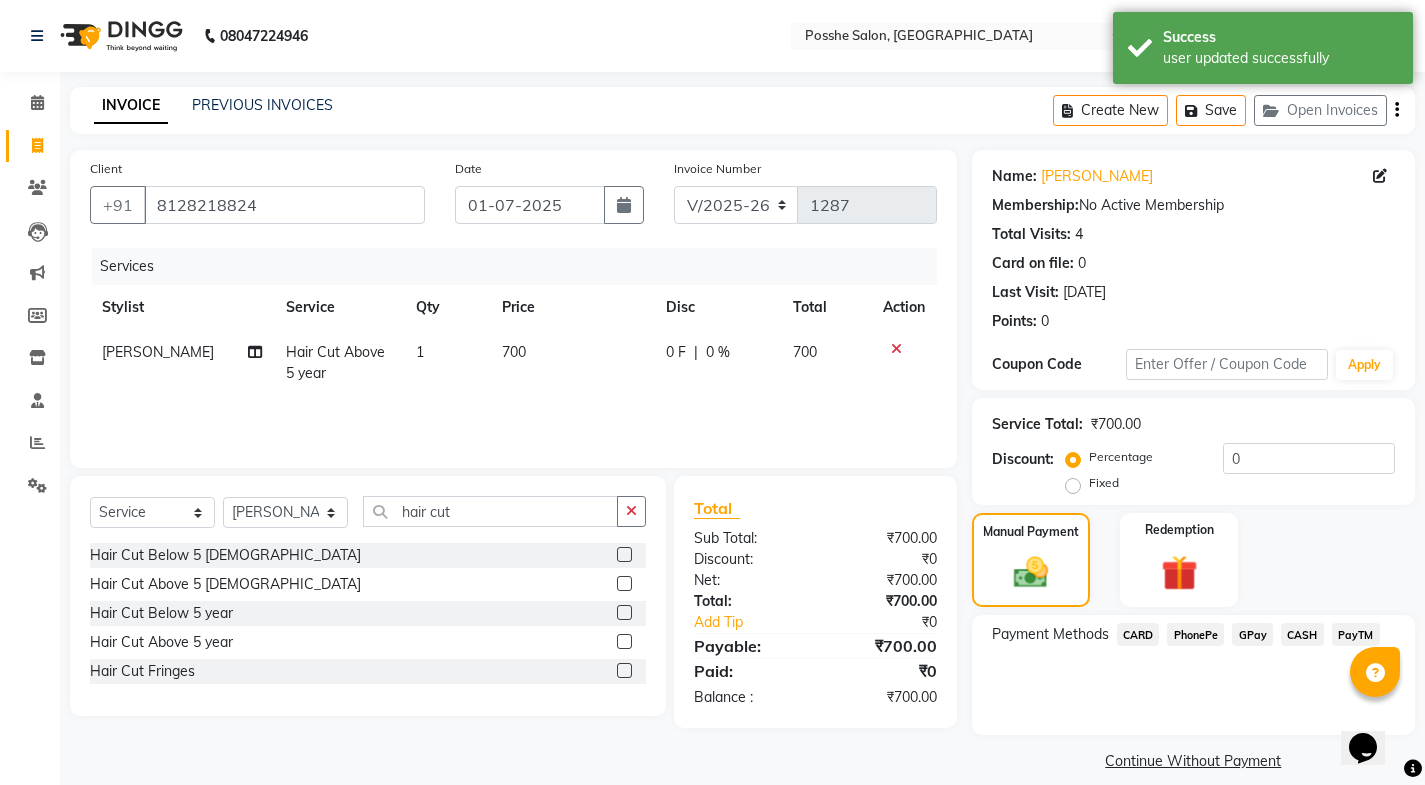 click on "CASH" 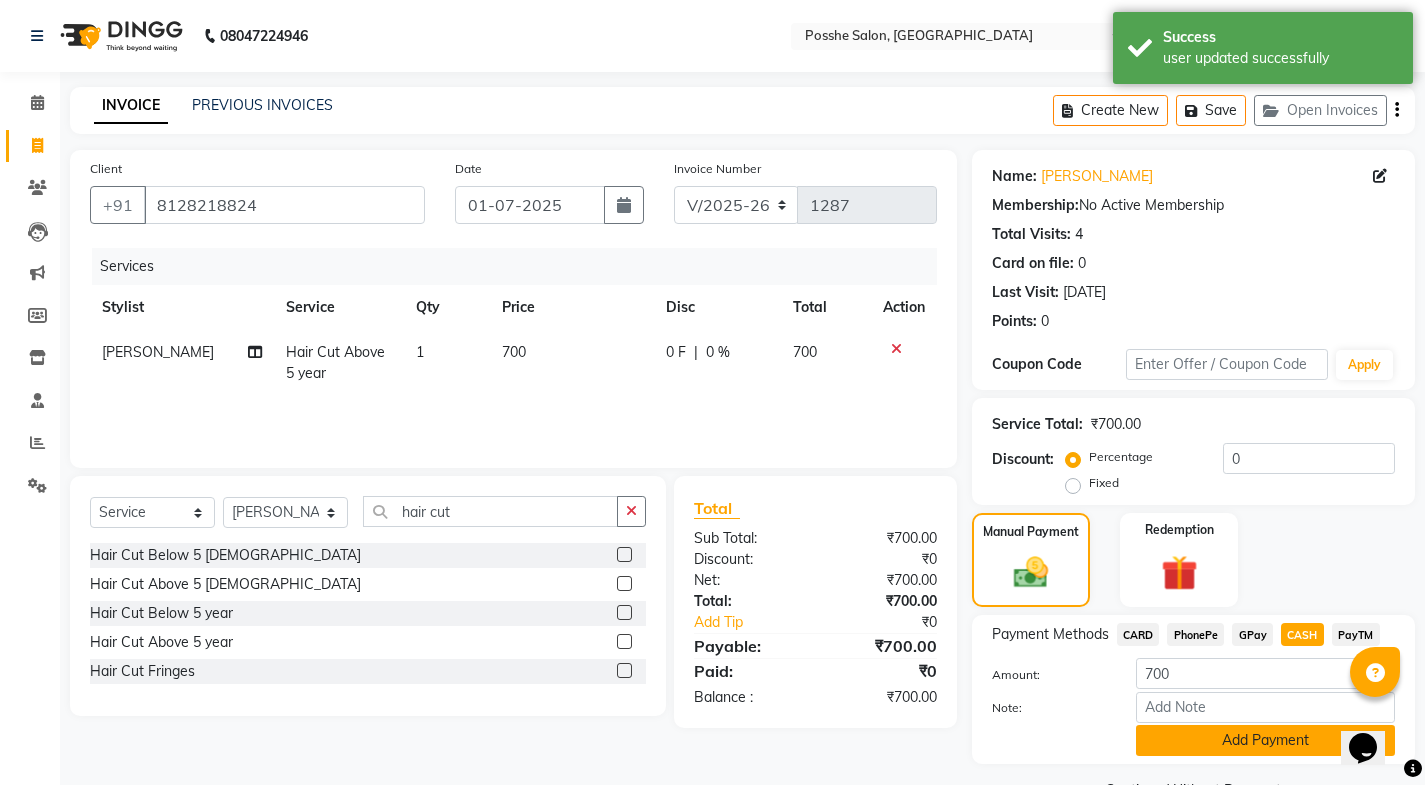 click on "Add Payment" 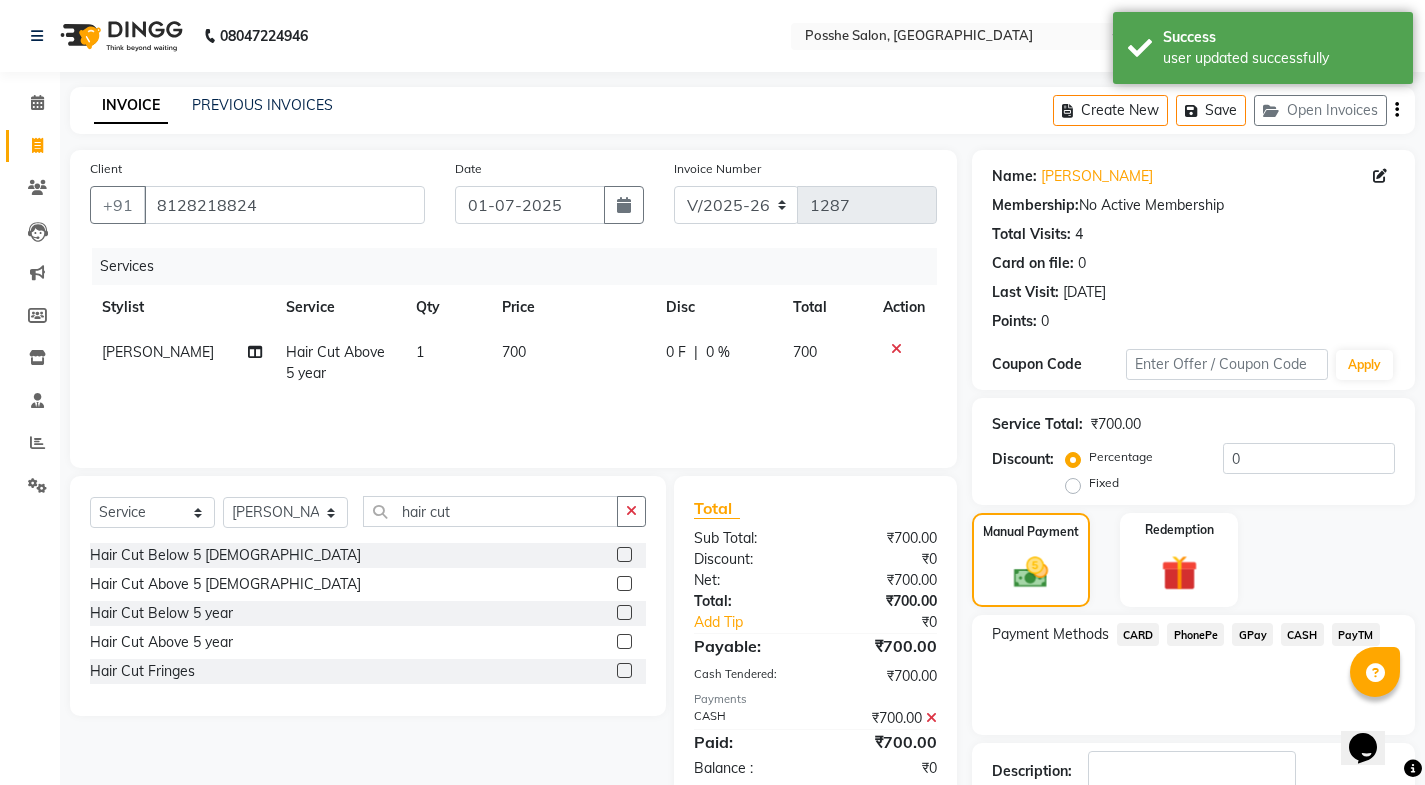 scroll, scrollTop: 134, scrollLeft: 0, axis: vertical 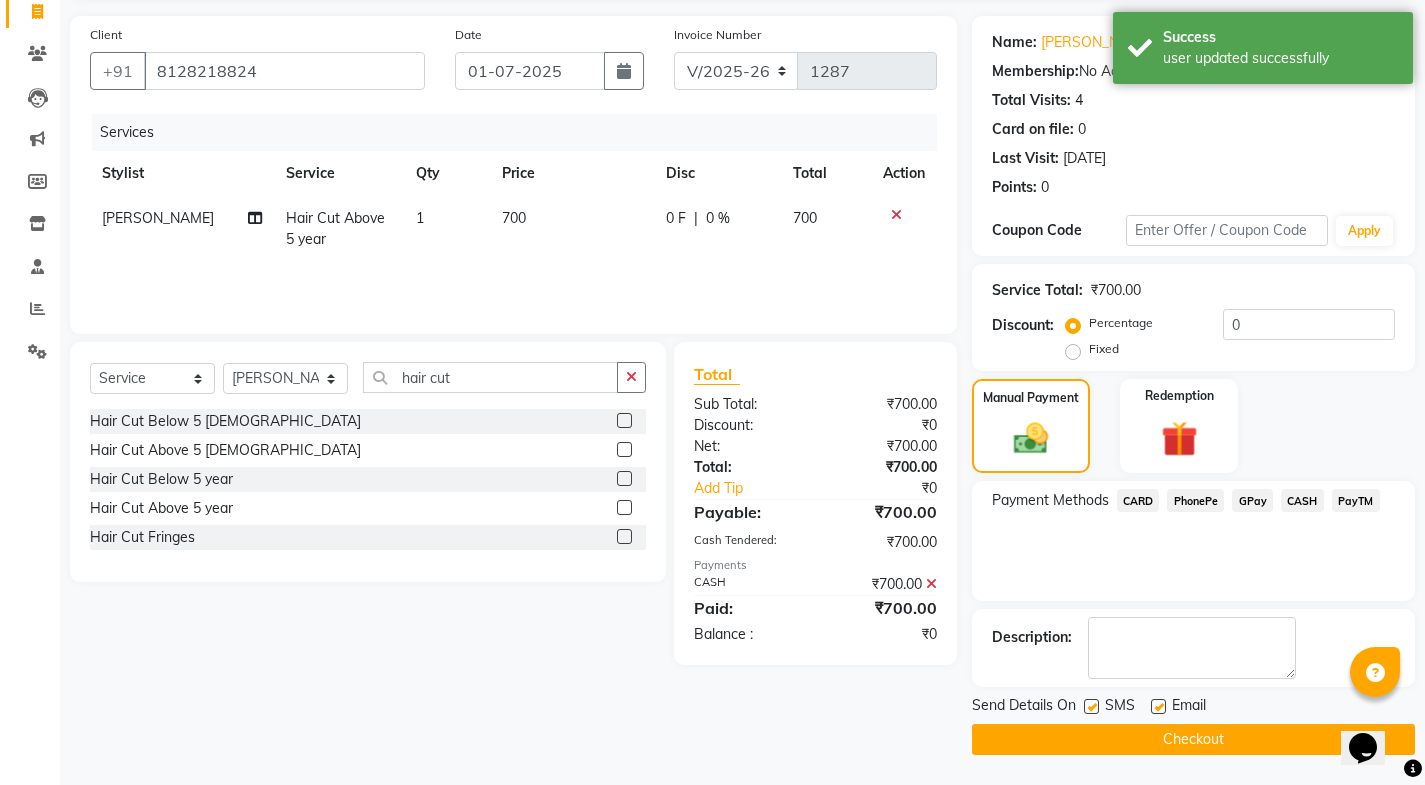 click 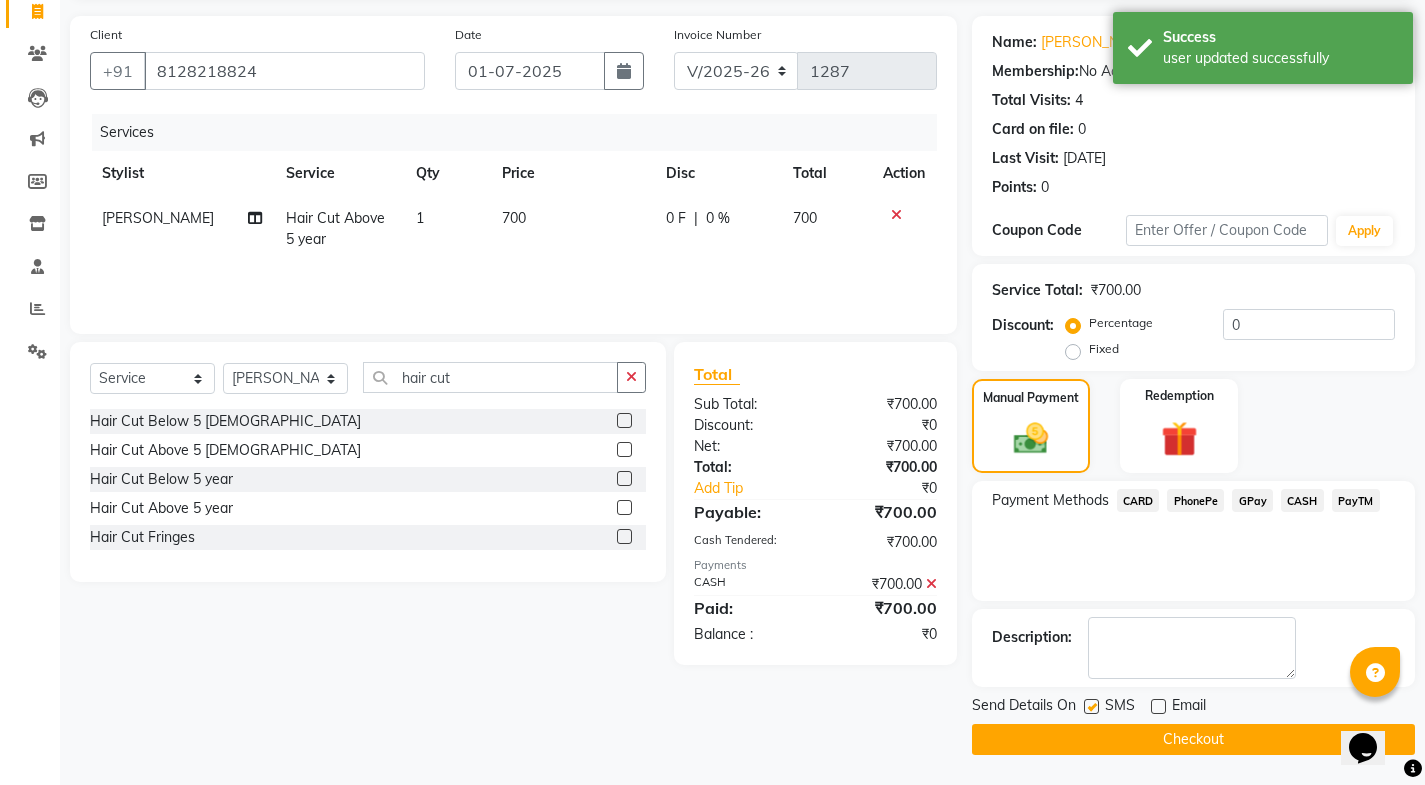 click 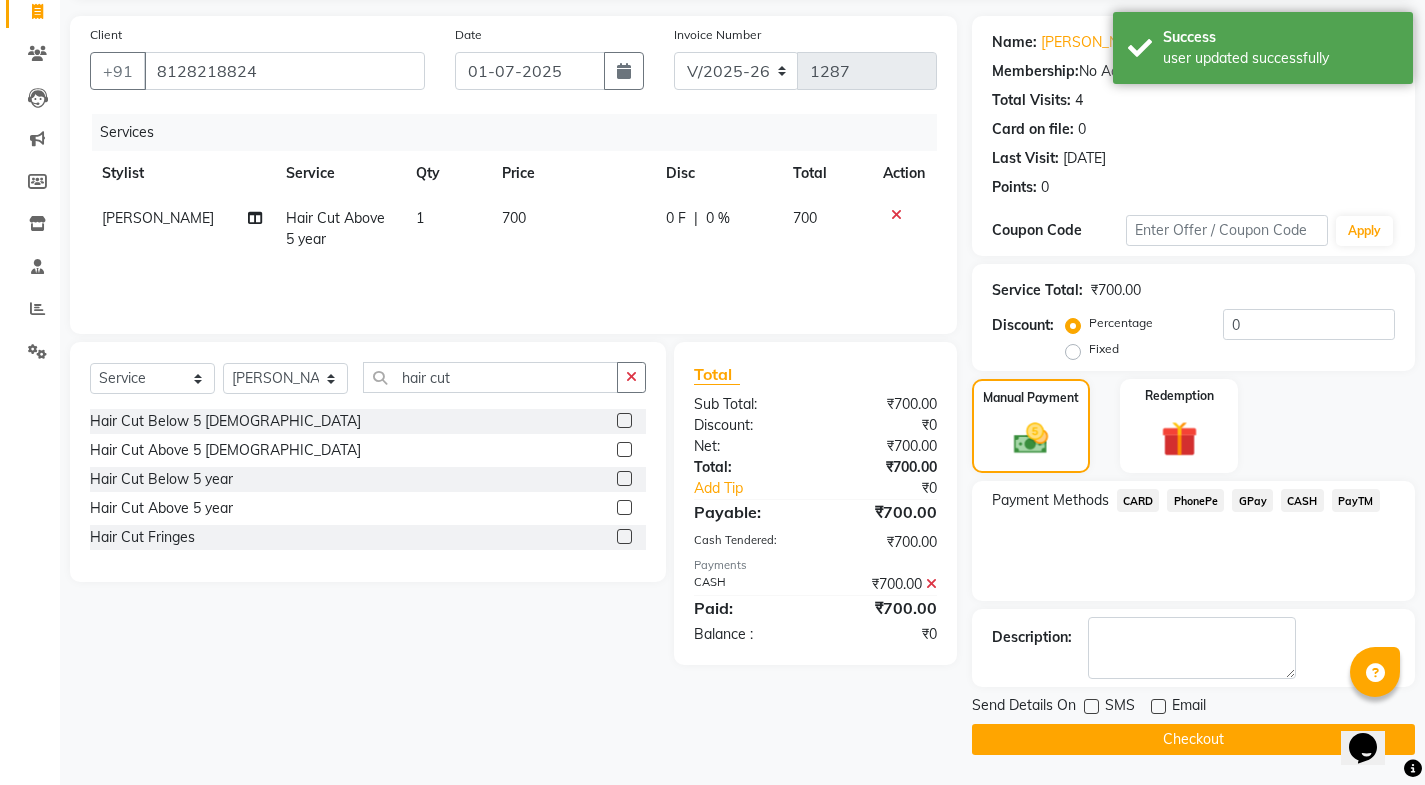 click on "Checkout" 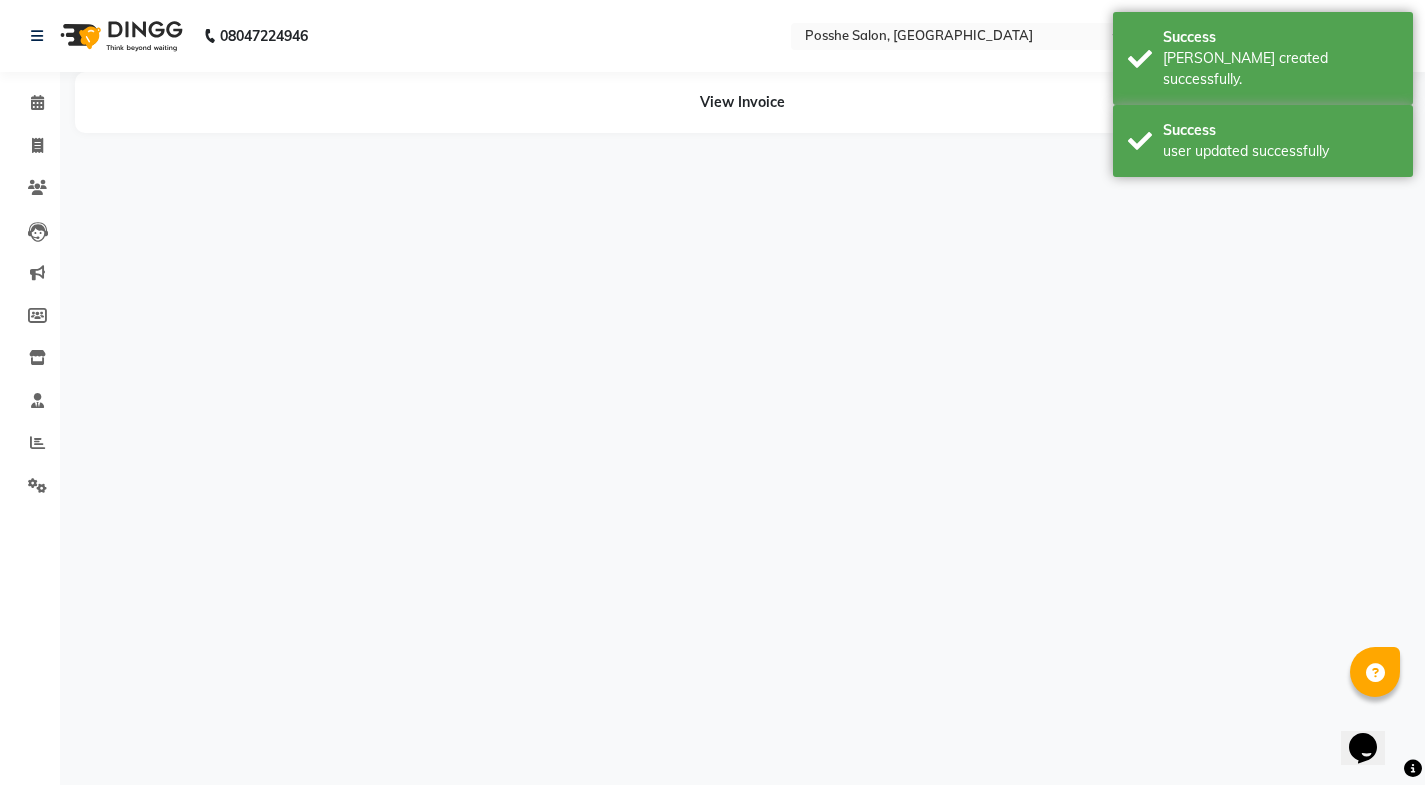 scroll, scrollTop: 0, scrollLeft: 0, axis: both 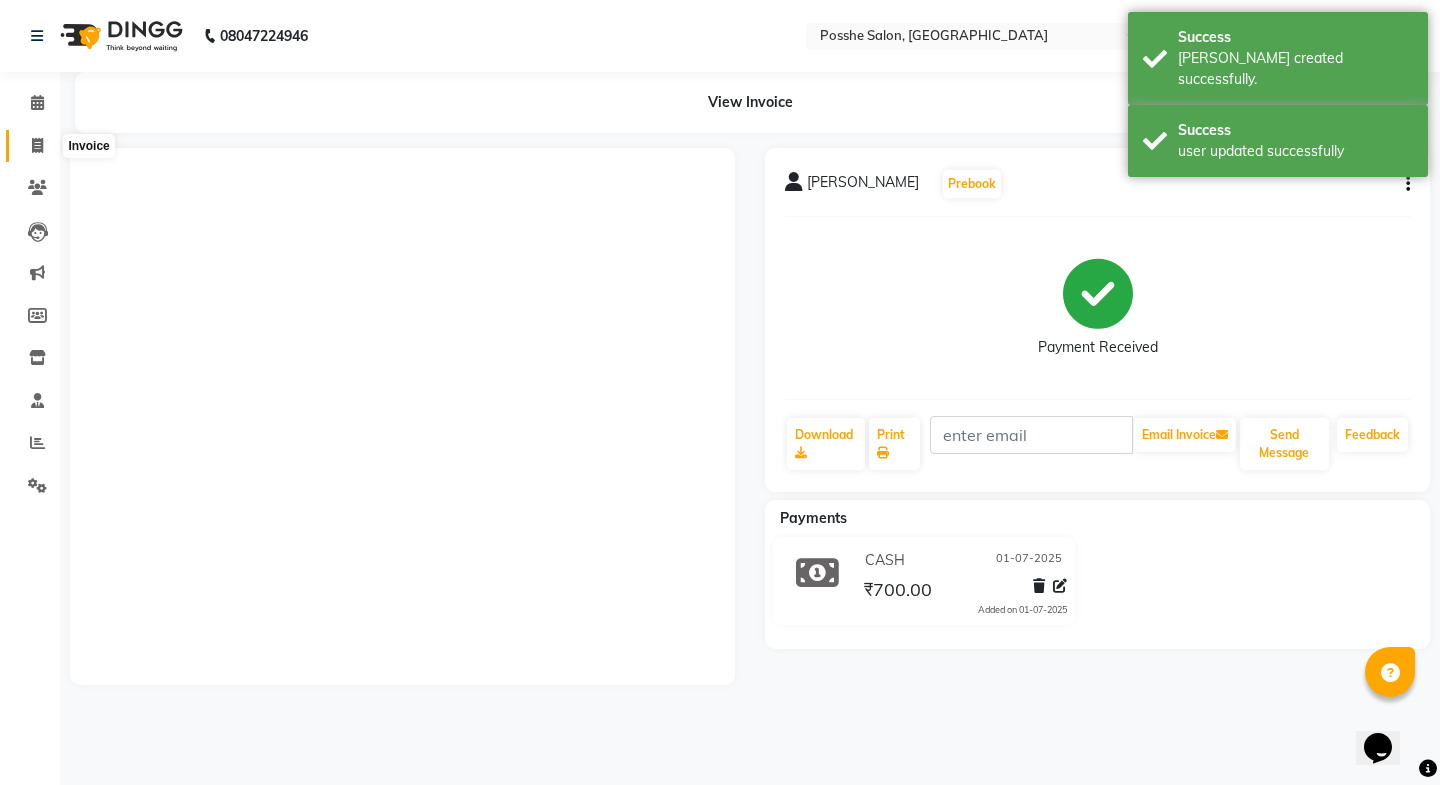 click 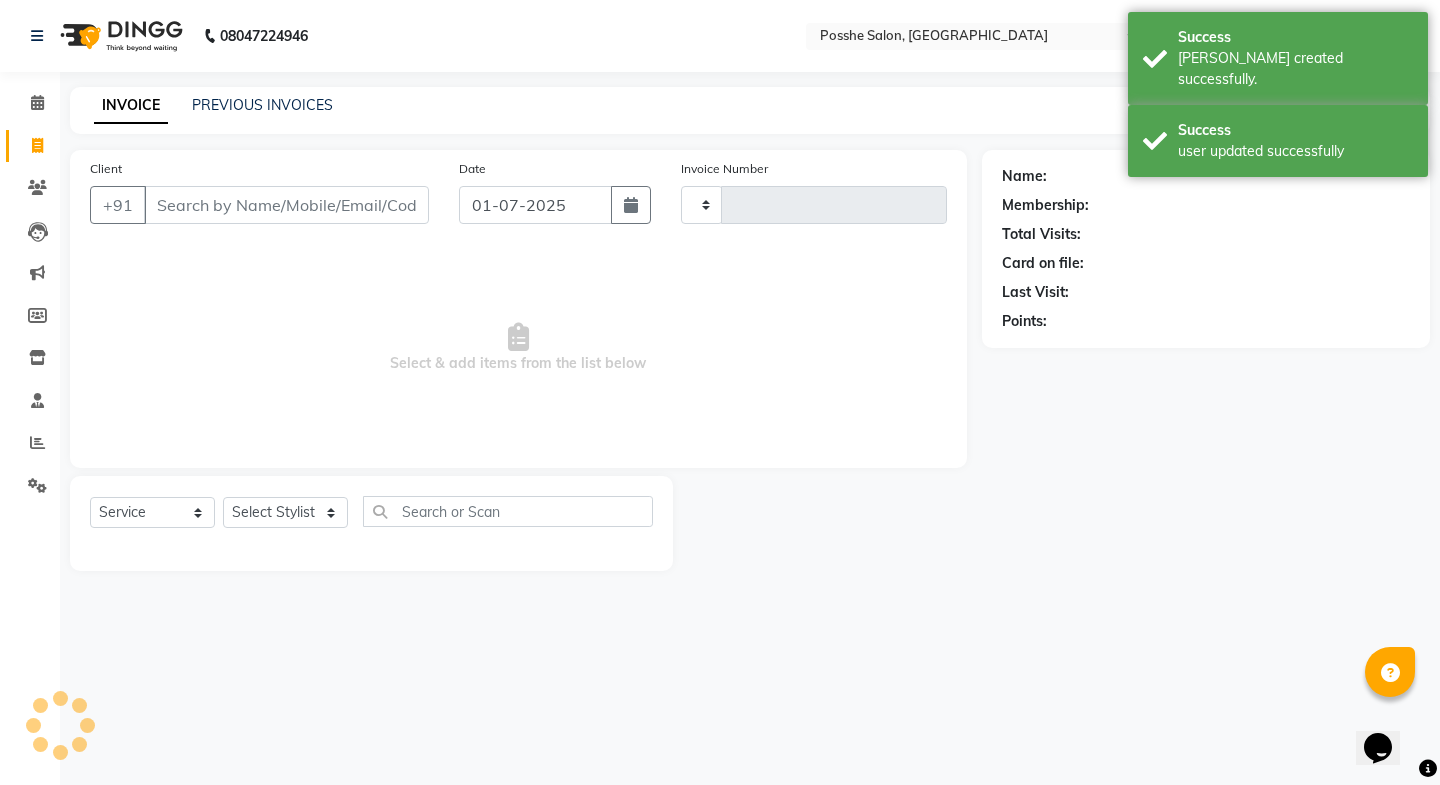 type on "1288" 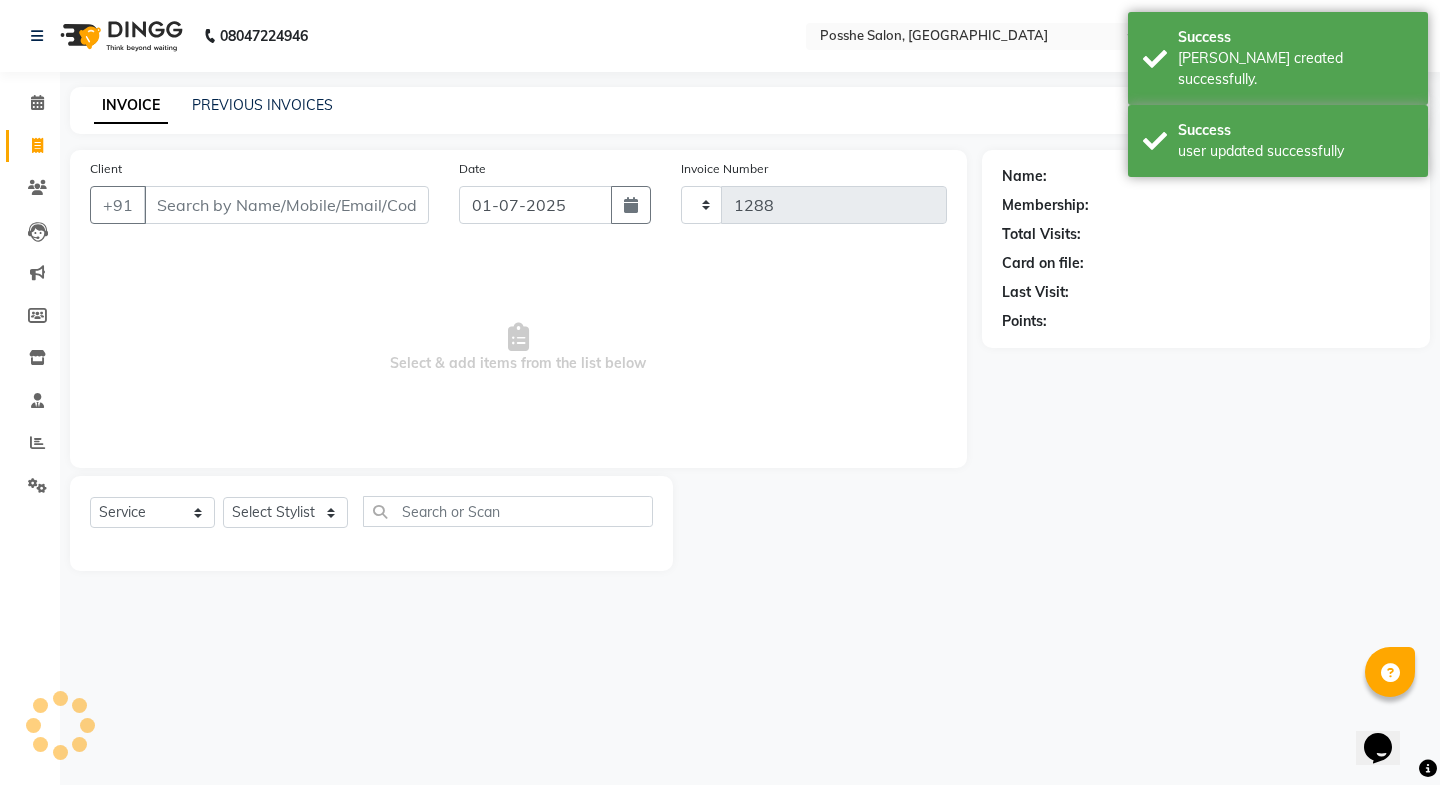 select on "6052" 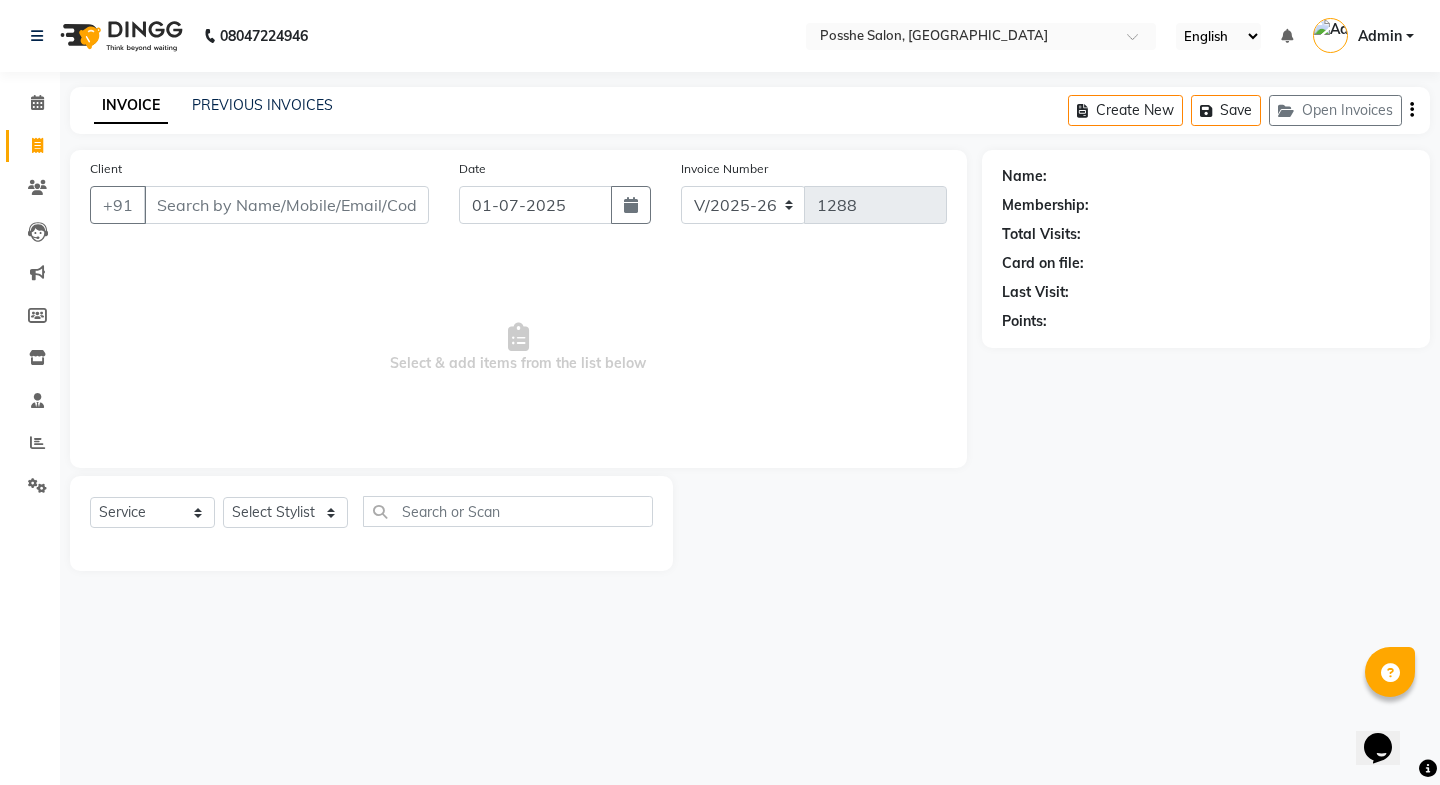 type on "'" 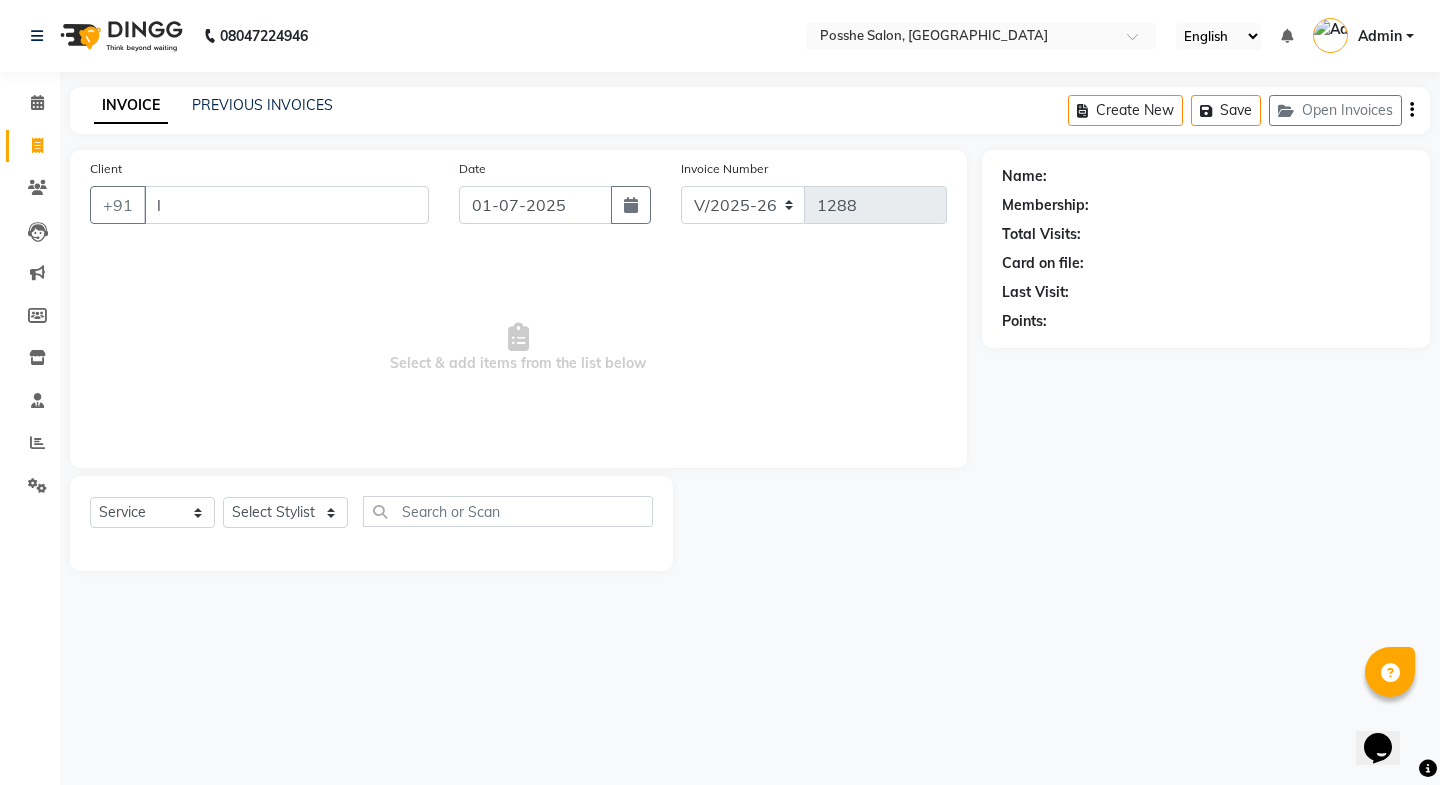 type 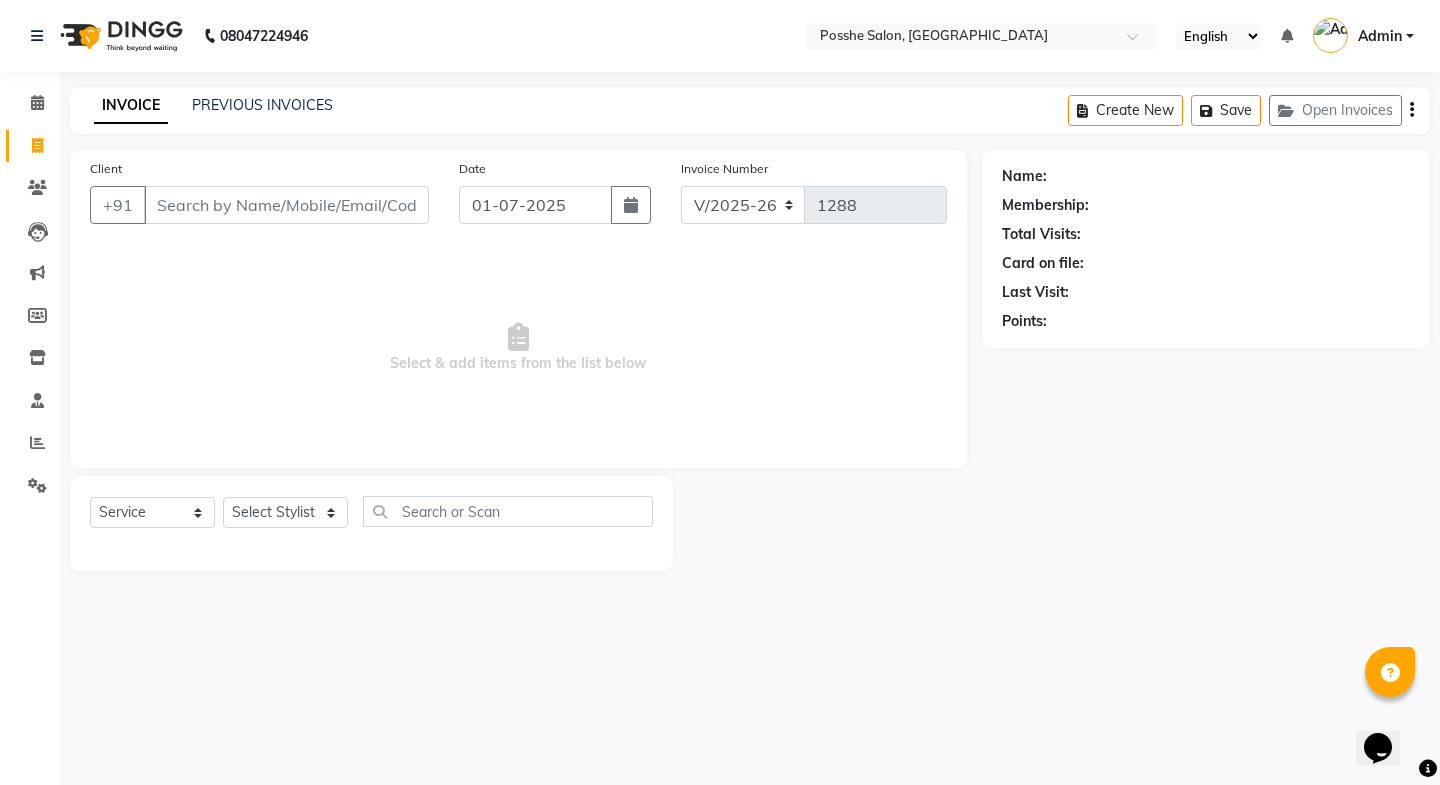 click 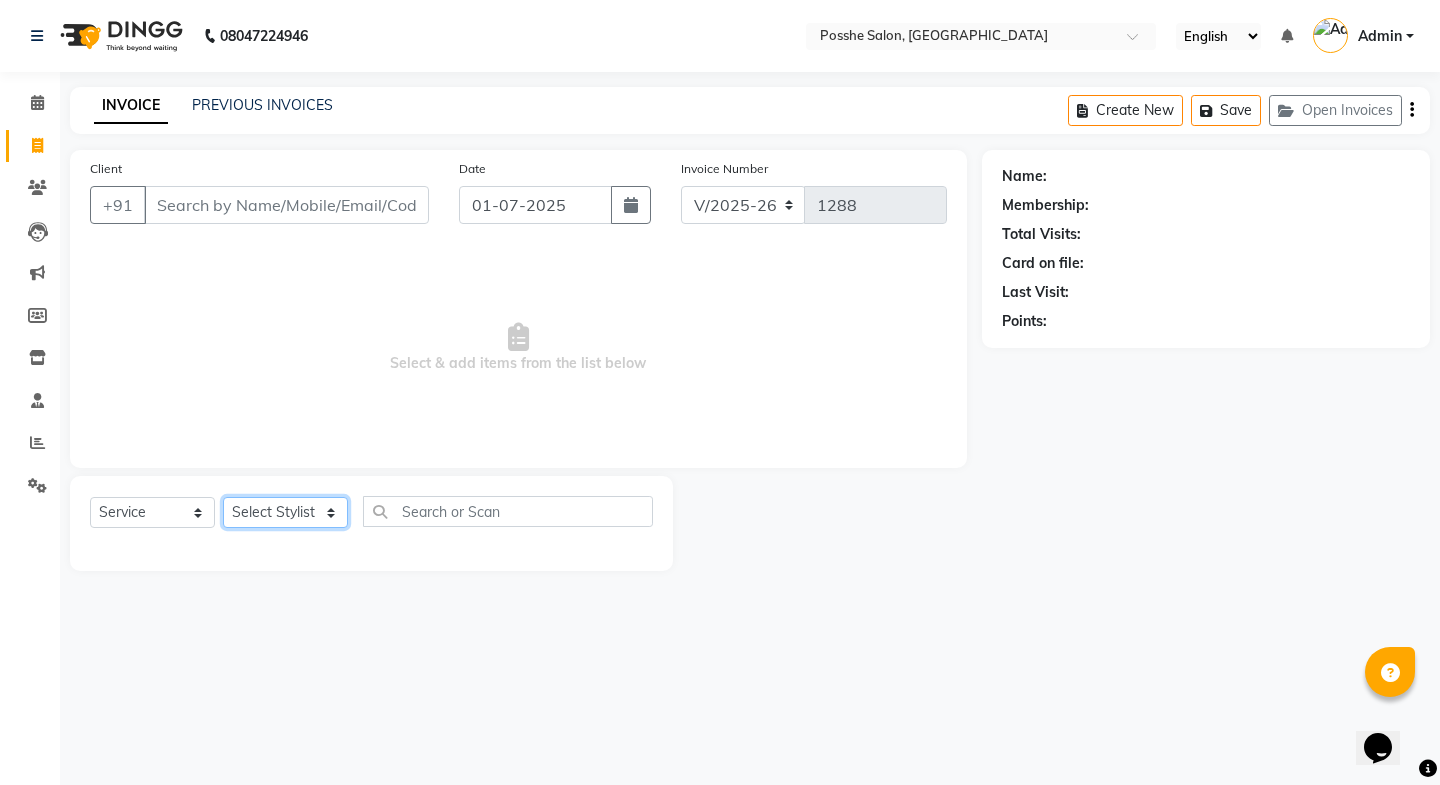 click on "Select Stylist [PERSON_NAME] Mali [PERSON_NAME] Posshe for products [PERSON_NAME] [PERSON_NAME] [PERSON_NAME]" 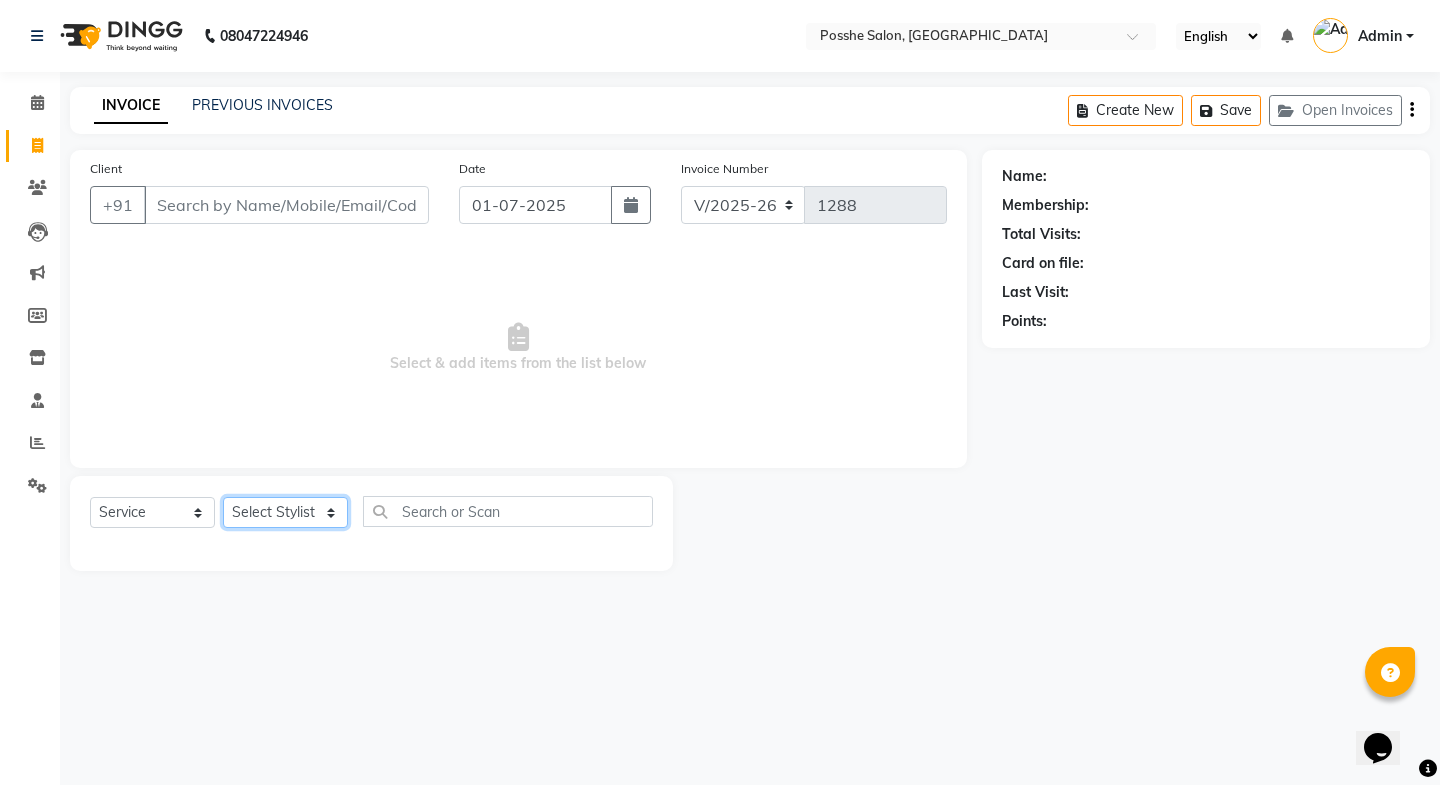 select on "43693" 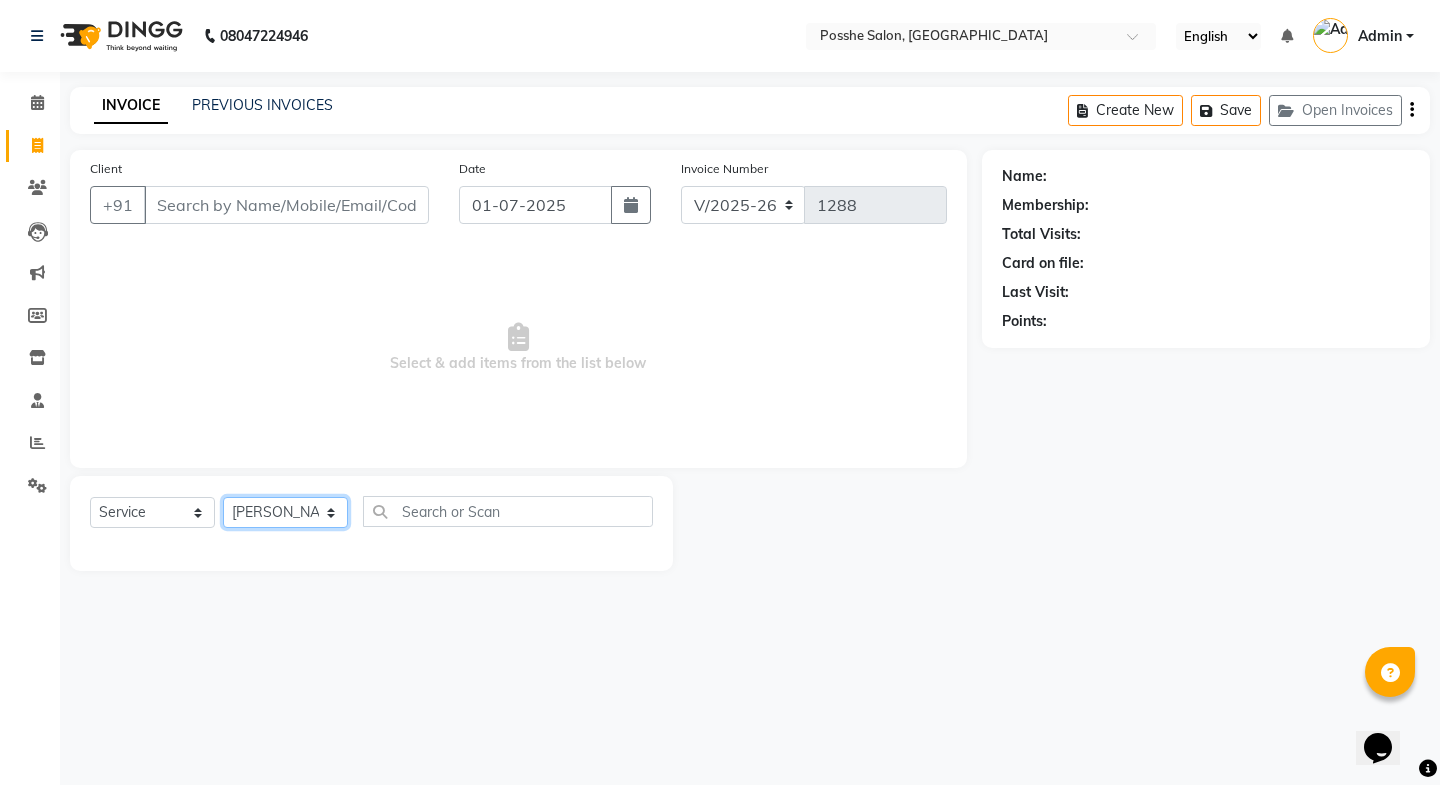 click on "Select Stylist [PERSON_NAME] Mali [PERSON_NAME] Posshe for products [PERSON_NAME] [PERSON_NAME] [PERSON_NAME]" 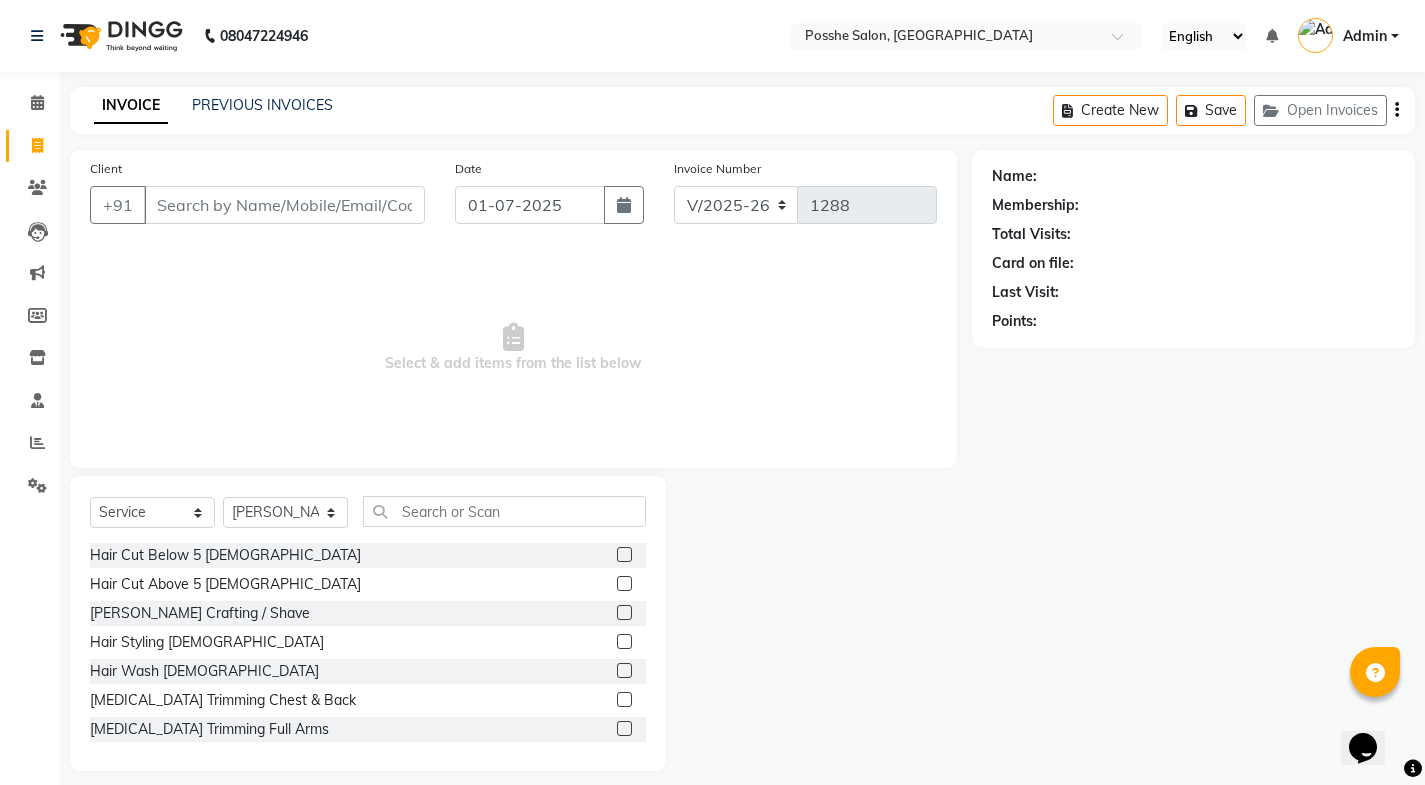 click 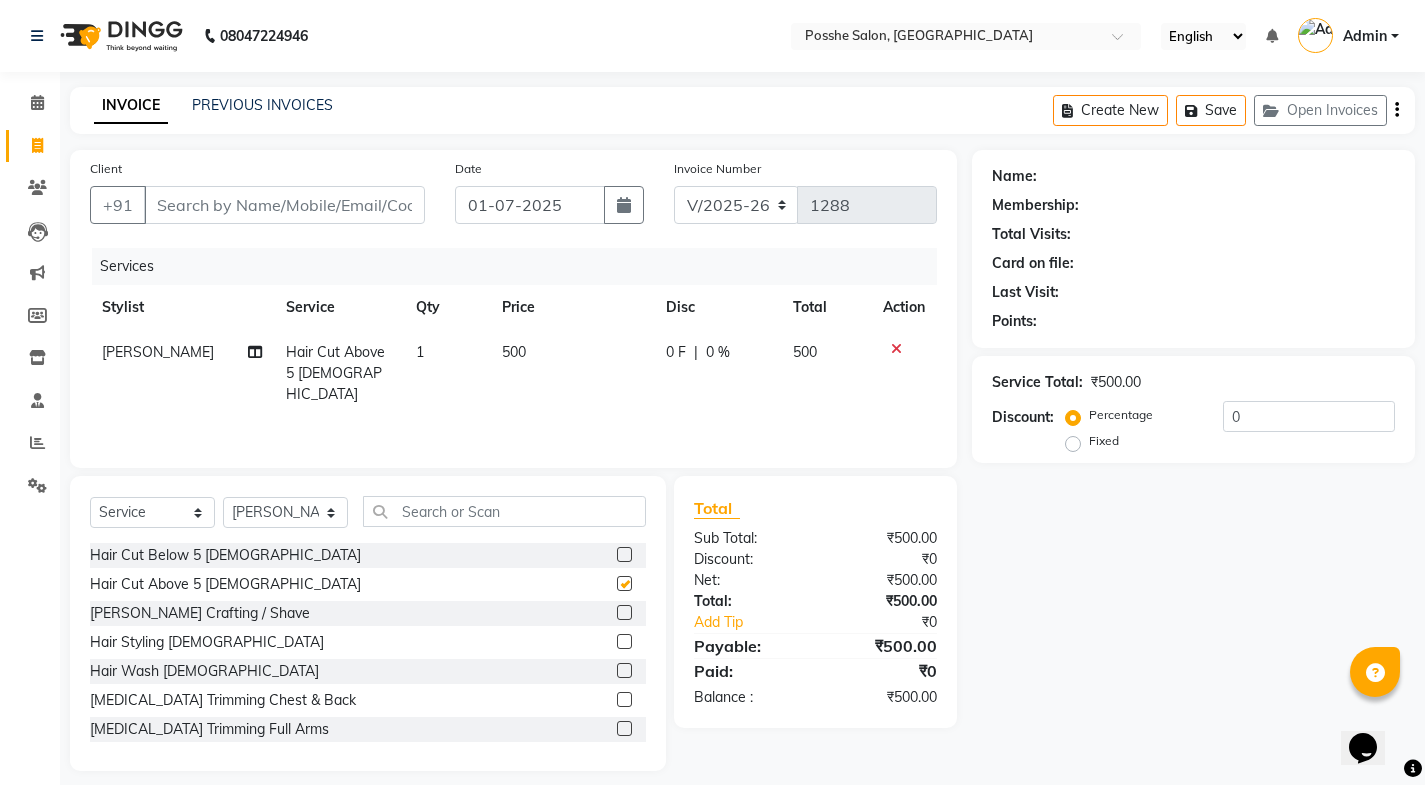 checkbox on "false" 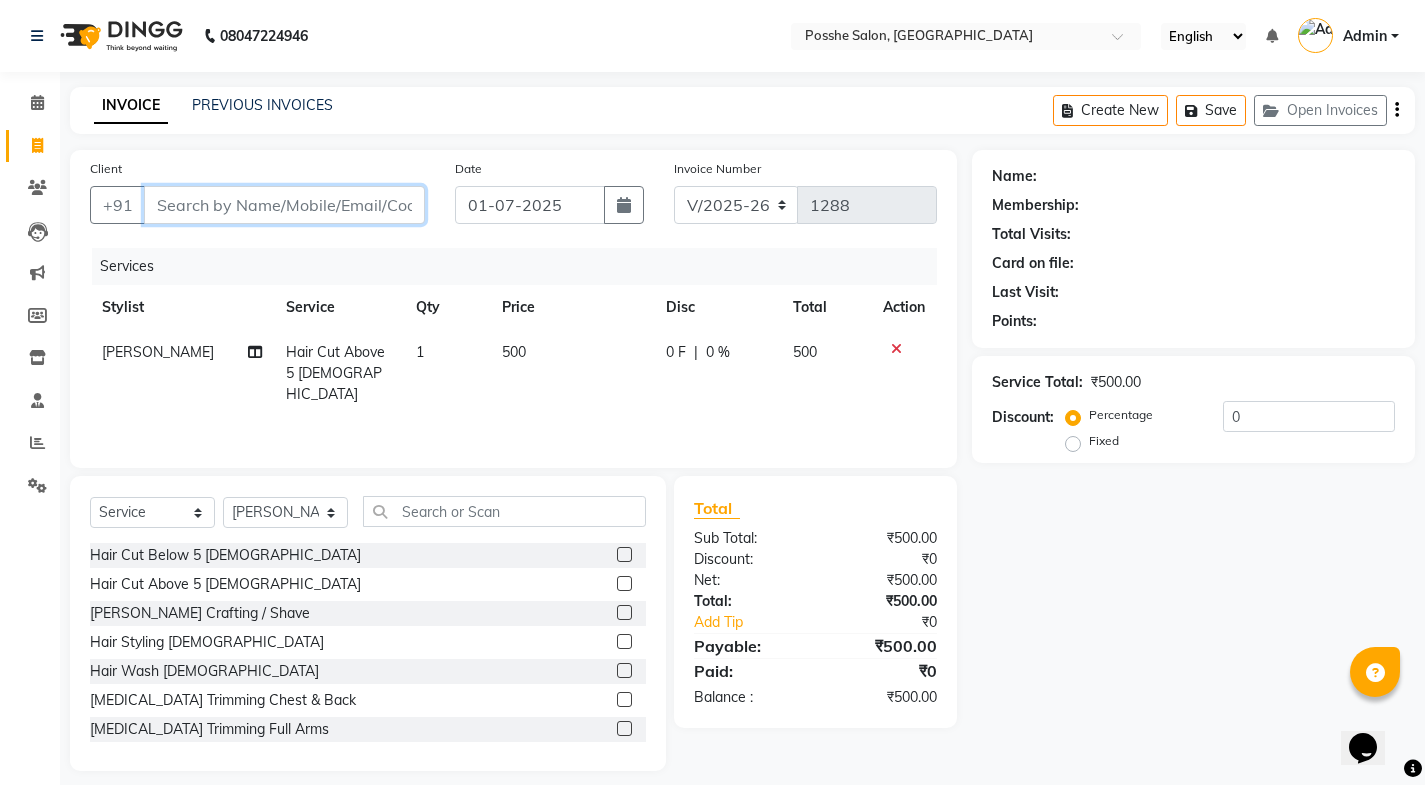 click on "Client" at bounding box center [284, 205] 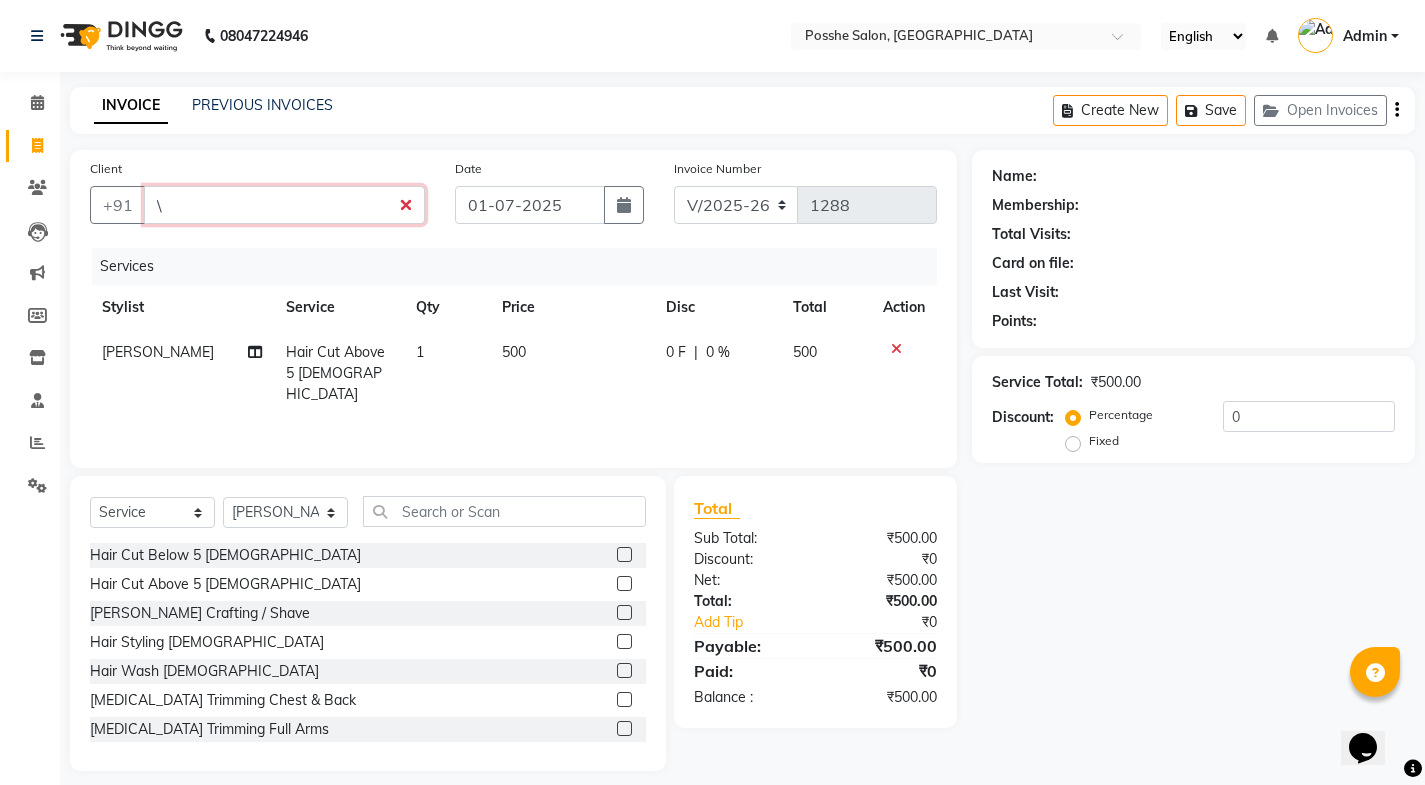 click on "\" at bounding box center (284, 205) 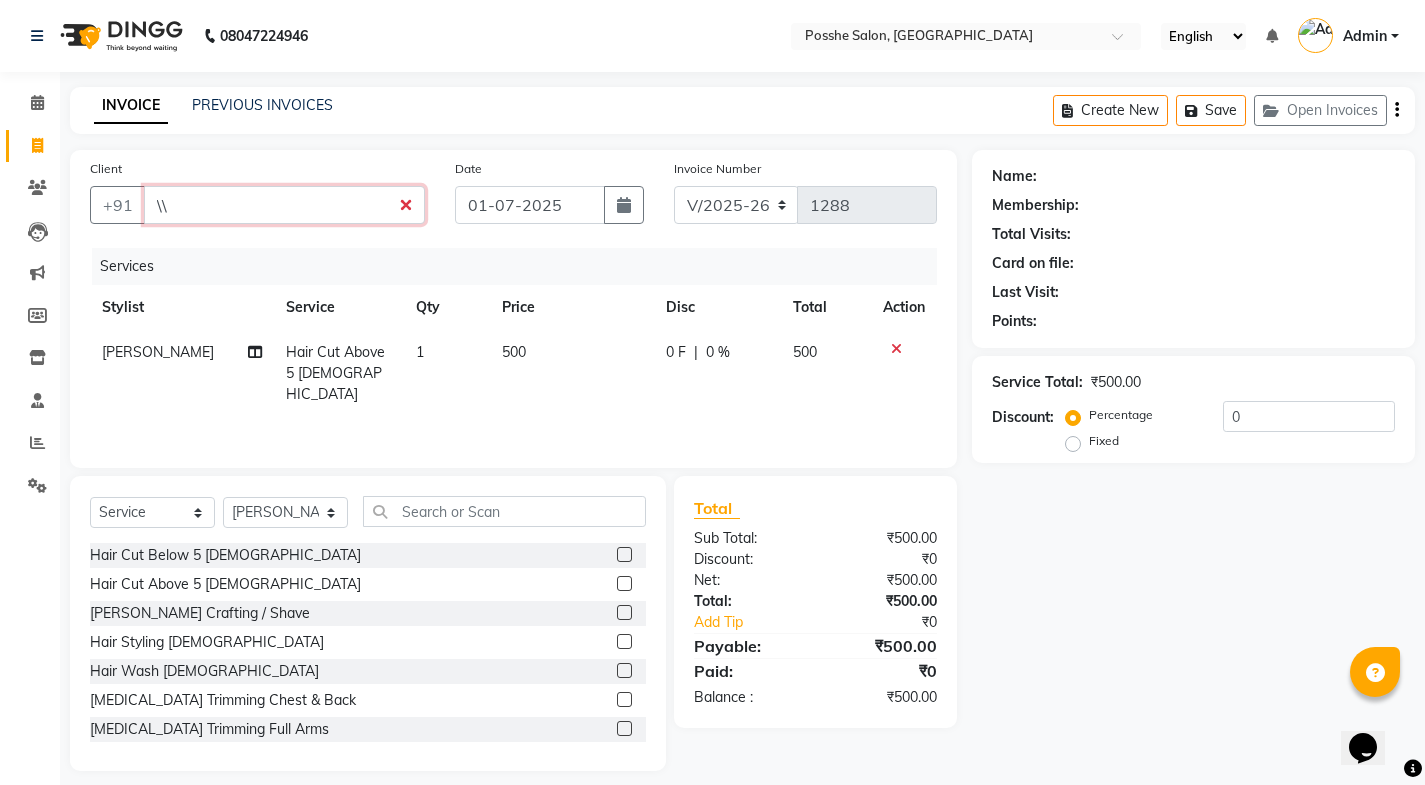 type on "\" 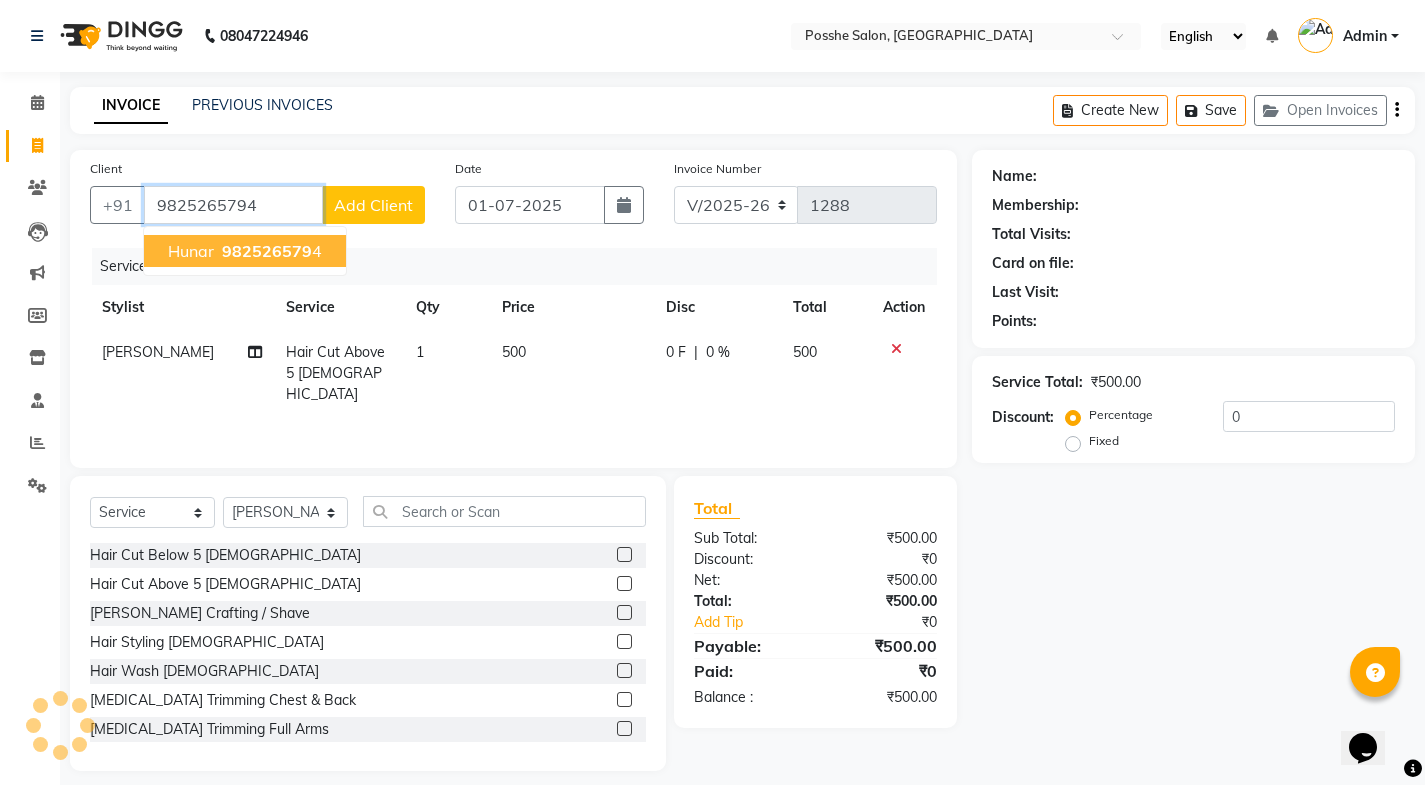 type on "9825265794" 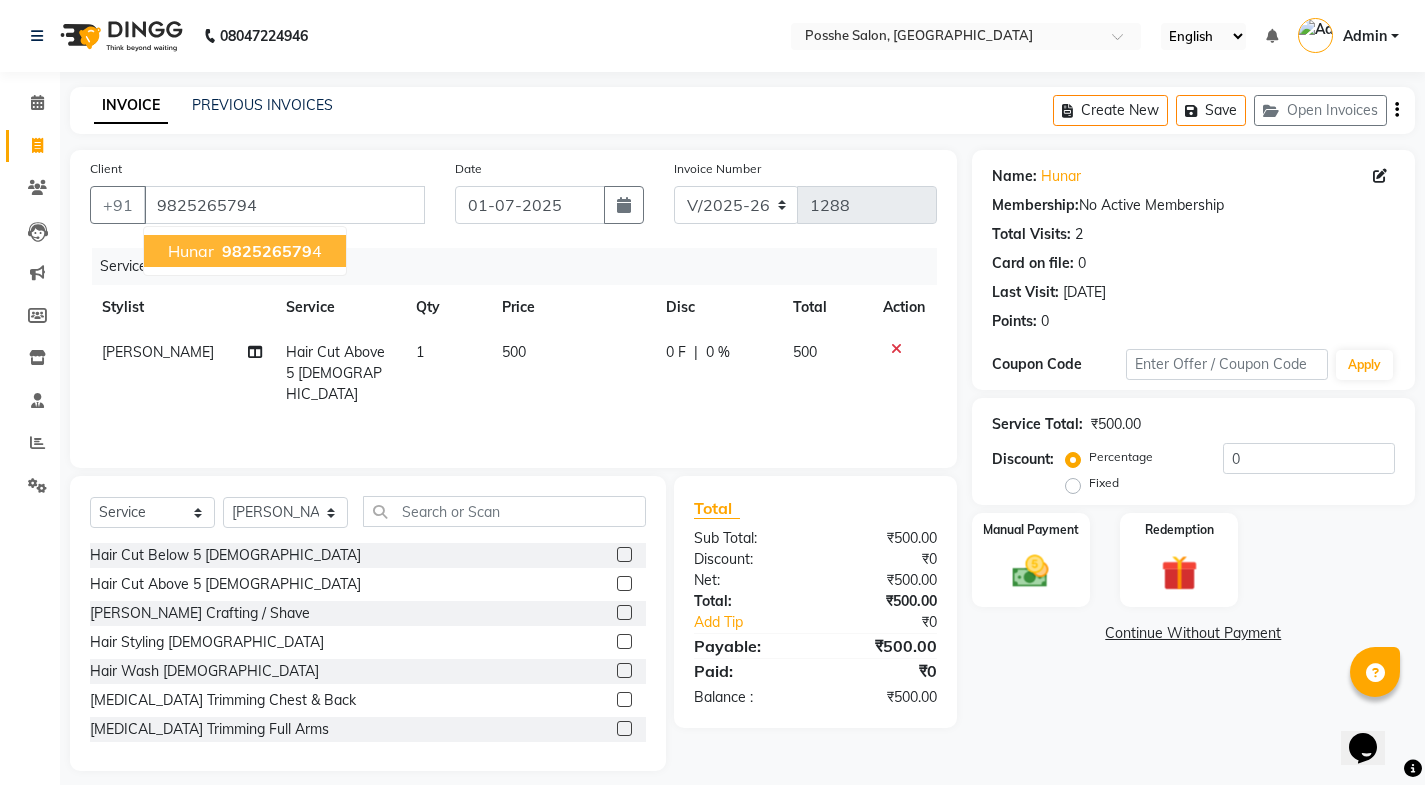 click on "hunar" at bounding box center (191, 251) 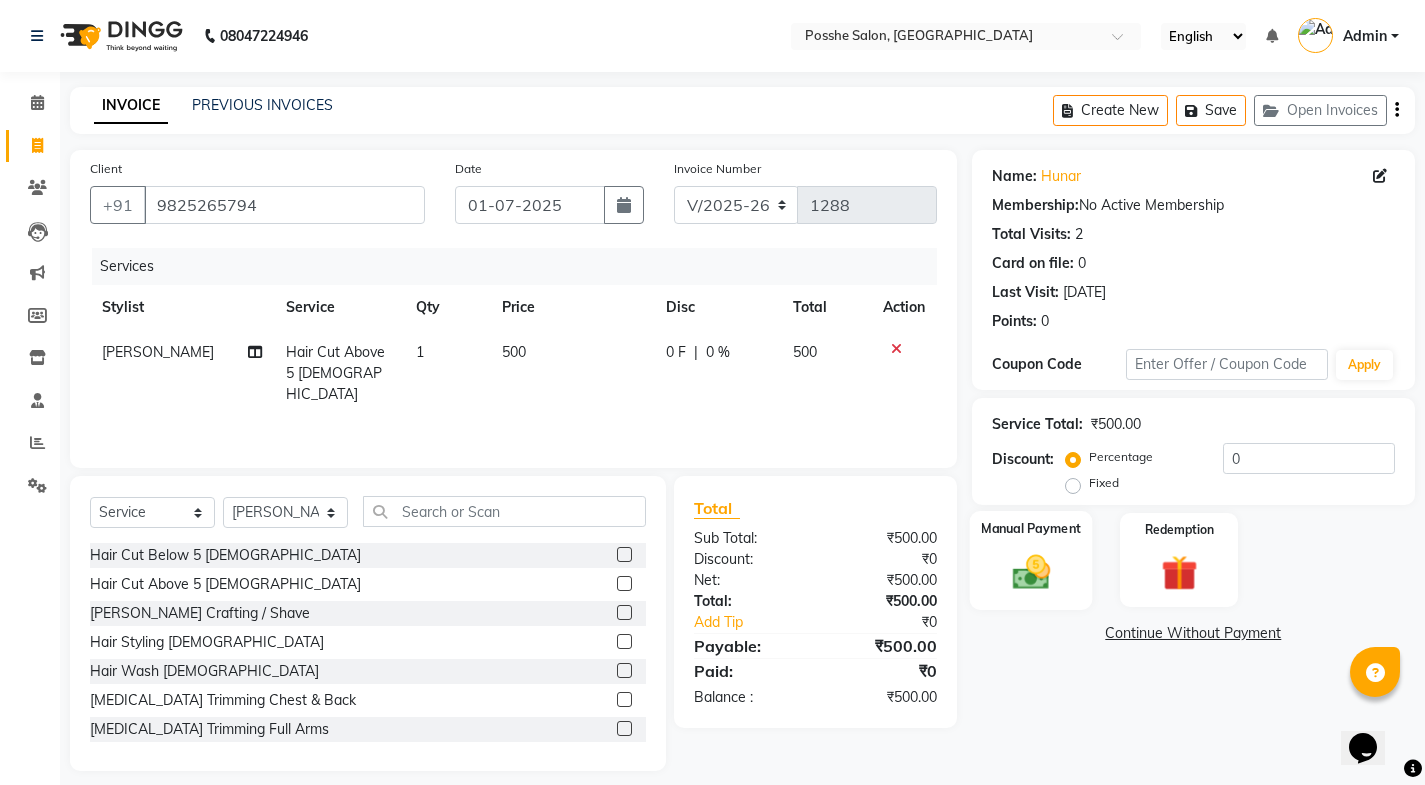 click 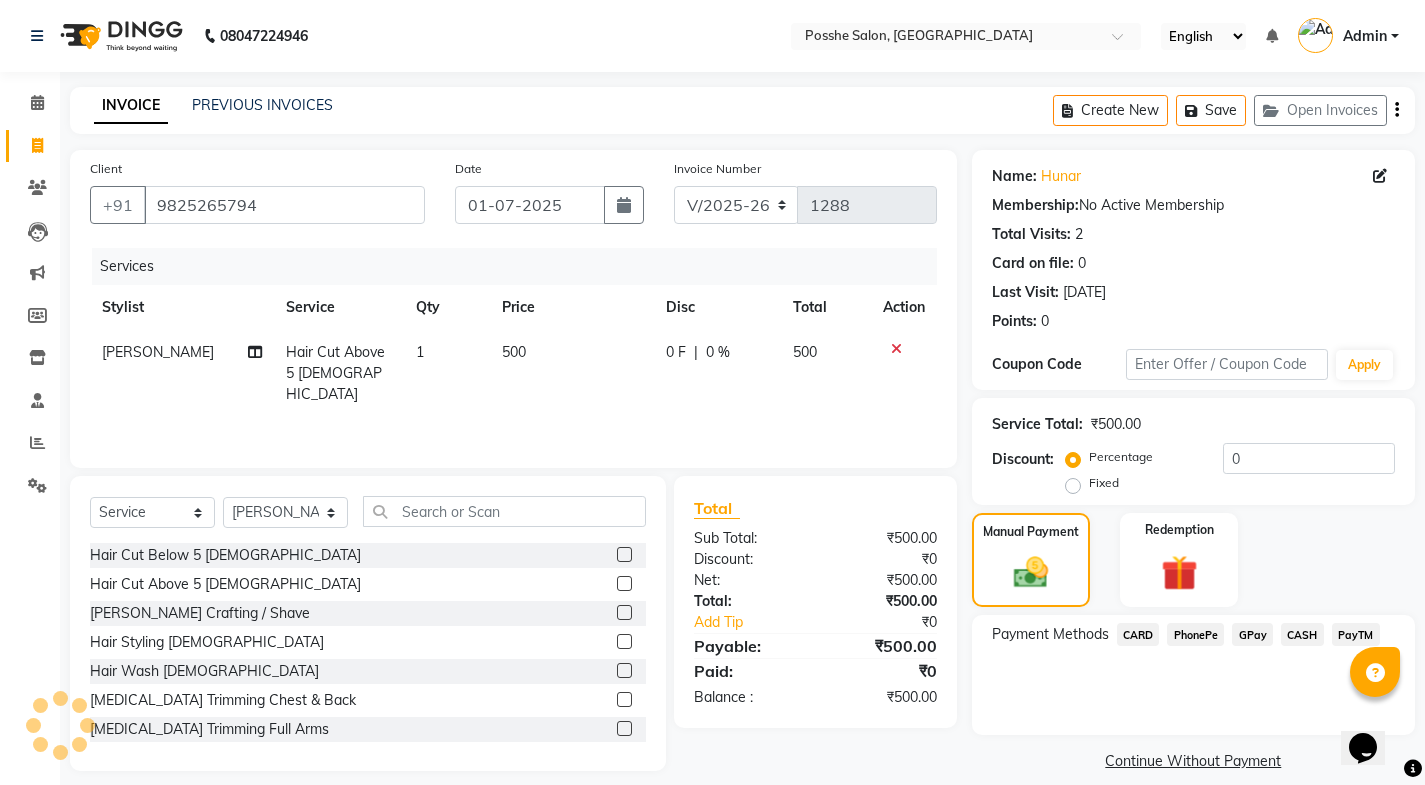 click on "PayTM" 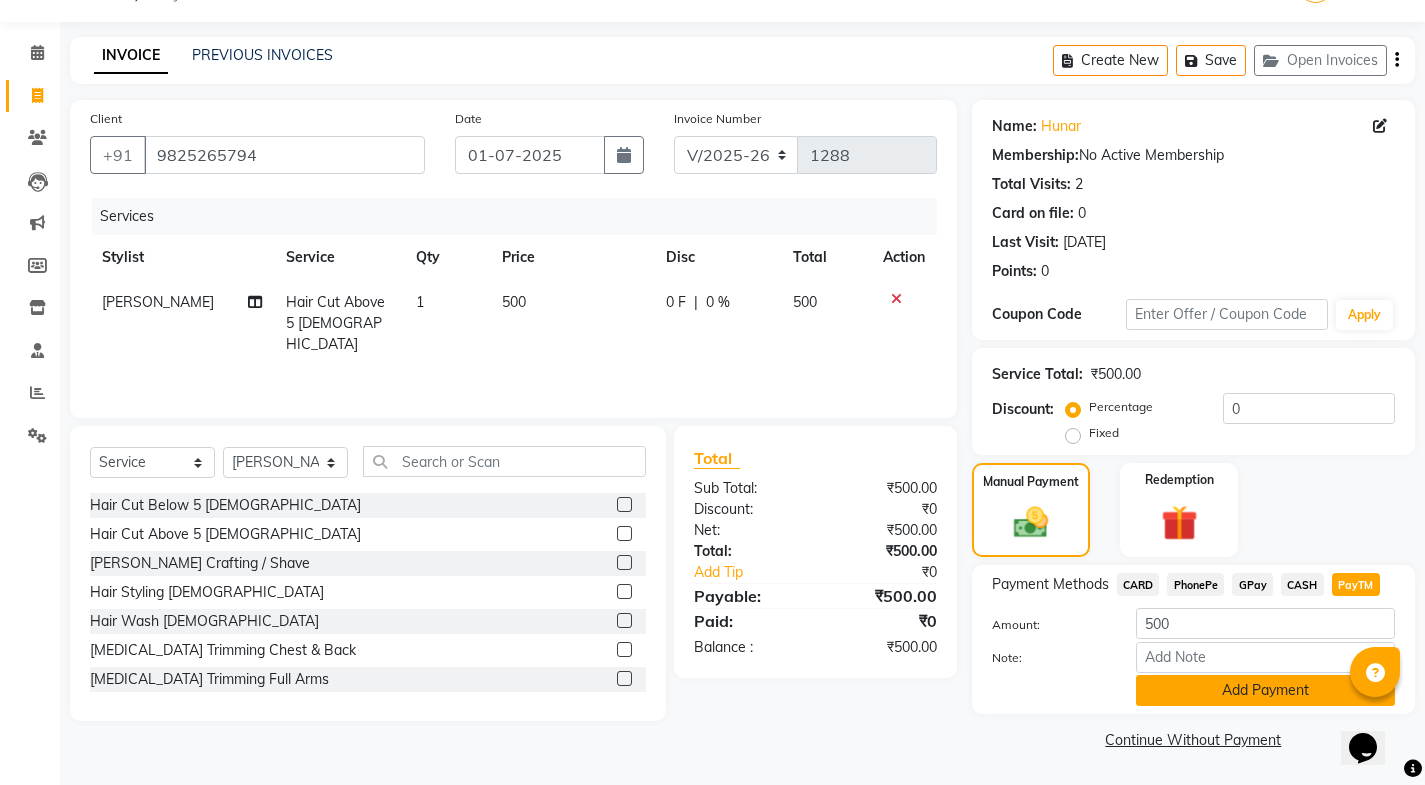 click on "Add Payment" 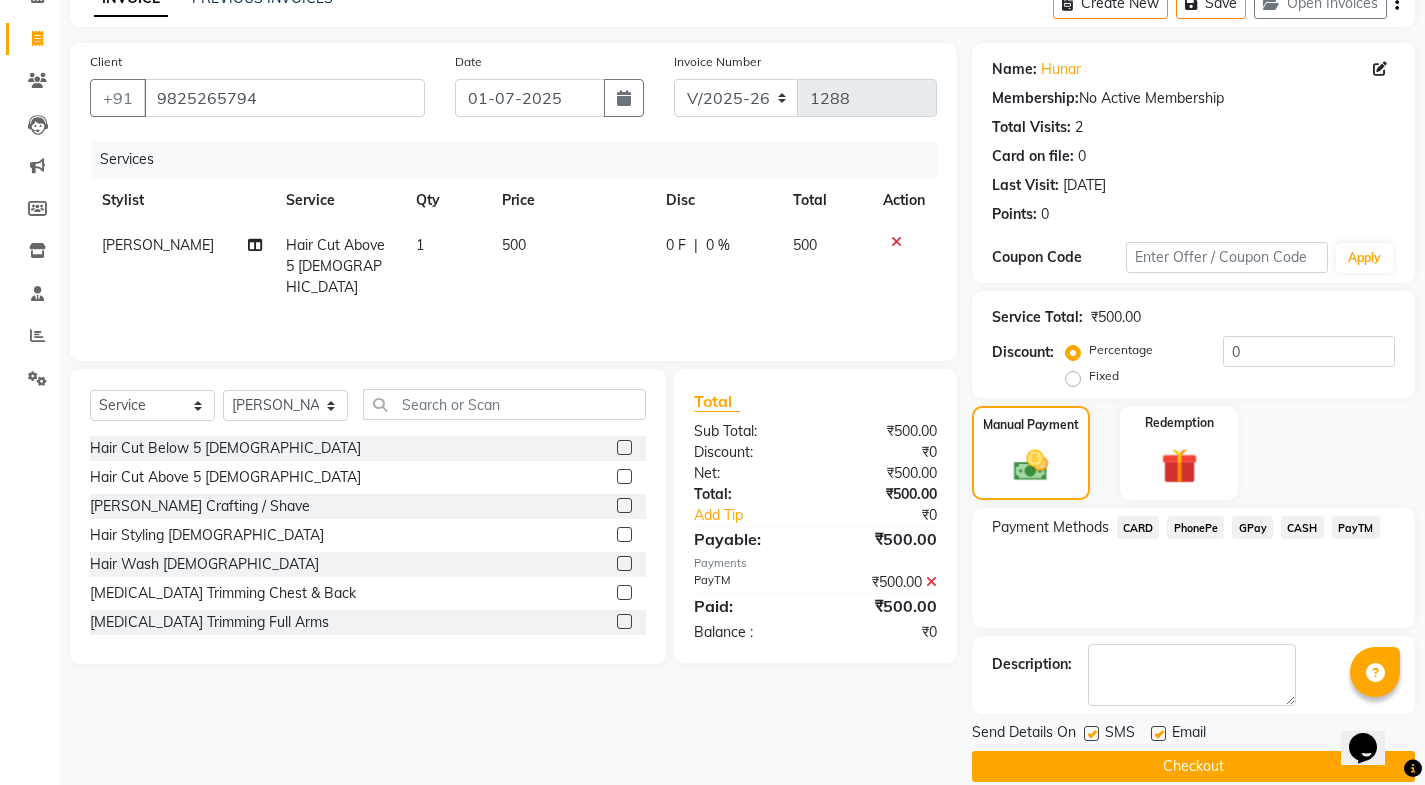 scroll, scrollTop: 134, scrollLeft: 0, axis: vertical 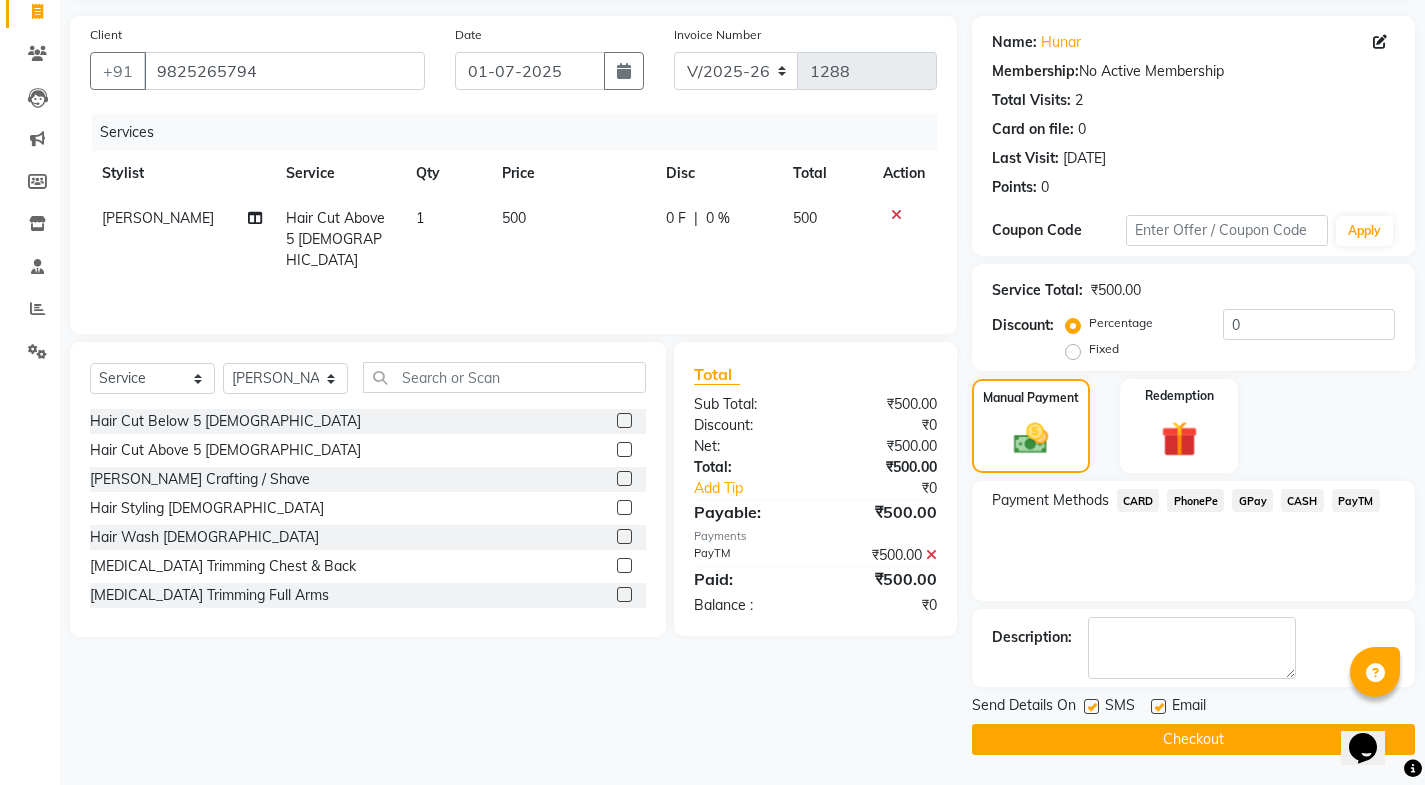 click 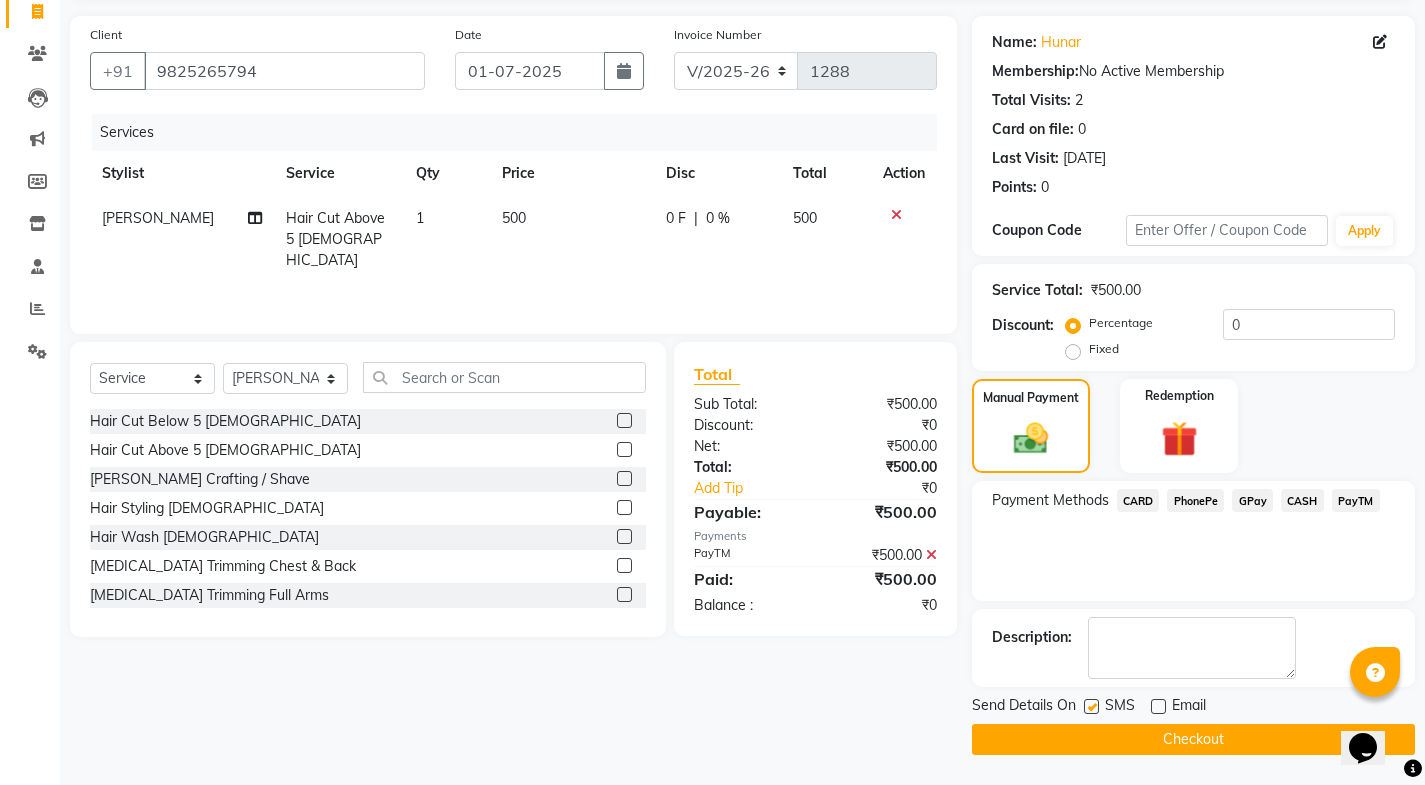 click 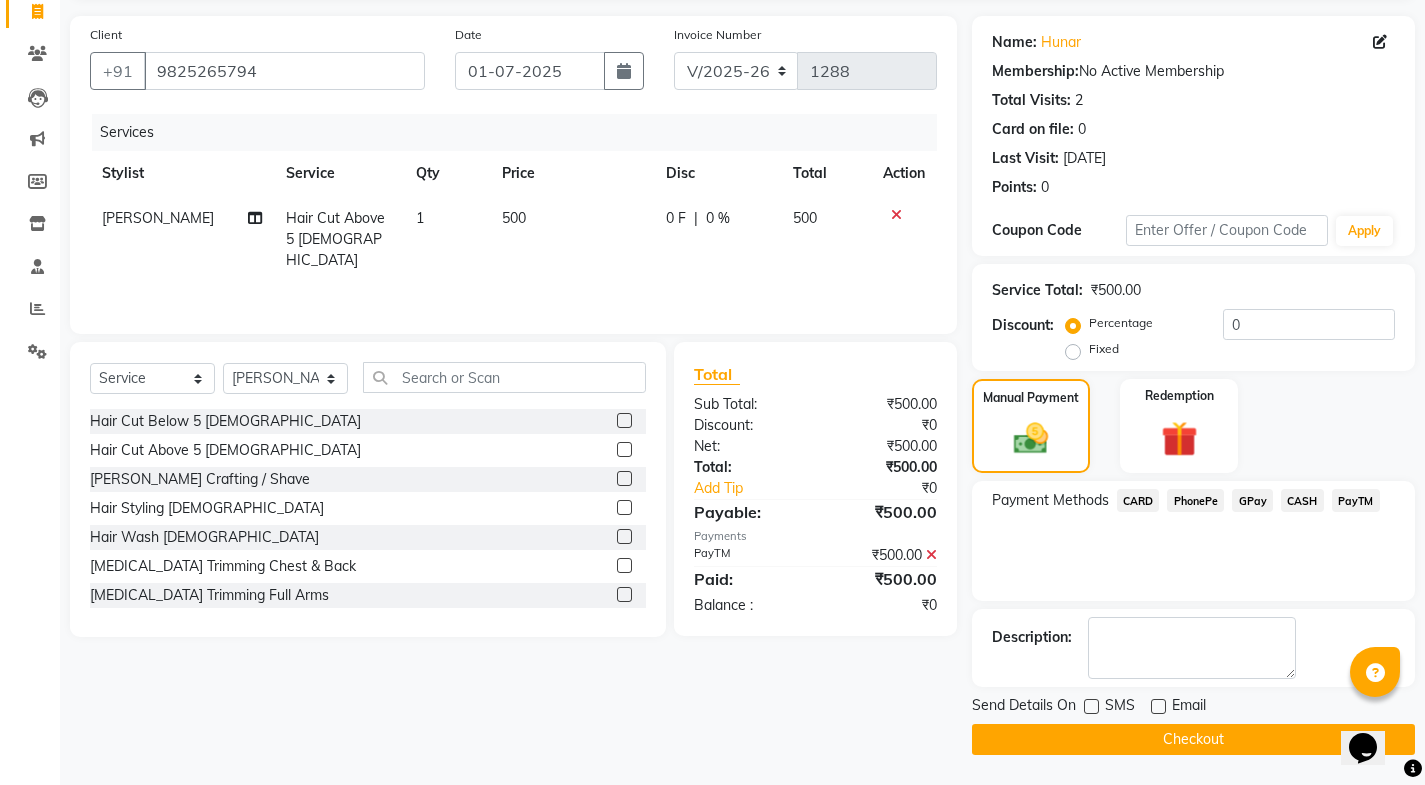 click on "Checkout" 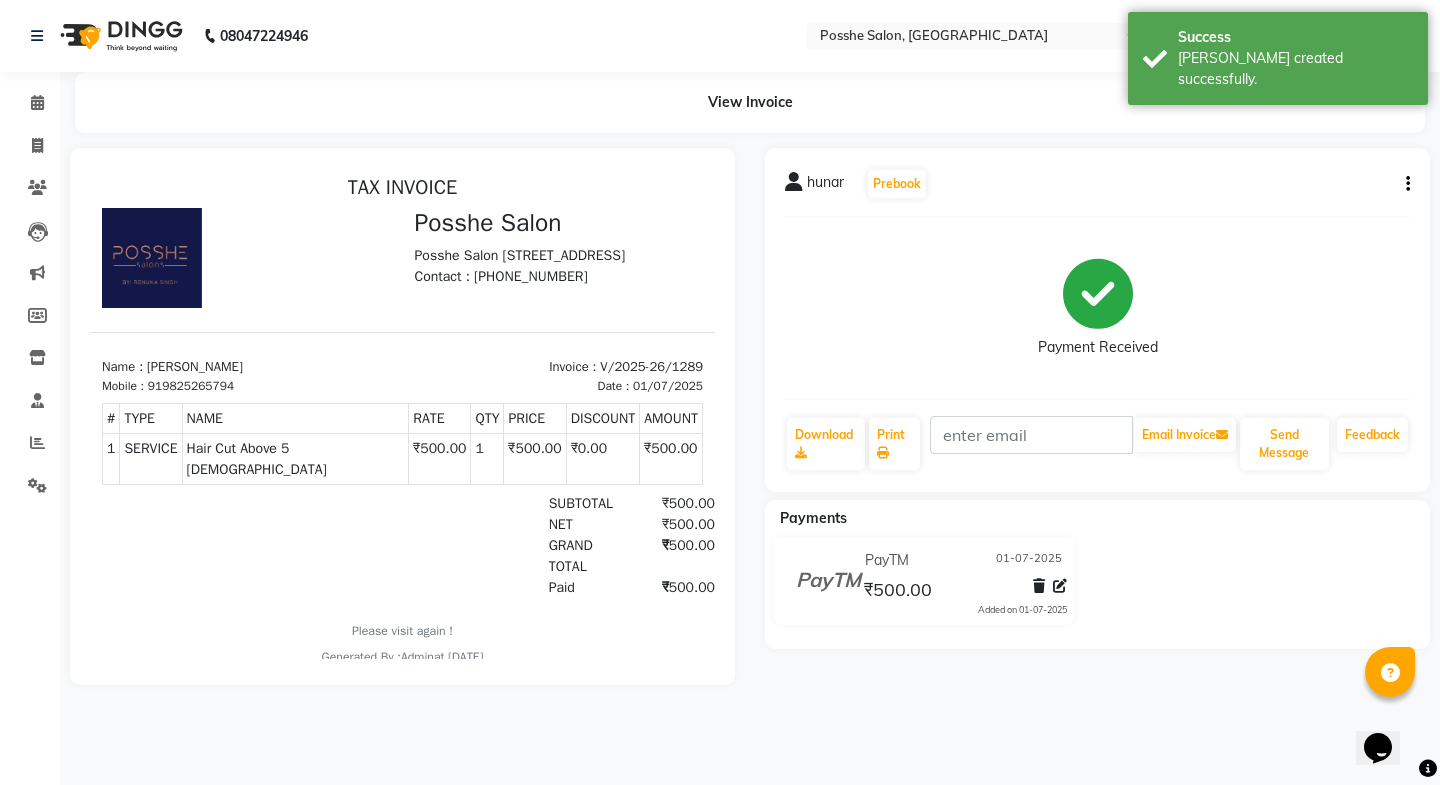 scroll, scrollTop: 0, scrollLeft: 0, axis: both 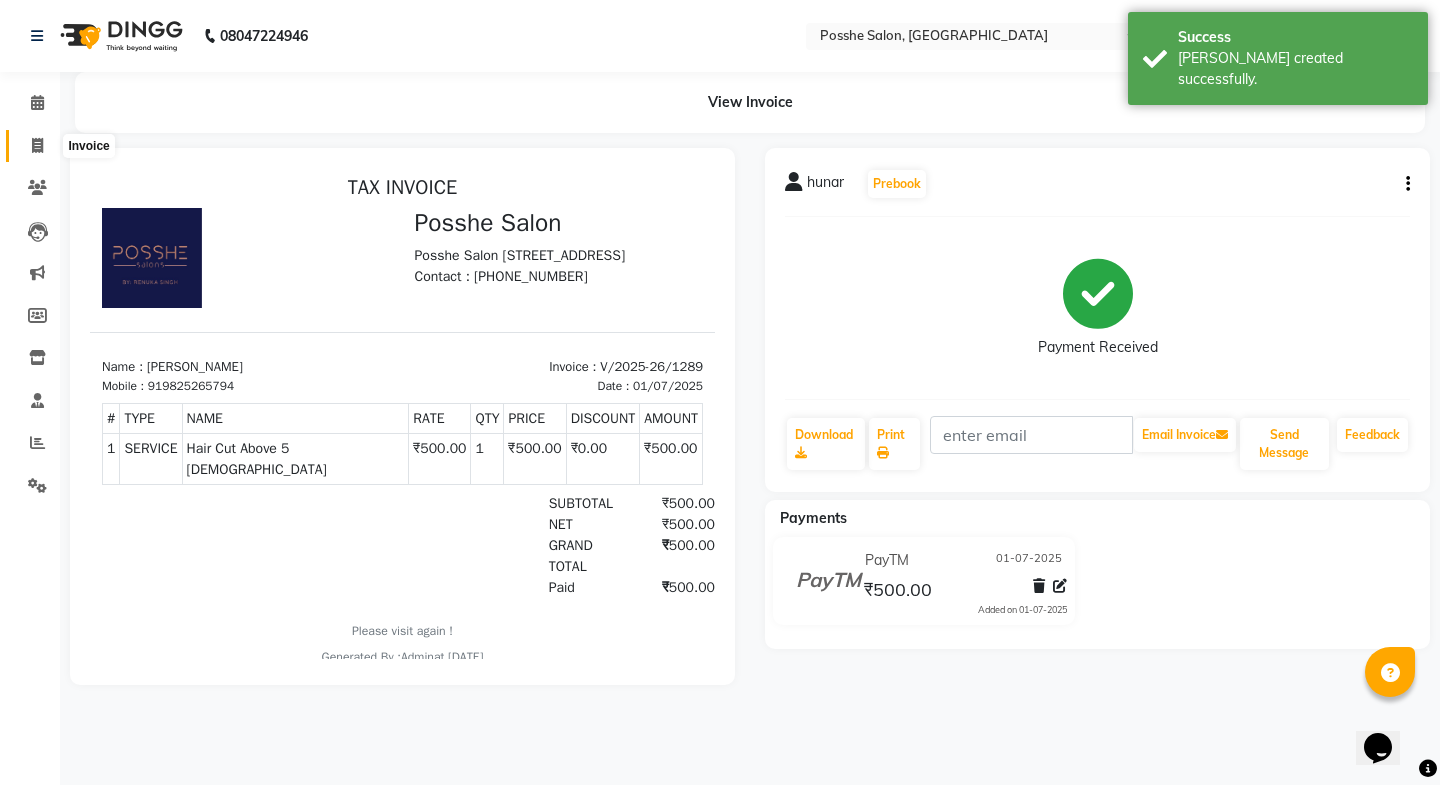 click 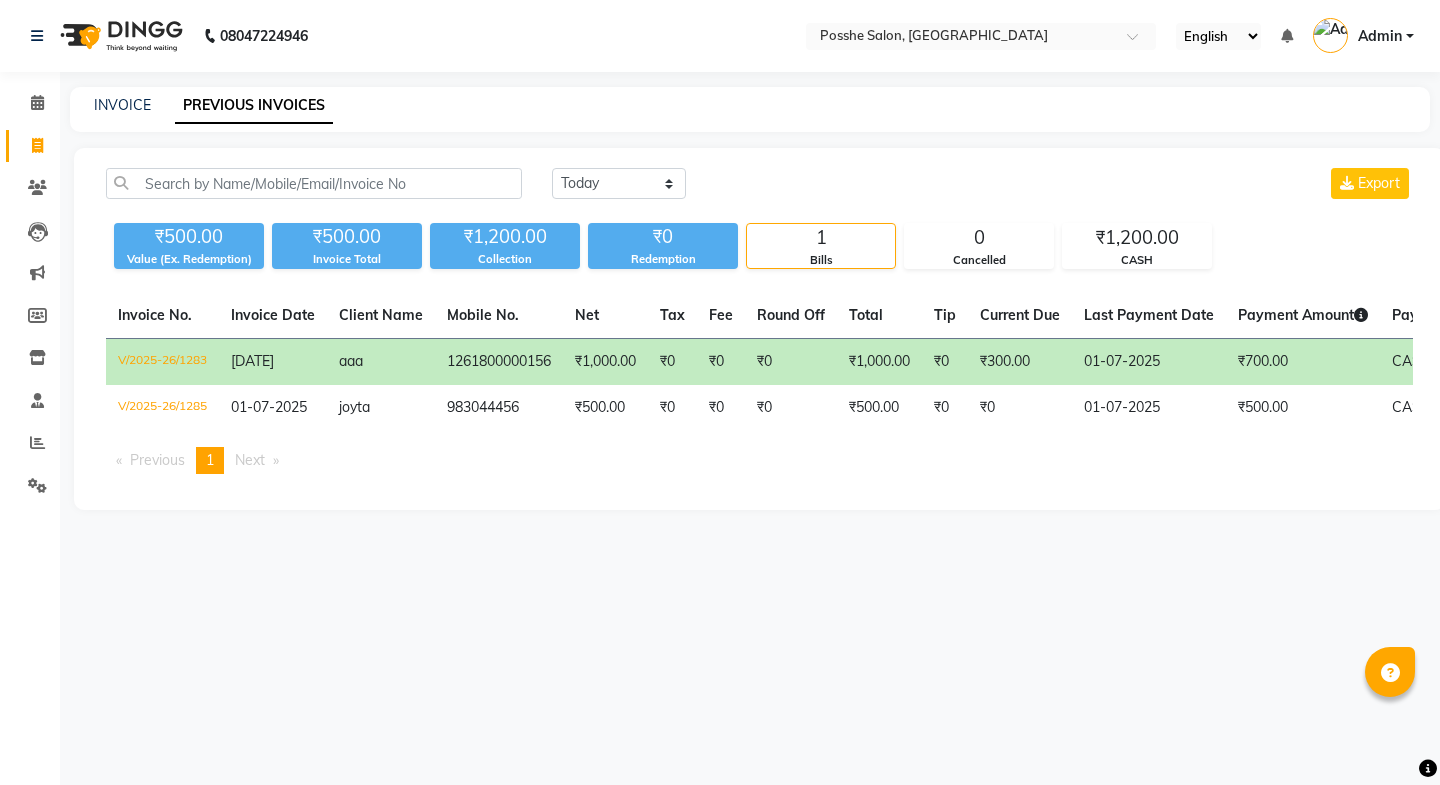 scroll, scrollTop: 0, scrollLeft: 0, axis: both 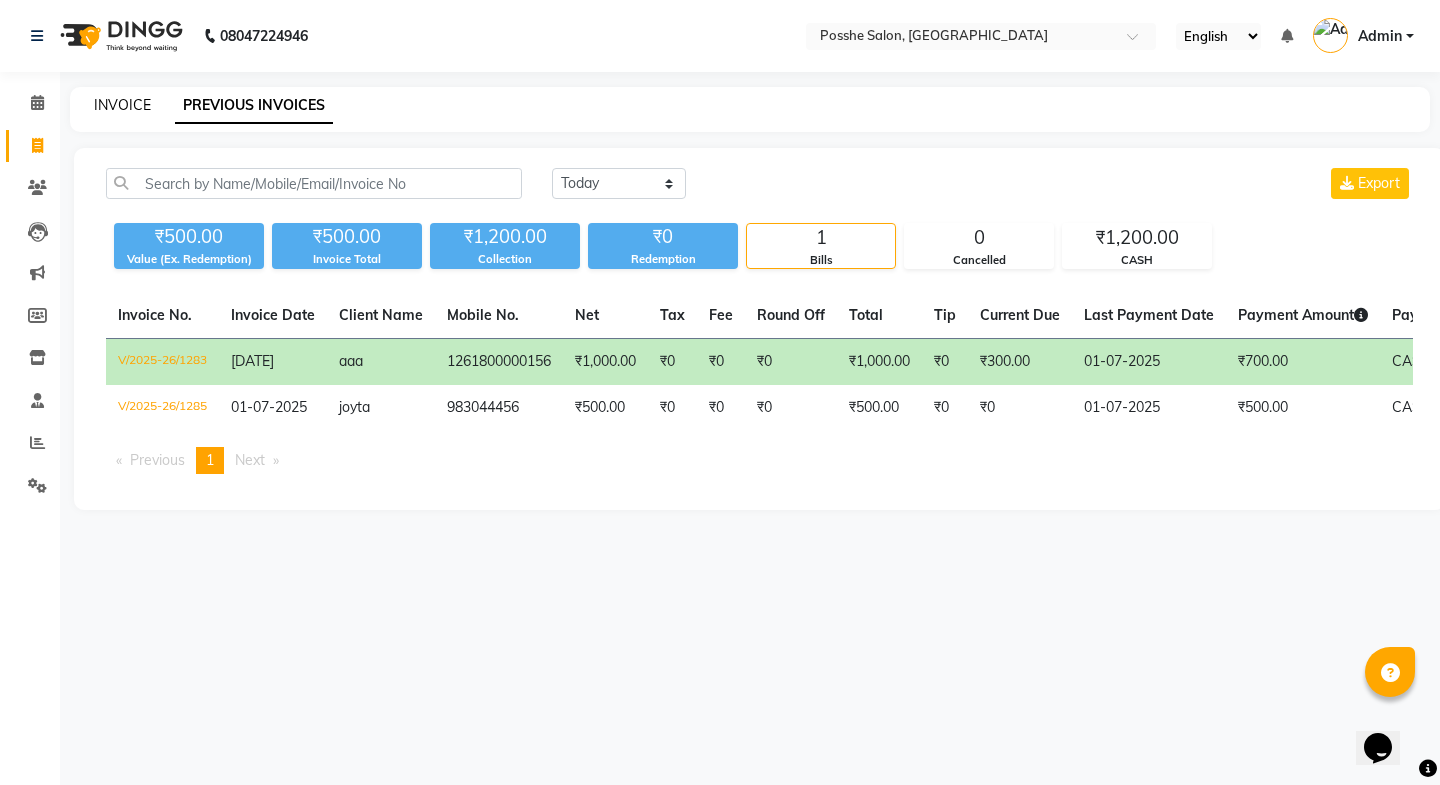 click on "INVOICE" 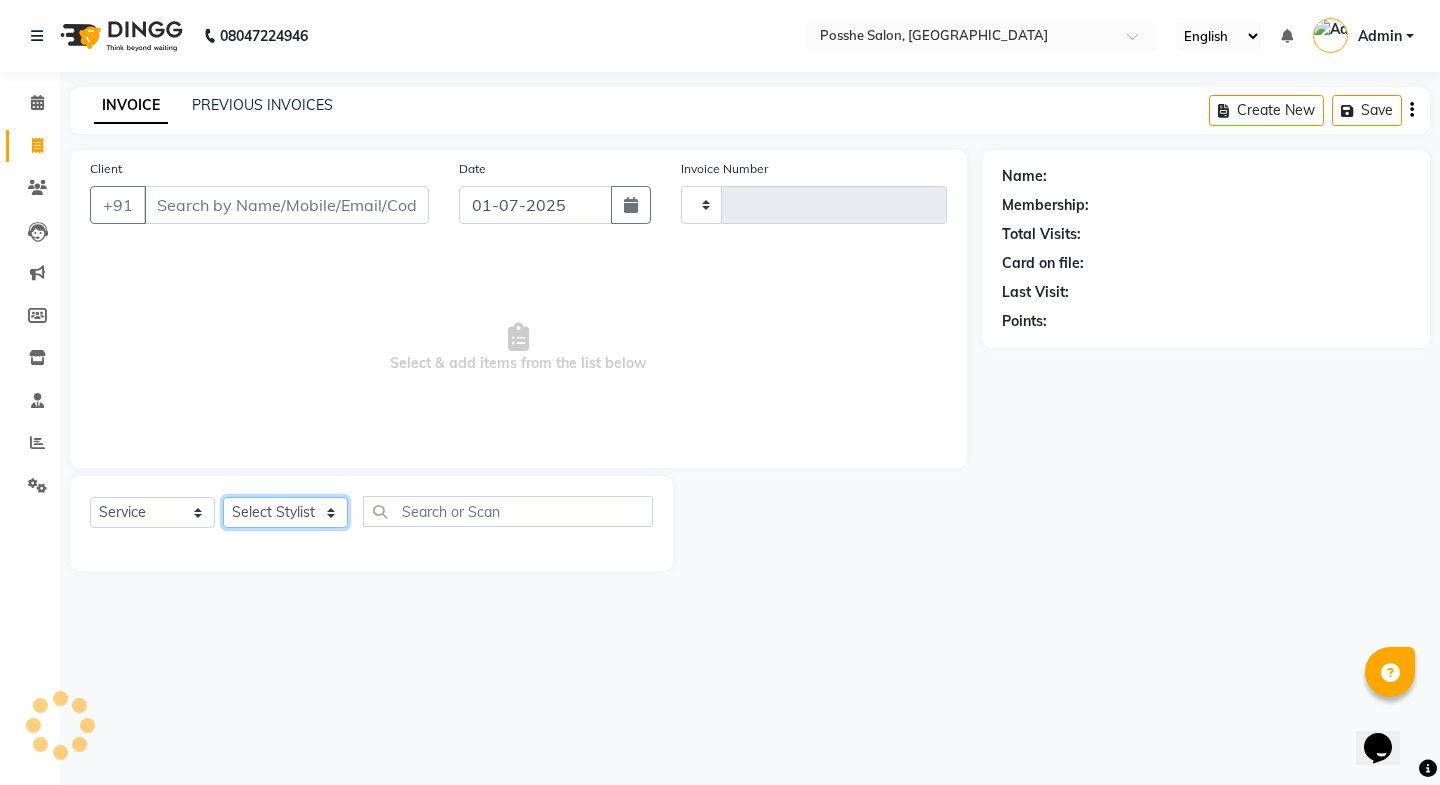 click on "Select Stylist" 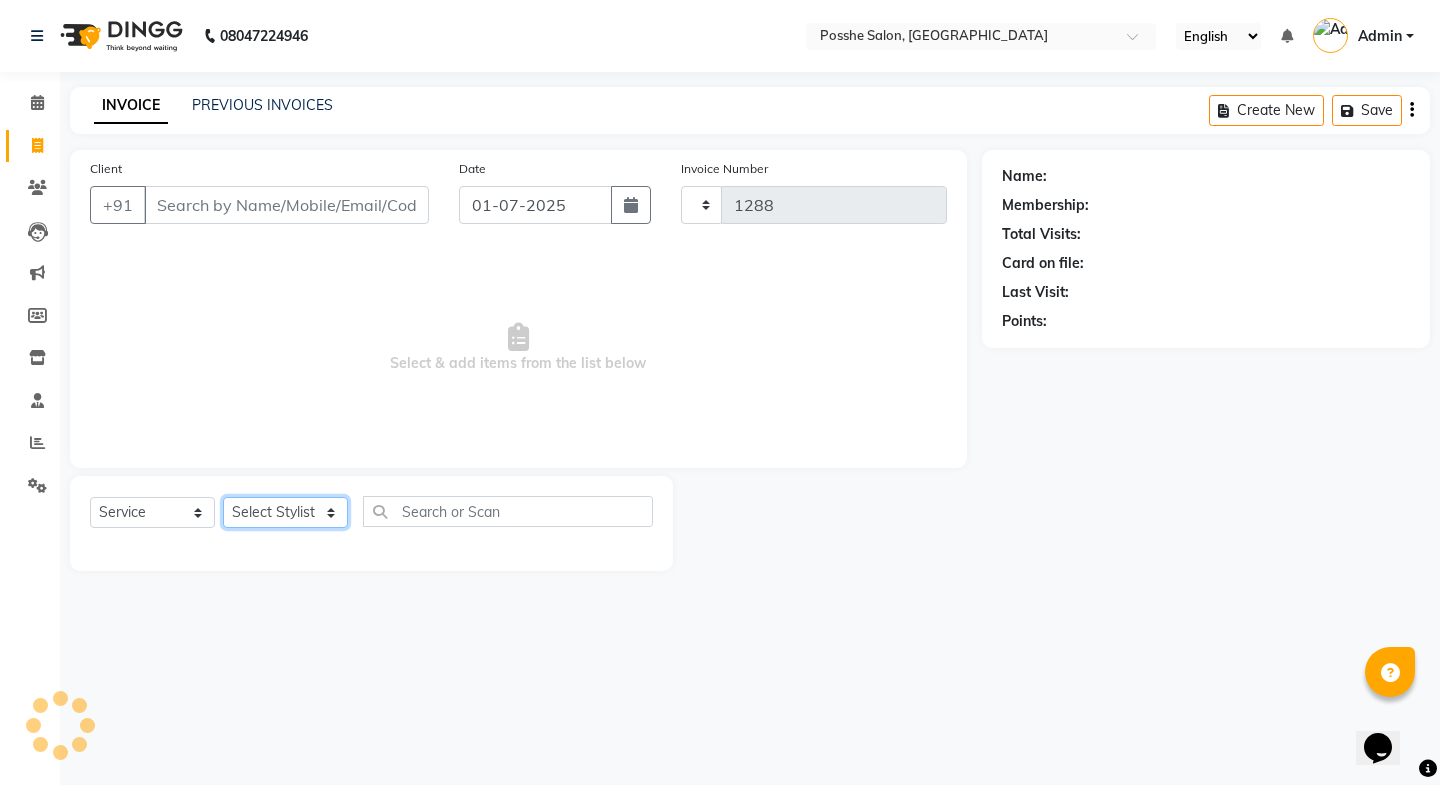 click on "Select Stylist" 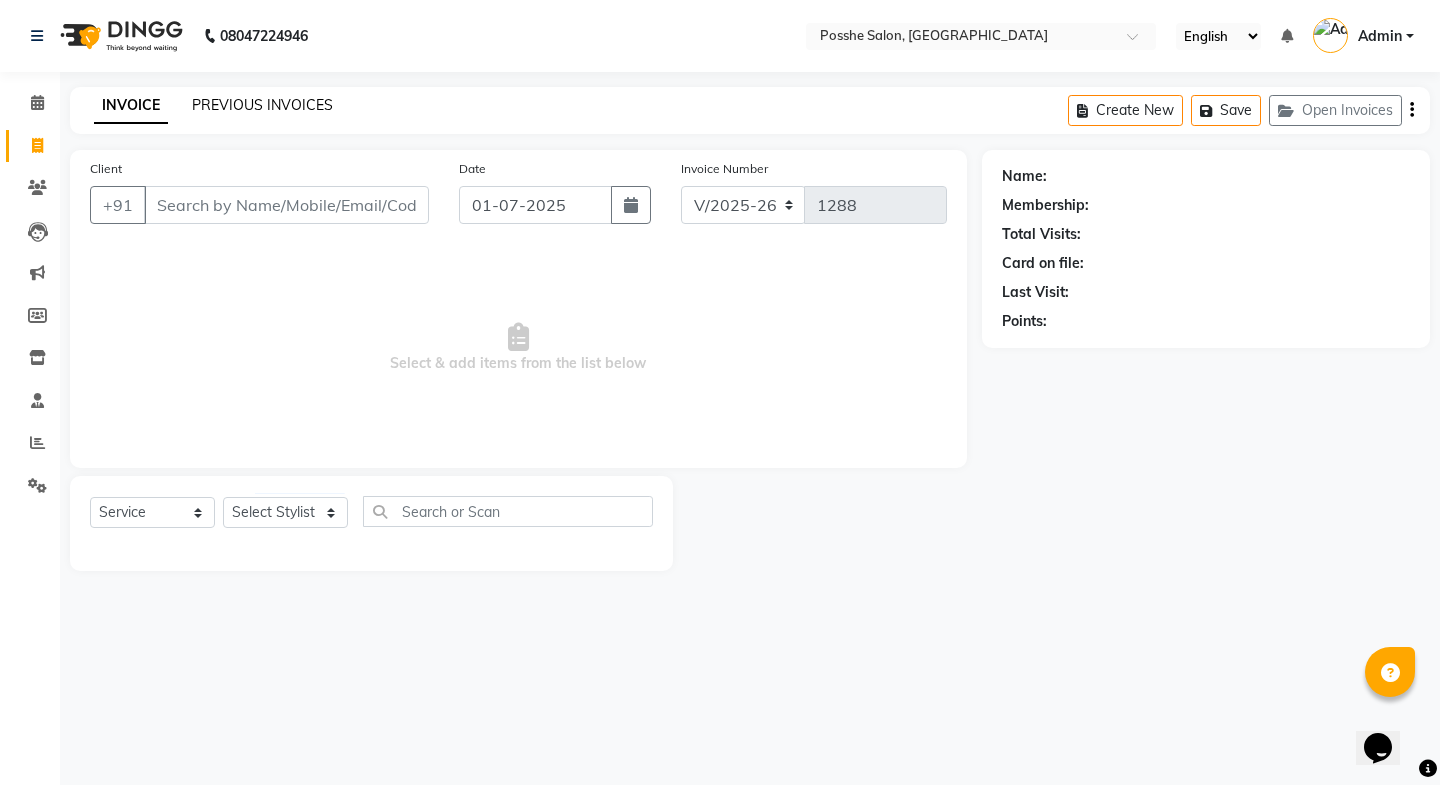 click on "PREVIOUS INVOICES" 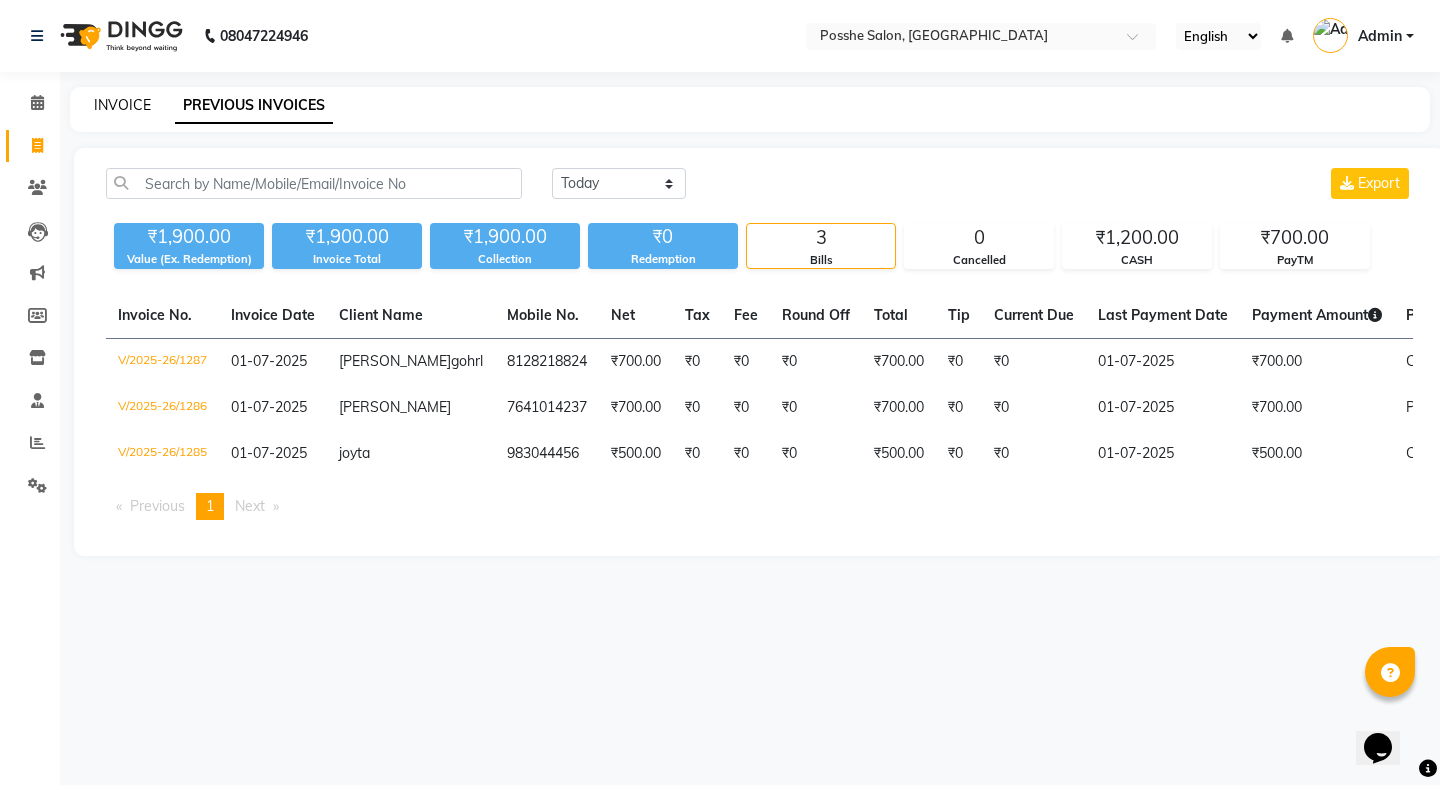 click on "INVOICE" 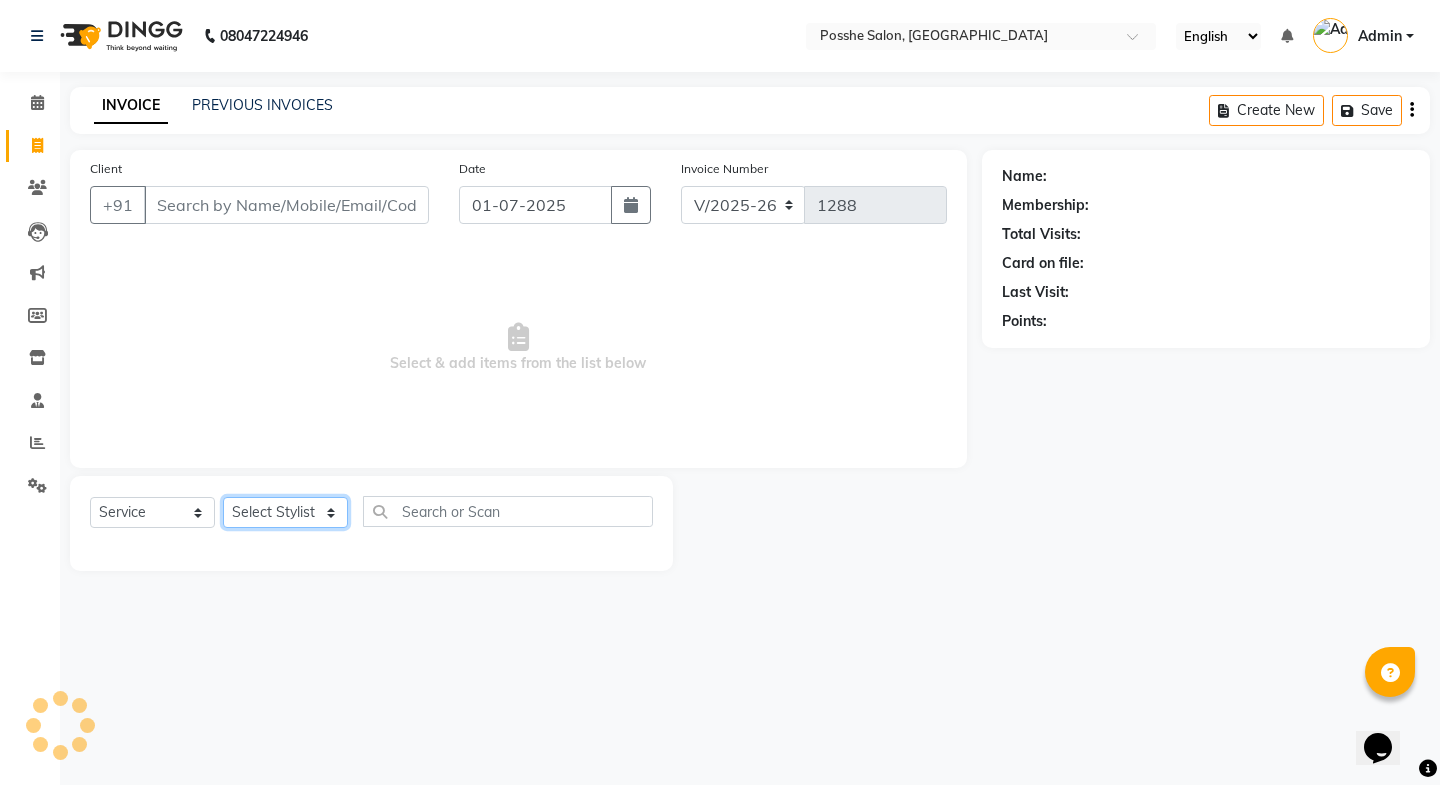 click on "Select Stylist" 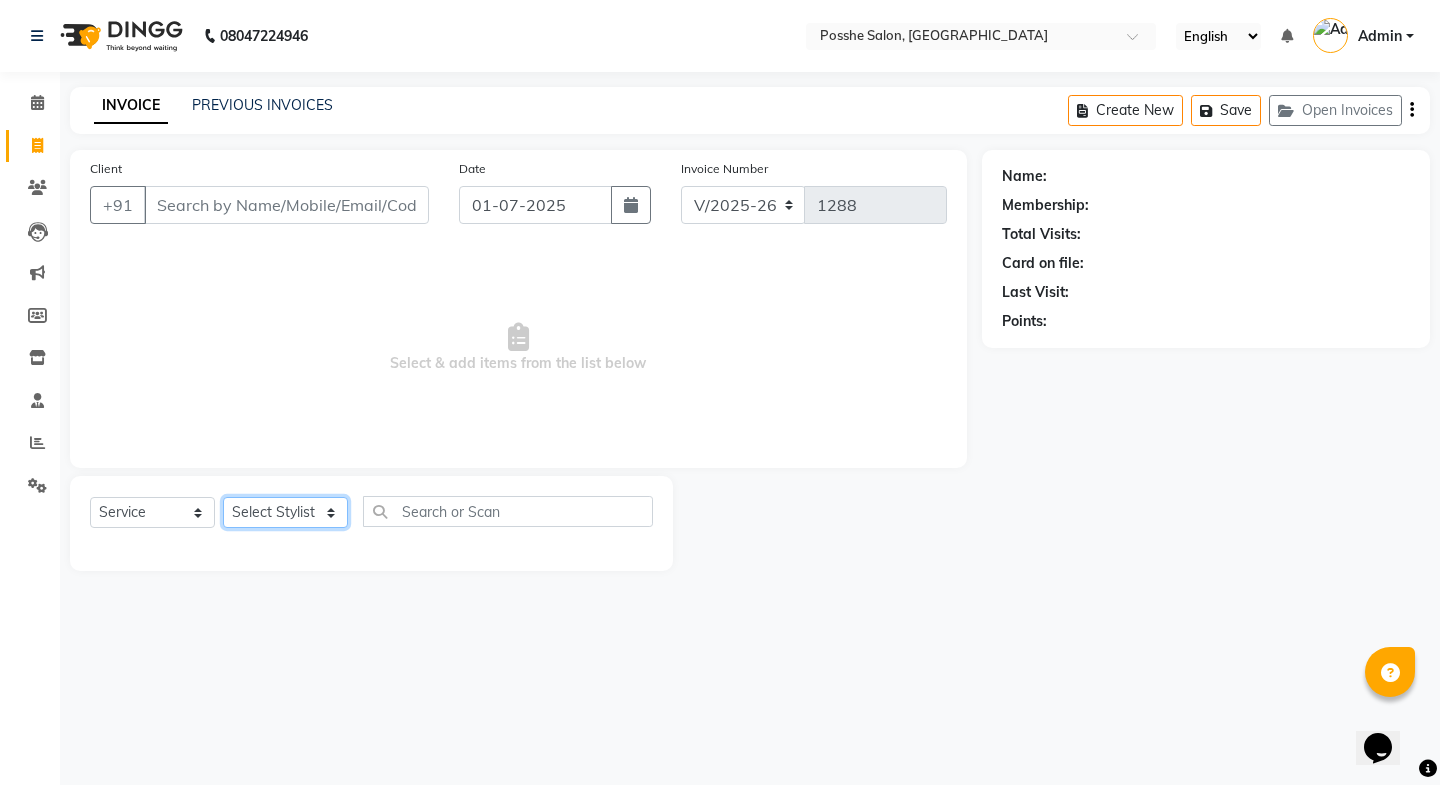 select on "43692" 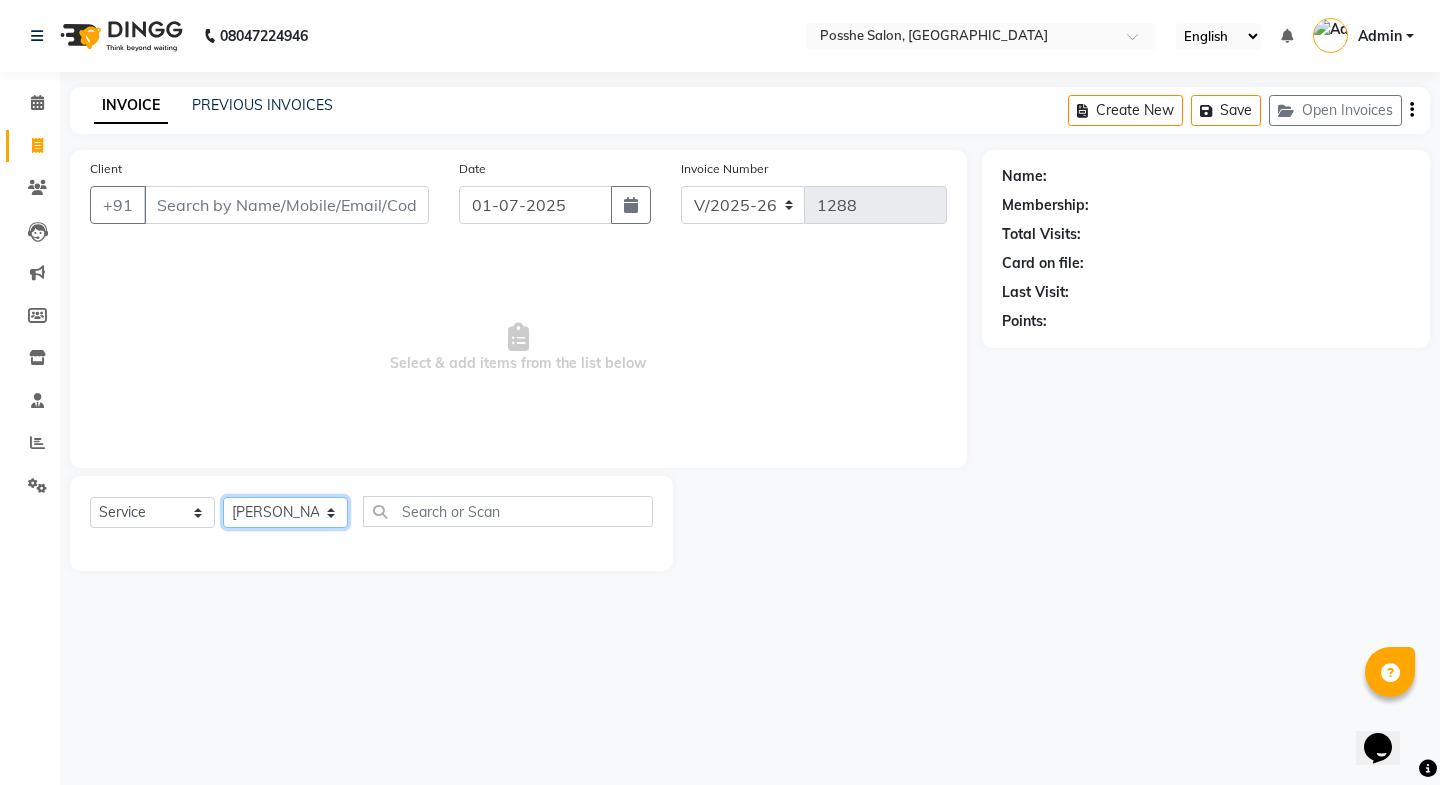 click on "Select Stylist [PERSON_NAME] Mali [PERSON_NAME] Posshe for products [PERSON_NAME] [PERSON_NAME] [PERSON_NAME]" 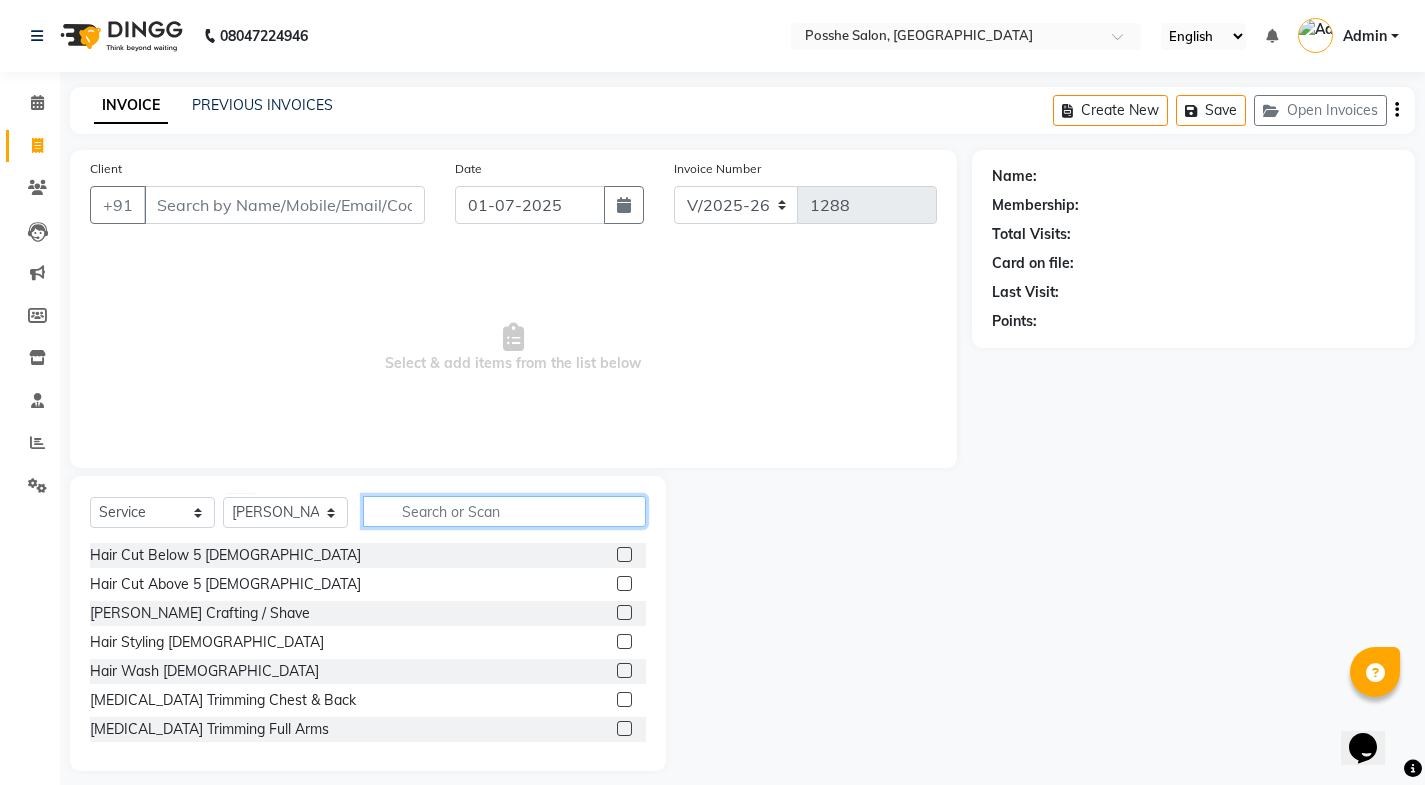 click 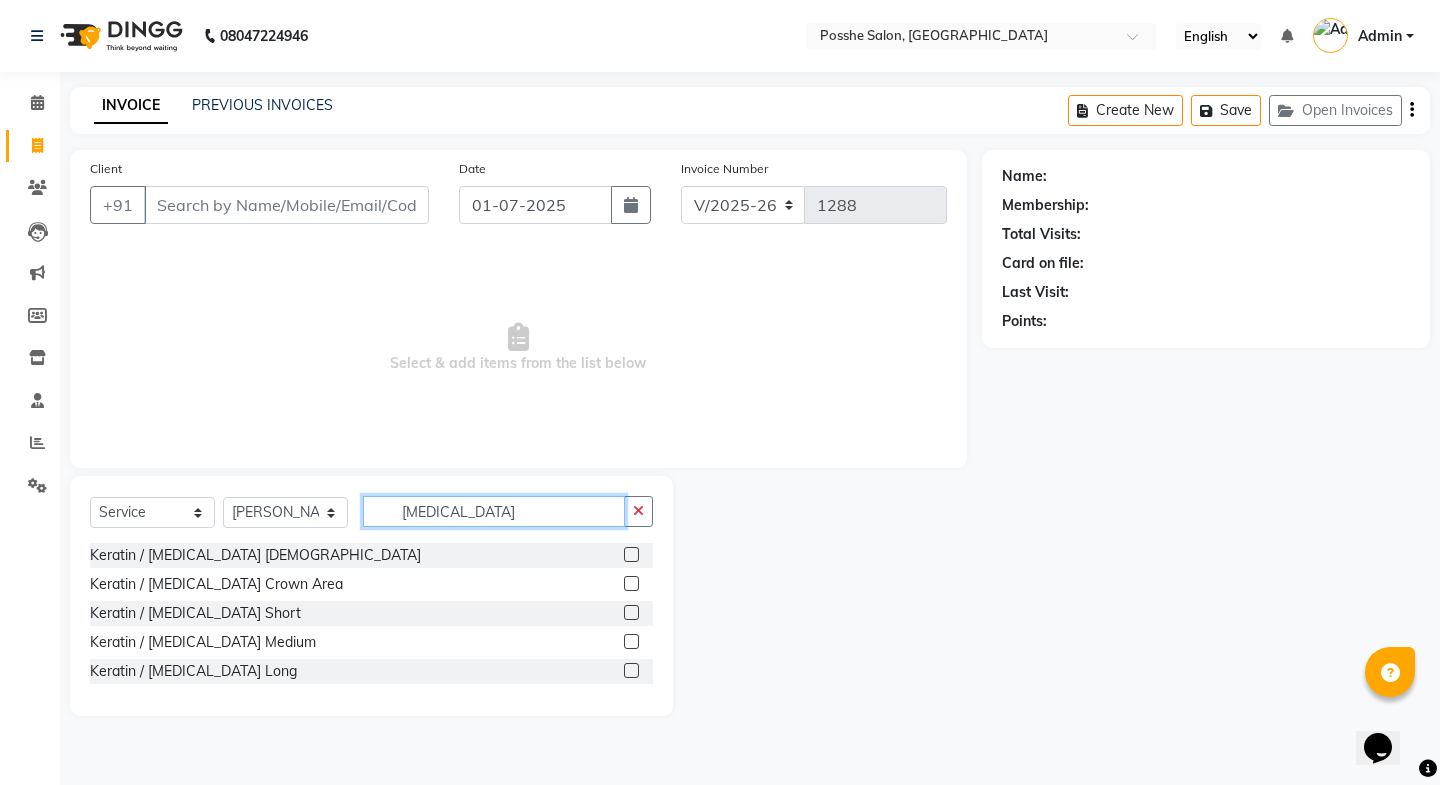 type on "[MEDICAL_DATA]" 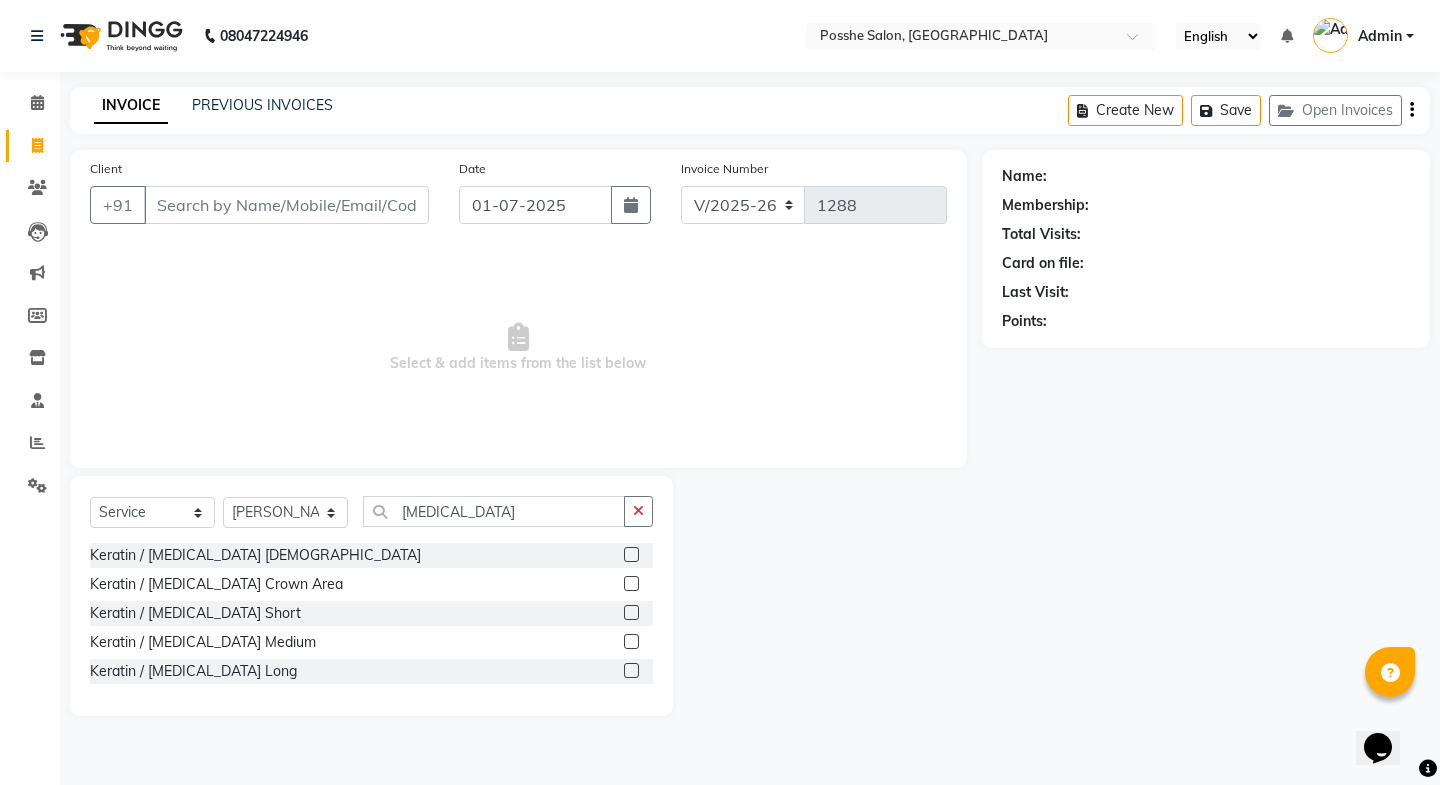 click 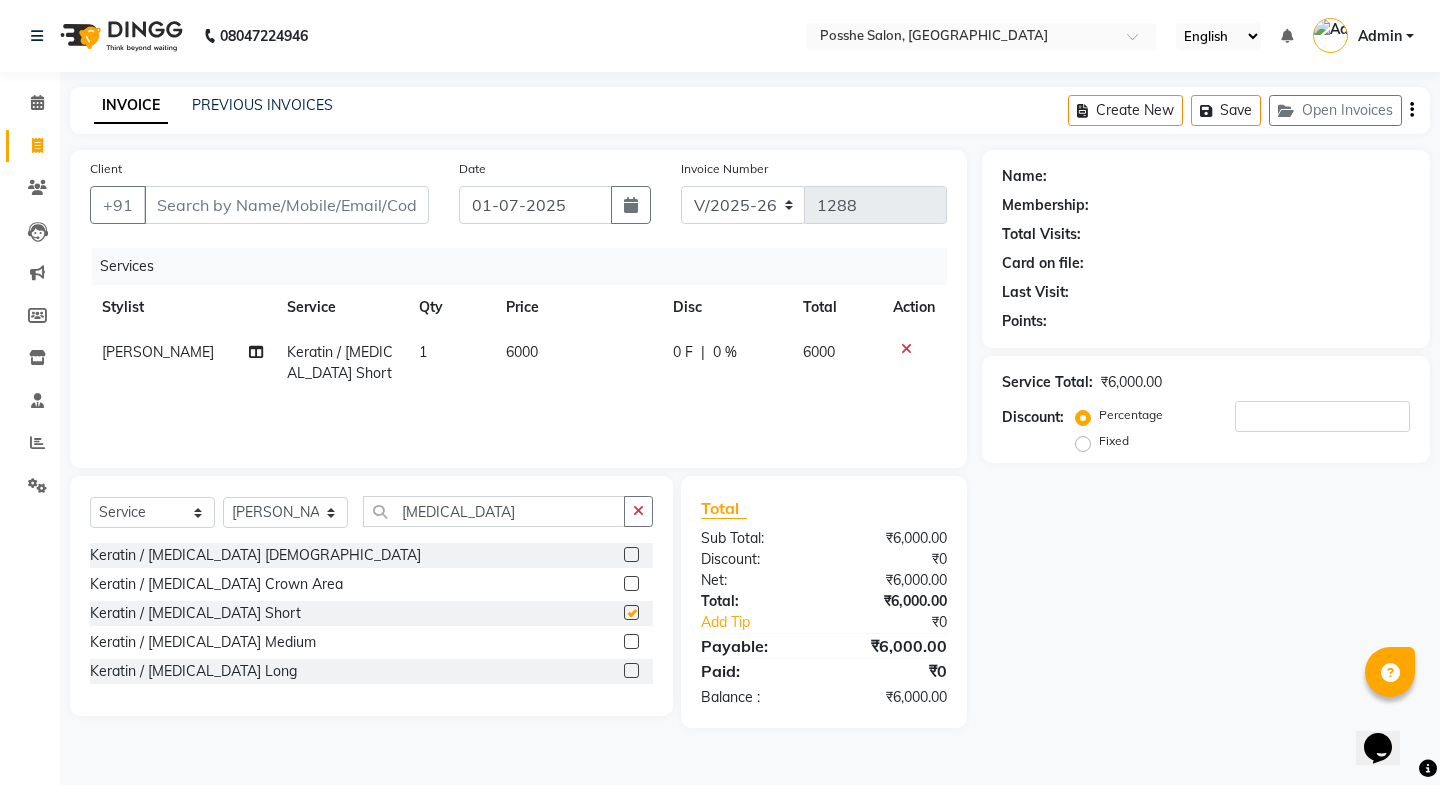 checkbox on "false" 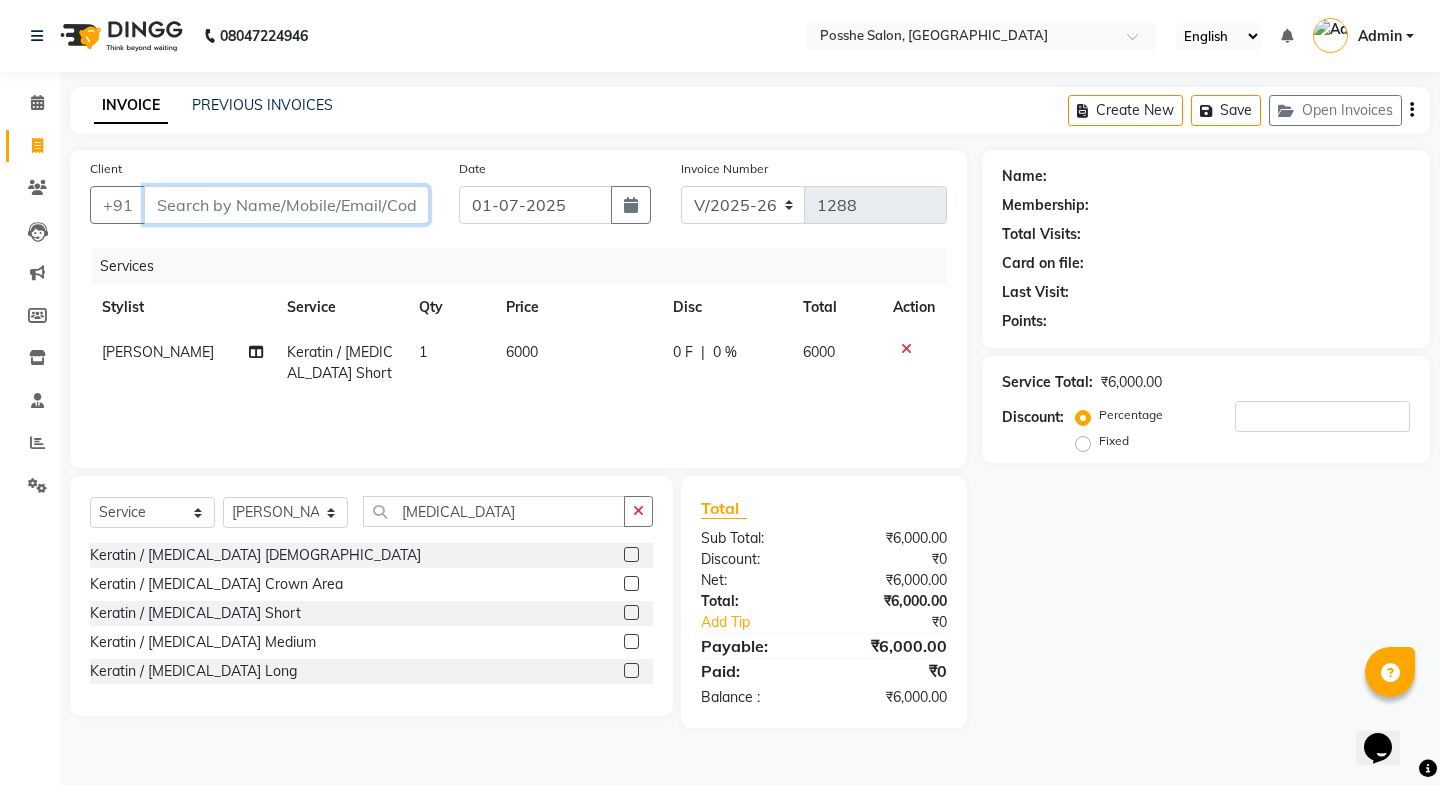 click on "Client" at bounding box center [286, 205] 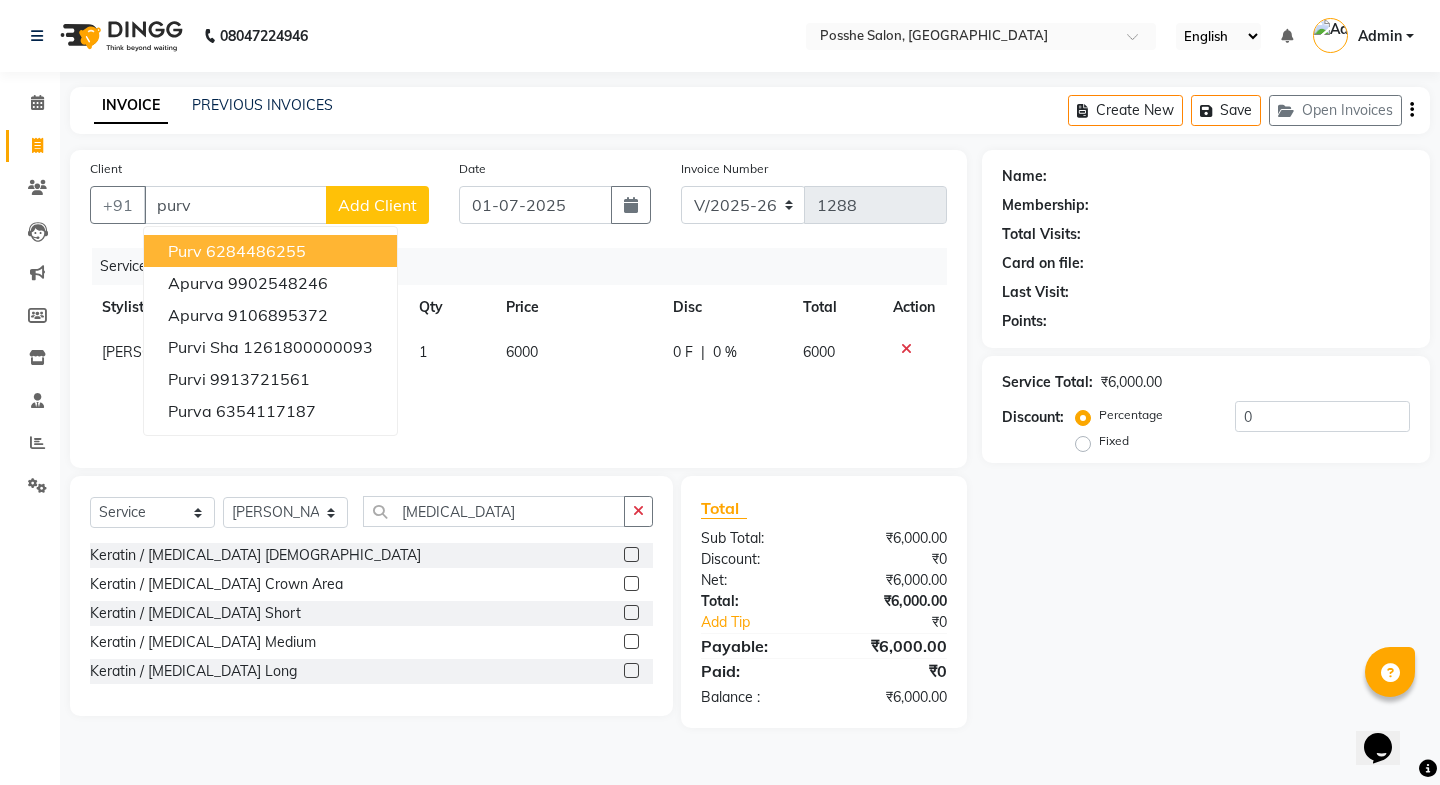 click on "Client +91 purv purv  6284486255 [PERSON_NAME]  9902548246 [PERSON_NAME]  9106895372 purvi sha  1261800000093 purvi  9913721561 purva  6354117187 Add Client" 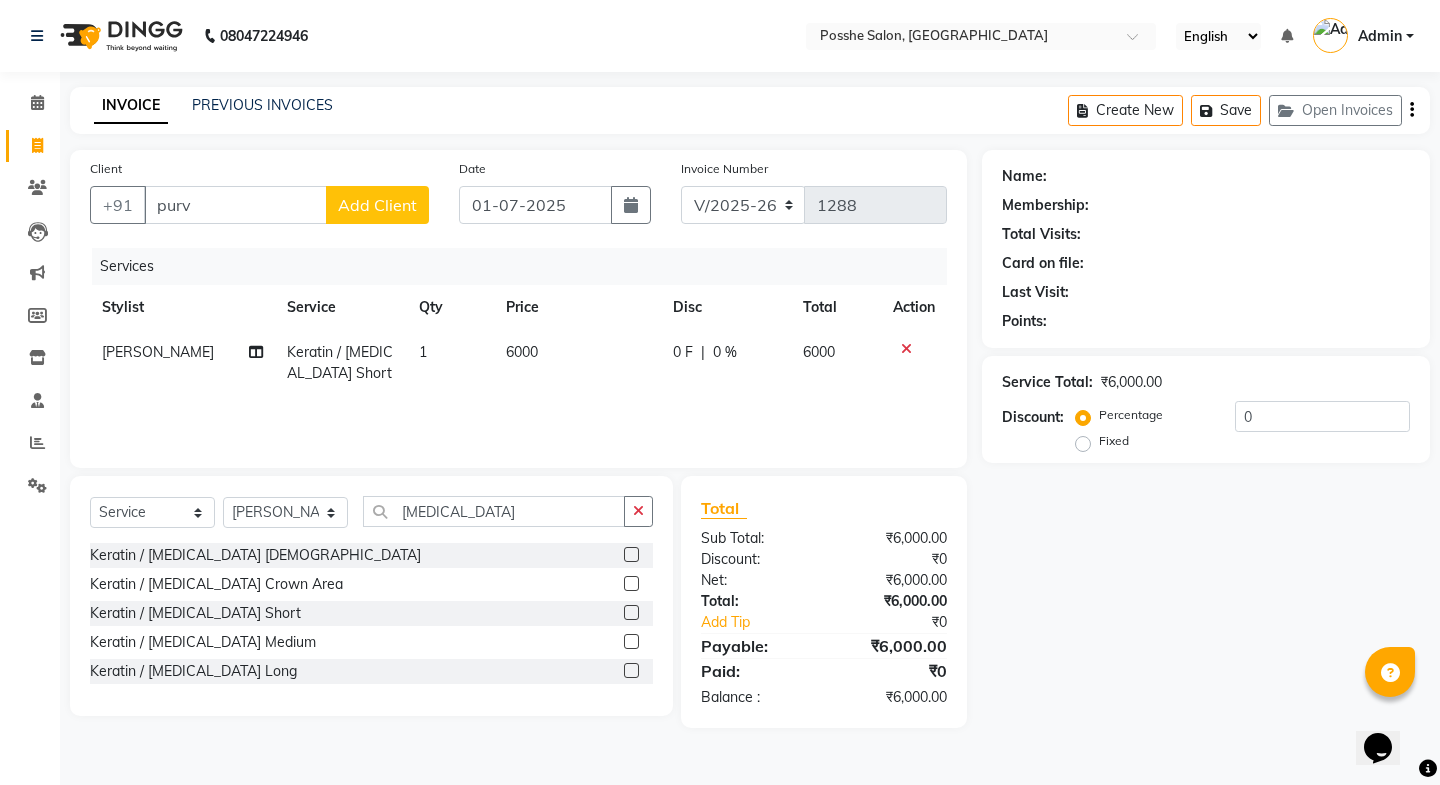click on "Client +91 purv Add Client" 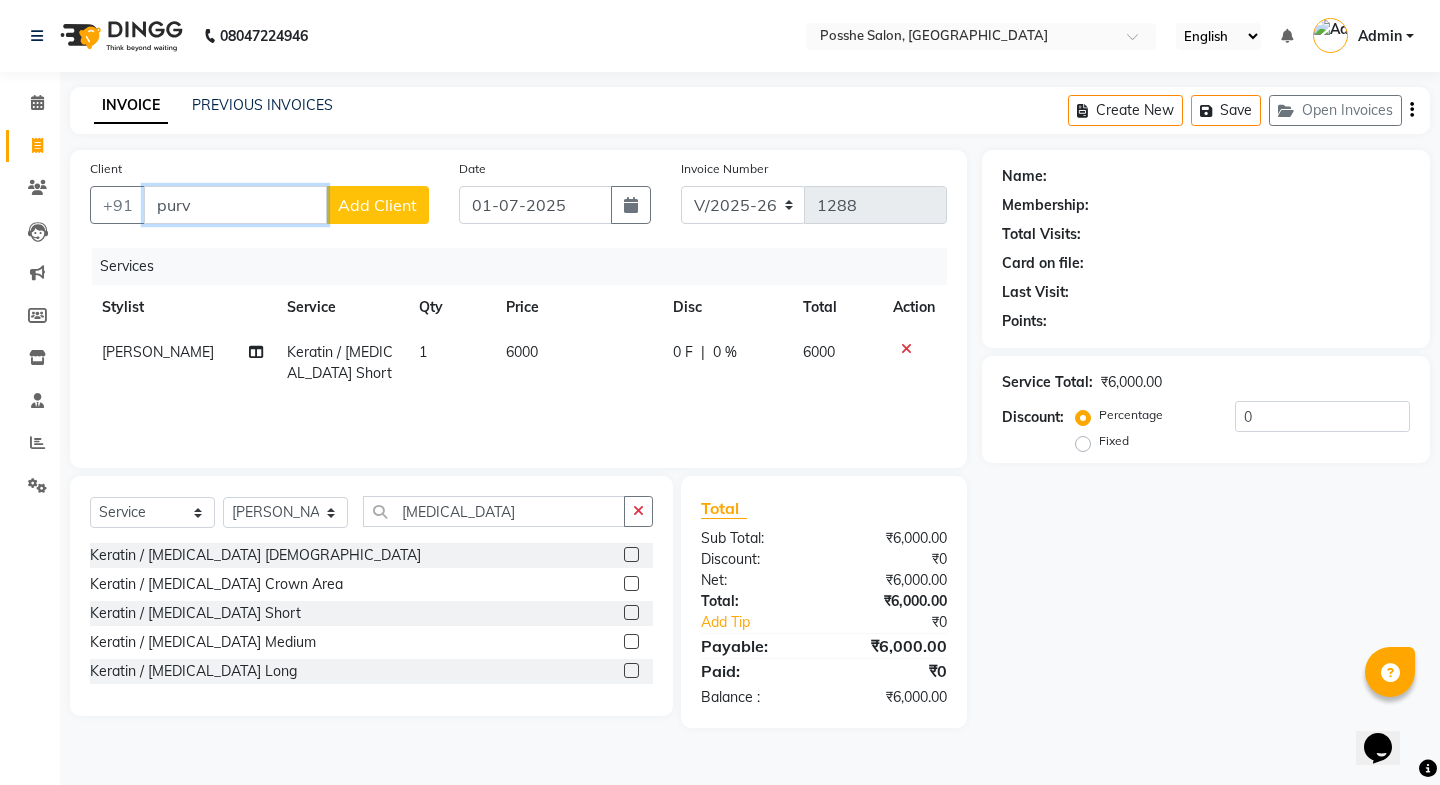 click on "purv" at bounding box center [235, 205] 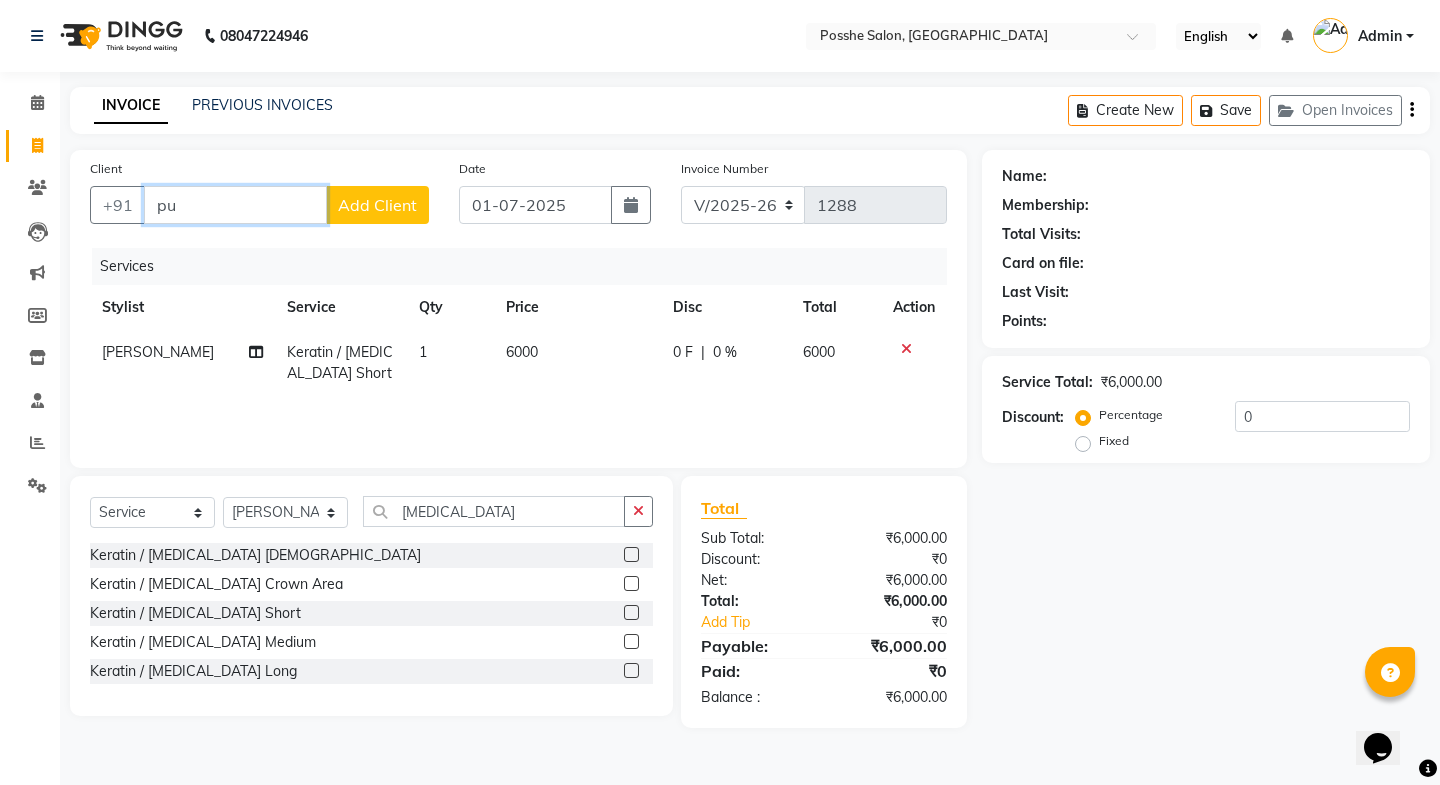 type on "p" 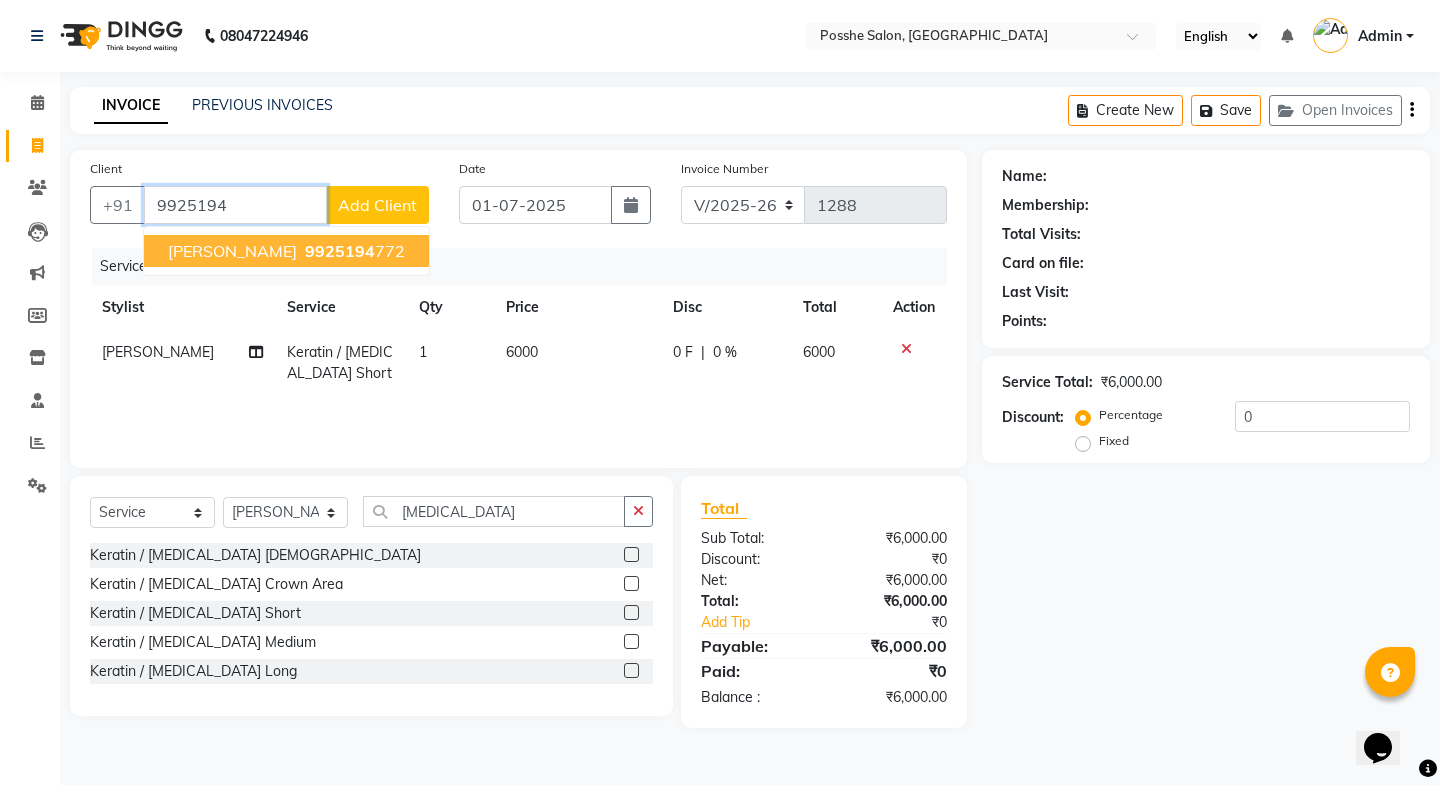 click on "9925194 772" at bounding box center [353, 251] 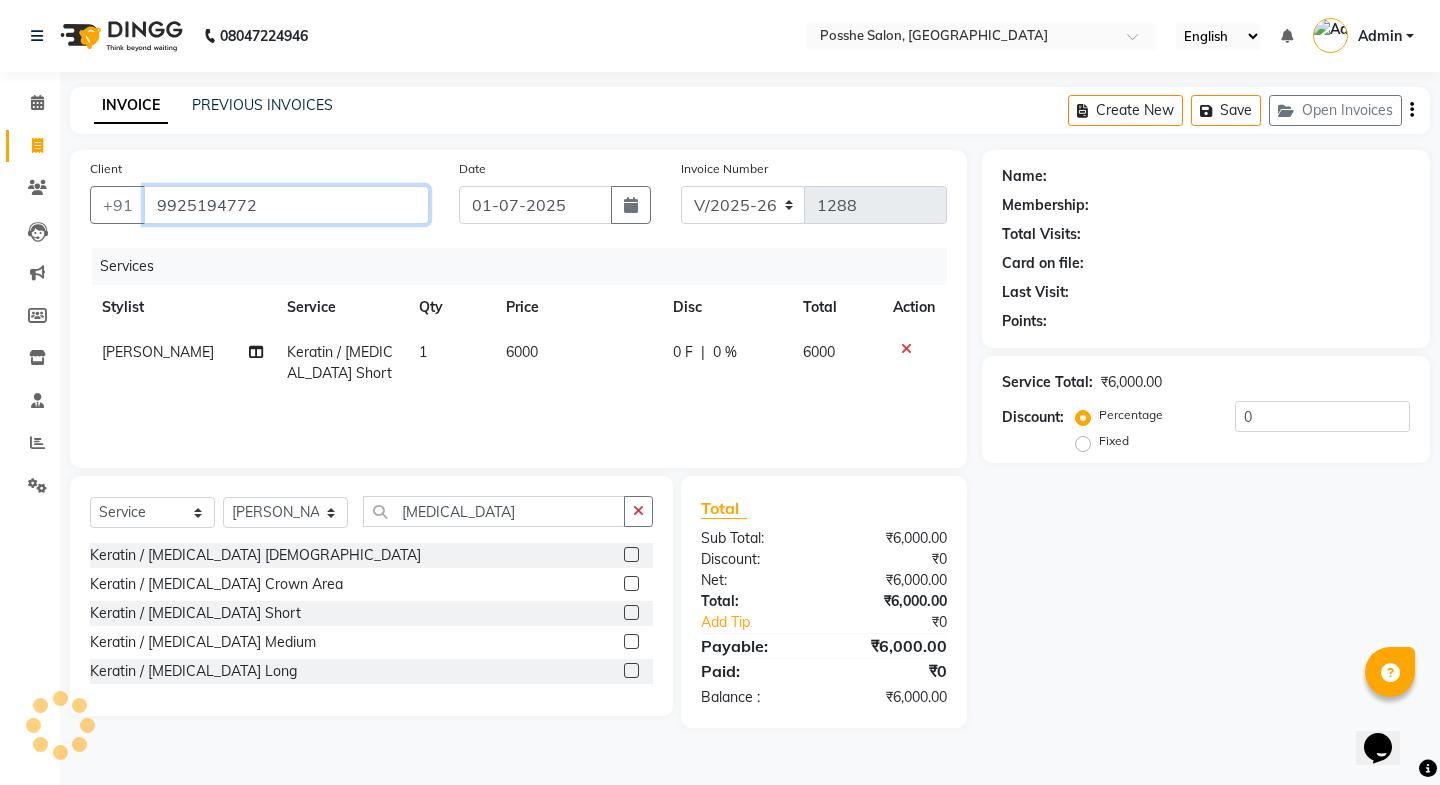 type on "9925194772" 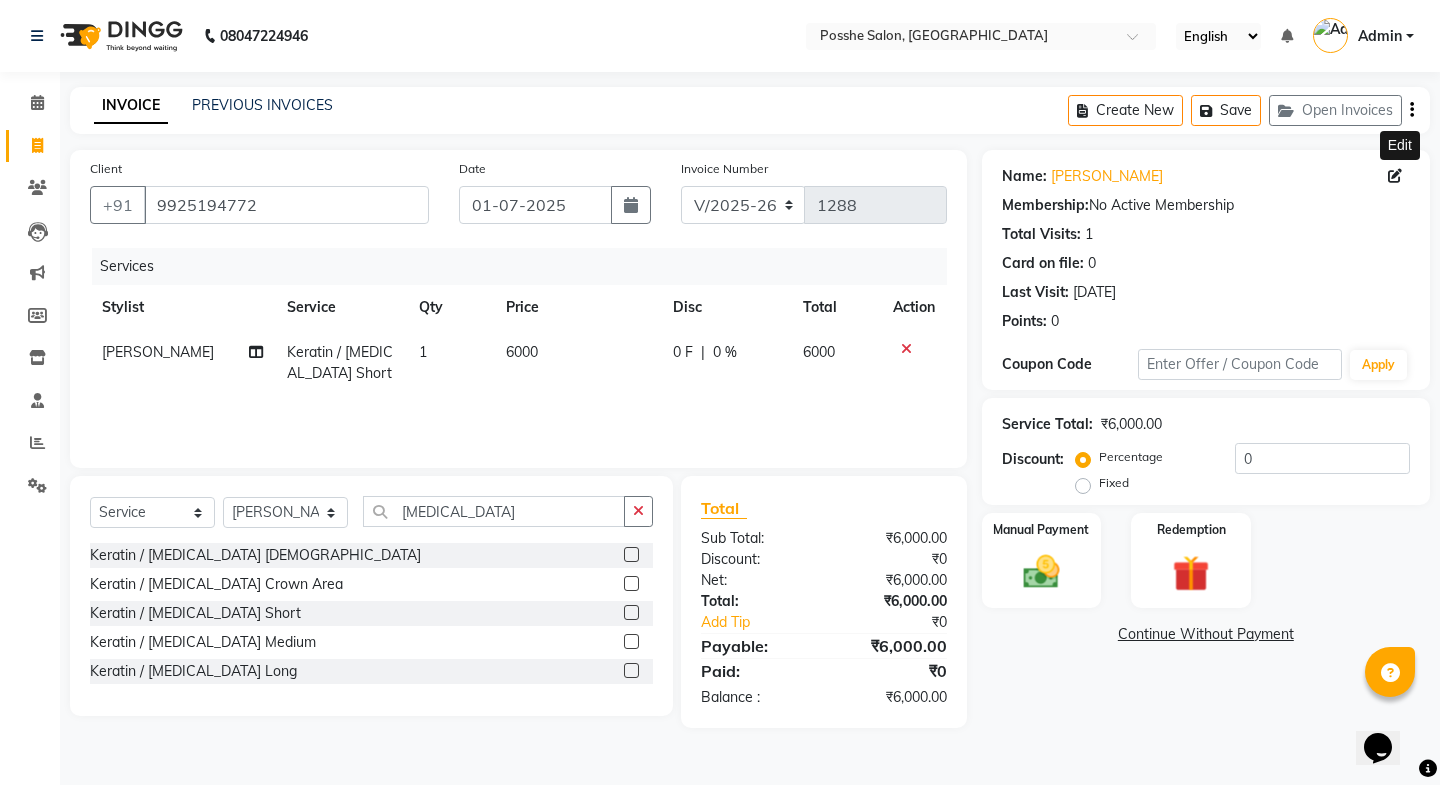 click 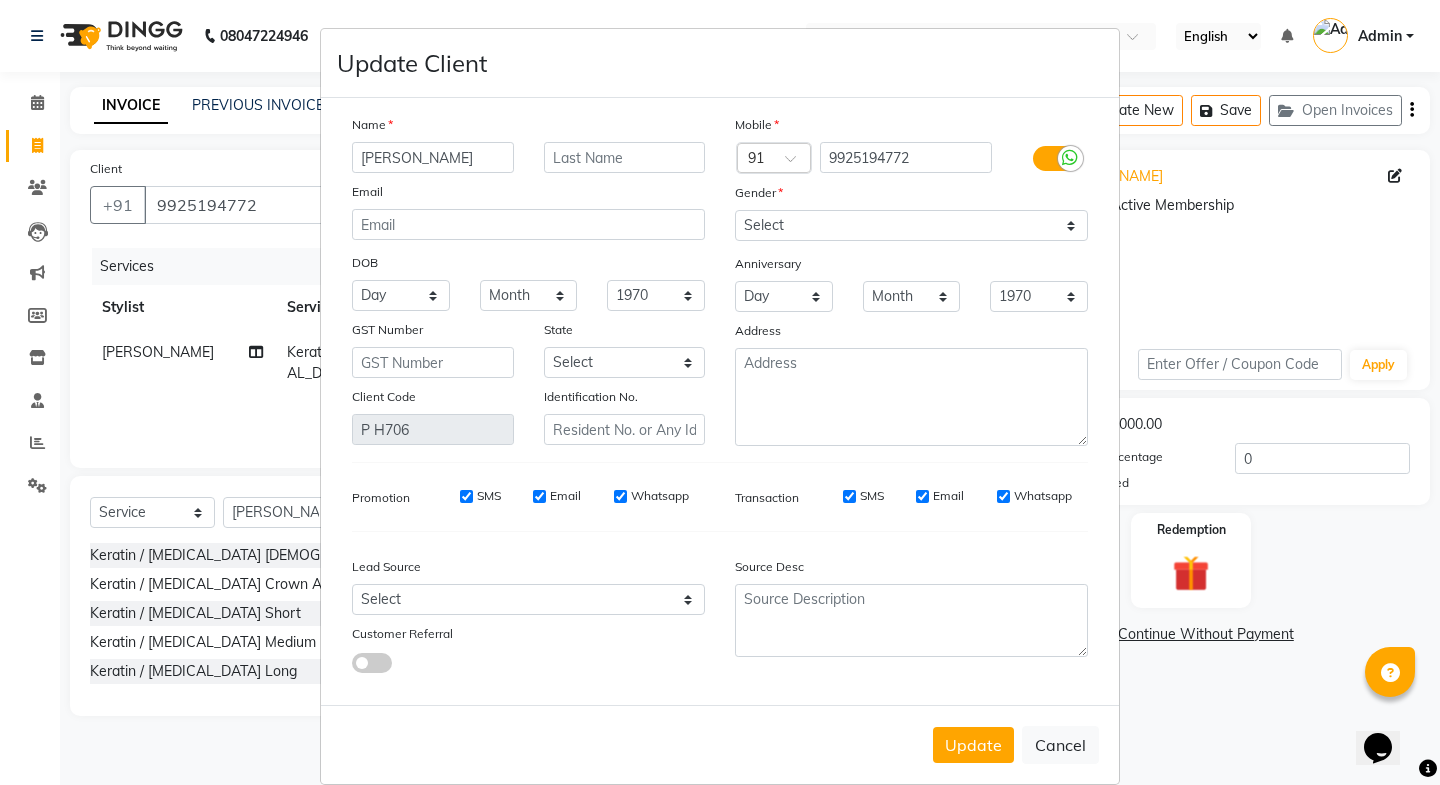 click on "Name" at bounding box center (528, 128) 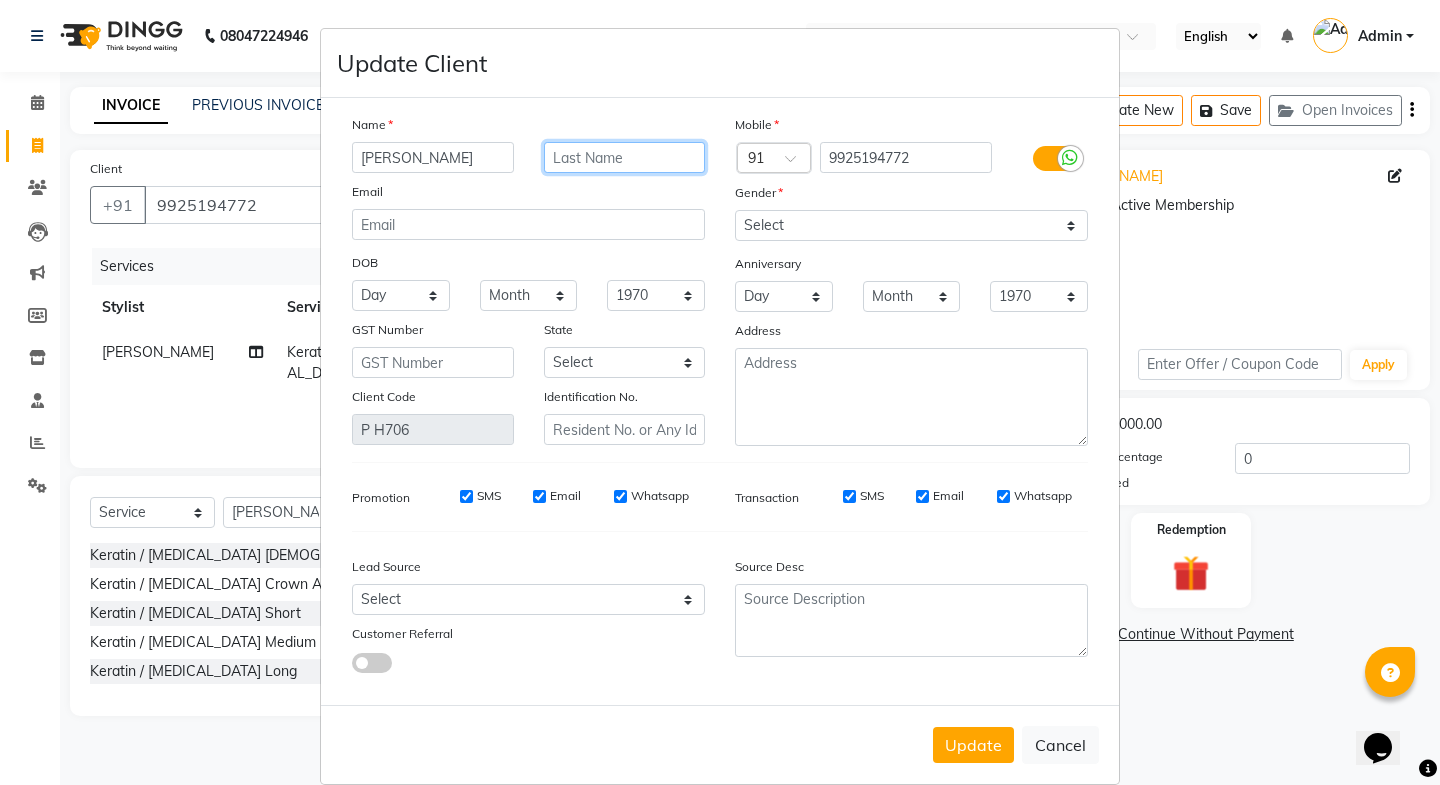 click at bounding box center (625, 157) 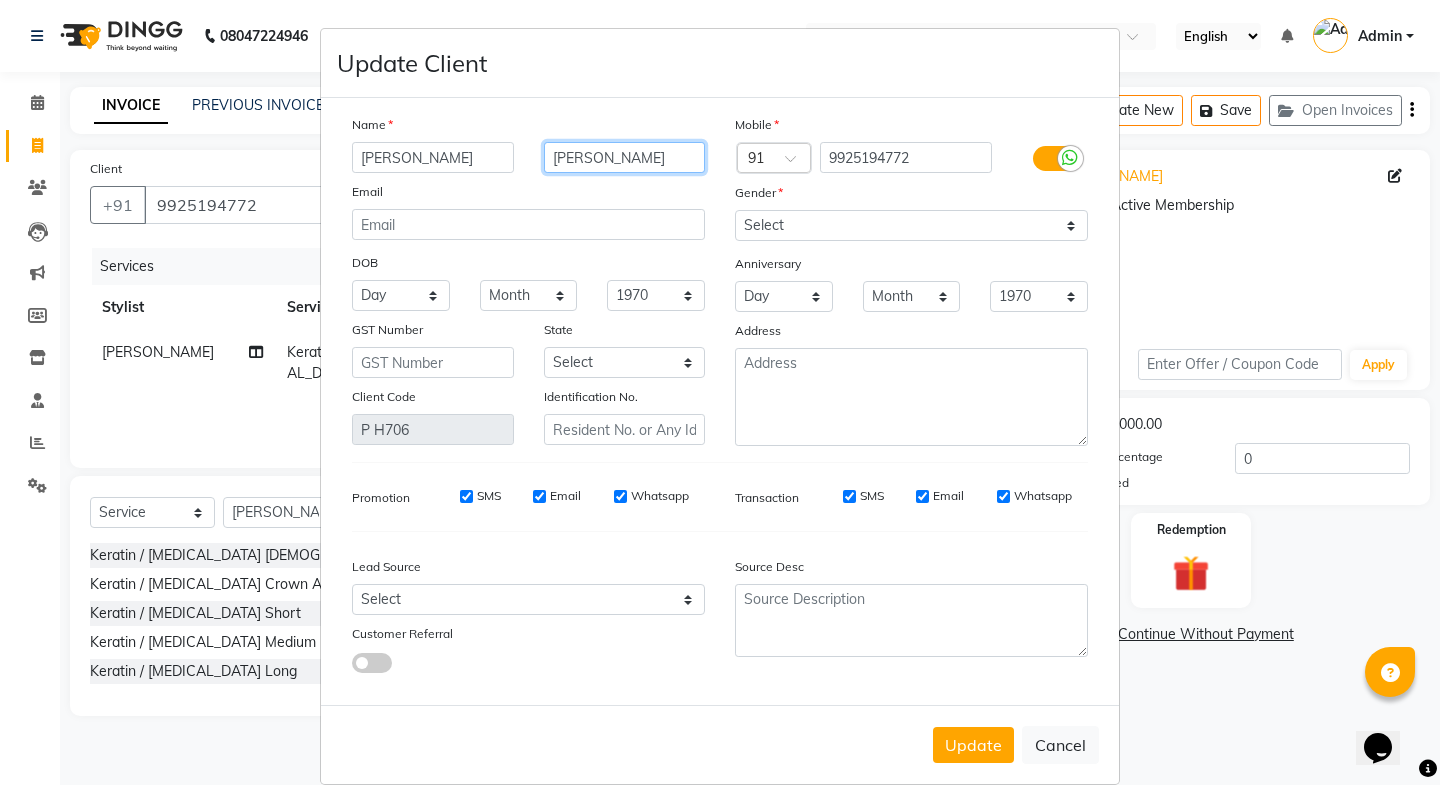 type on "[PERSON_NAME]" 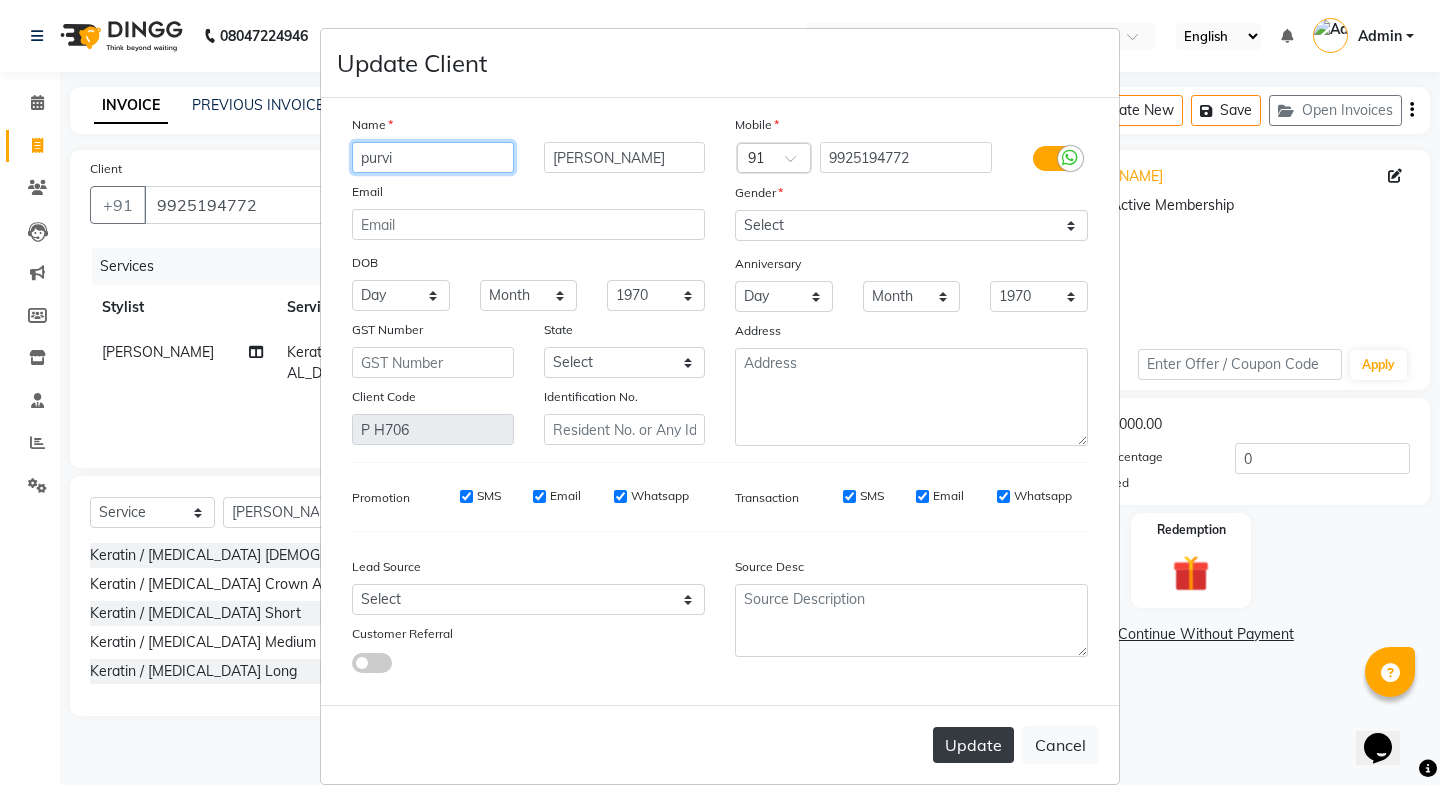 type on "purvi" 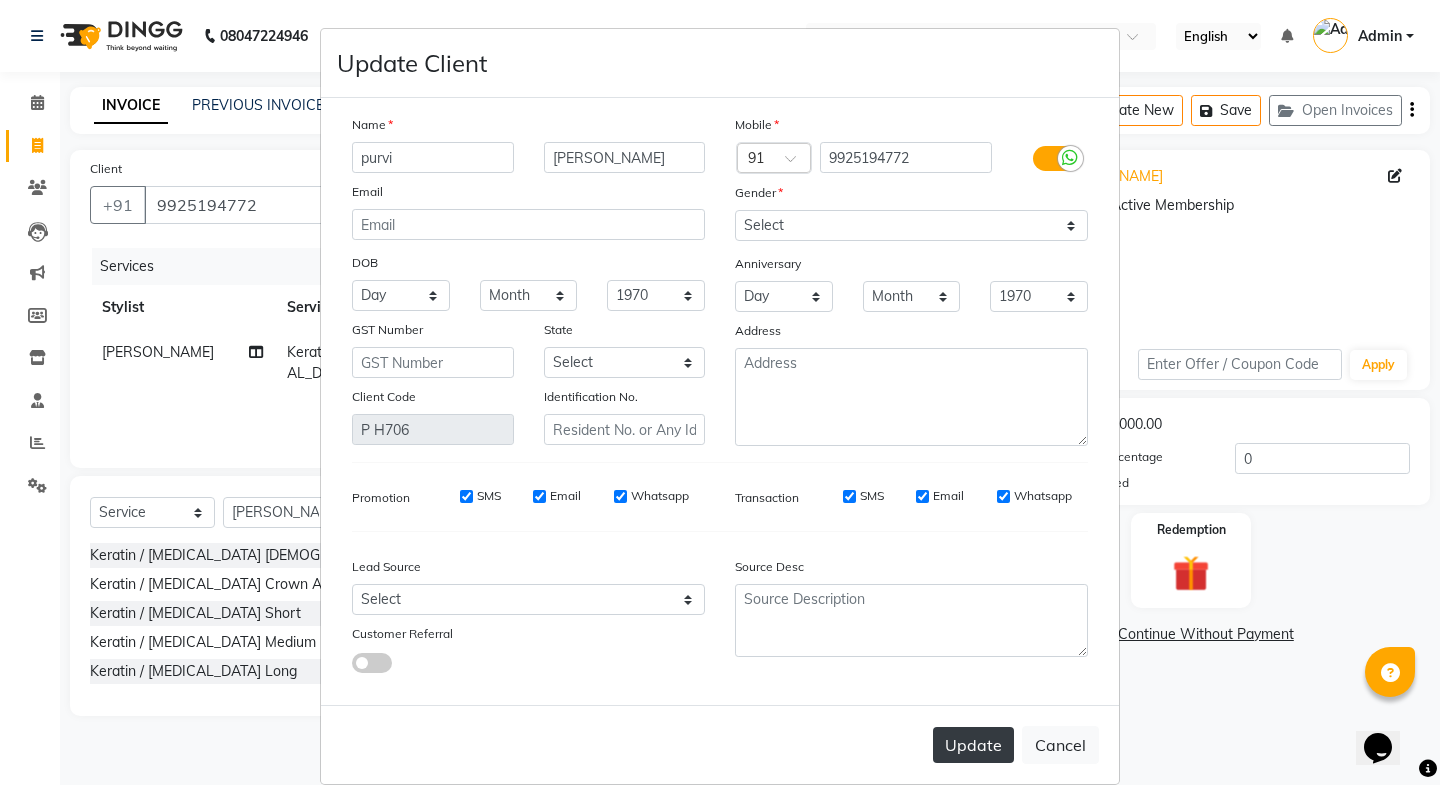 click on "Update" at bounding box center [973, 745] 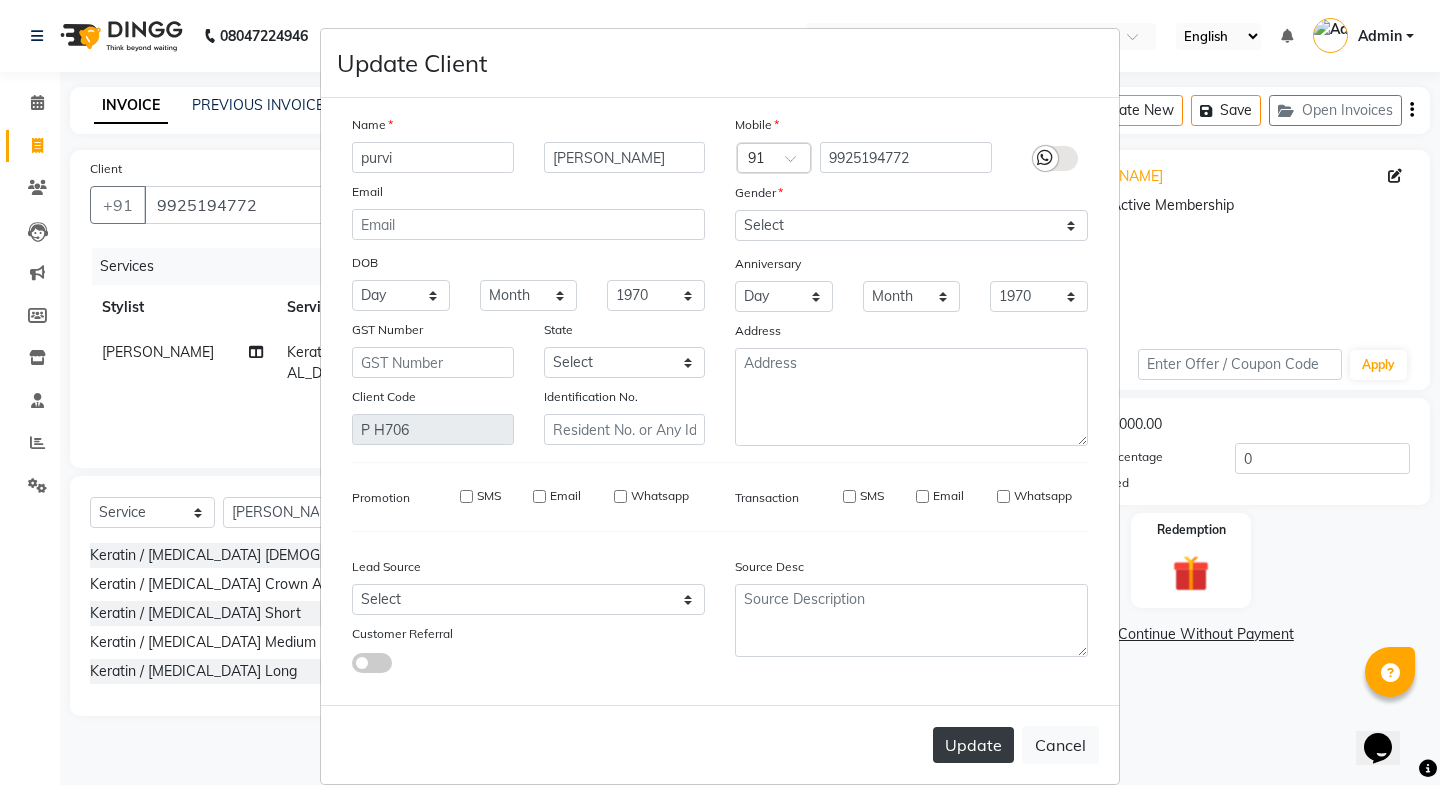 type 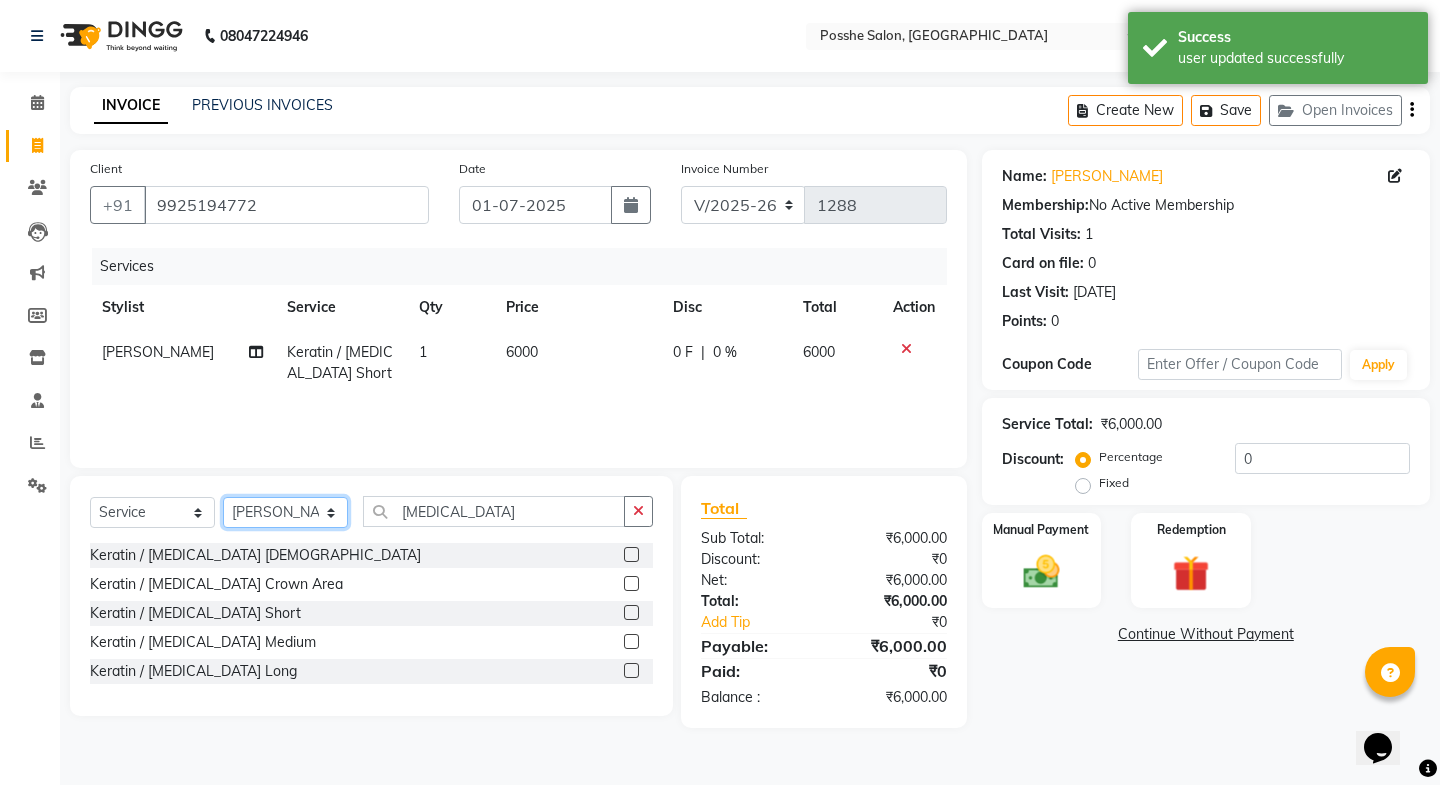 click on "Select Stylist [PERSON_NAME] Mali [PERSON_NAME] Posshe for products [PERSON_NAME] [PERSON_NAME] [PERSON_NAME]" 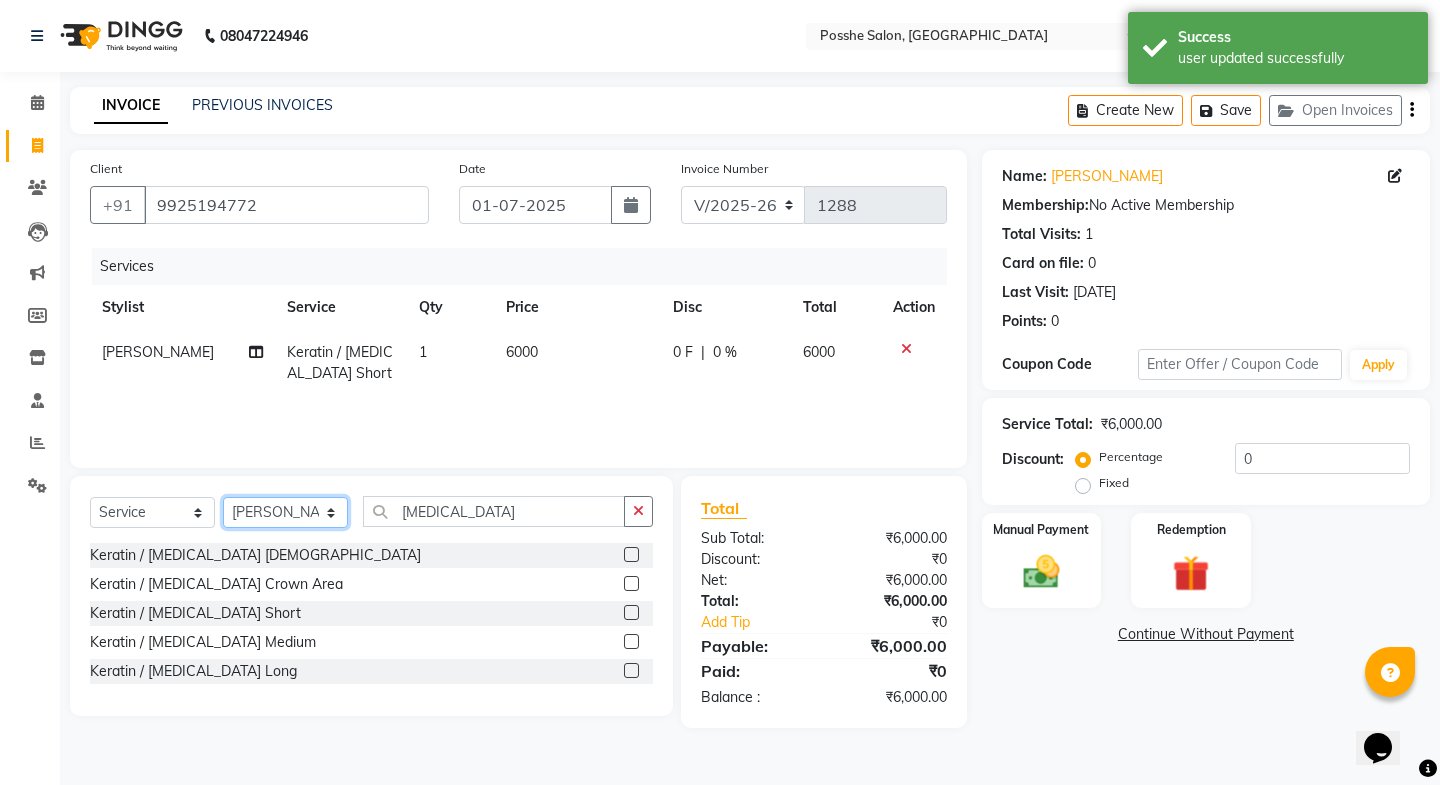 select on "43736" 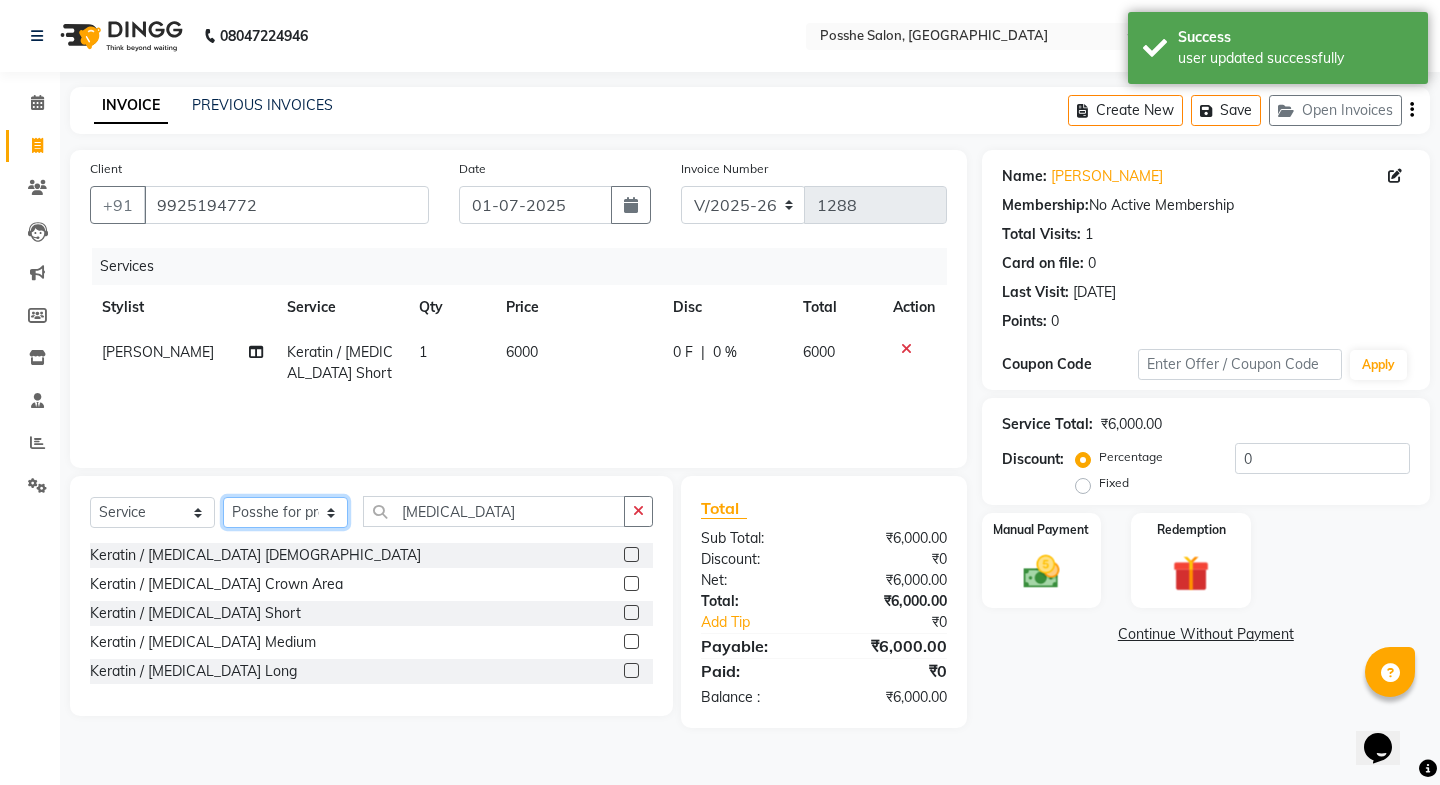 click on "Select Stylist [PERSON_NAME] Mali [PERSON_NAME] Posshe for products [PERSON_NAME] [PERSON_NAME] [PERSON_NAME]" 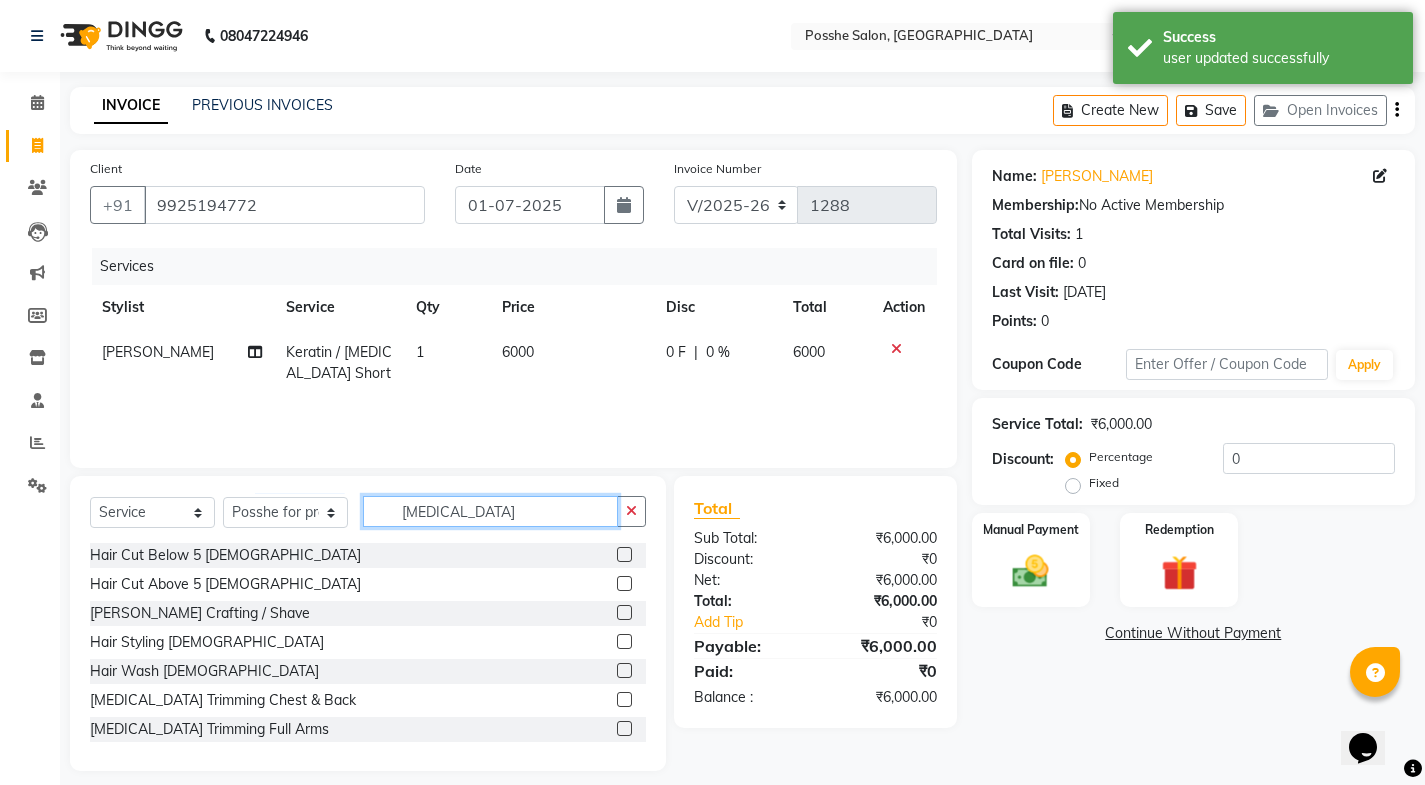 click on "[MEDICAL_DATA]" 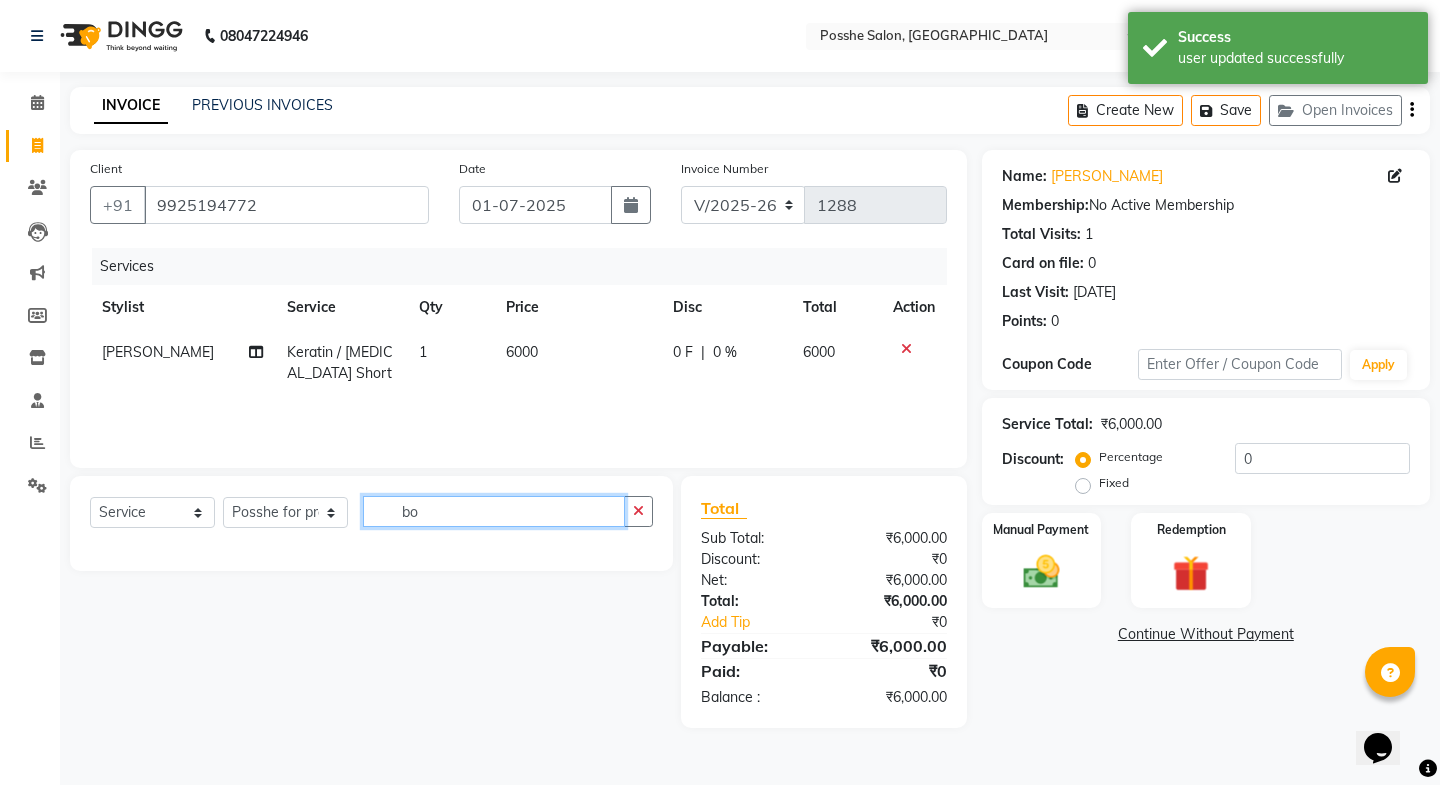 type on "b" 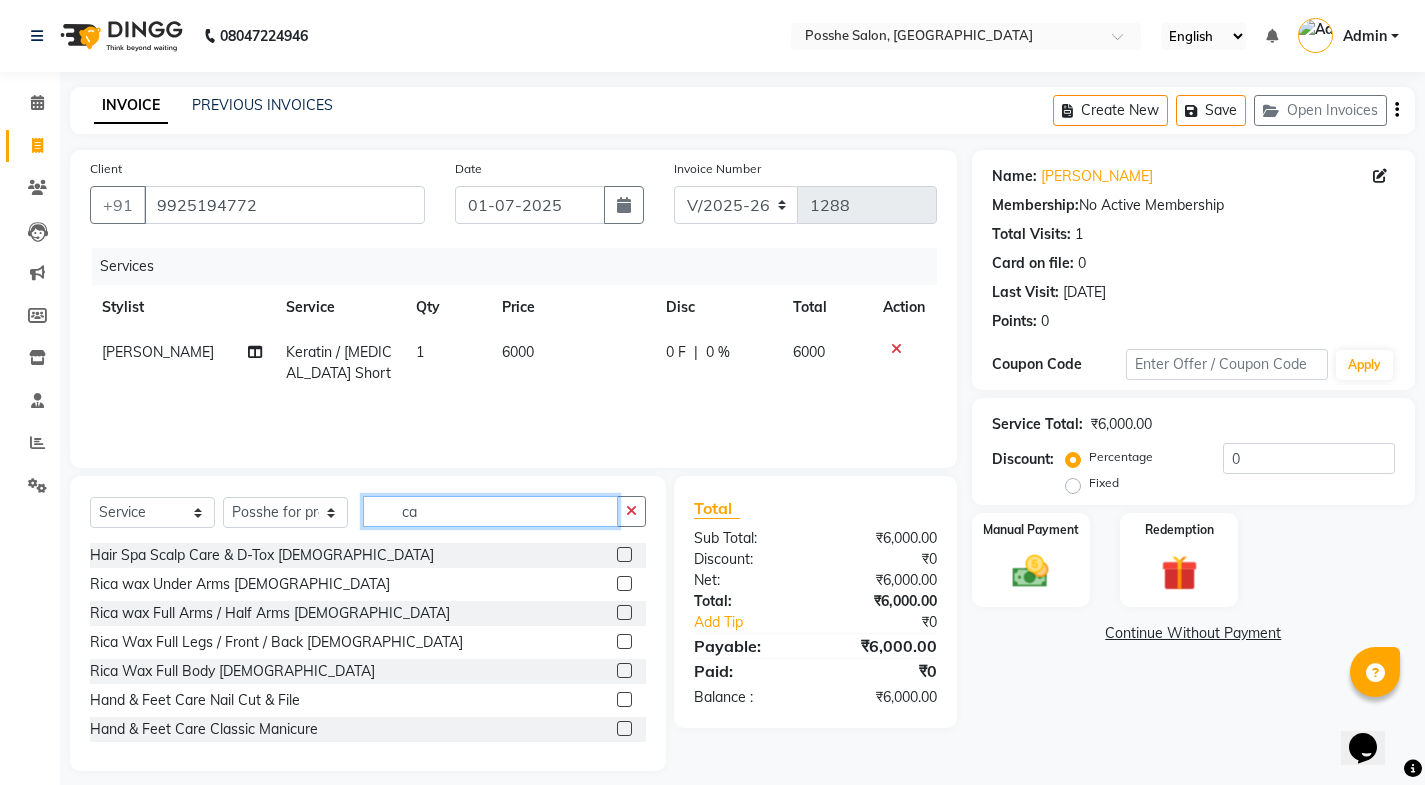 type on "c" 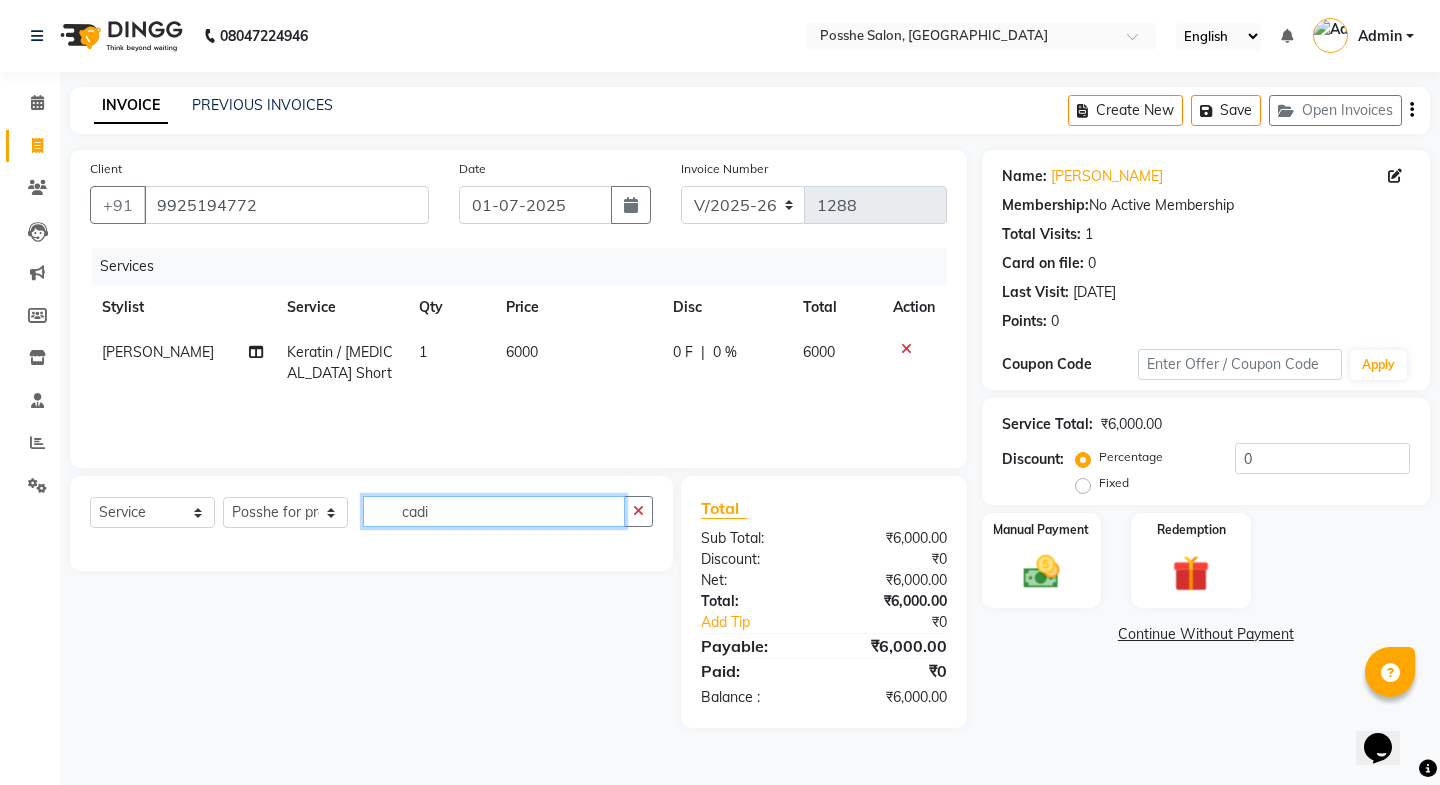 type on "cadi" 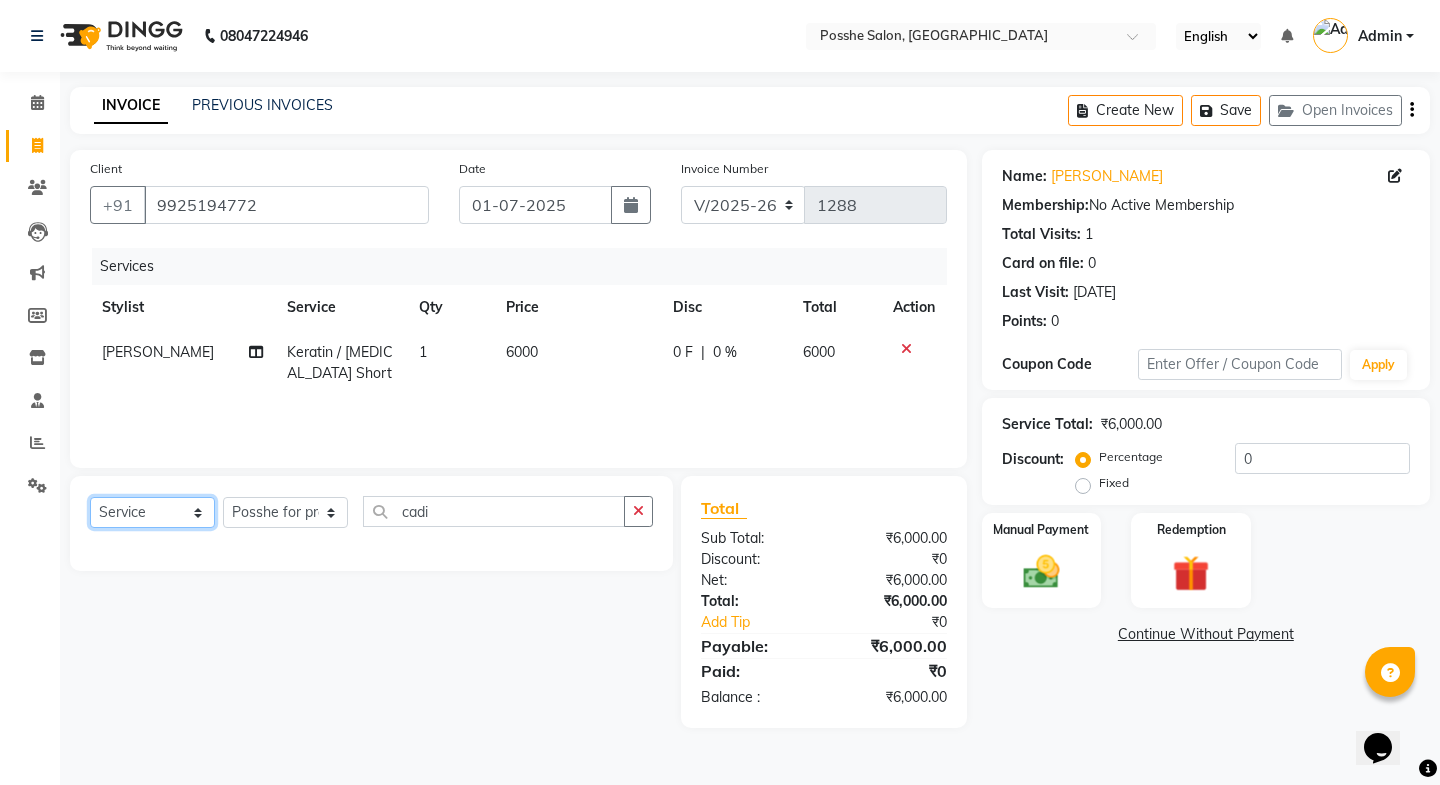 click on "Select  Service  Product  Membership  Package Voucher Prepaid Gift Card" 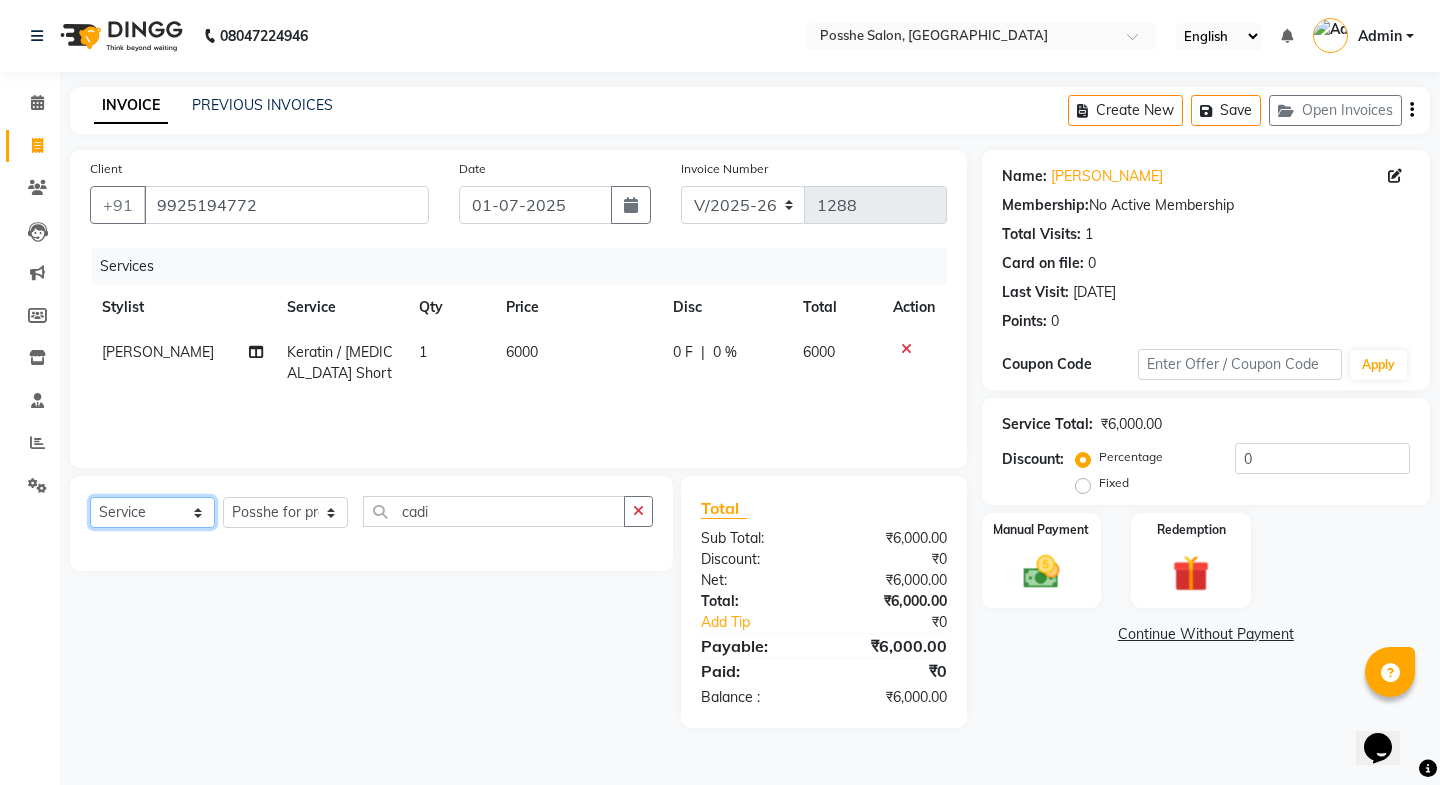 select on "product" 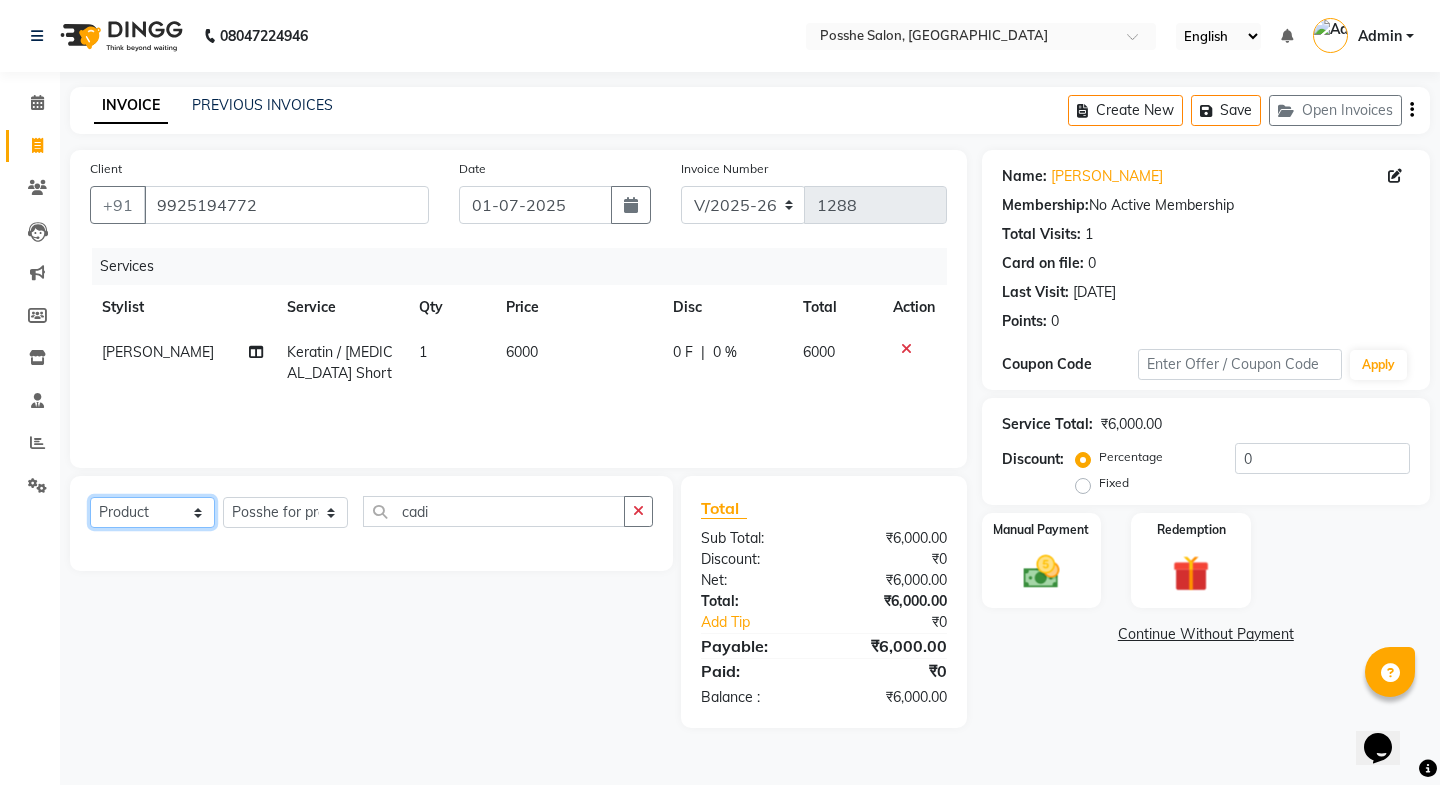 click on "Select  Service  Product  Membership  Package Voucher Prepaid Gift Card" 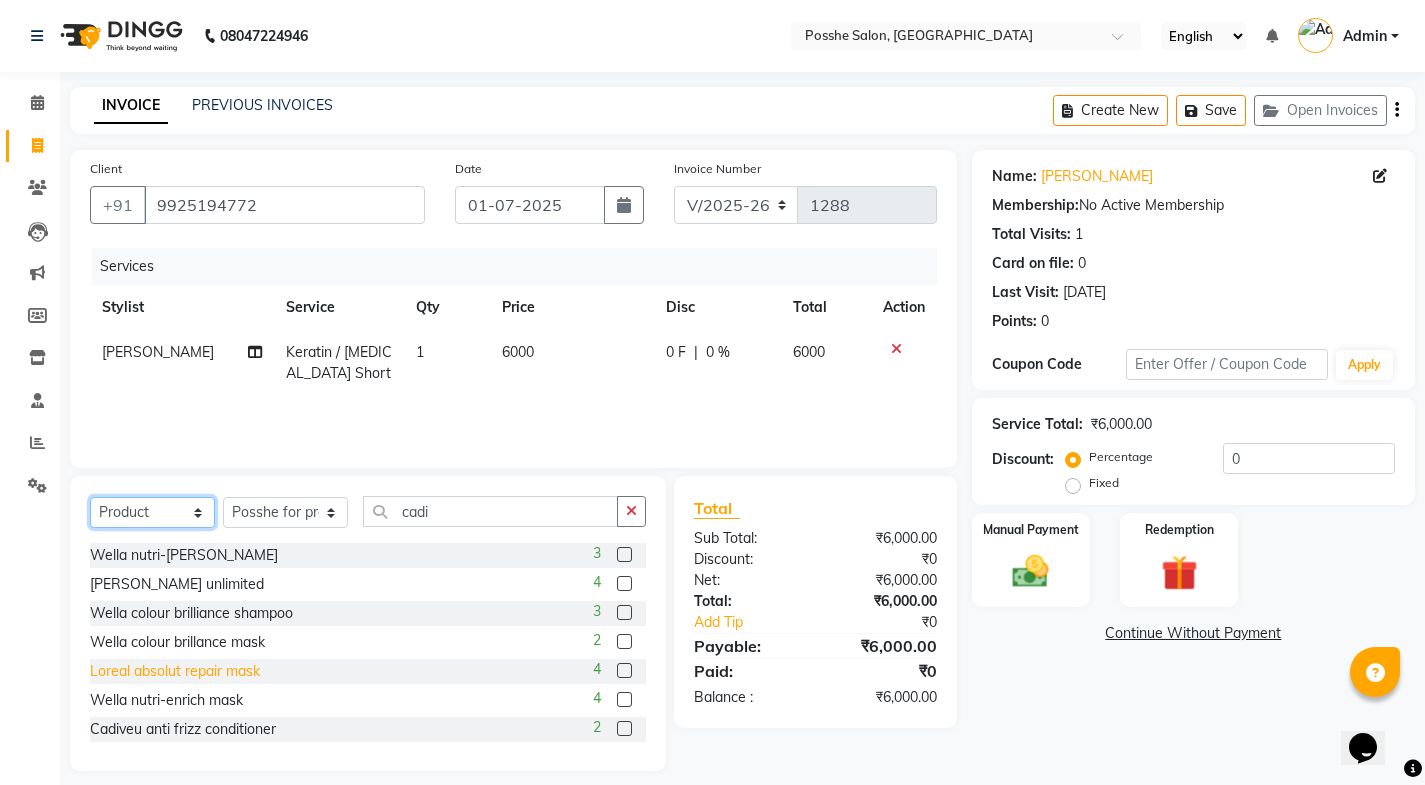 scroll, scrollTop: 100, scrollLeft: 0, axis: vertical 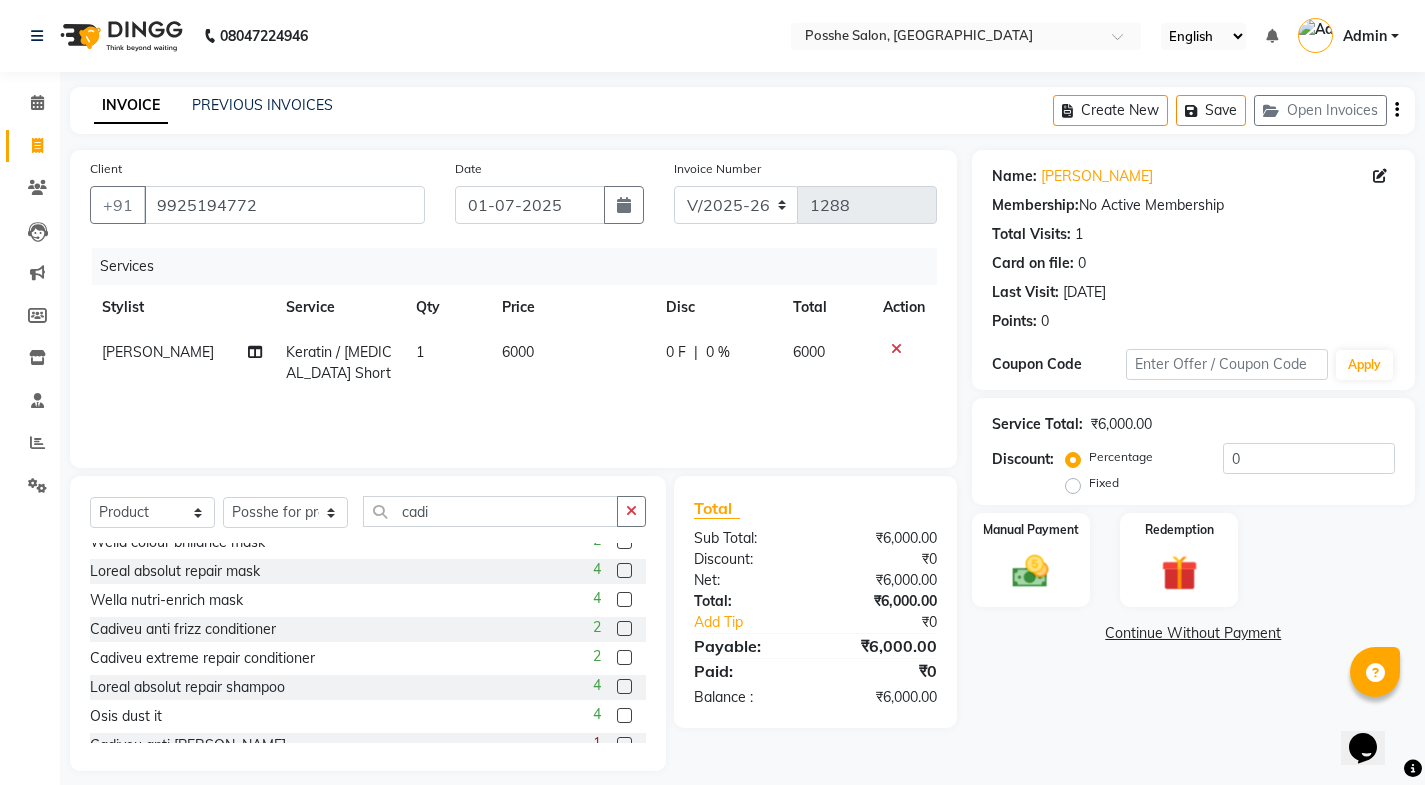 click 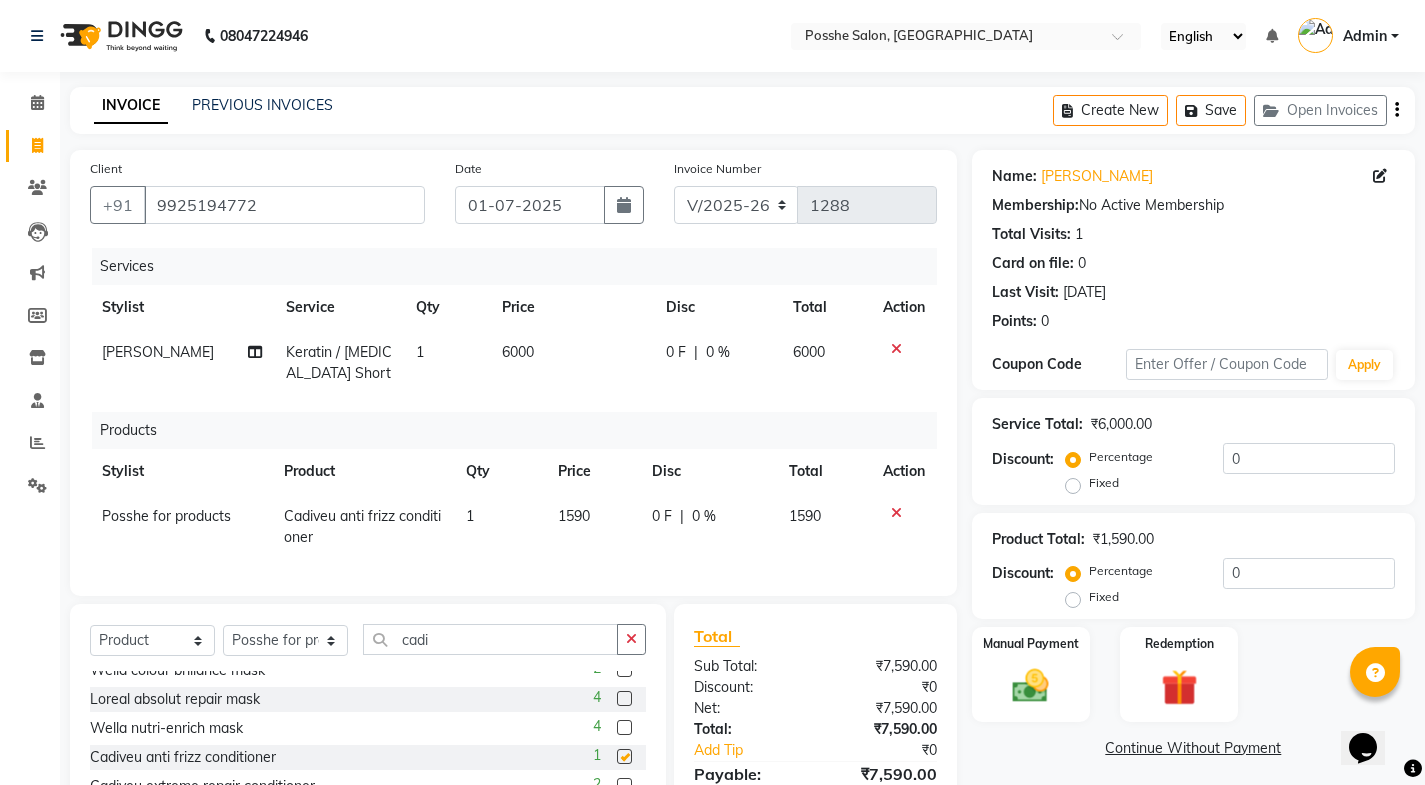 checkbox on "false" 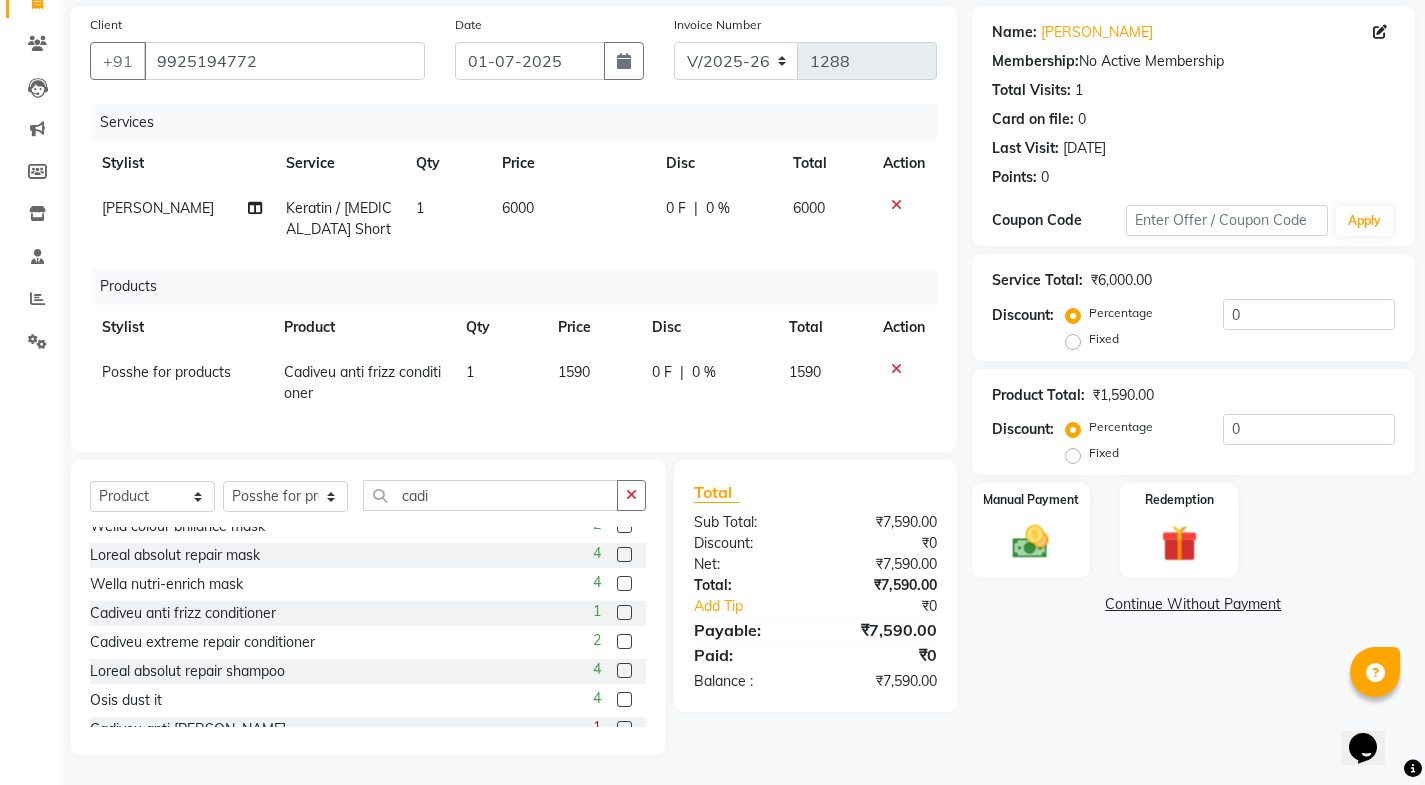 scroll, scrollTop: 159, scrollLeft: 0, axis: vertical 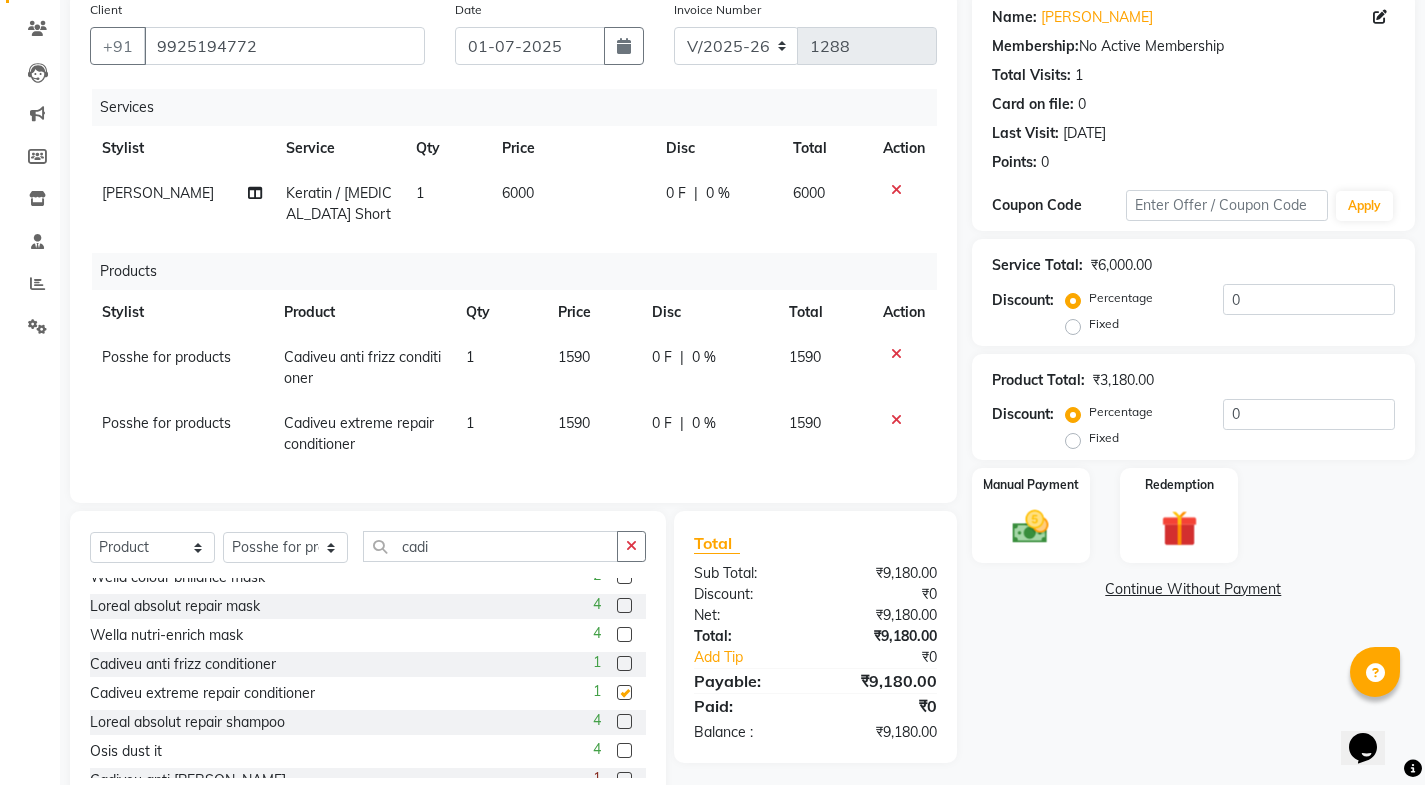 checkbox on "false" 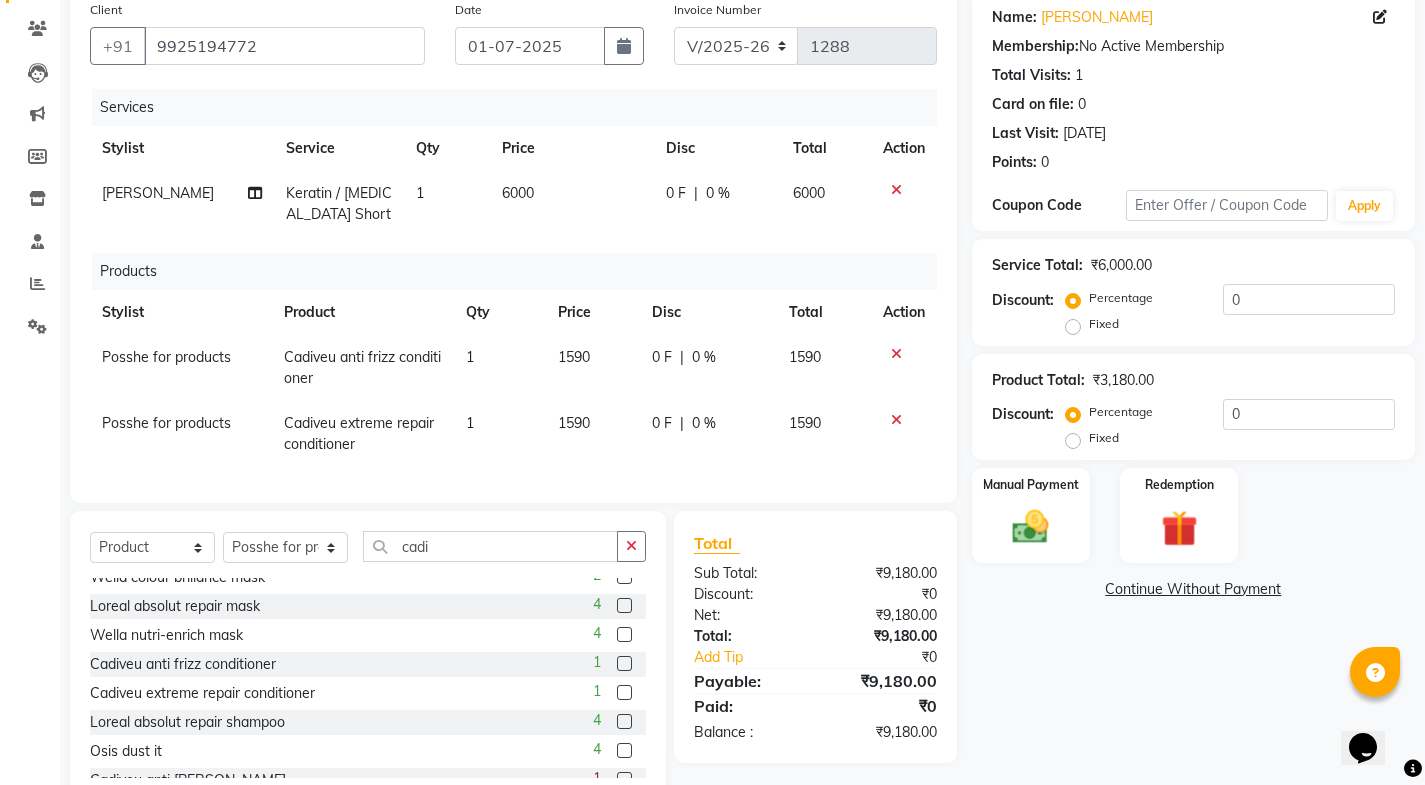 click on "1590" 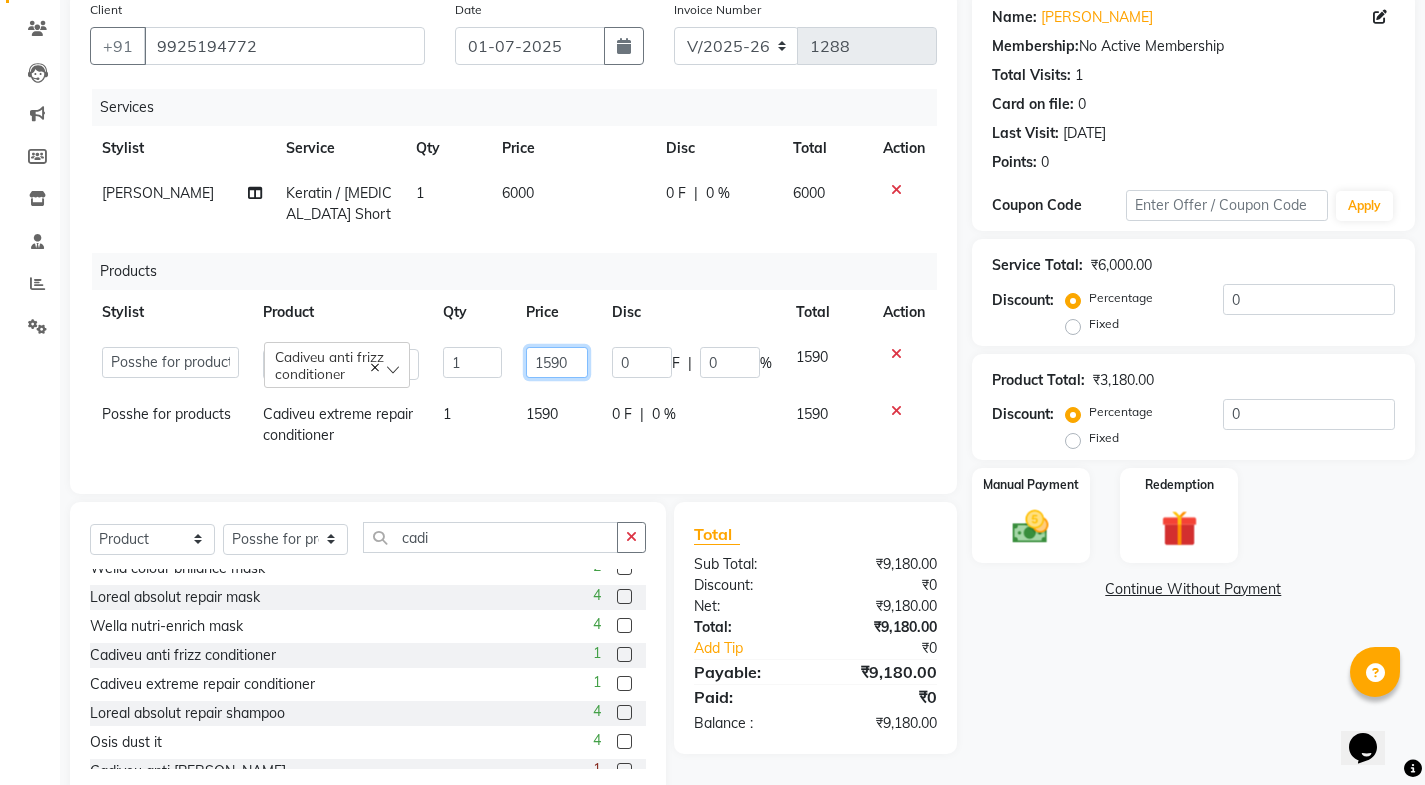click on "1590" 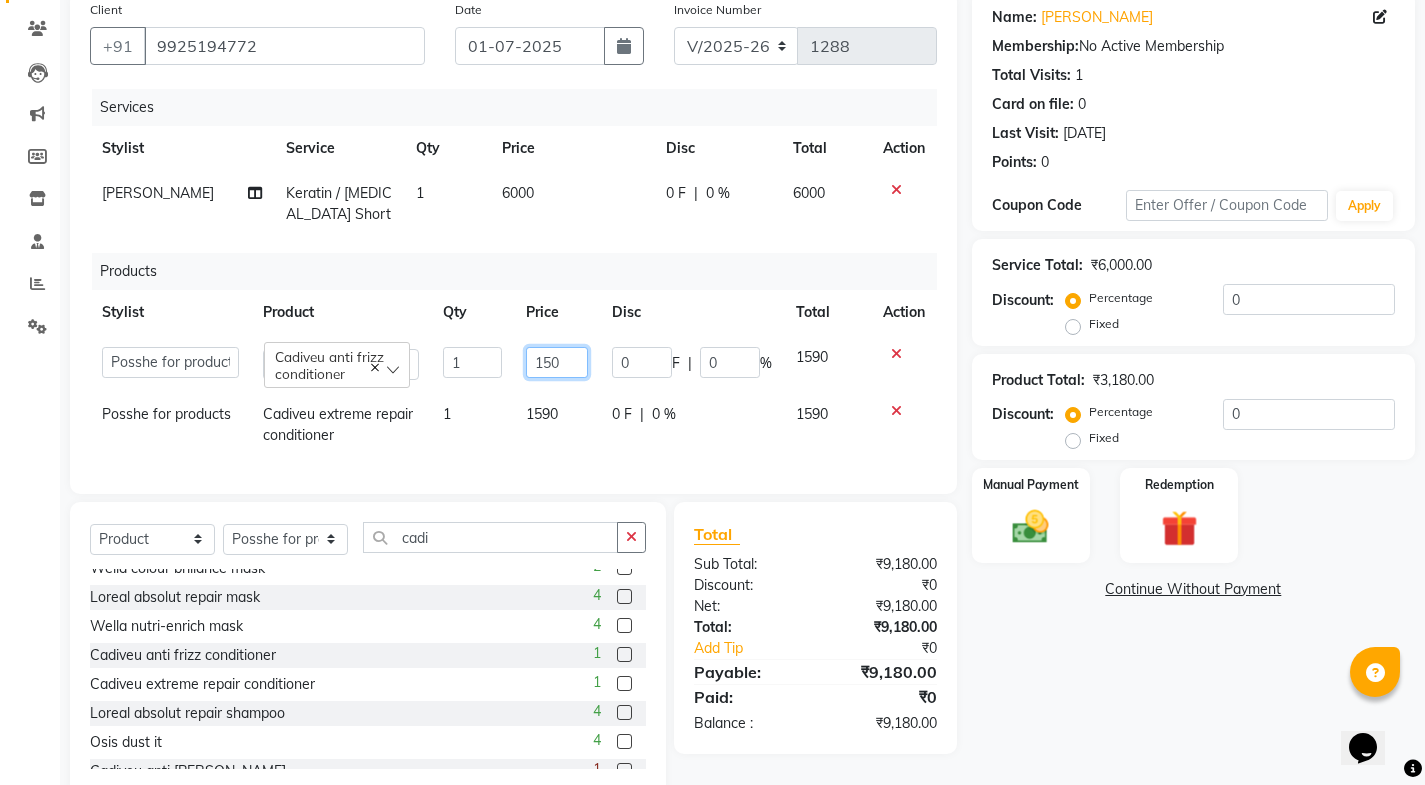 type on "1500" 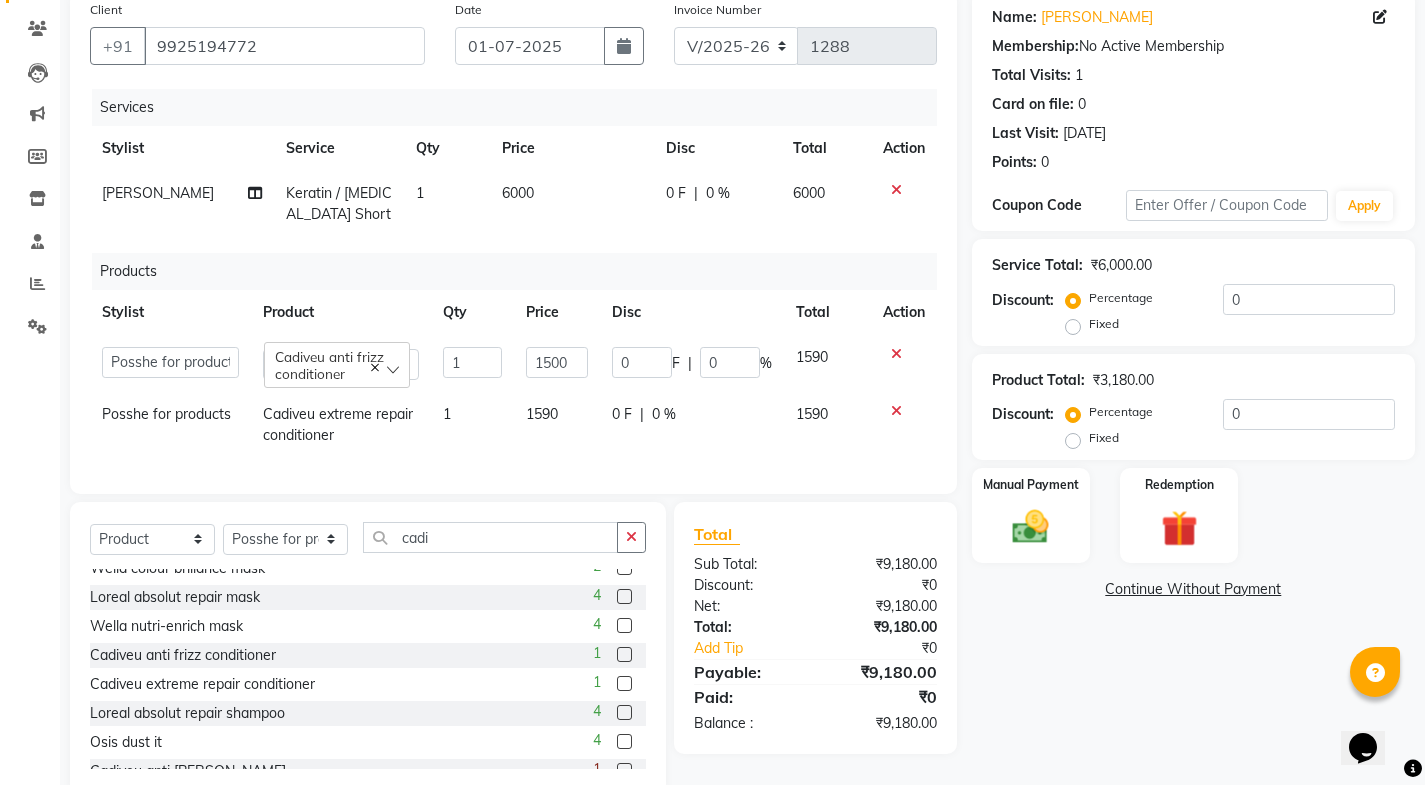 click on "1500" 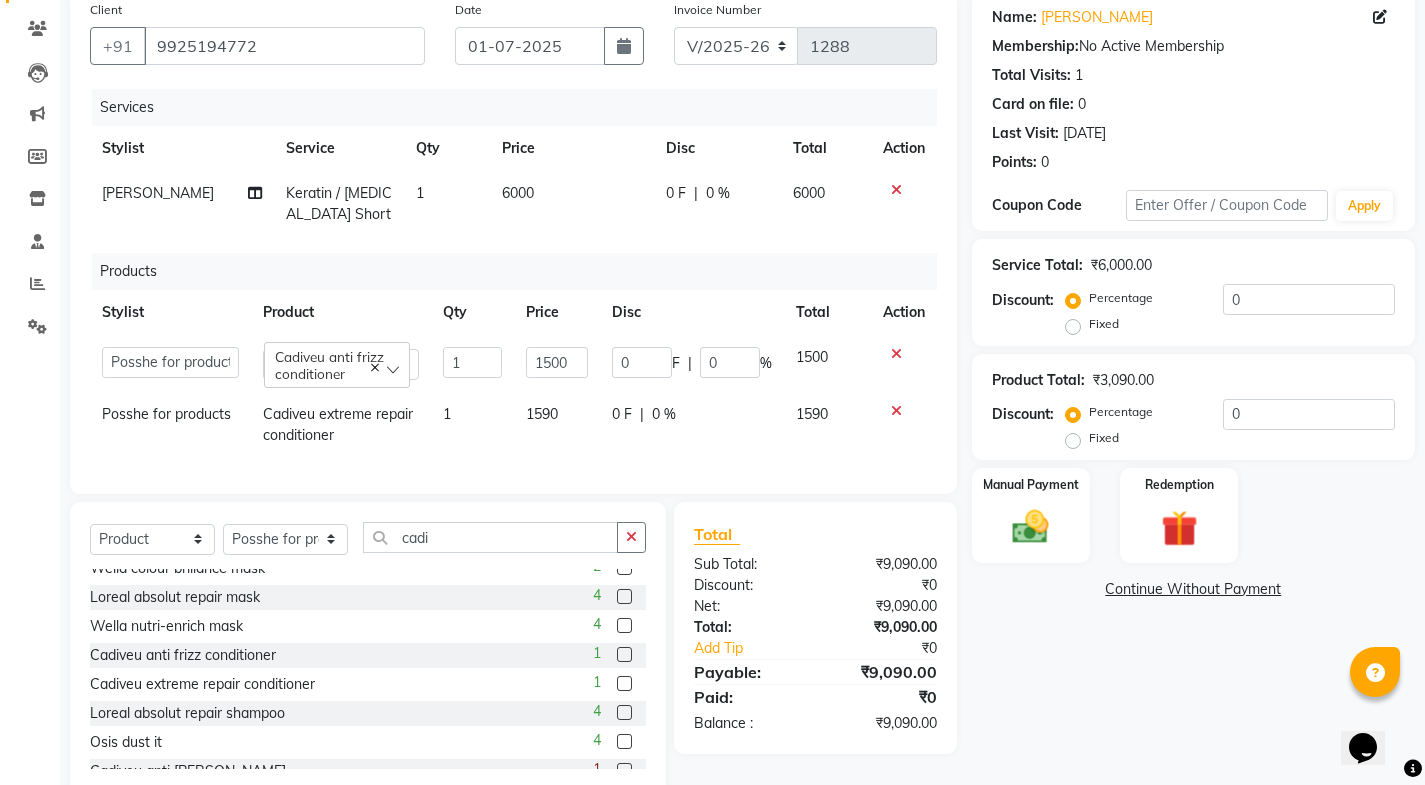 click on "1590" 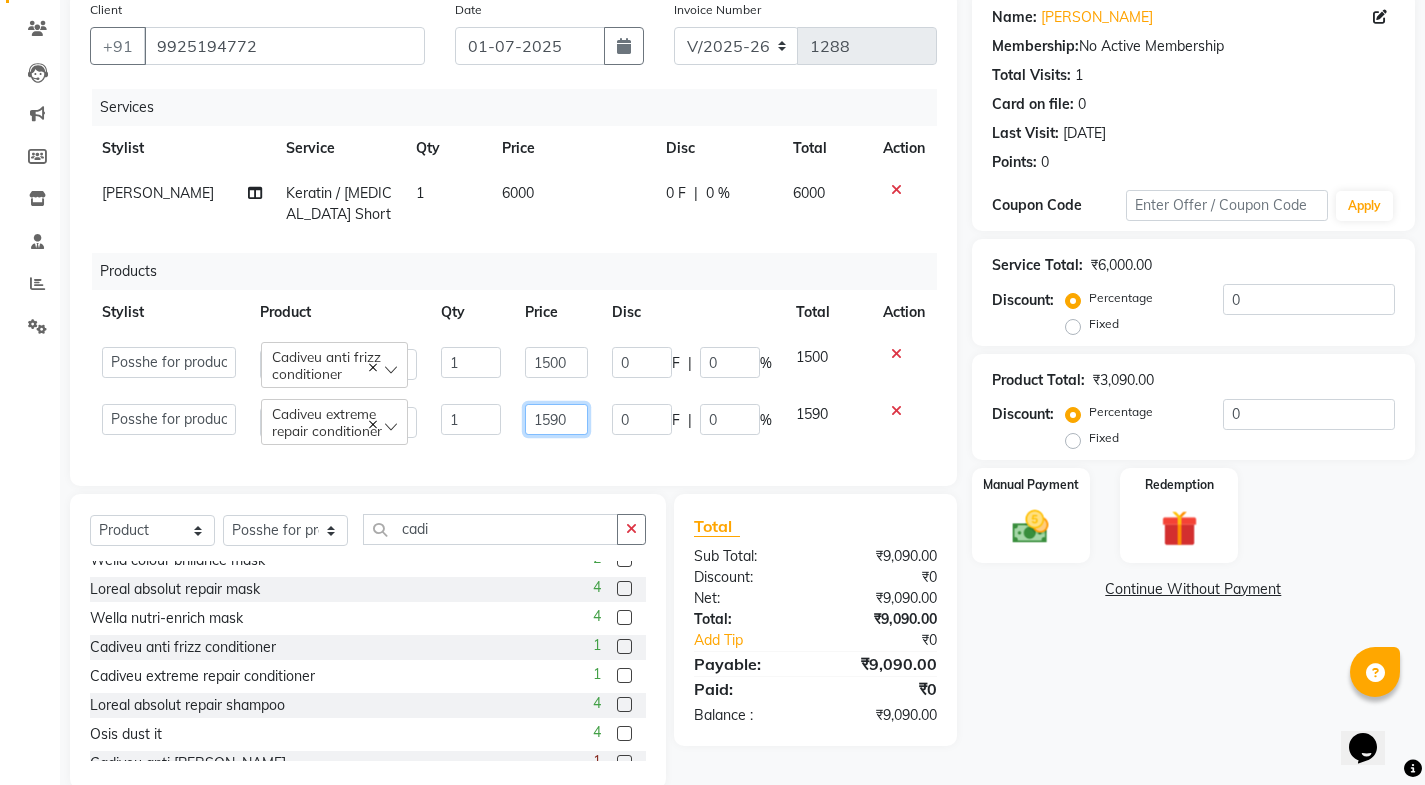 click on "1590" 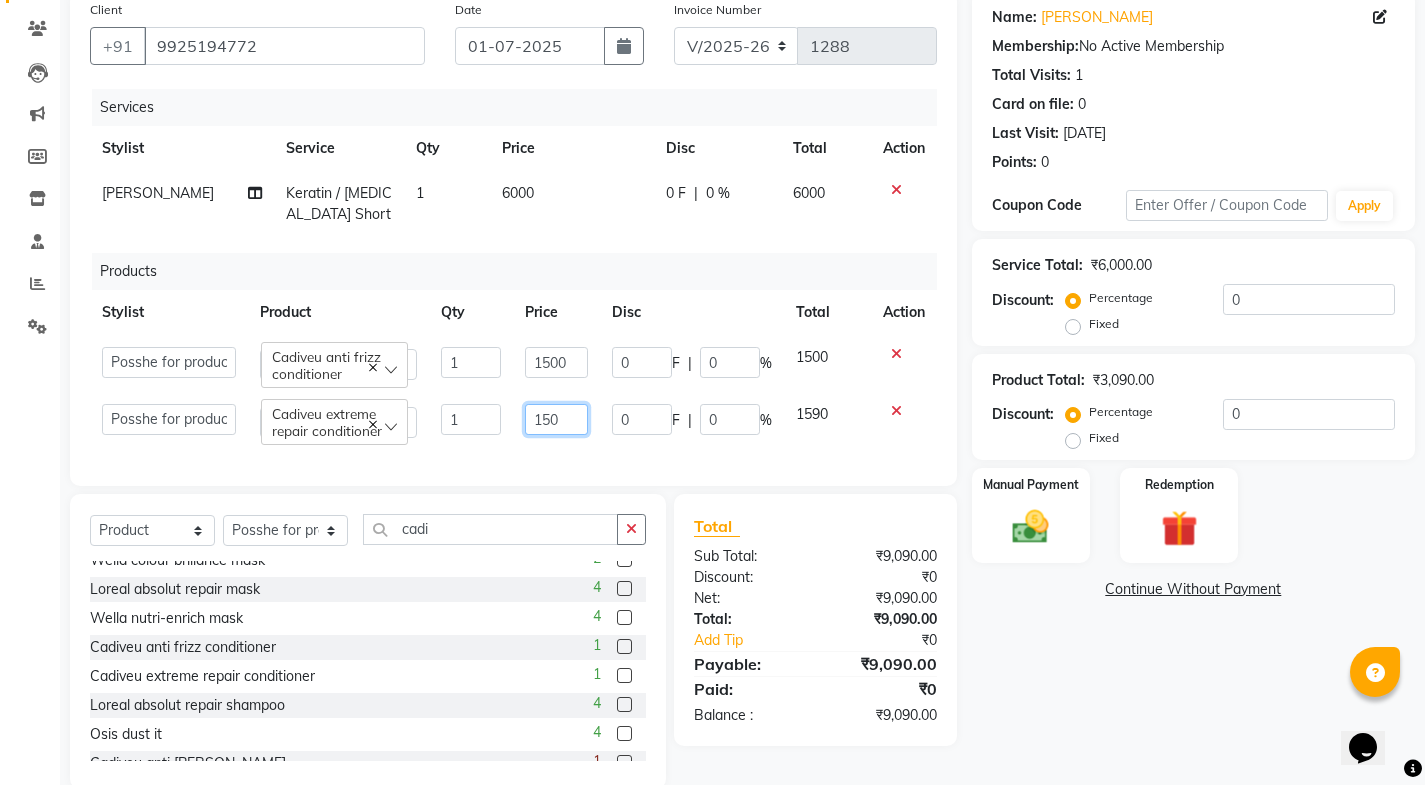 type on "1500" 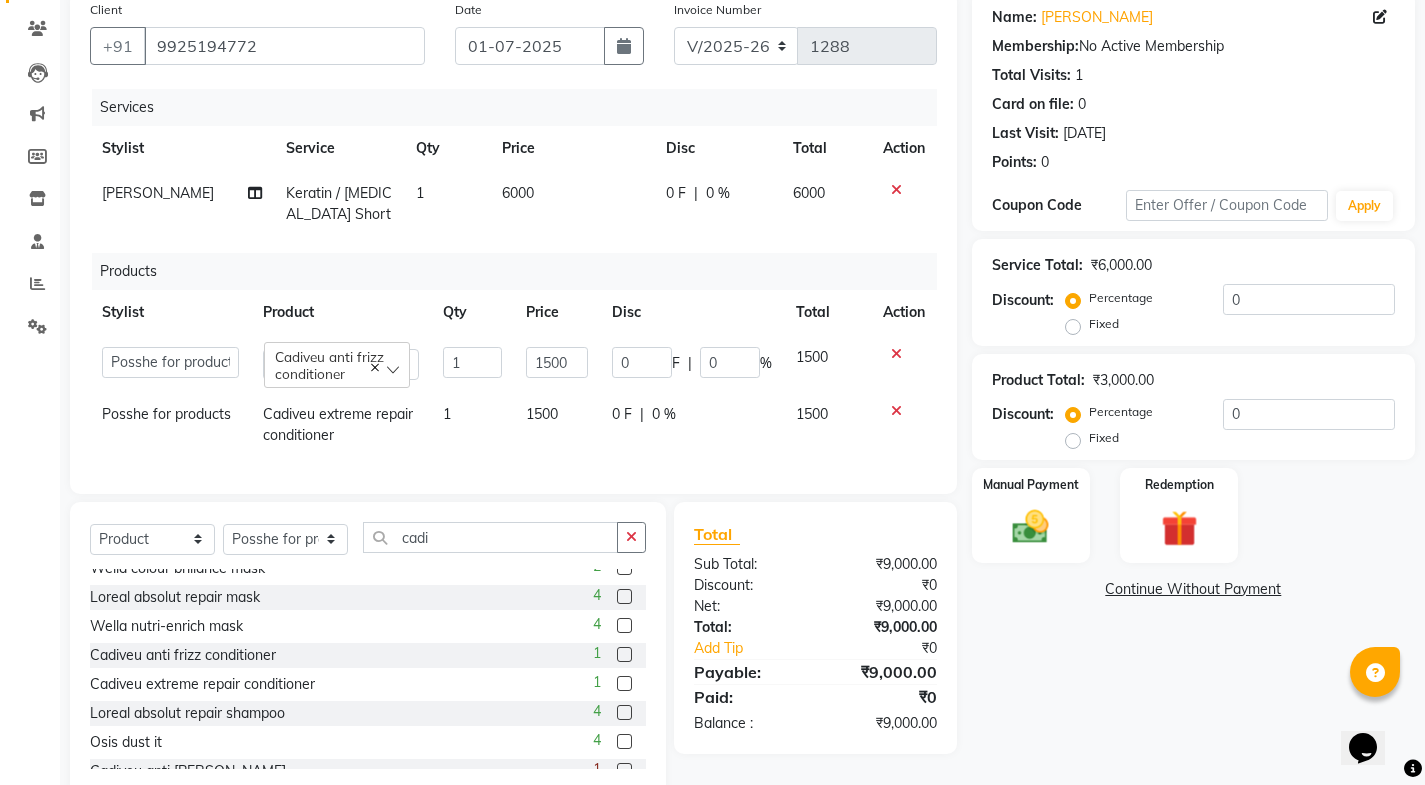 click on "Name: [PERSON_NAME] Membership:  No Active Membership  Total Visits:  1 Card on file:  0 Last Visit:   [DATE] Points:   0  Coupon Code Apply Service Total:  ₹6,000.00  Discount:  Percentage   Fixed  0 Product Total:  ₹3,000.00  Discount:  Percentage   Fixed  0 Manual Payment Redemption  Continue Without Payment" 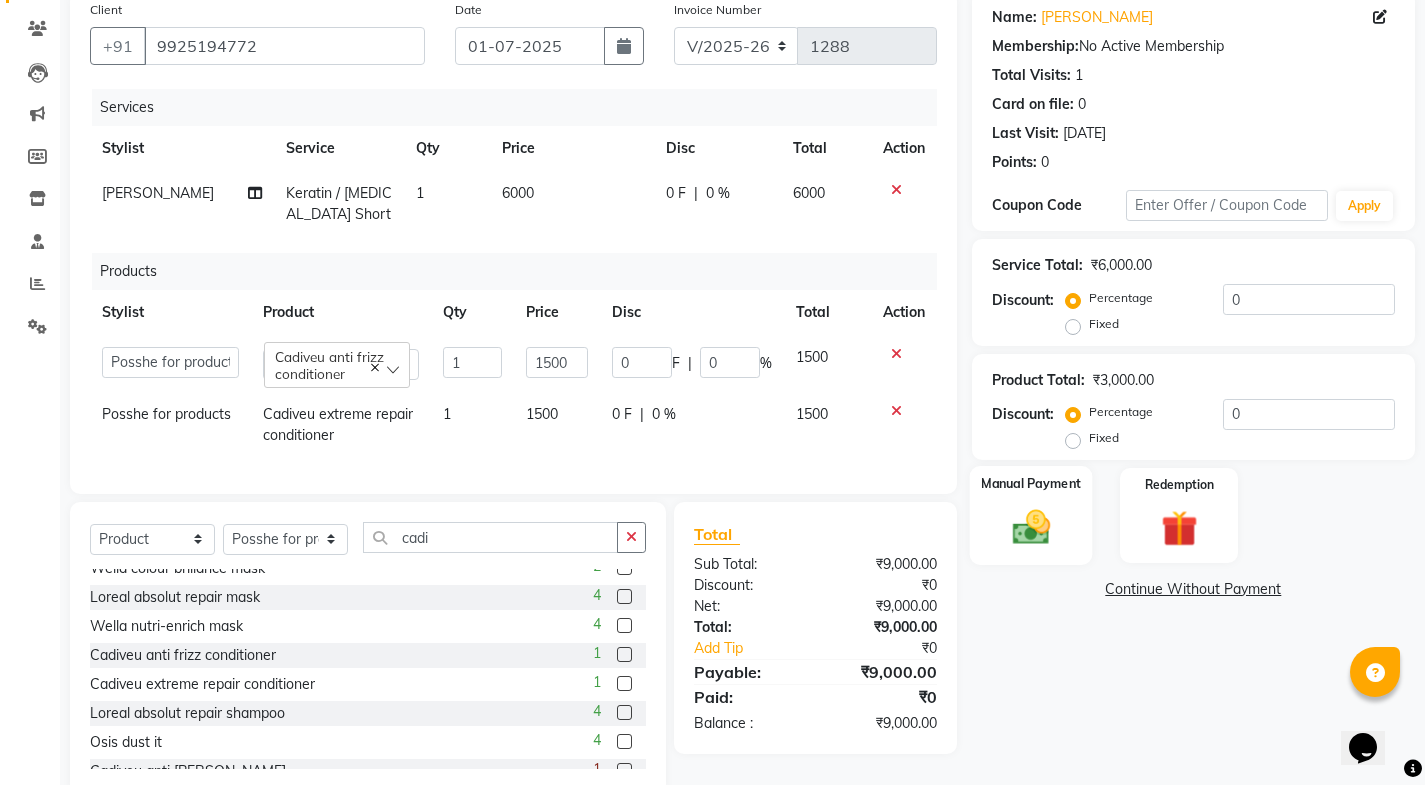 click on "Manual Payment" 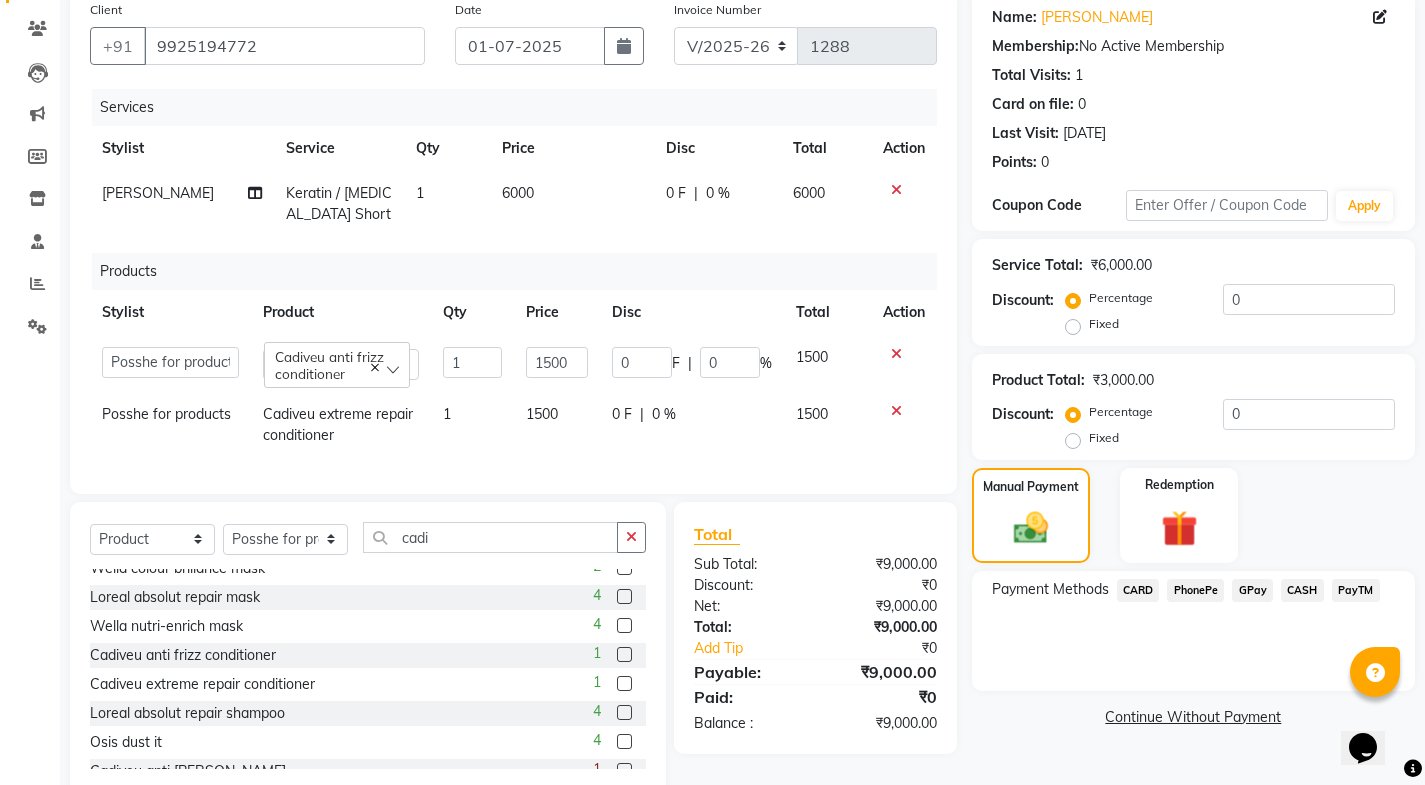 click on "CASH" 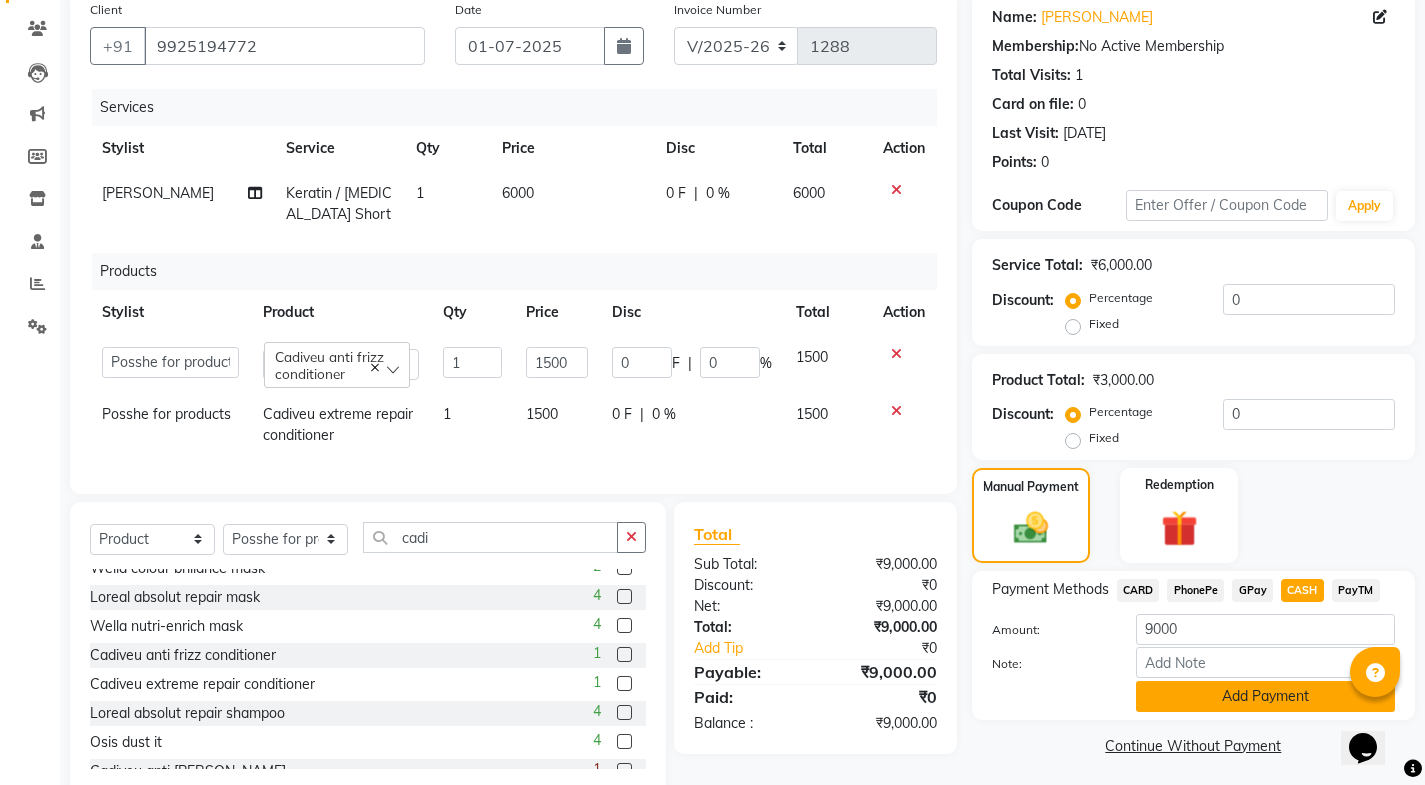 click on "Add Payment" 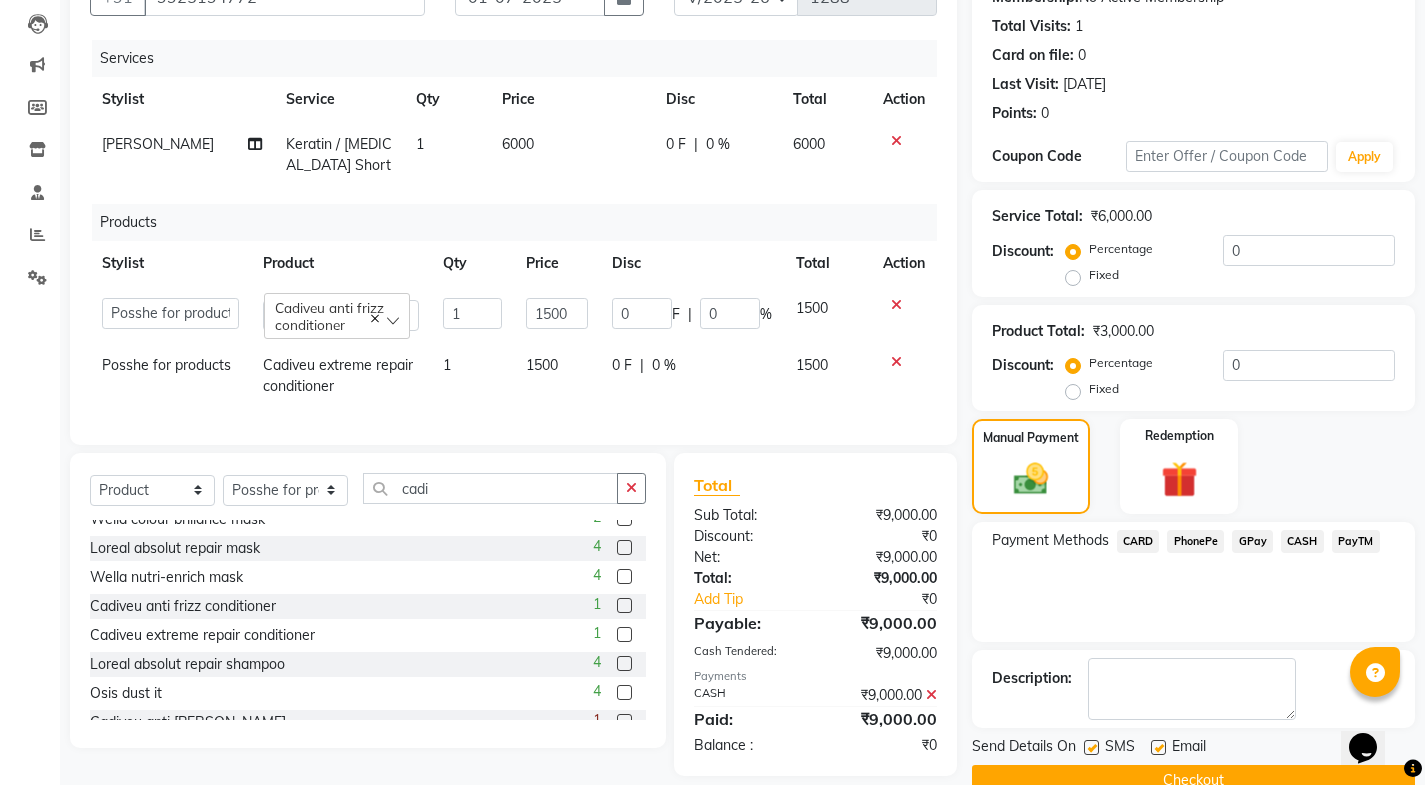 scroll, scrollTop: 249, scrollLeft: 0, axis: vertical 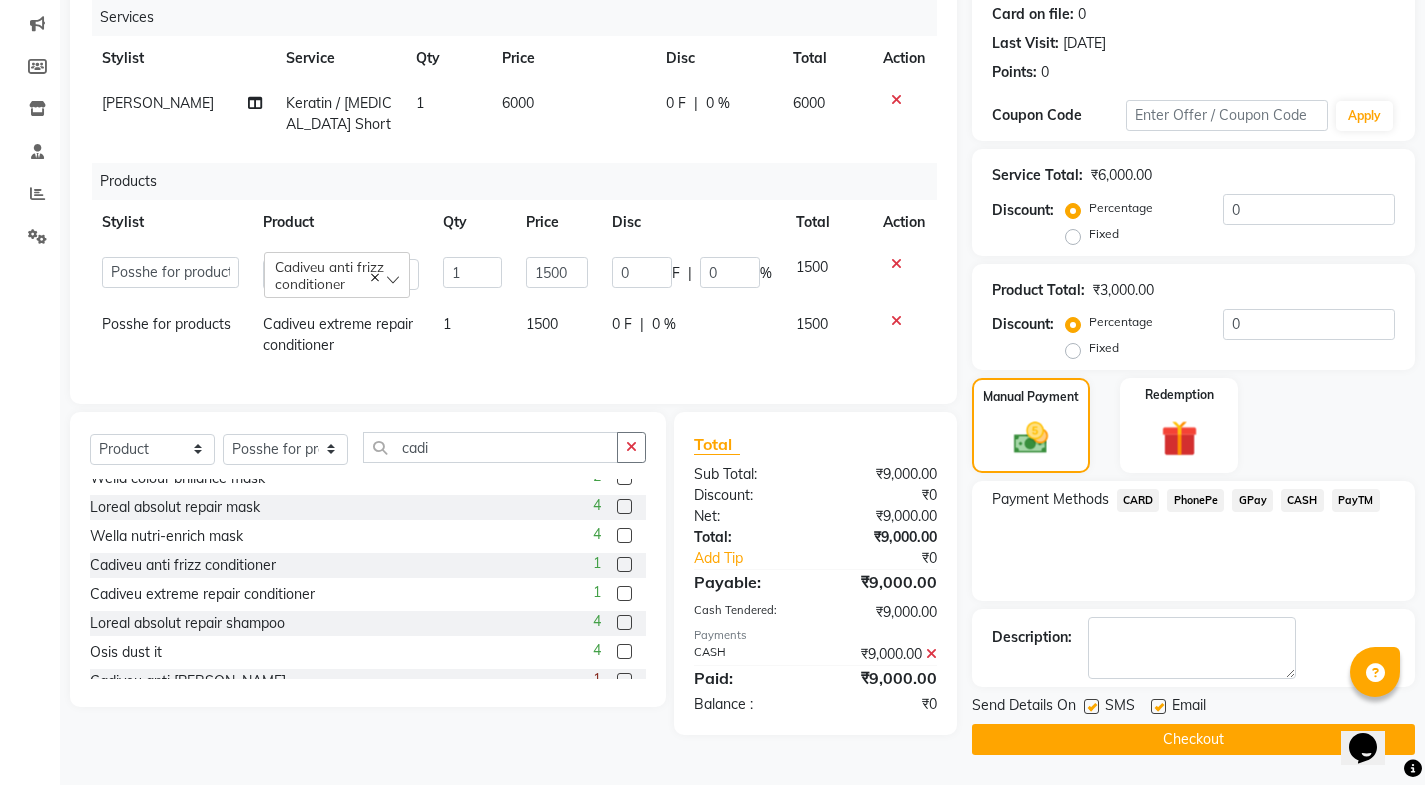 click 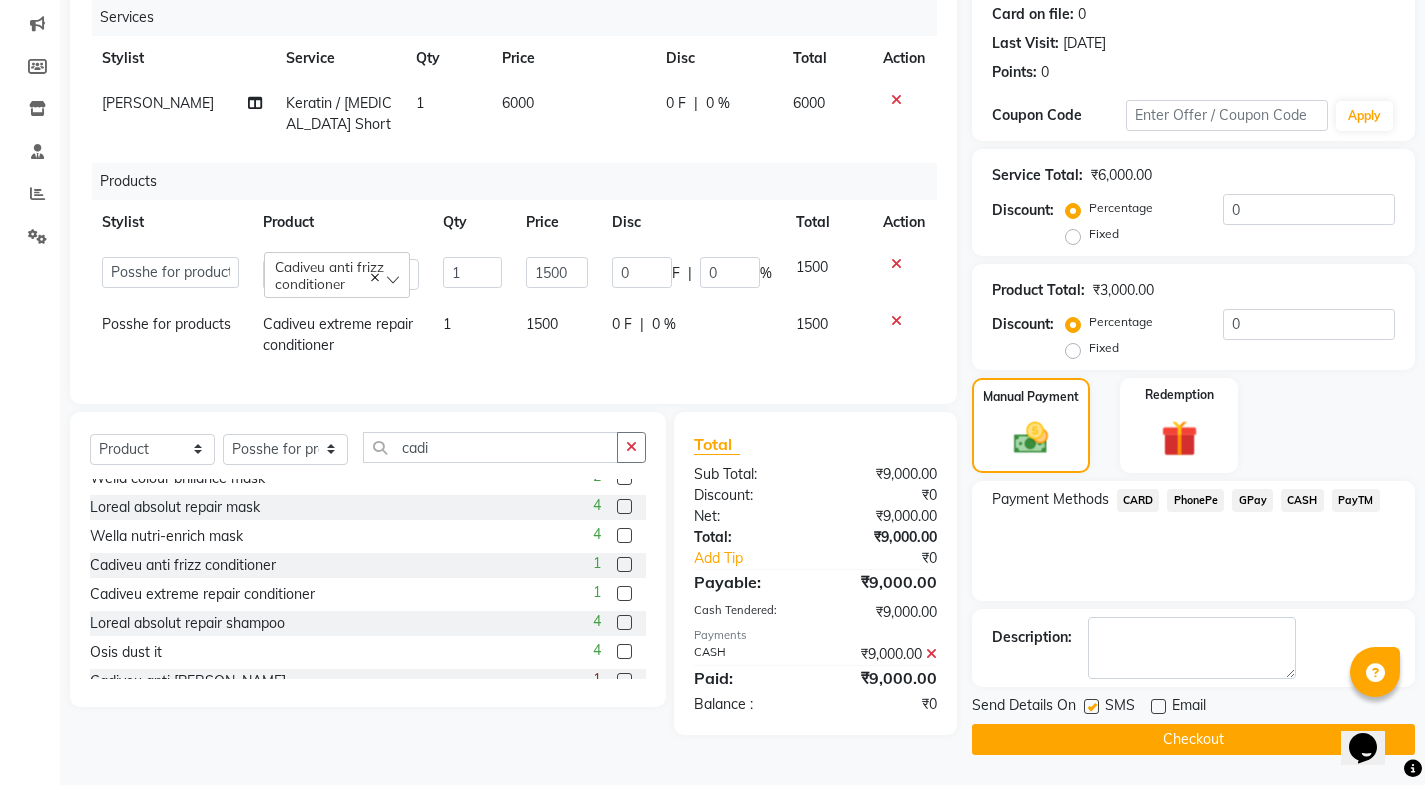 click 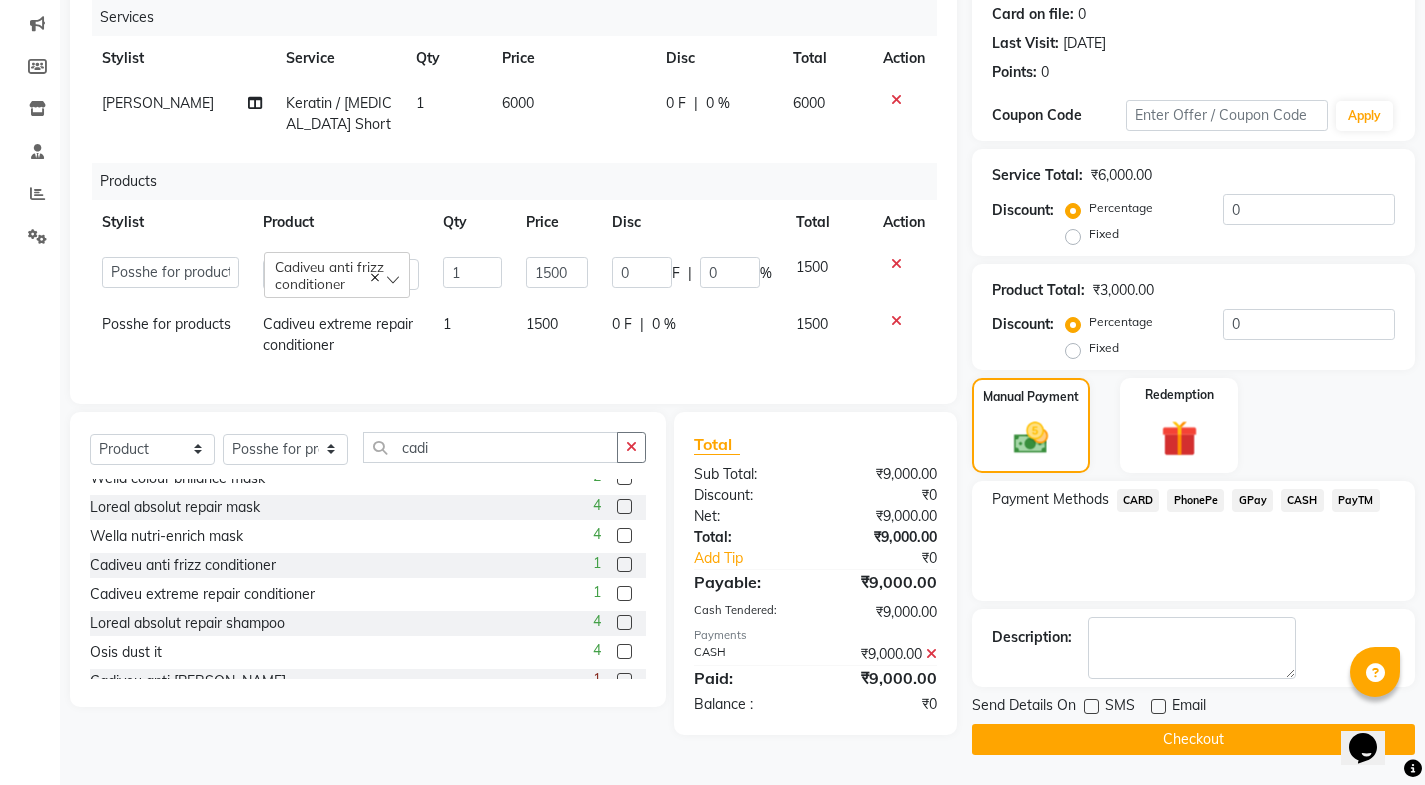 click on "Checkout" 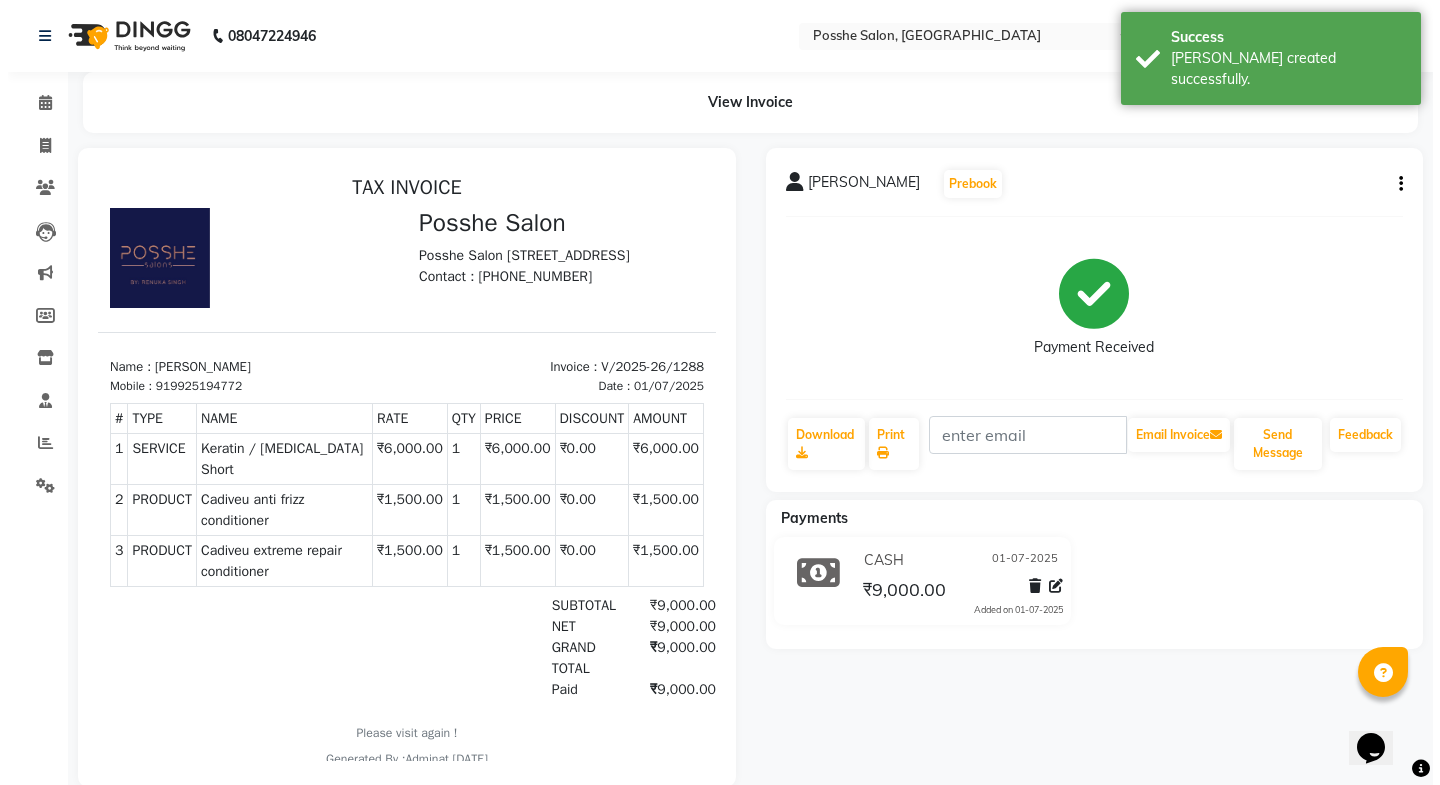 scroll, scrollTop: 0, scrollLeft: 0, axis: both 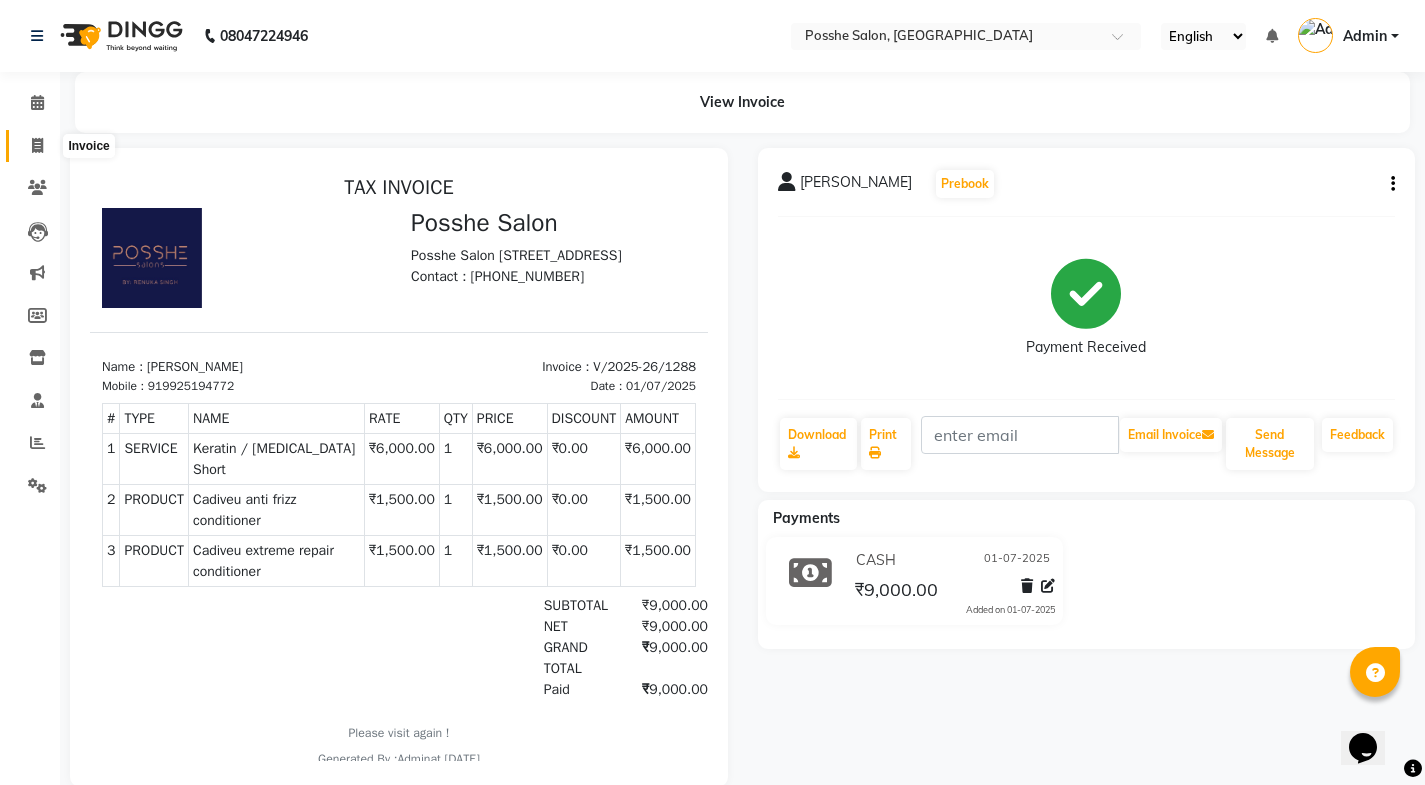 click 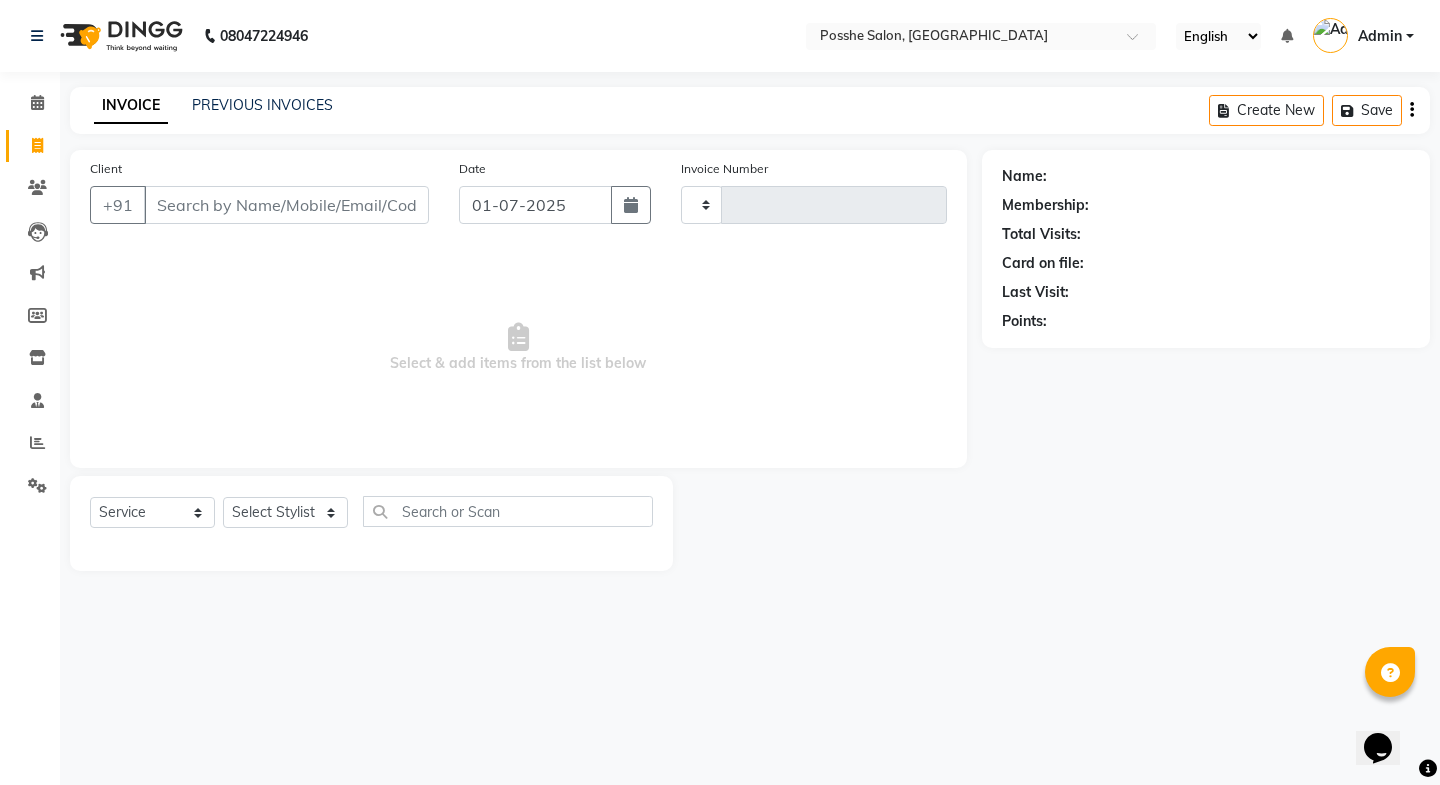 type on "1289" 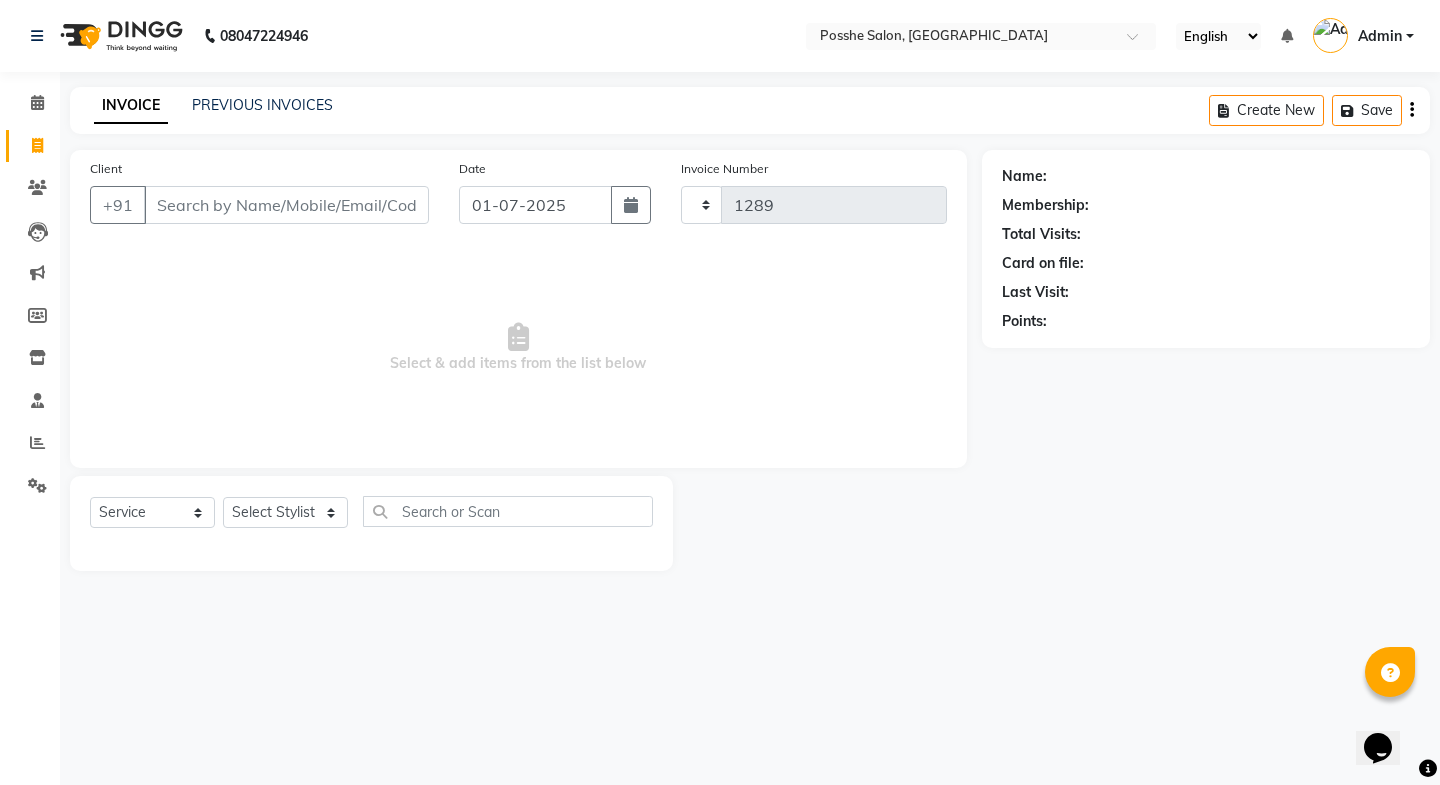 select on "6052" 